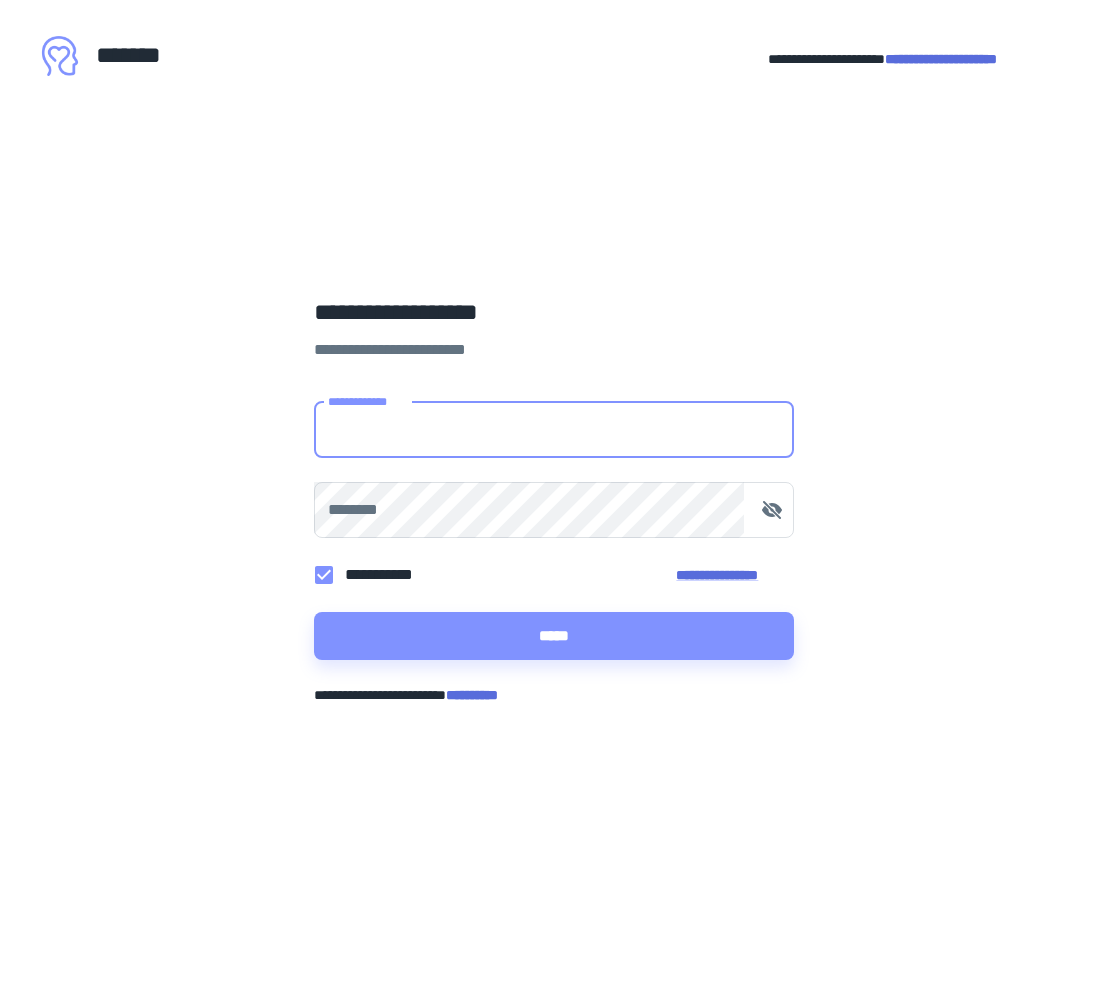 scroll, scrollTop: 0, scrollLeft: 0, axis: both 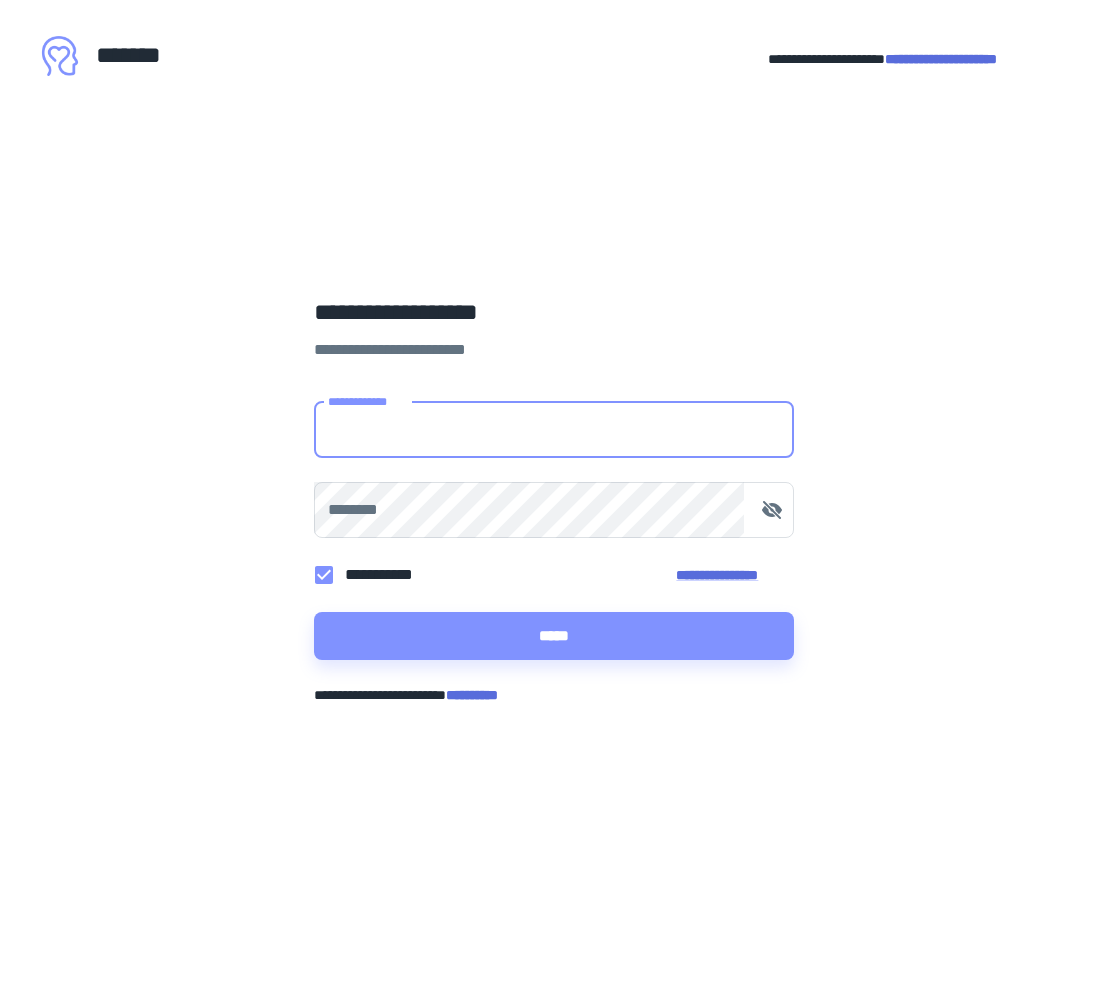 type on "**********" 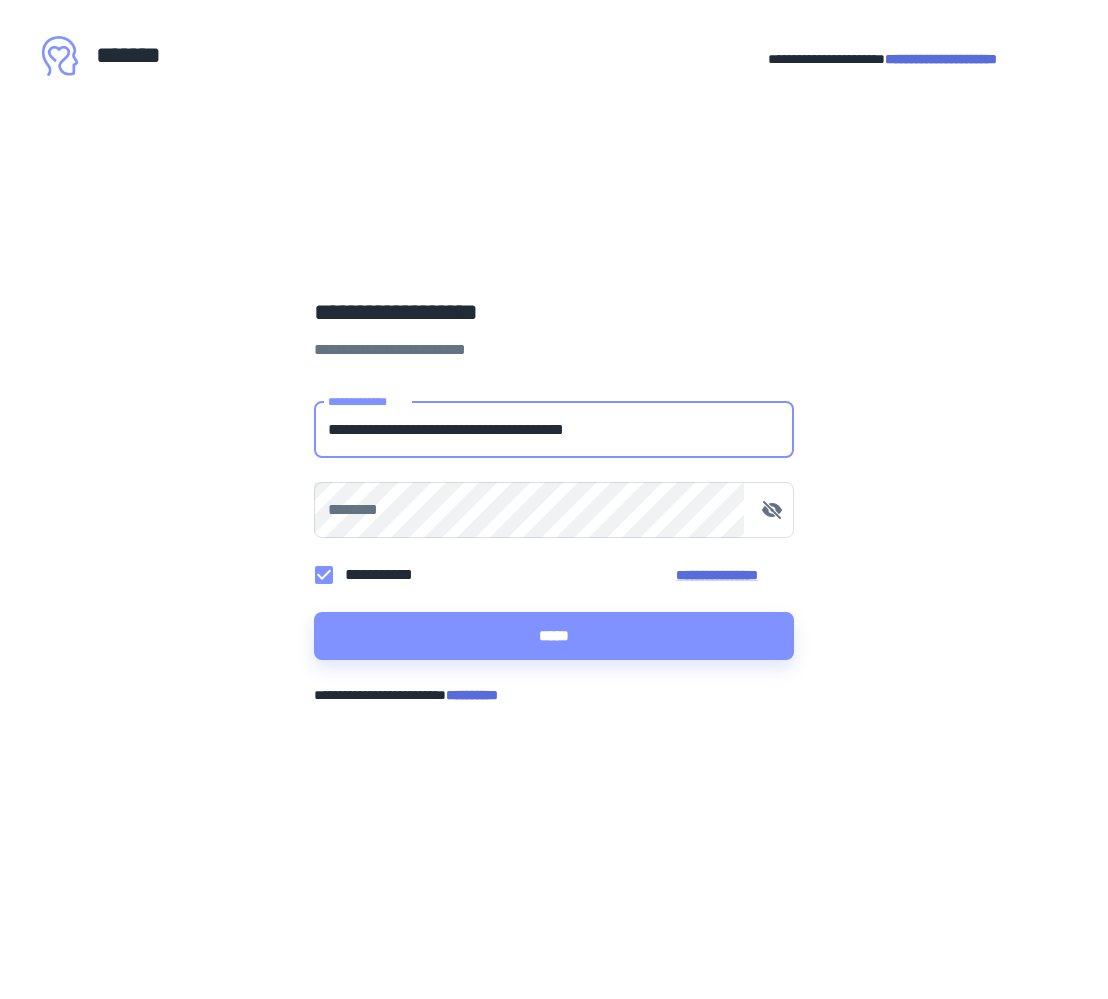 click on "**********" at bounding box center [554, 430] 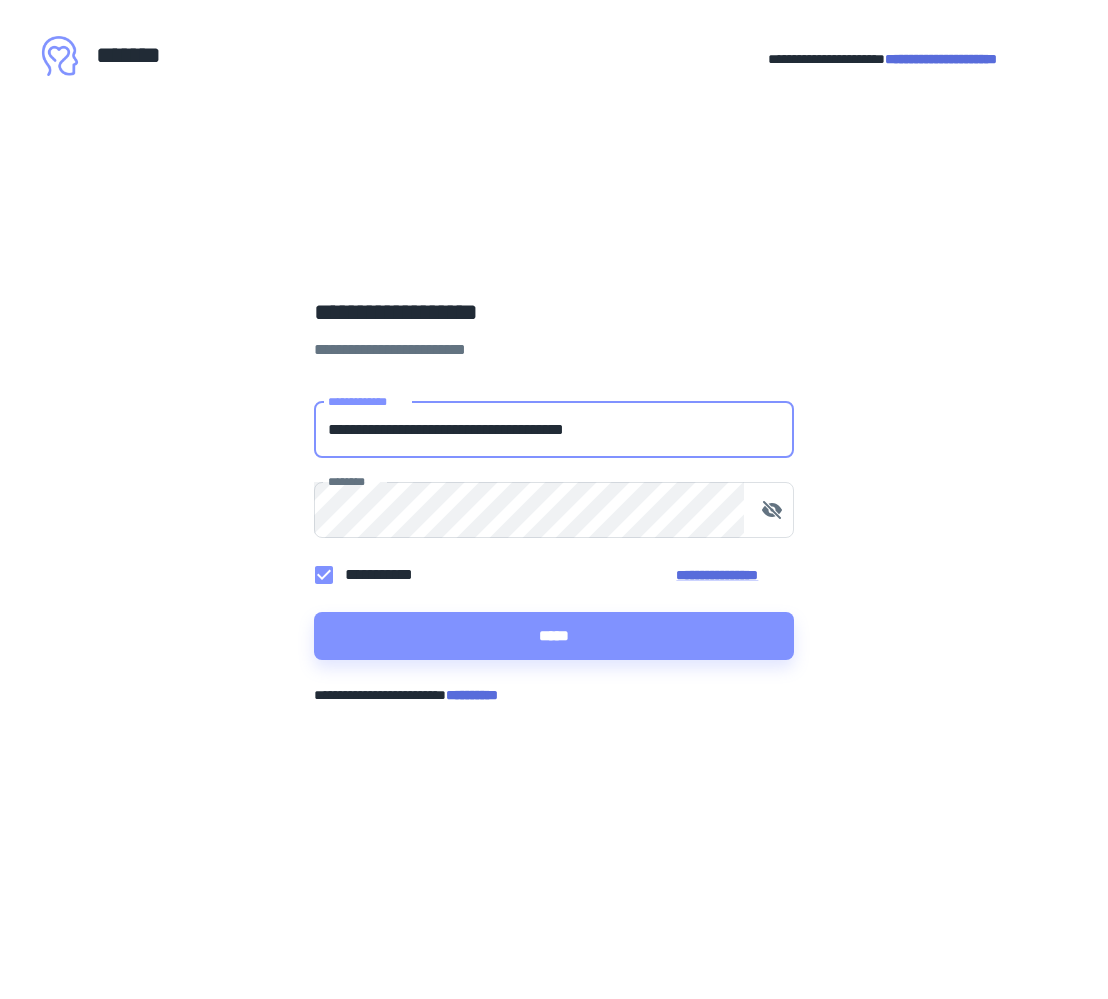 click on "[FIRST] [LAST] [ADDRESS] [CITY], [STATE] [POSTAL_CODE] [COUNTRY] [PHONE] [EMAIL] [SSN] [DLN] [PASSPORT] [CREDIT_CARD] [DOB]" at bounding box center [554, 499] 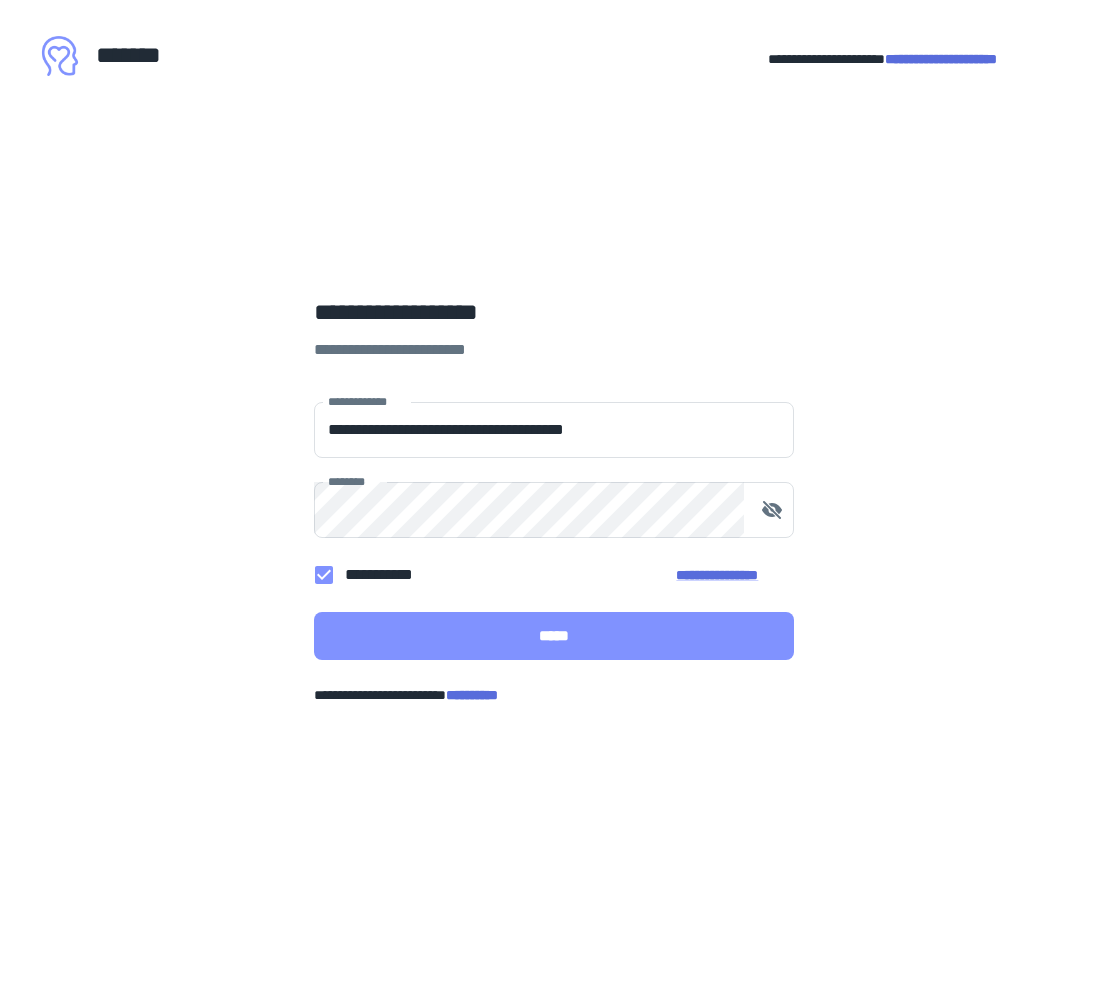 click on "*****" at bounding box center [554, 636] 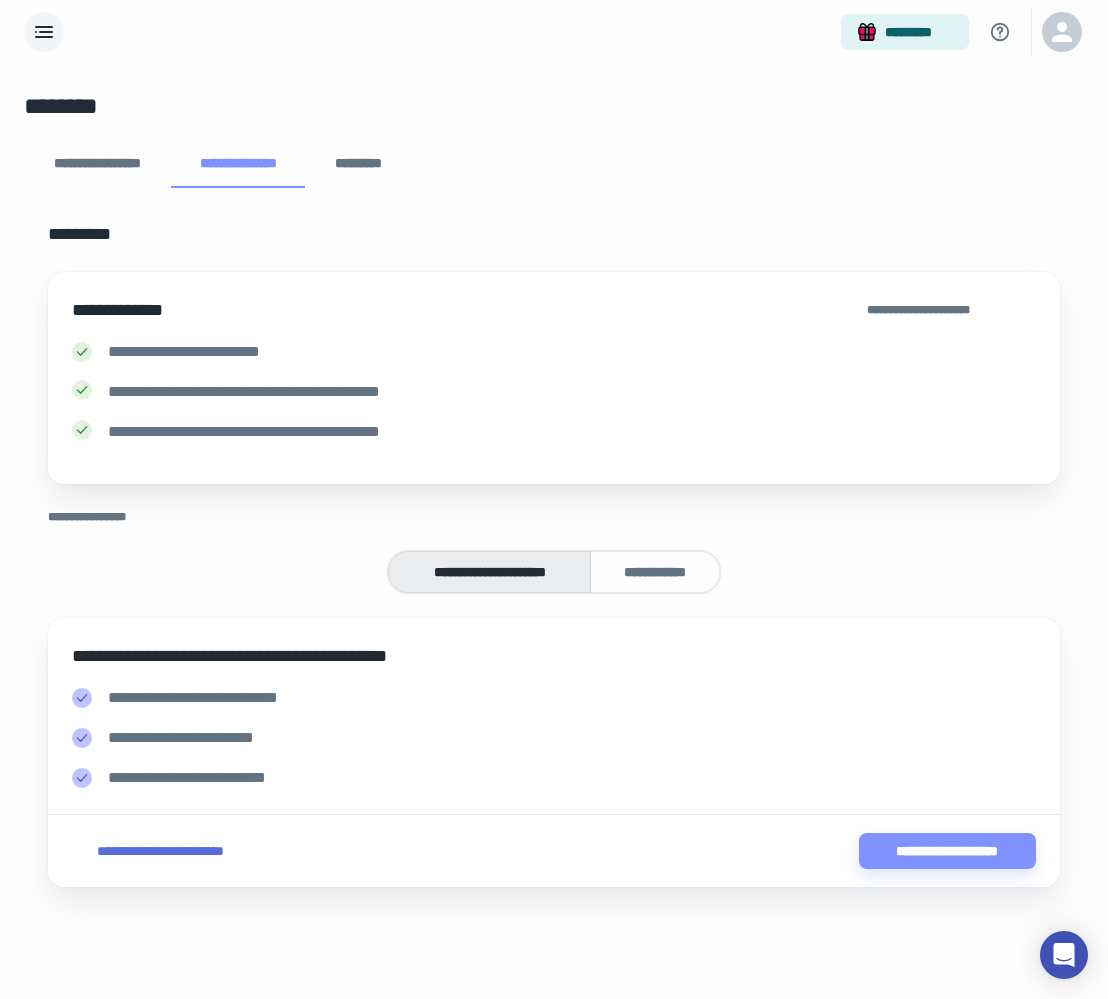 click 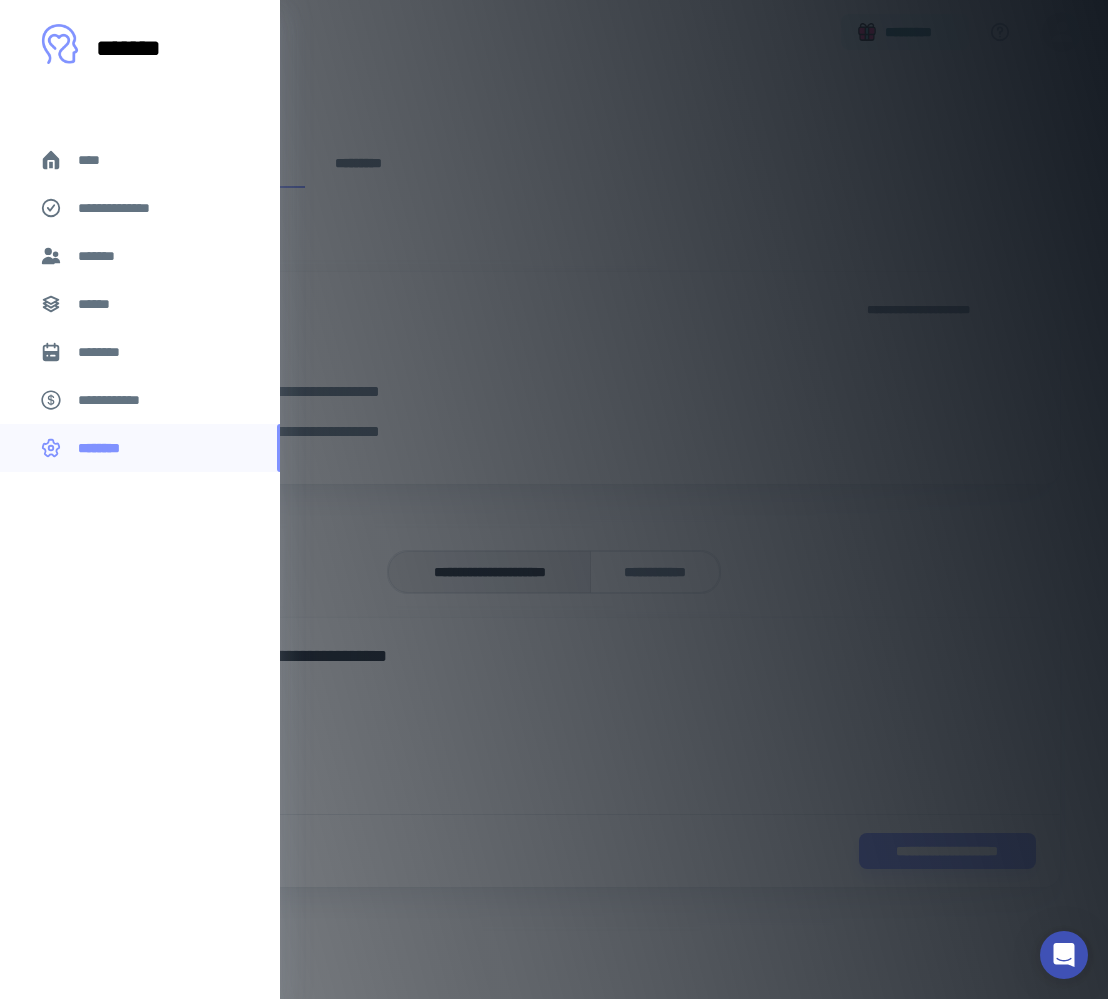 click on "**********" at bounding box center [140, 208] 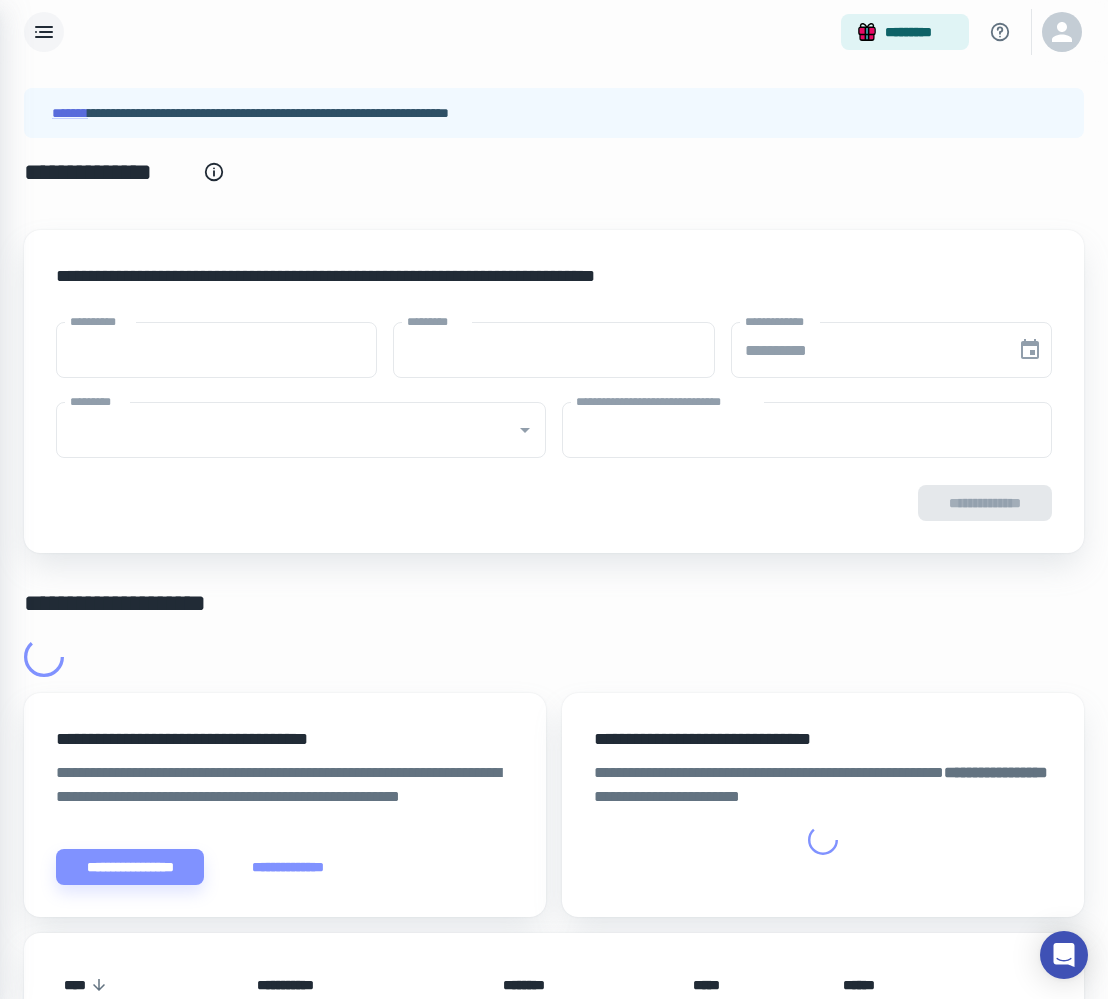 type on "****" 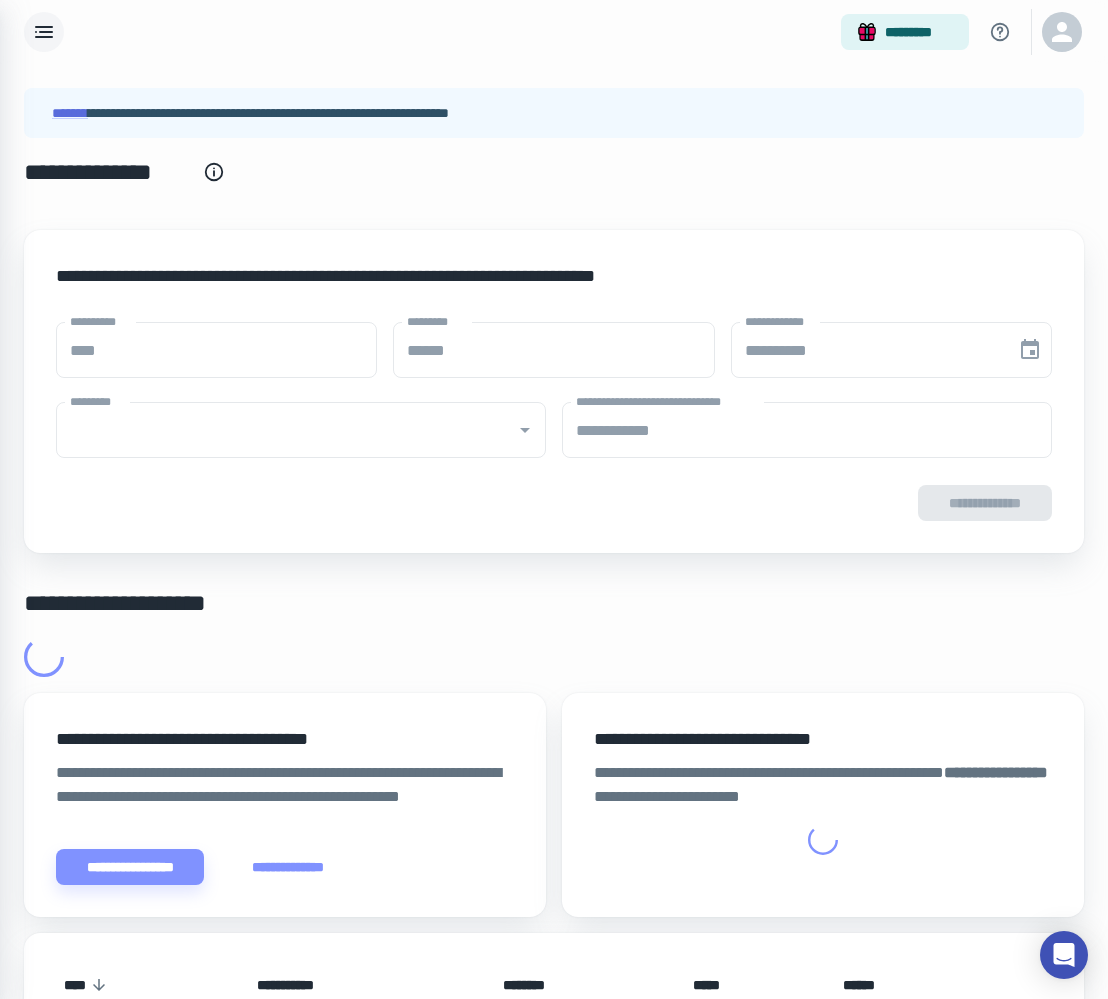 type on "**********" 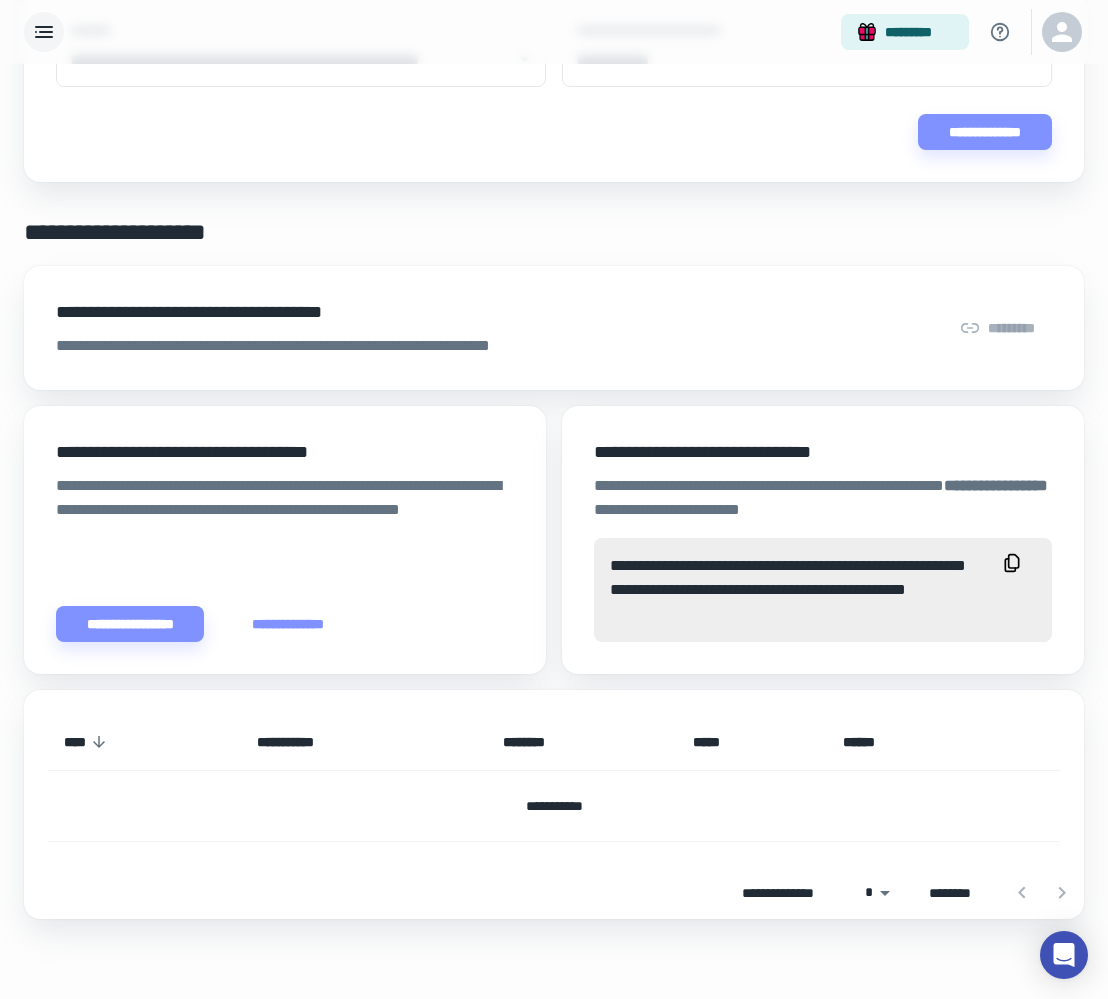 scroll, scrollTop: 0, scrollLeft: 0, axis: both 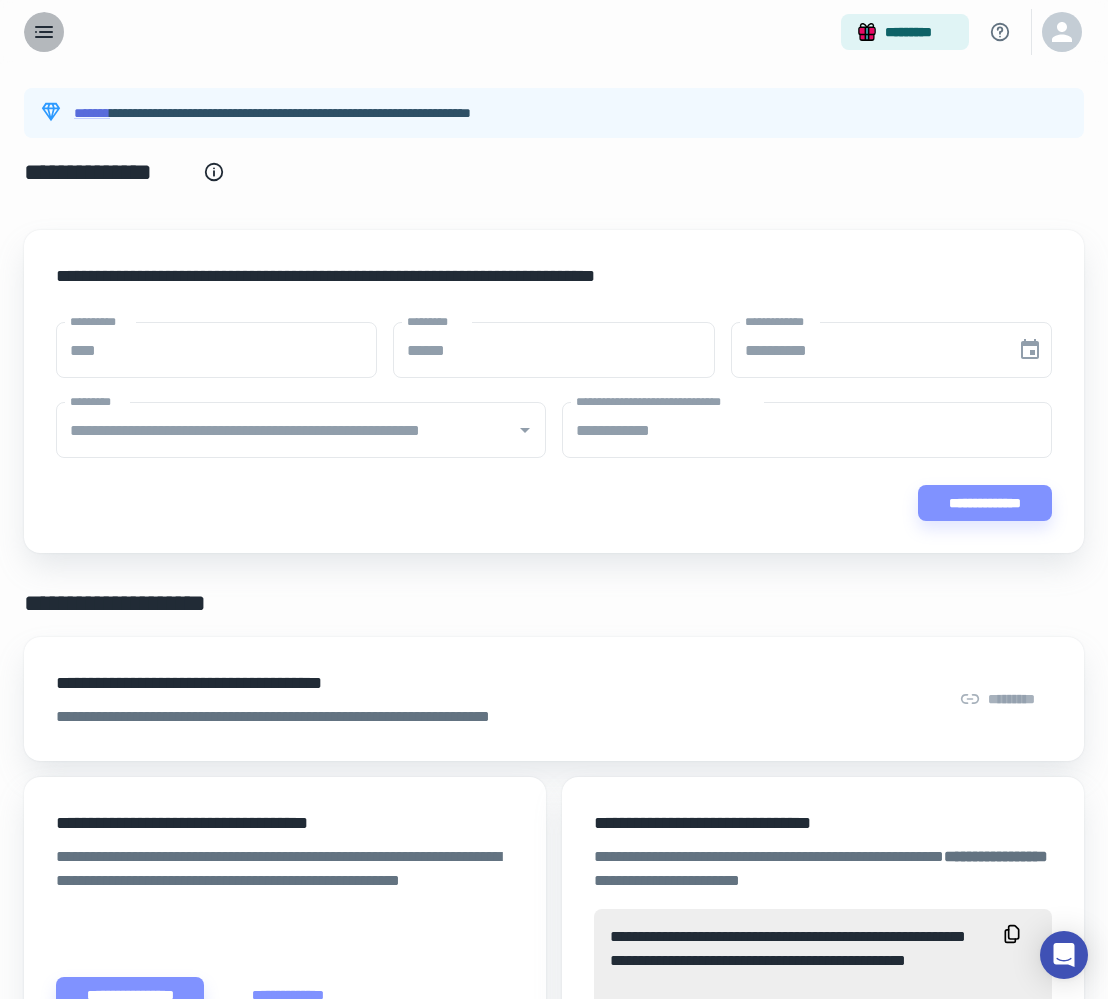 click at bounding box center (44, 32) 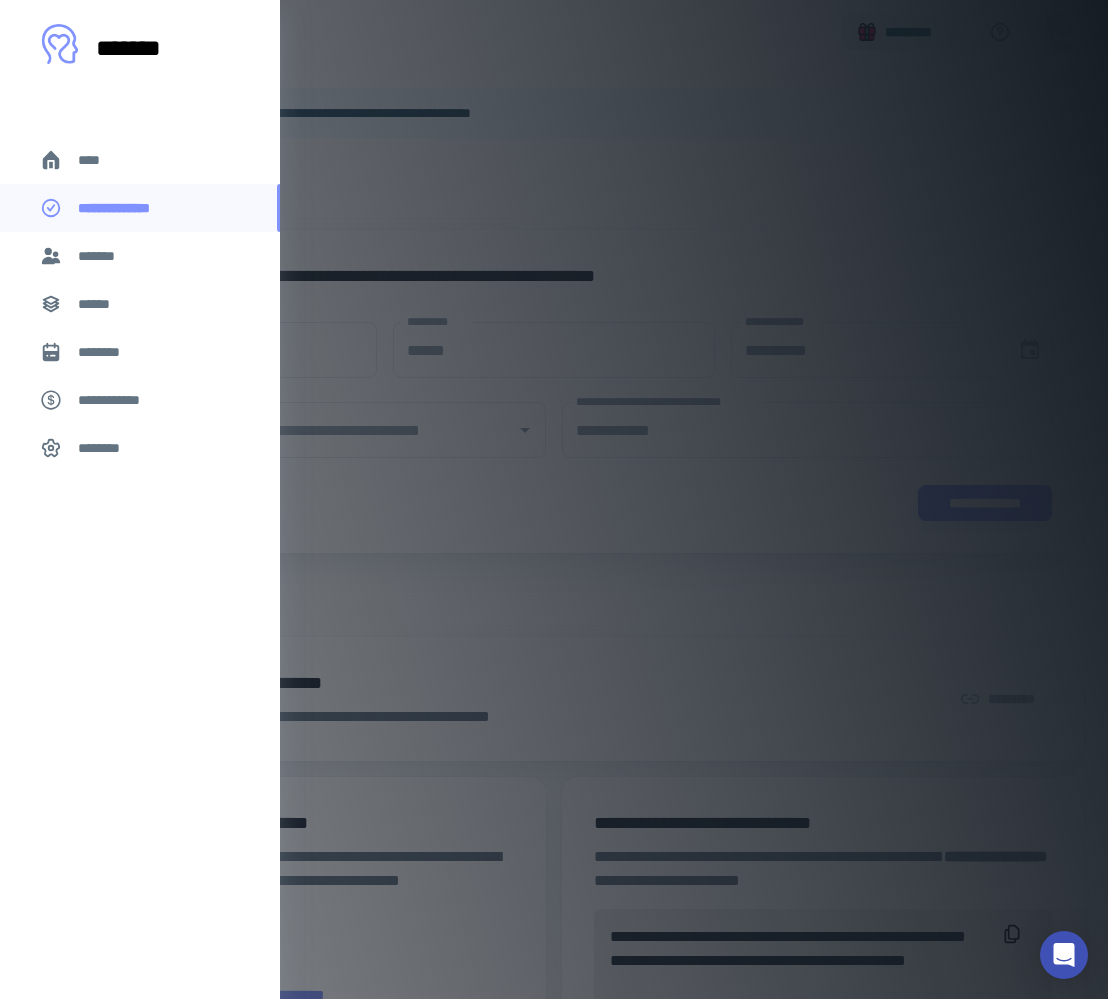 click on "****" at bounding box center (97, 160) 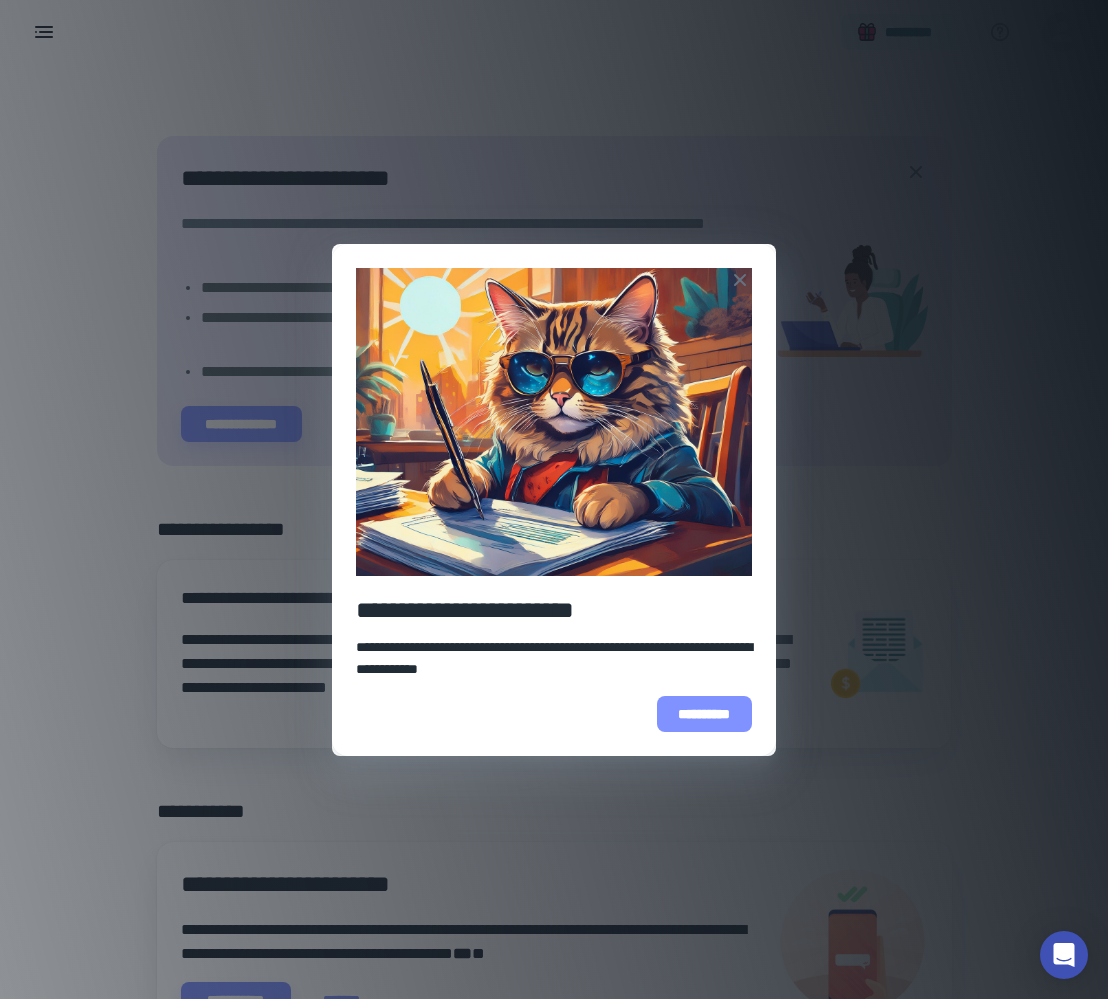 click on "**********" at bounding box center [704, 714] 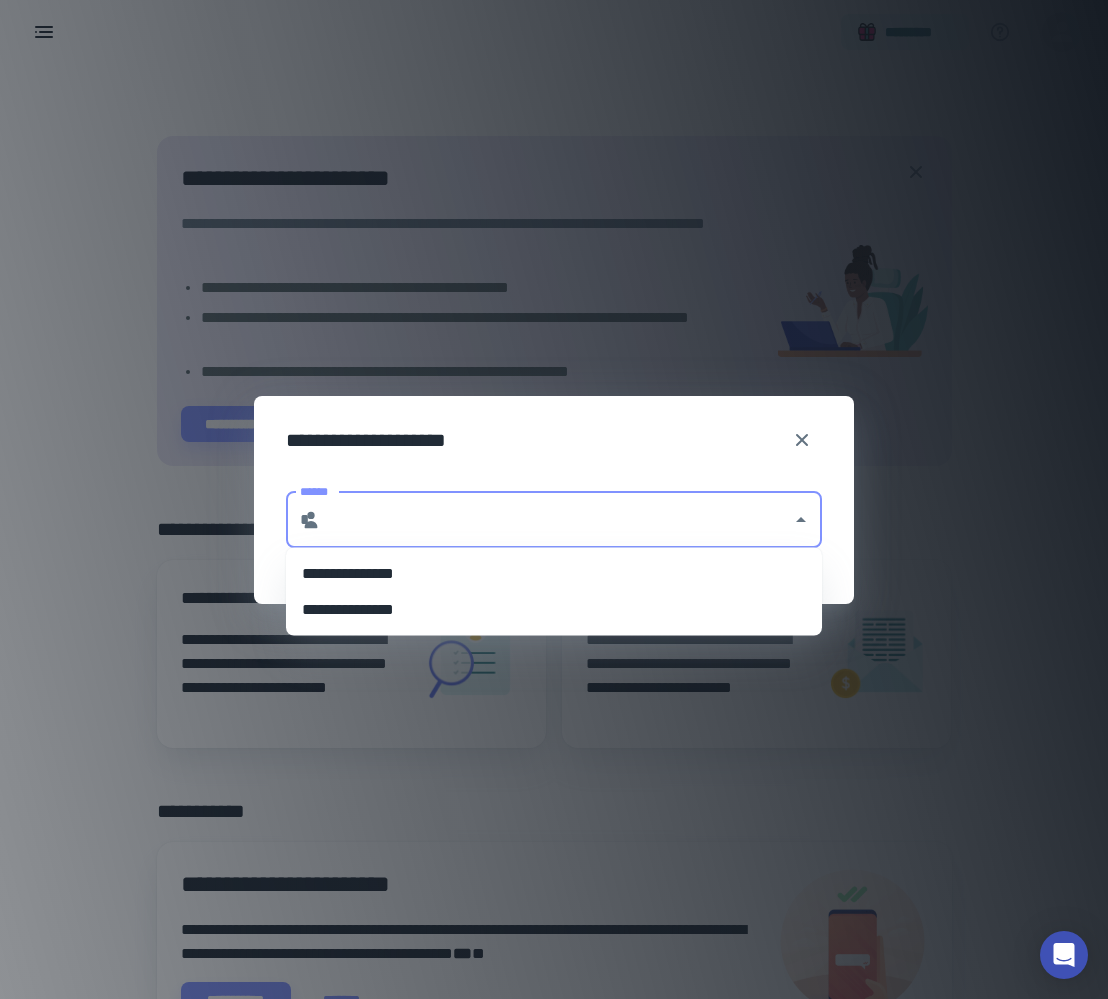 click on "******" at bounding box center (556, 520) 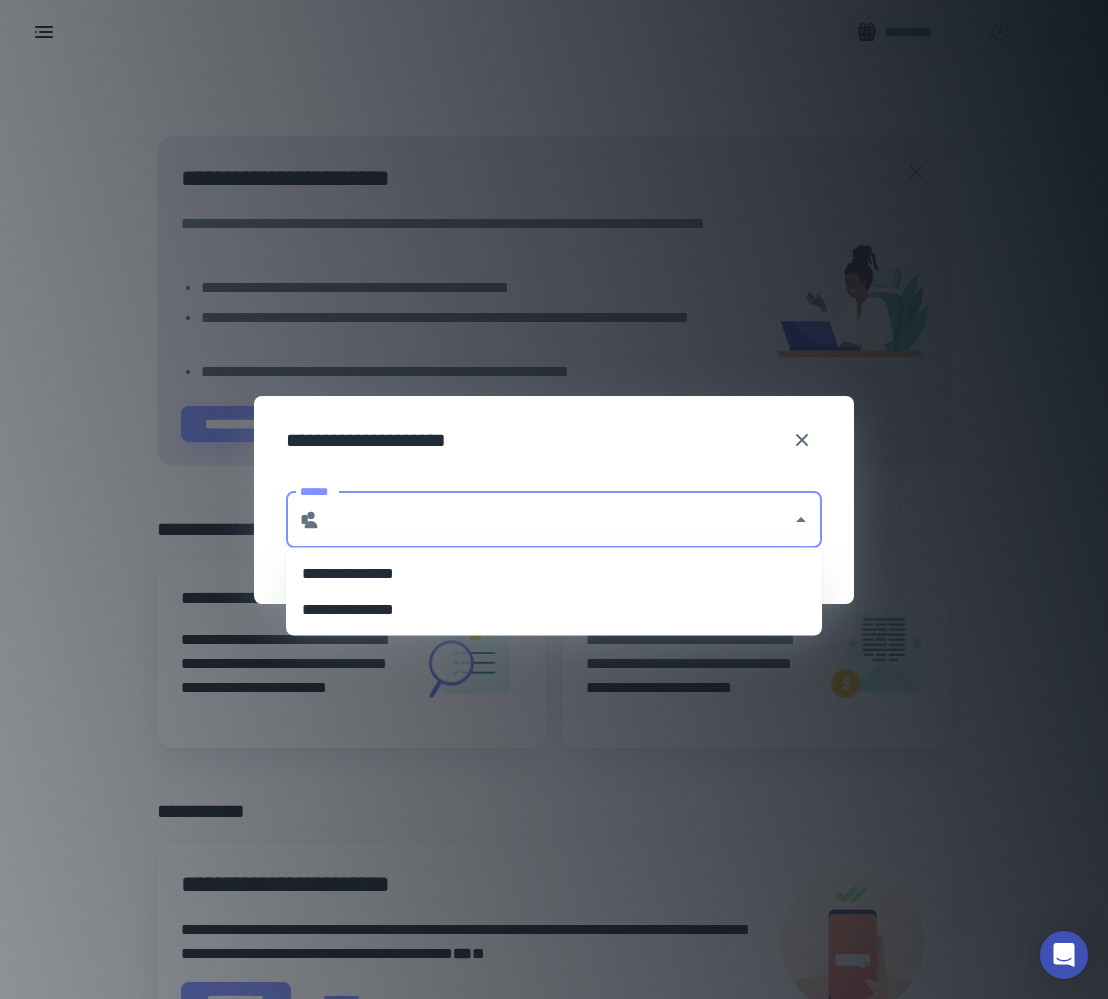 click on "**********" at bounding box center [554, 574] 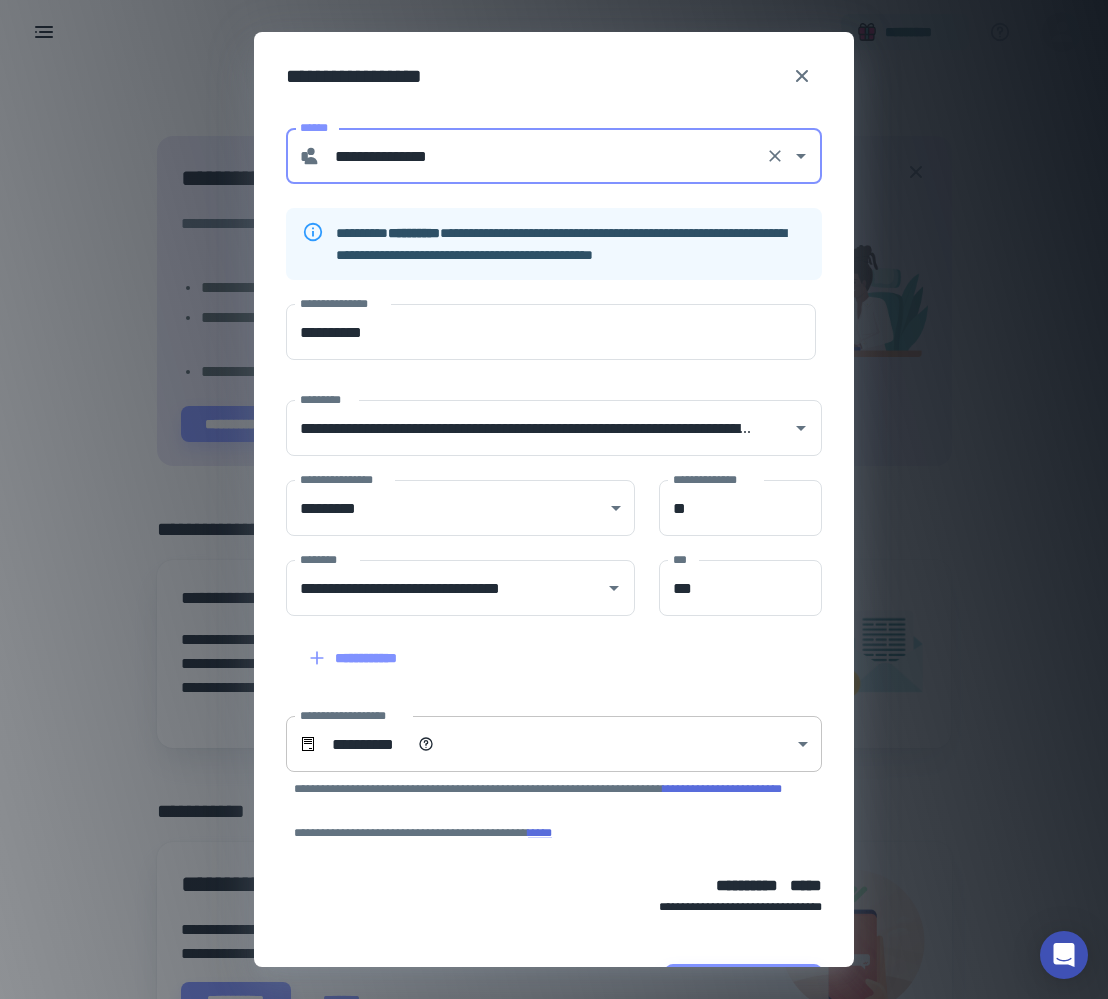 click on "**********" at bounding box center [554, 499] 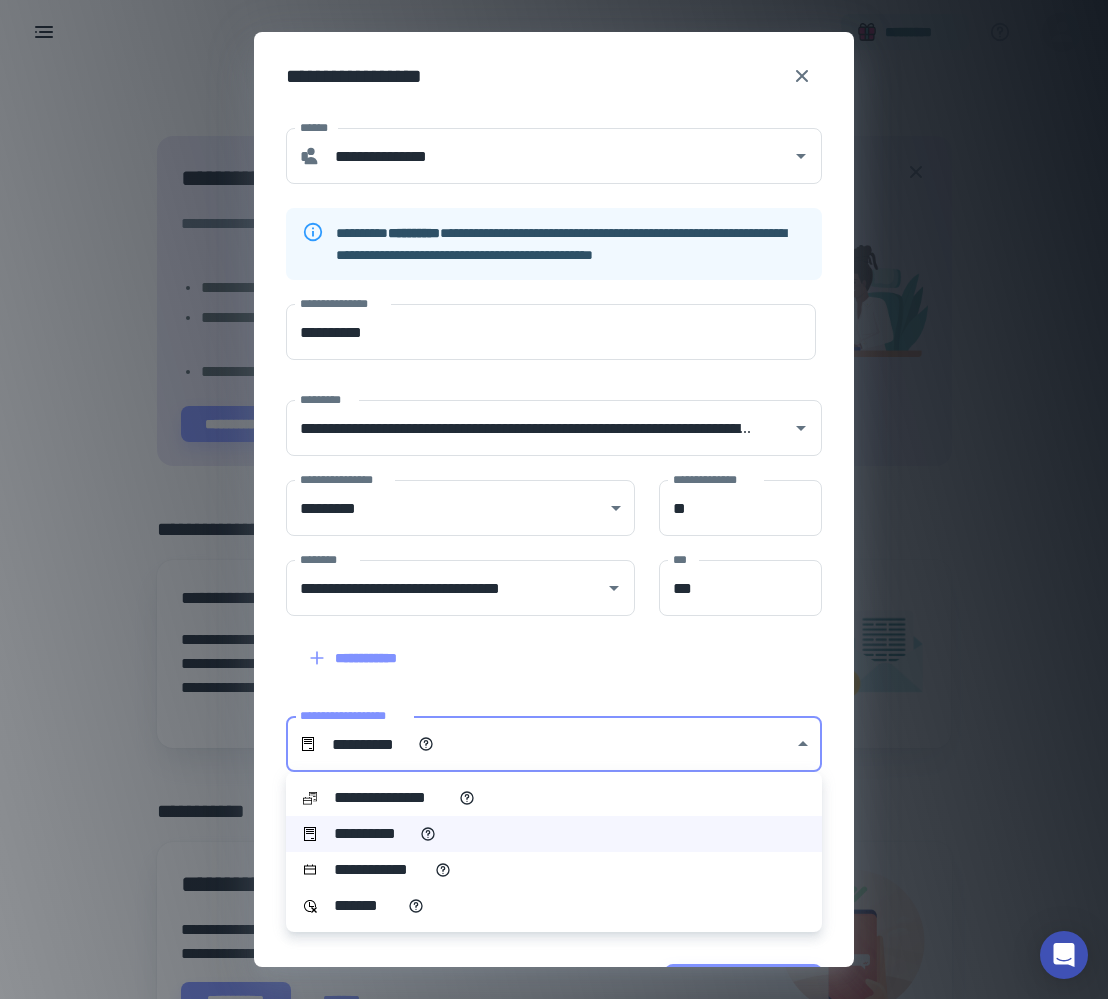 click at bounding box center [554, 499] 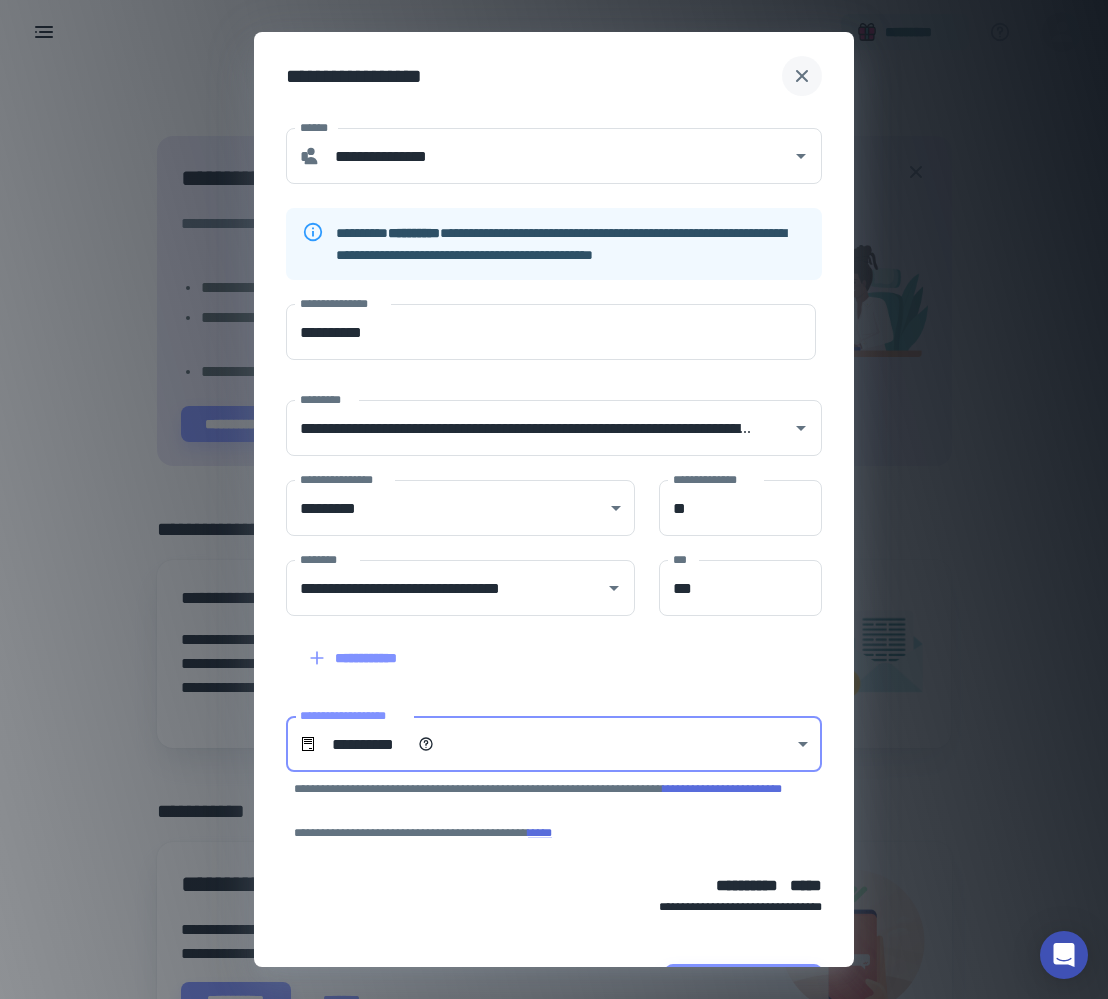 click 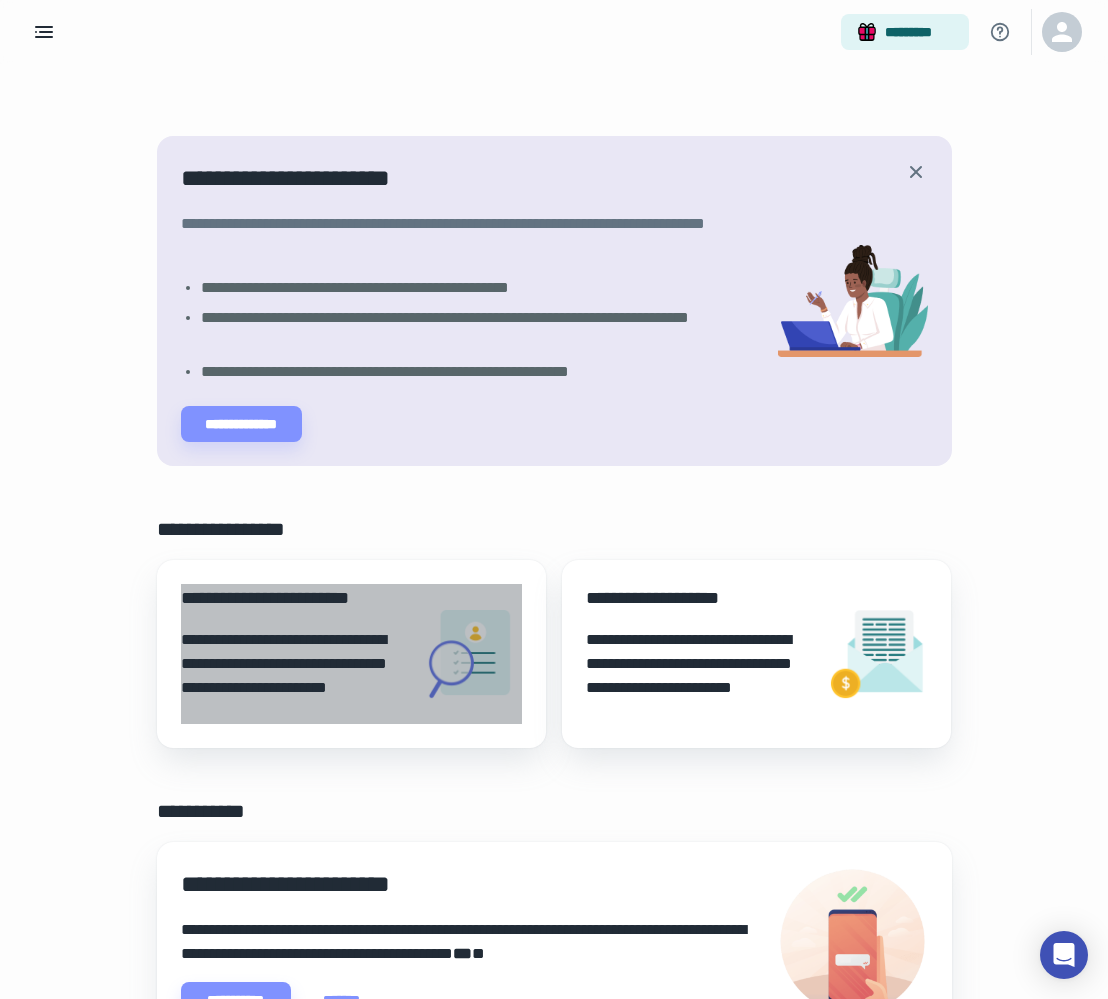 click at bounding box center [472, 654] 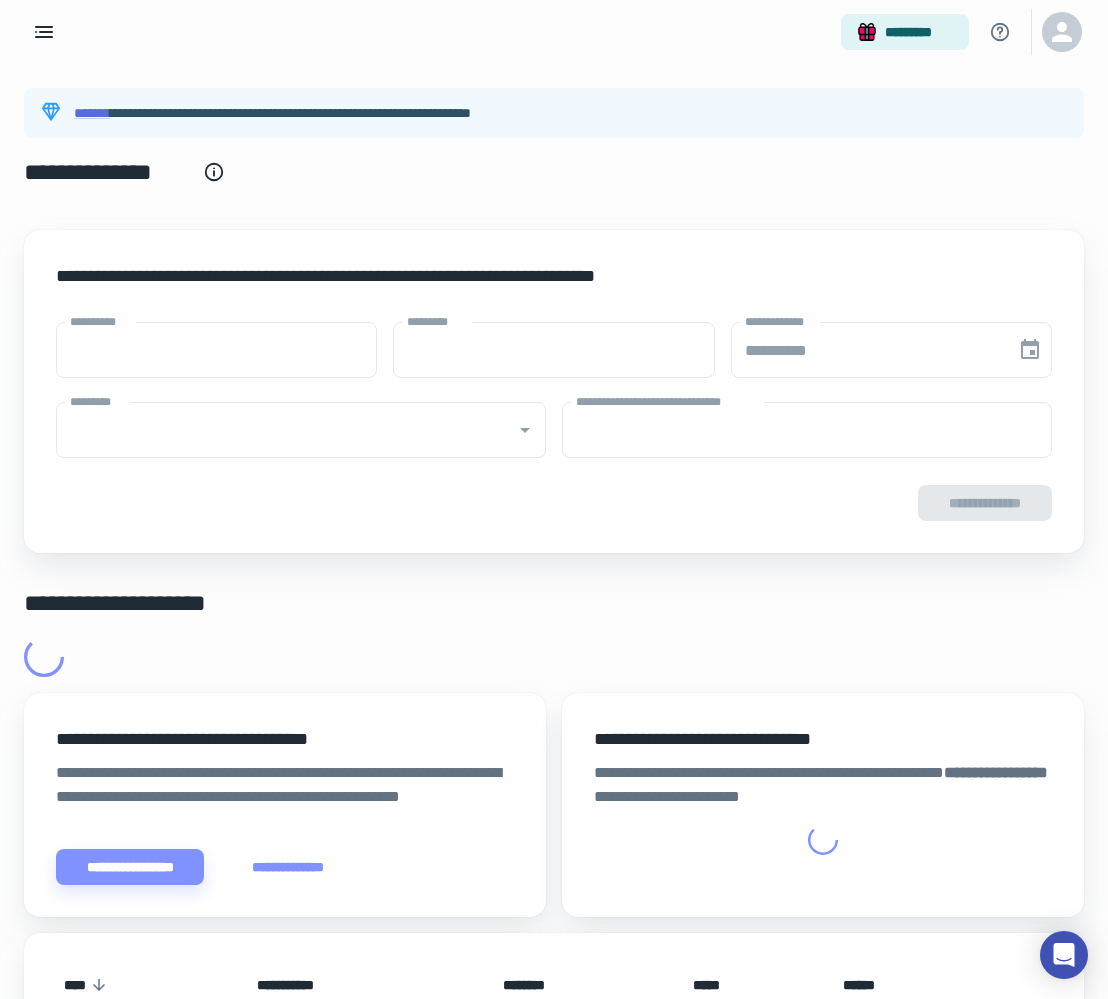 type on "****" 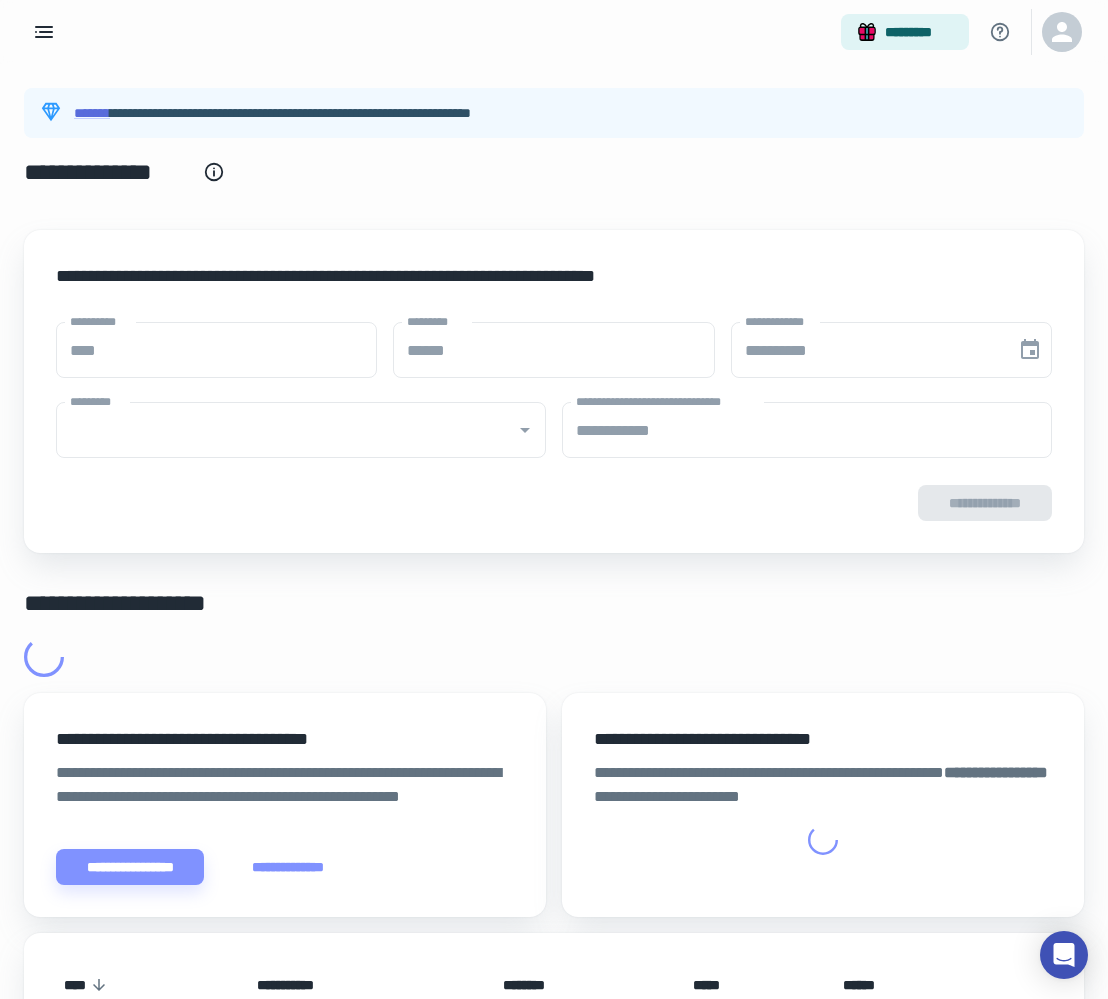 type on "**********" 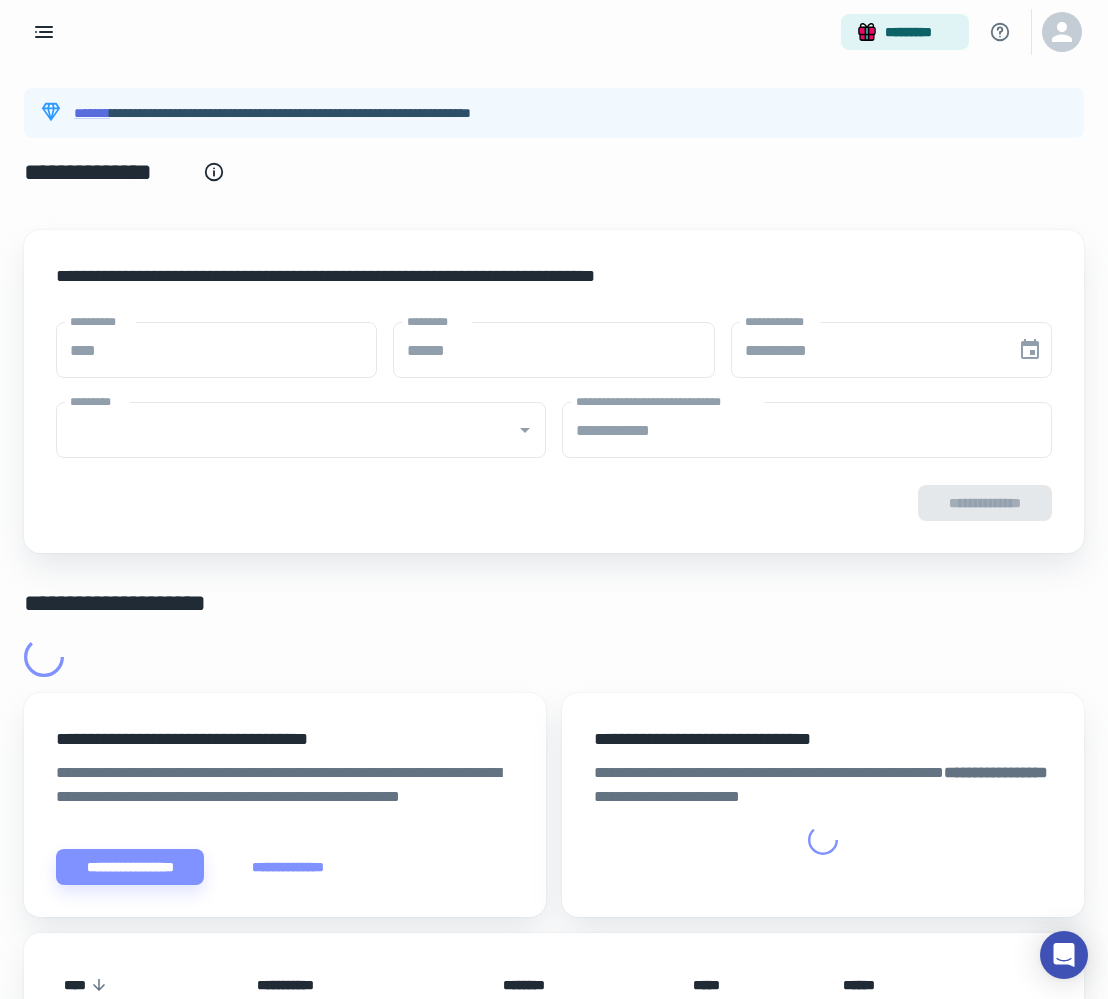 type on "**********" 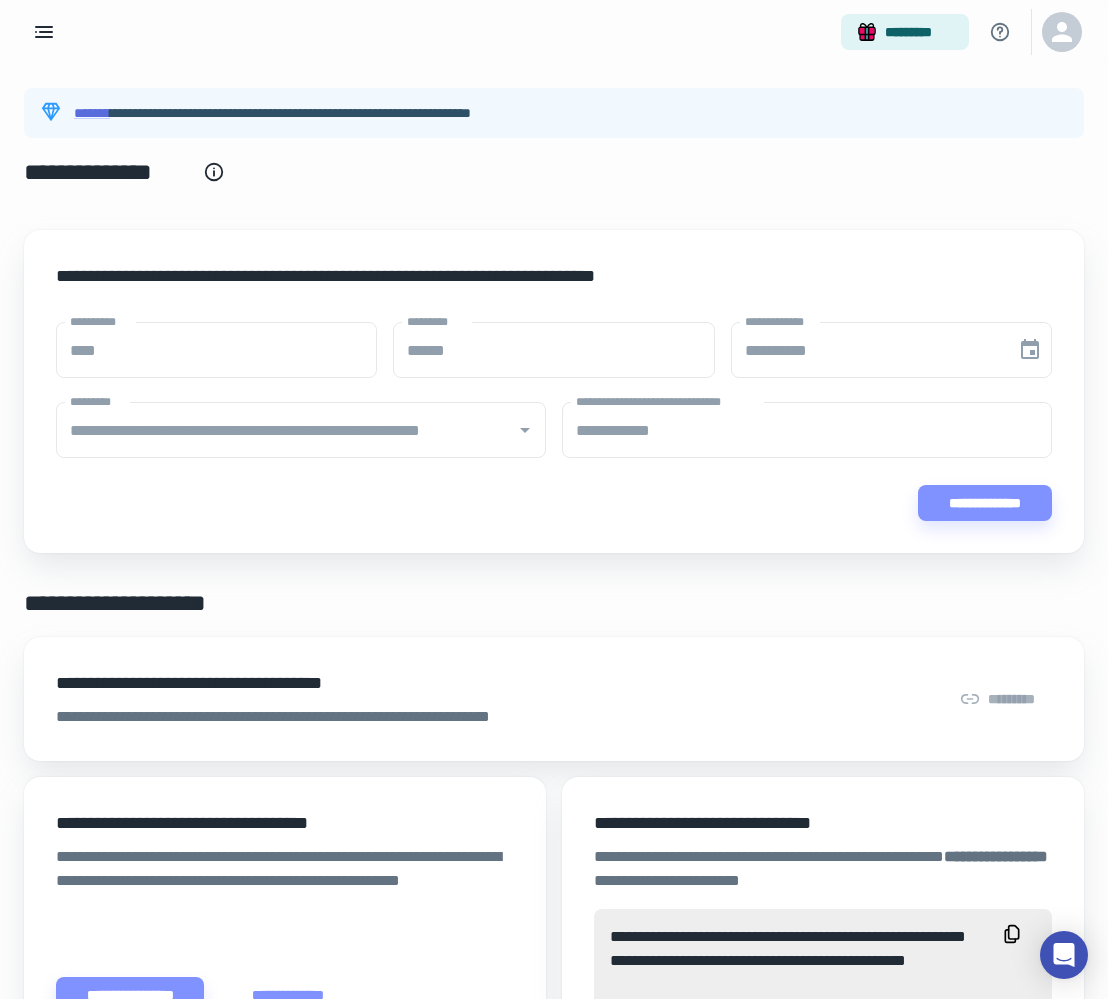 click 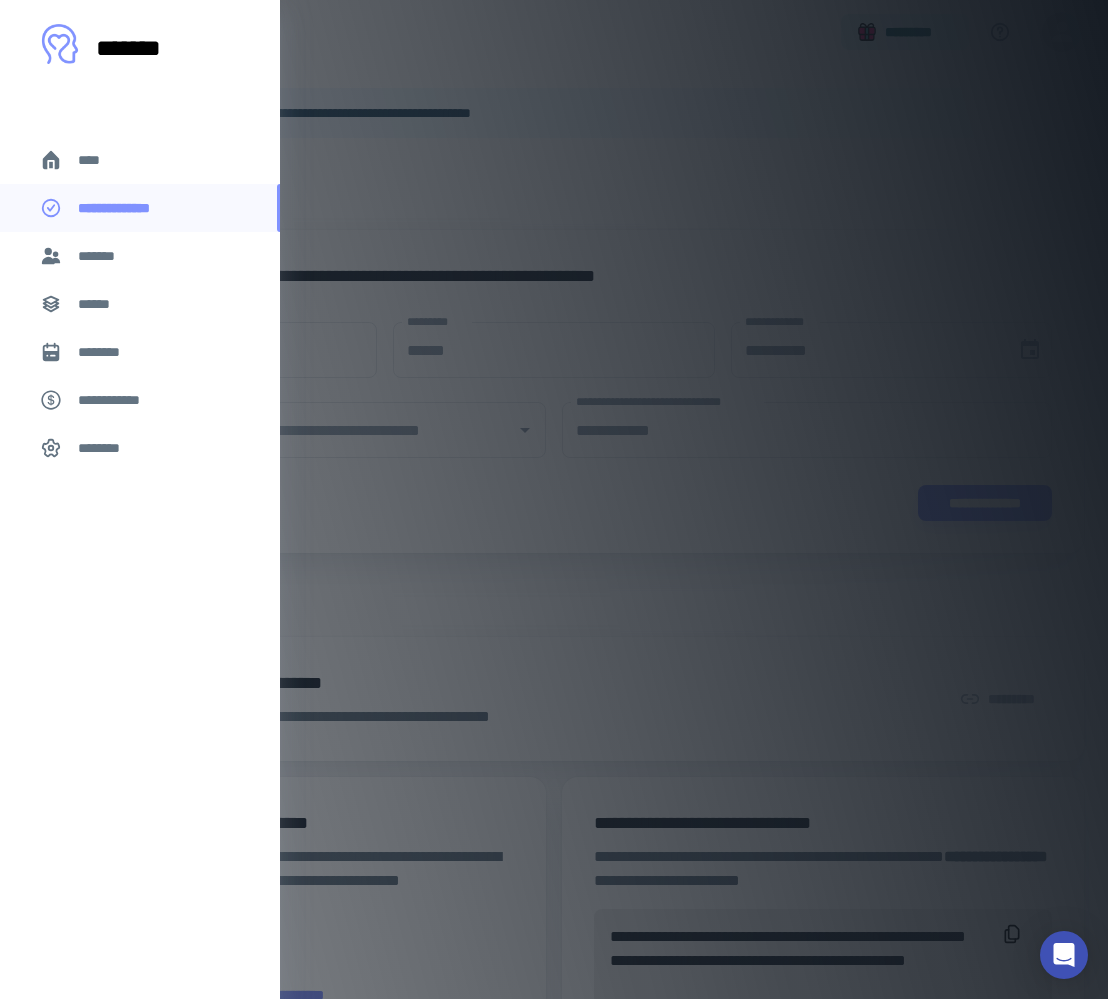 click on "****" at bounding box center [97, 160] 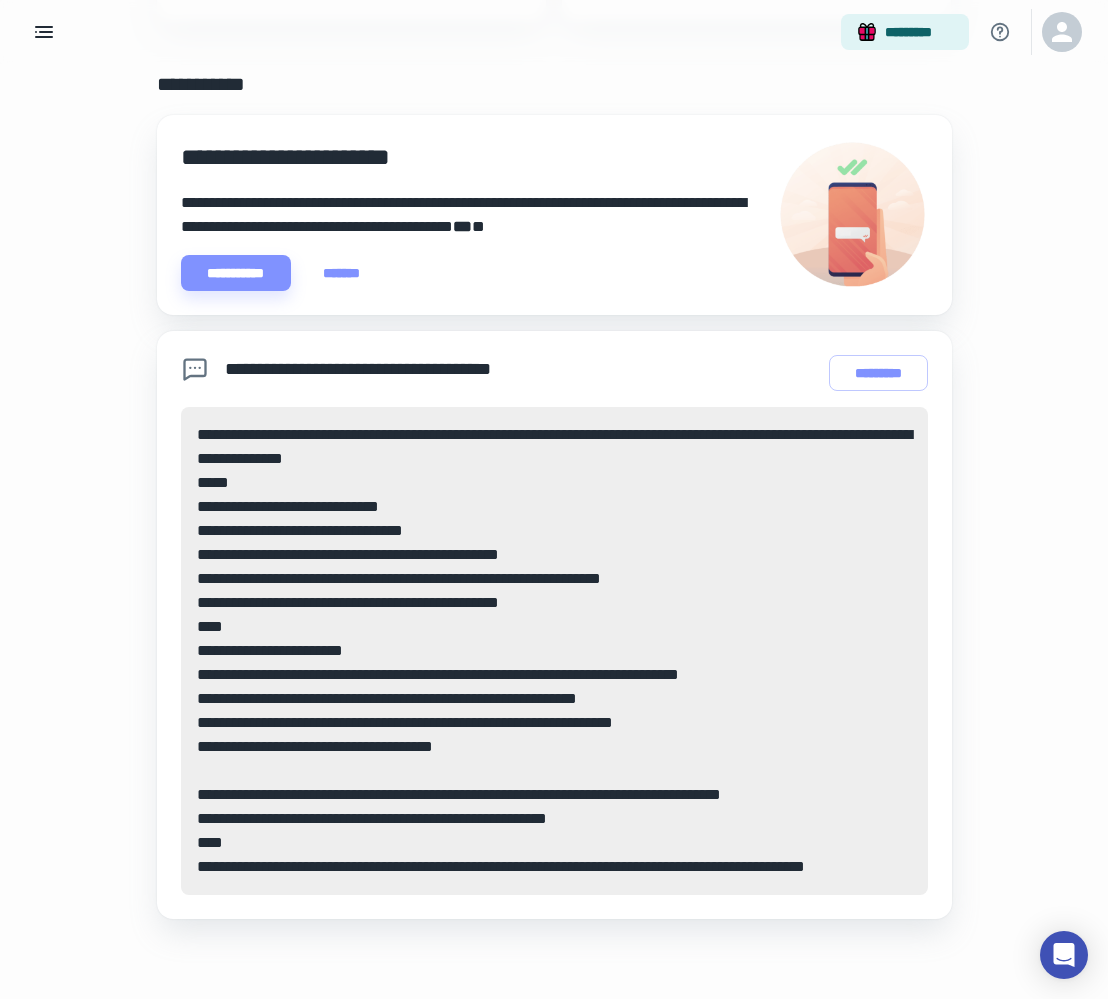 scroll, scrollTop: 0, scrollLeft: 0, axis: both 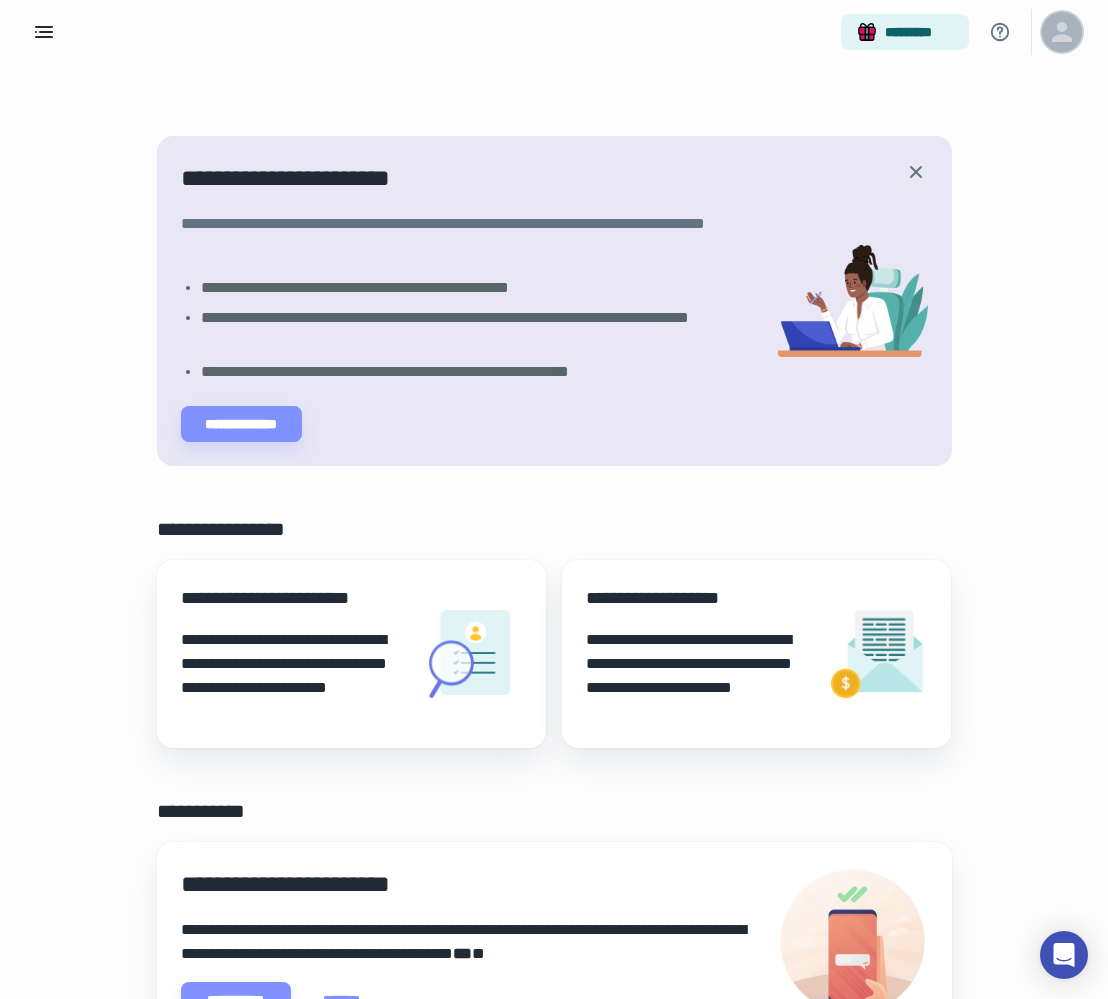 click 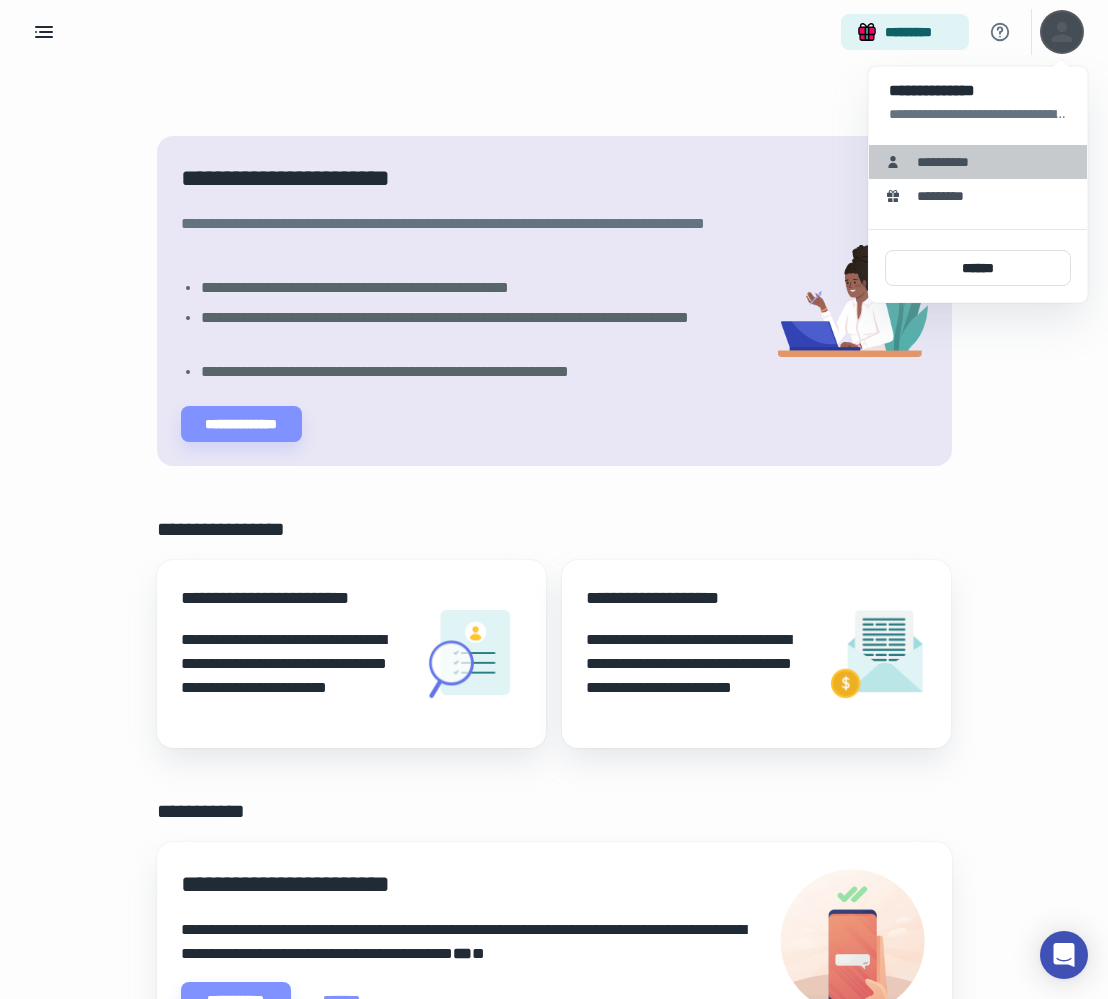 click on "**********" at bounding box center [950, 162] 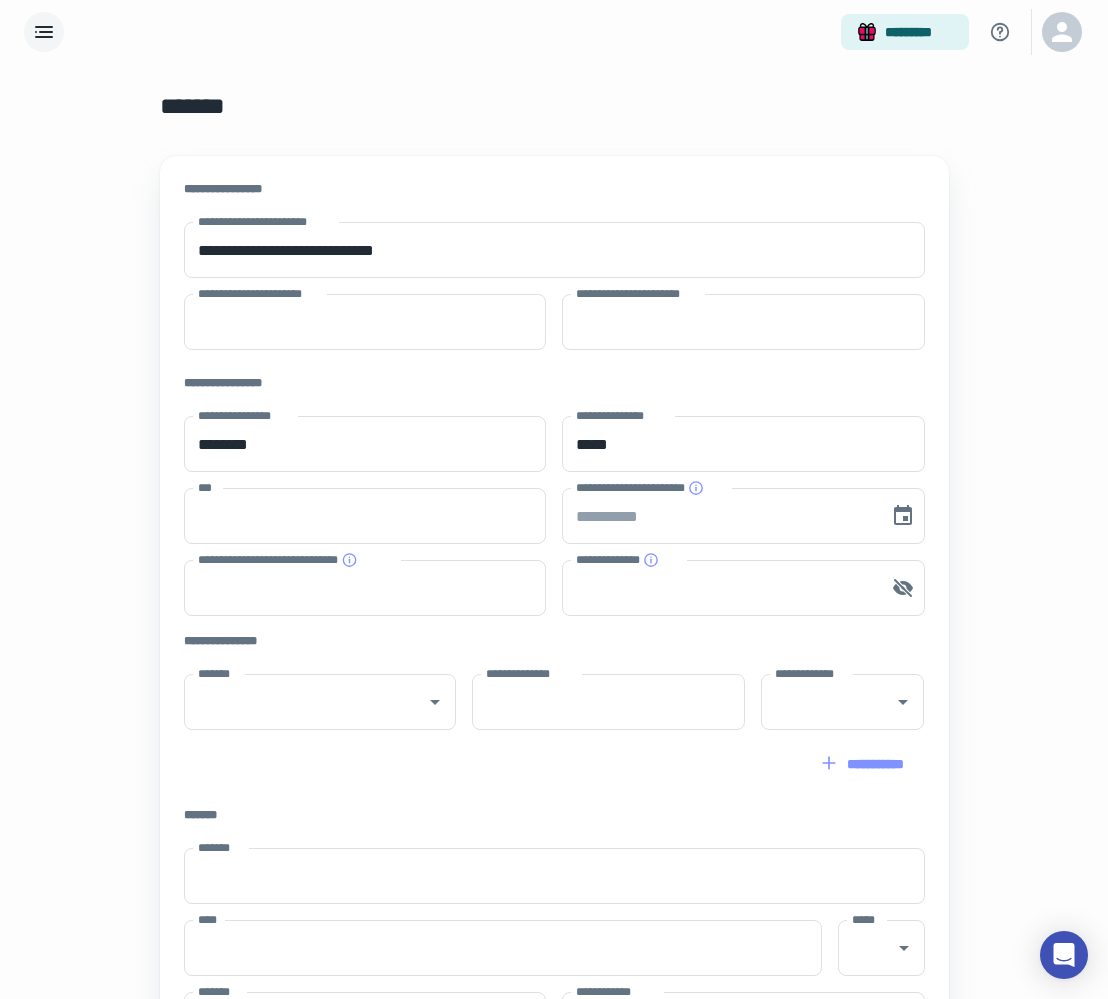 click 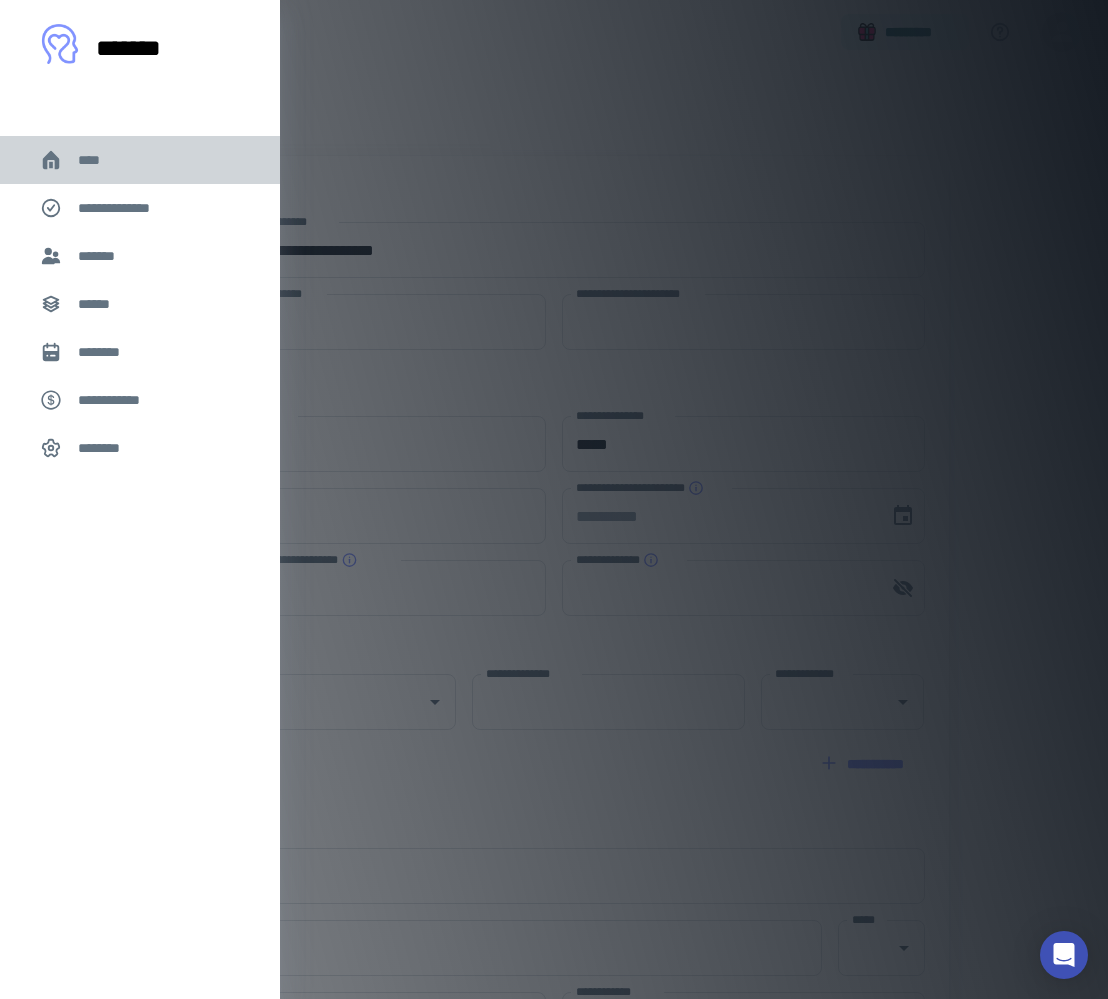 click on "****" at bounding box center [140, 160] 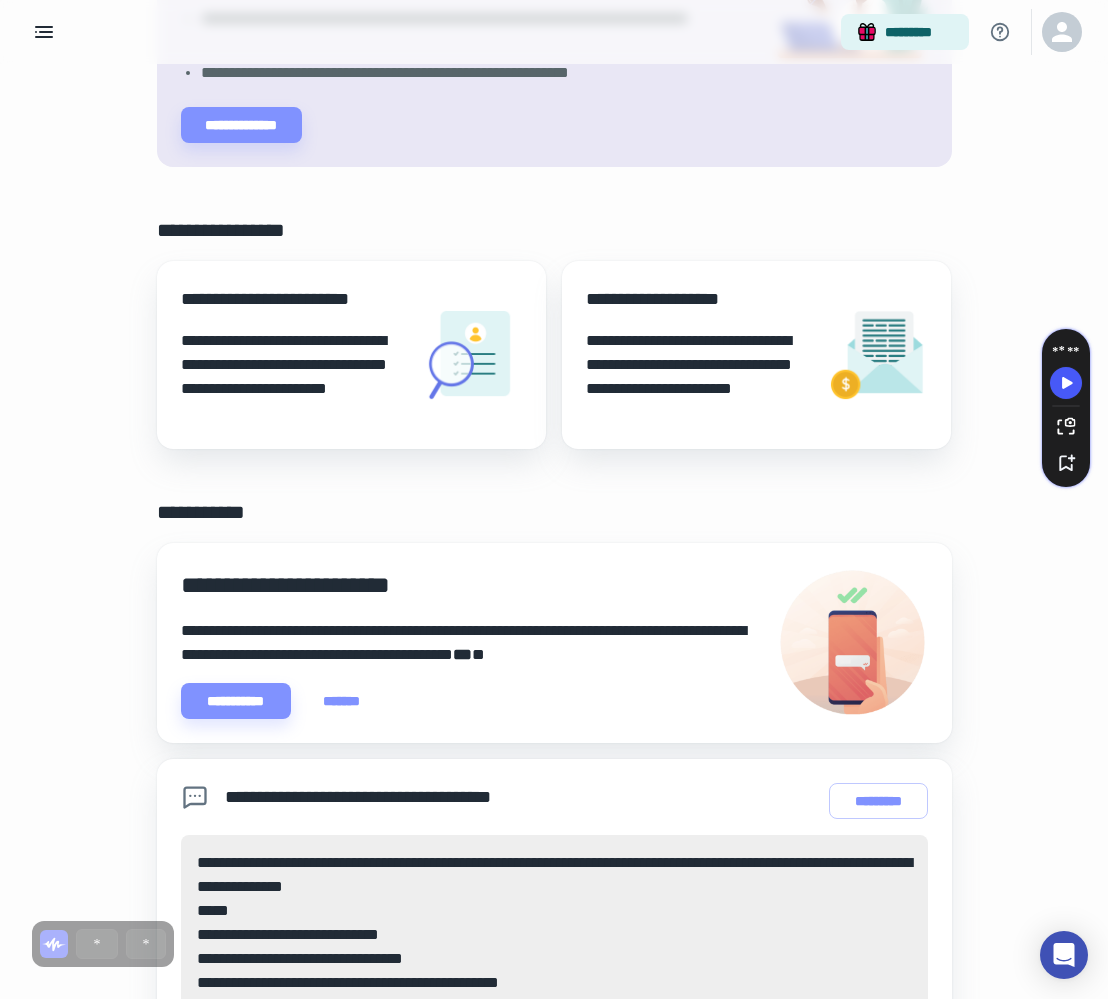 scroll, scrollTop: 375, scrollLeft: 0, axis: vertical 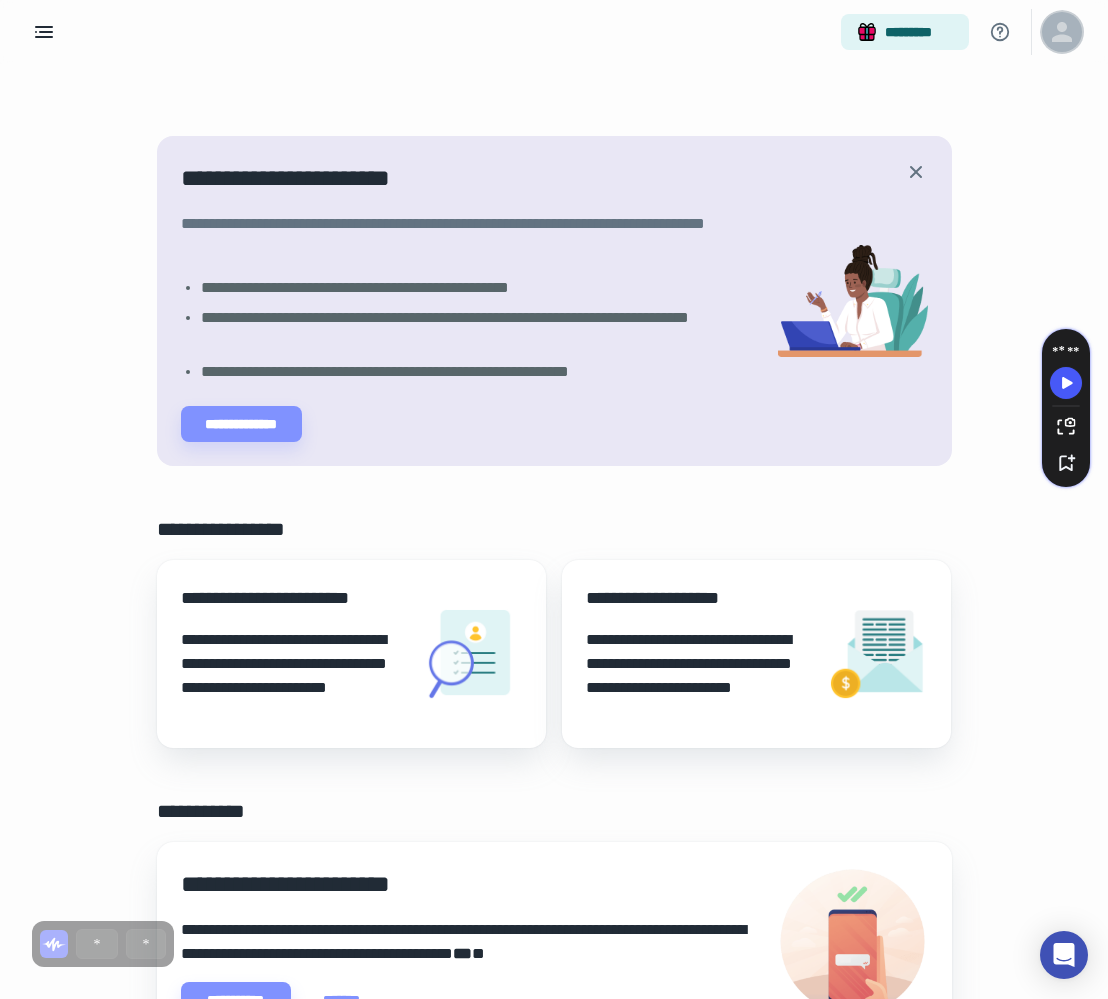 click 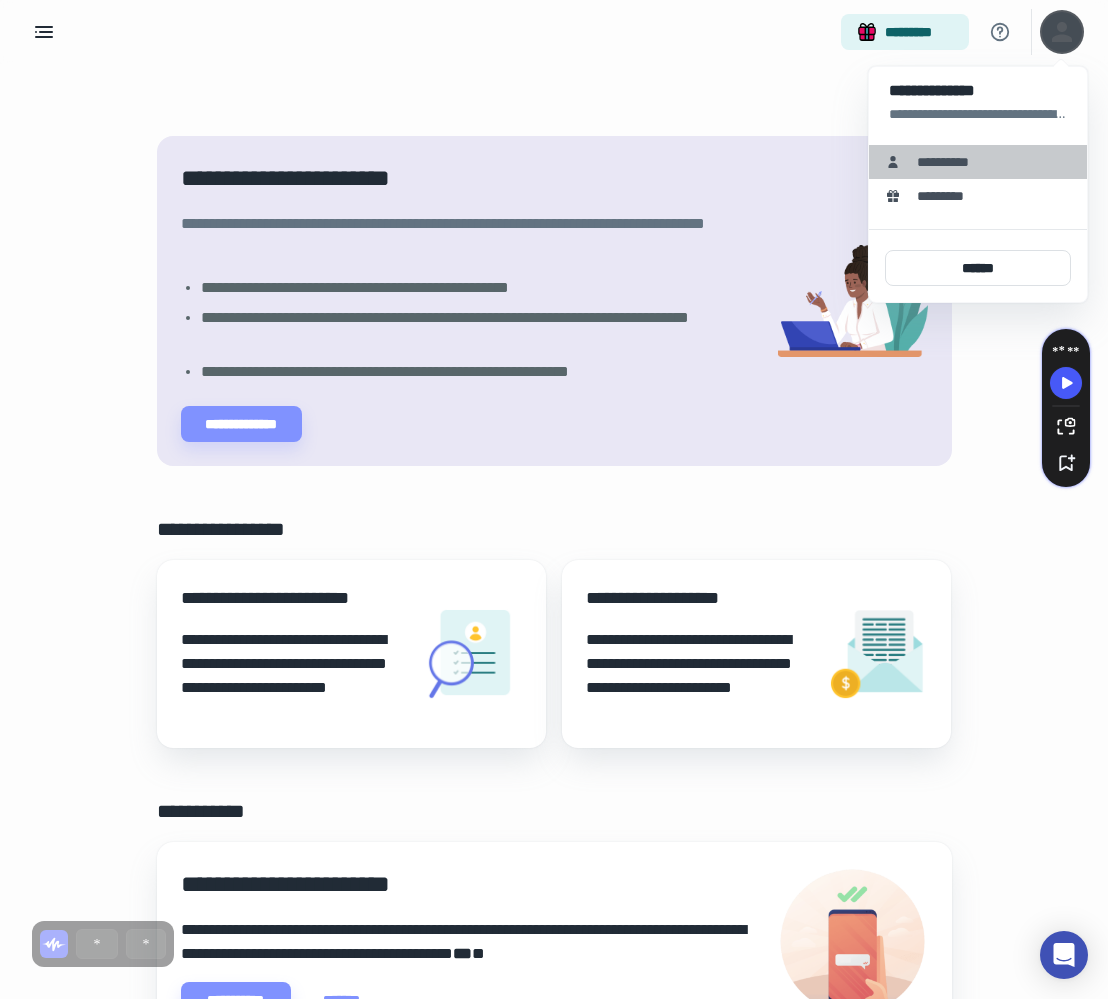 click on "**********" at bounding box center [950, 162] 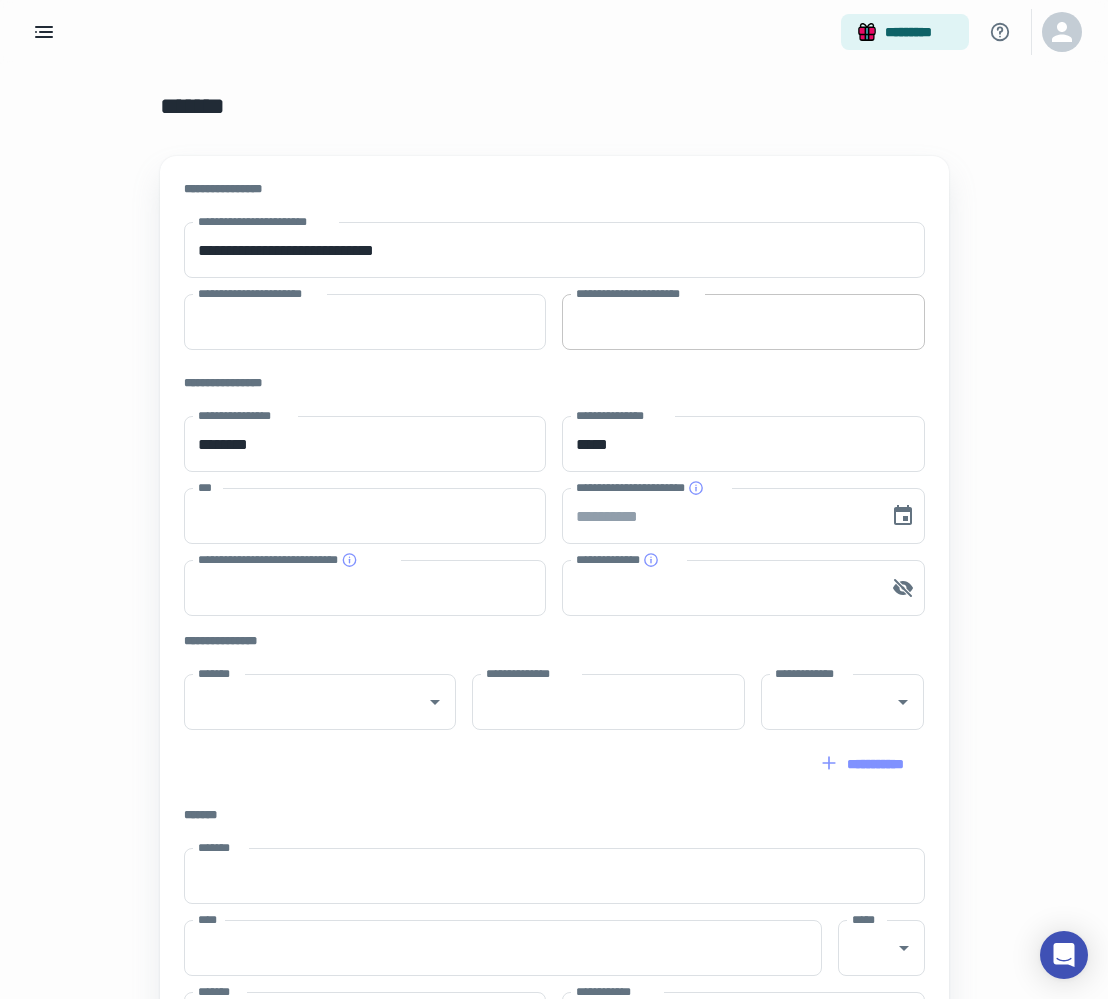scroll, scrollTop: 213, scrollLeft: 0, axis: vertical 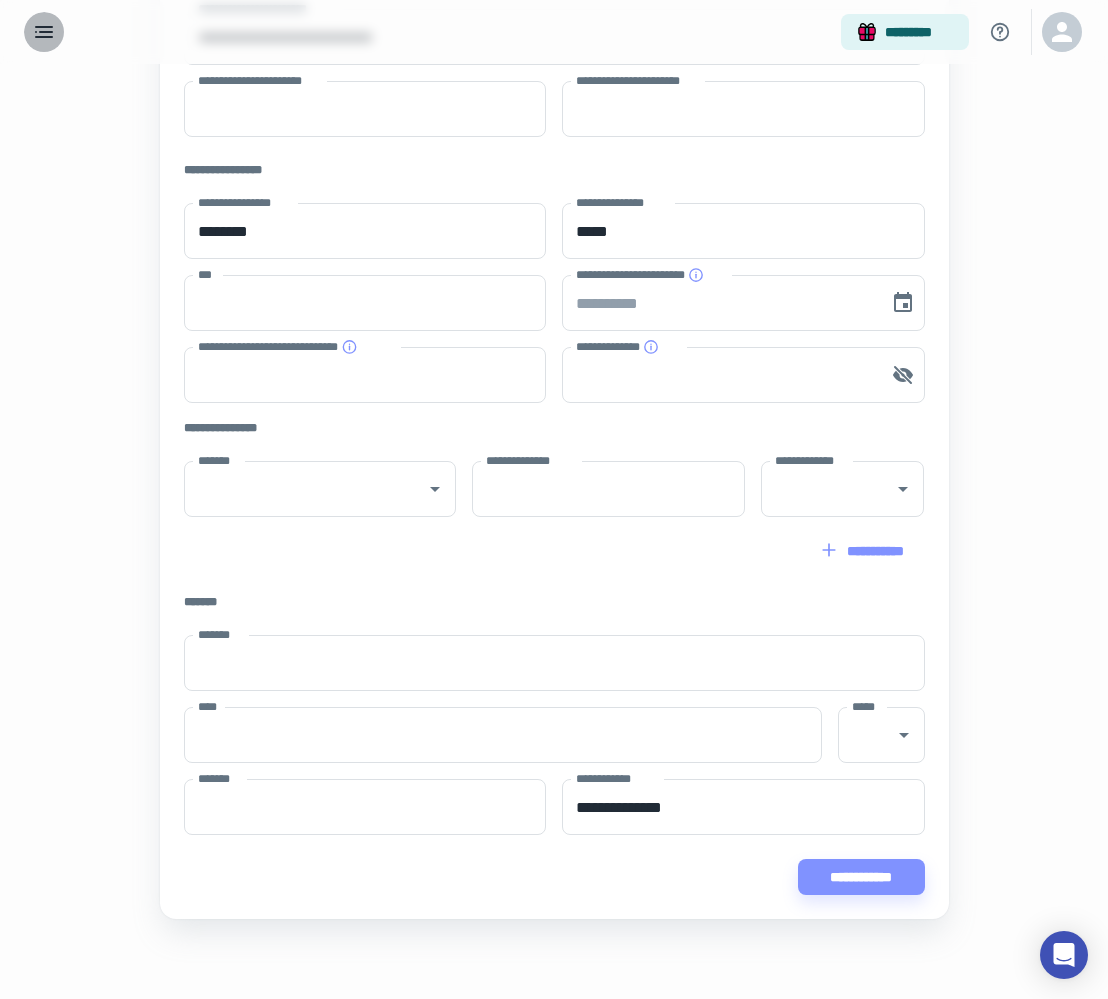 click 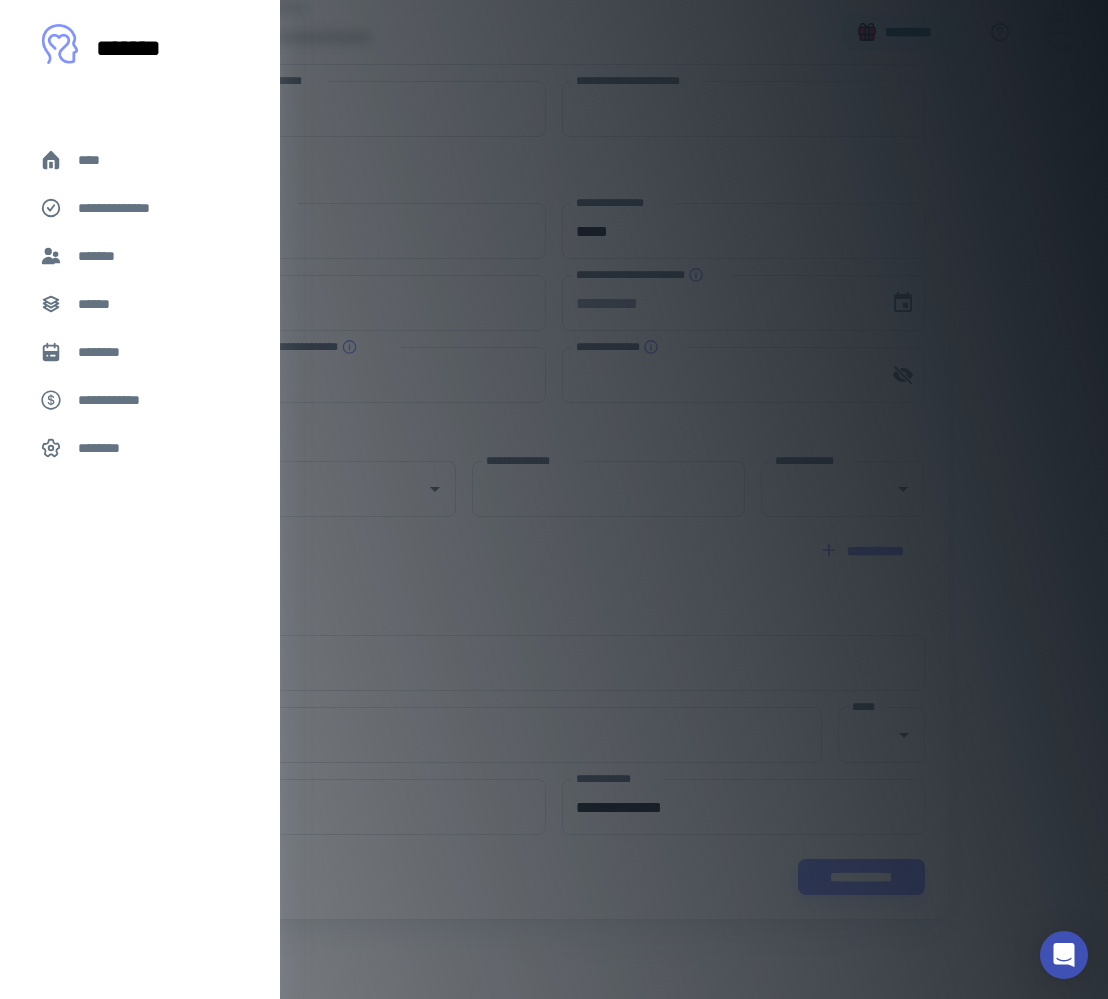 click on "****" at bounding box center (140, 160) 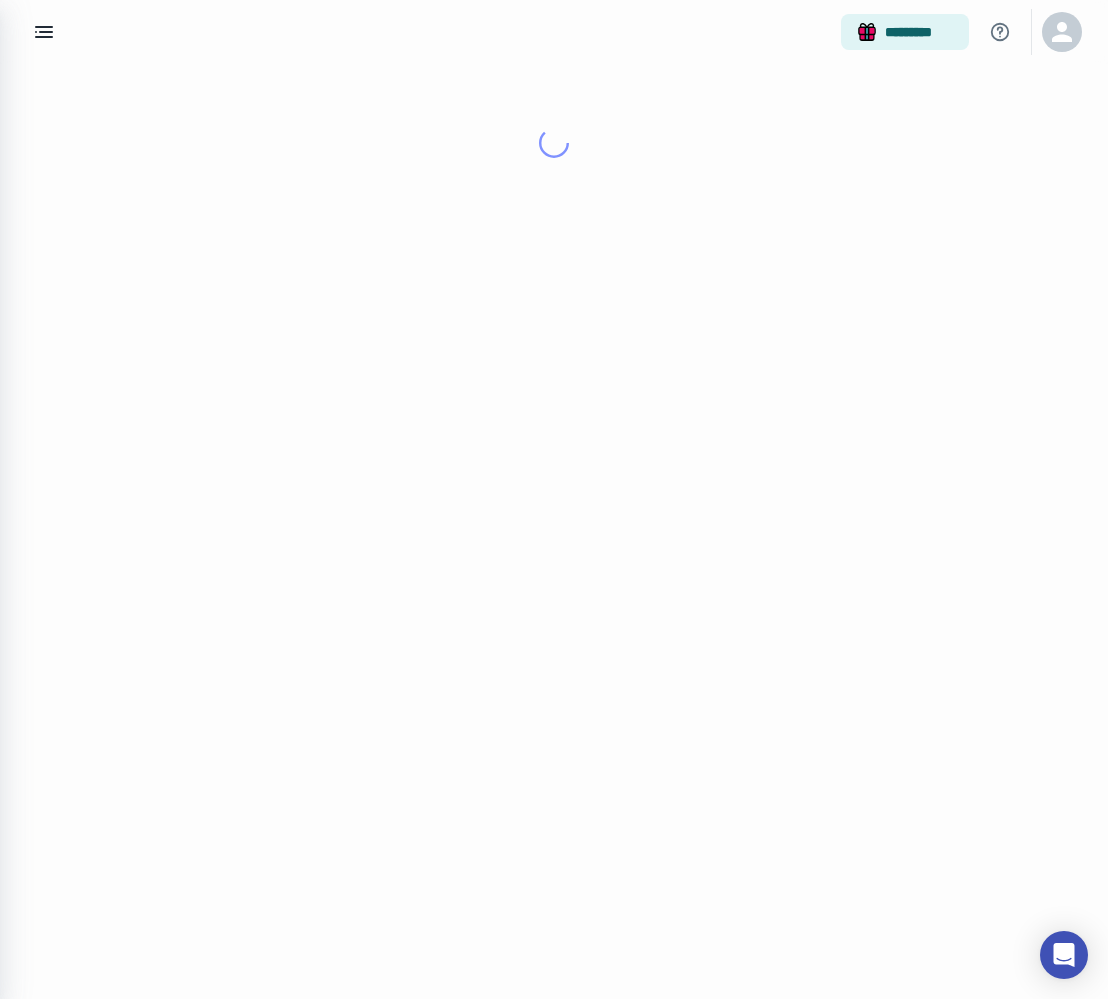 scroll, scrollTop: 0, scrollLeft: 0, axis: both 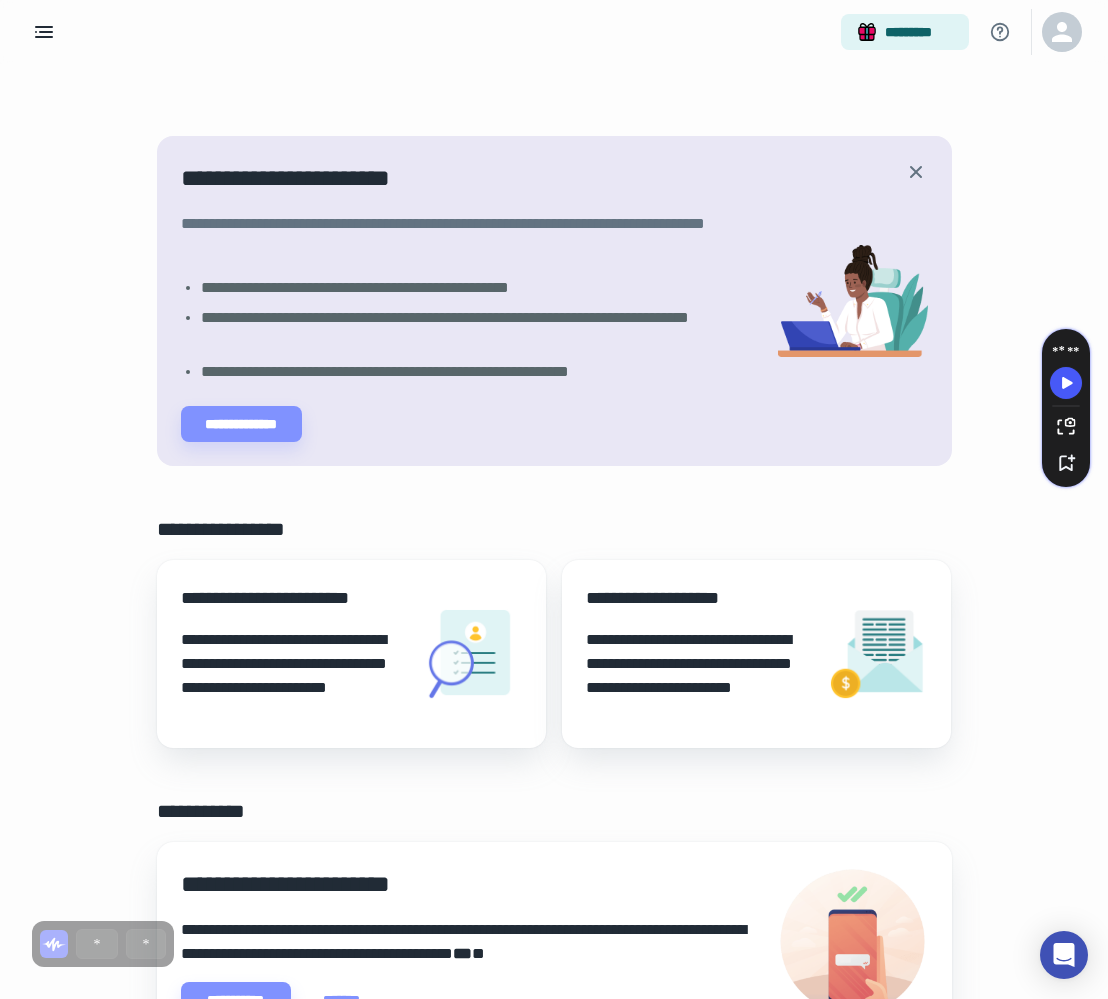 click on "**********" at bounding box center (293, 676) 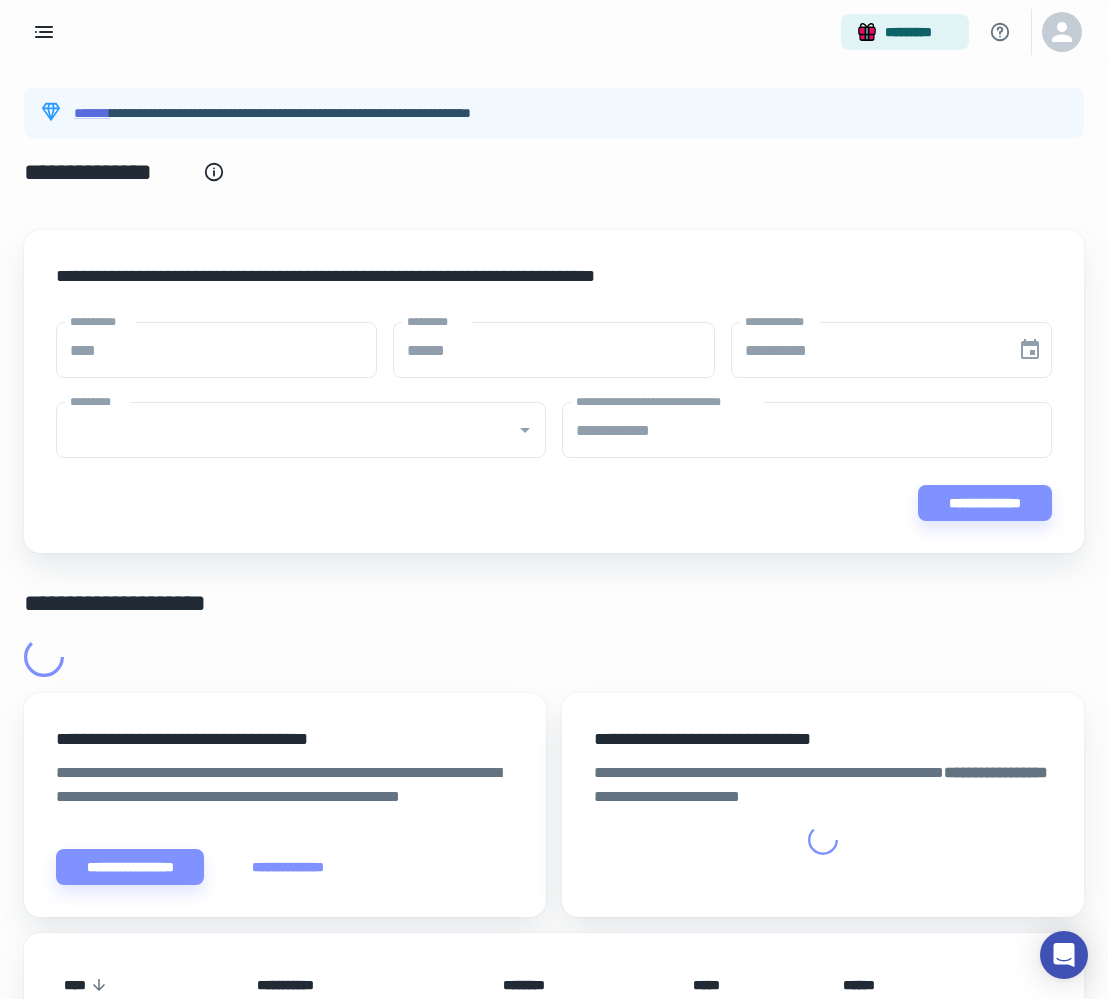 type on "****" 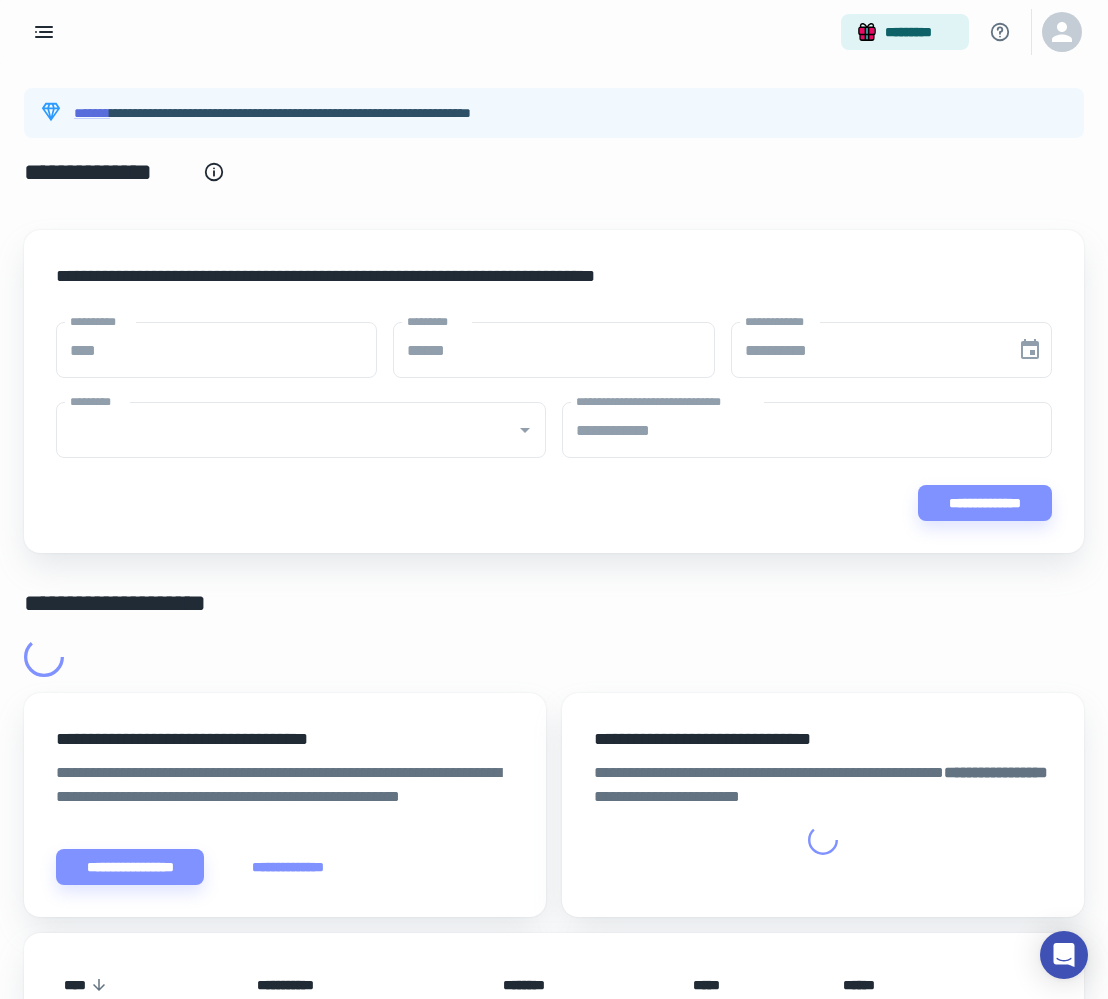 type on "******" 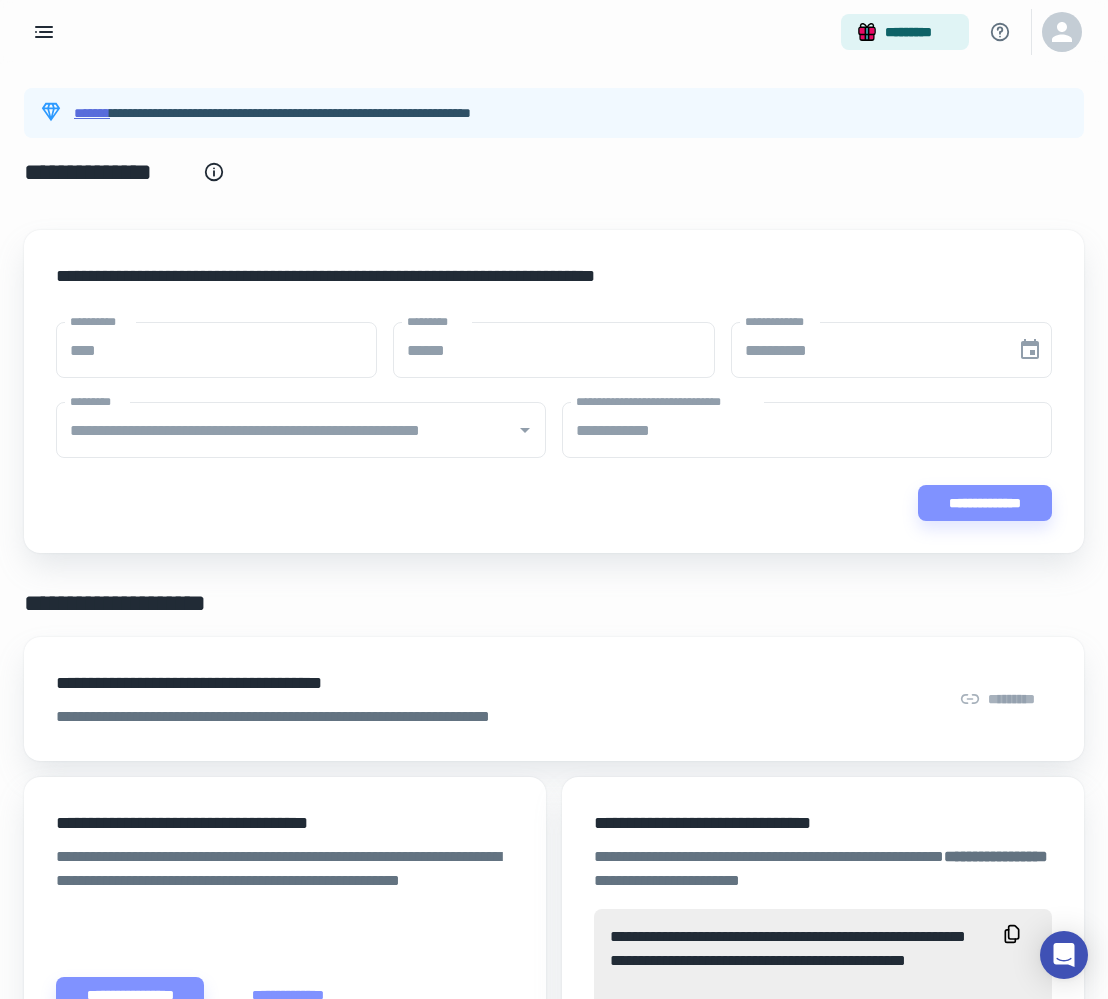 click on "*******" at bounding box center [92, 113] 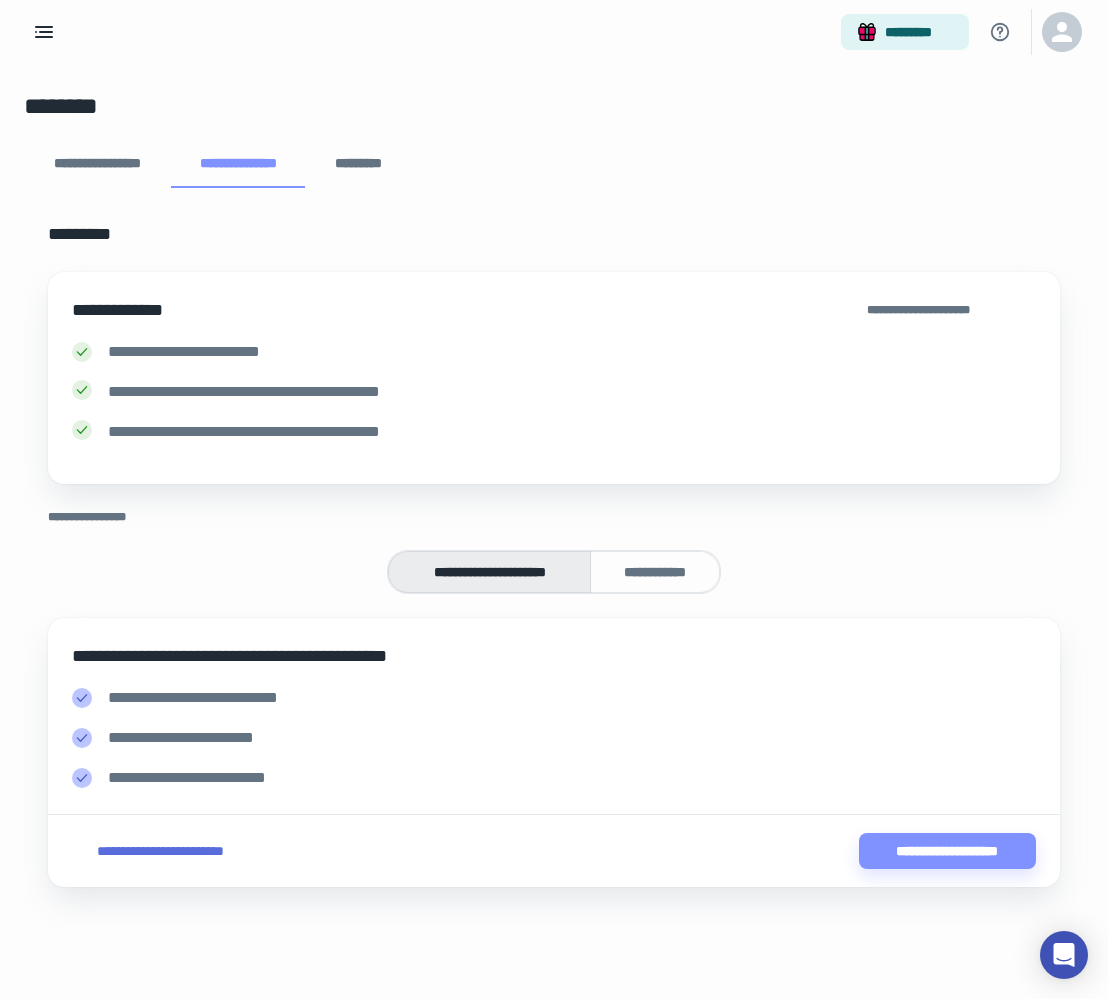 click on "**********" at bounding box center [160, 851] 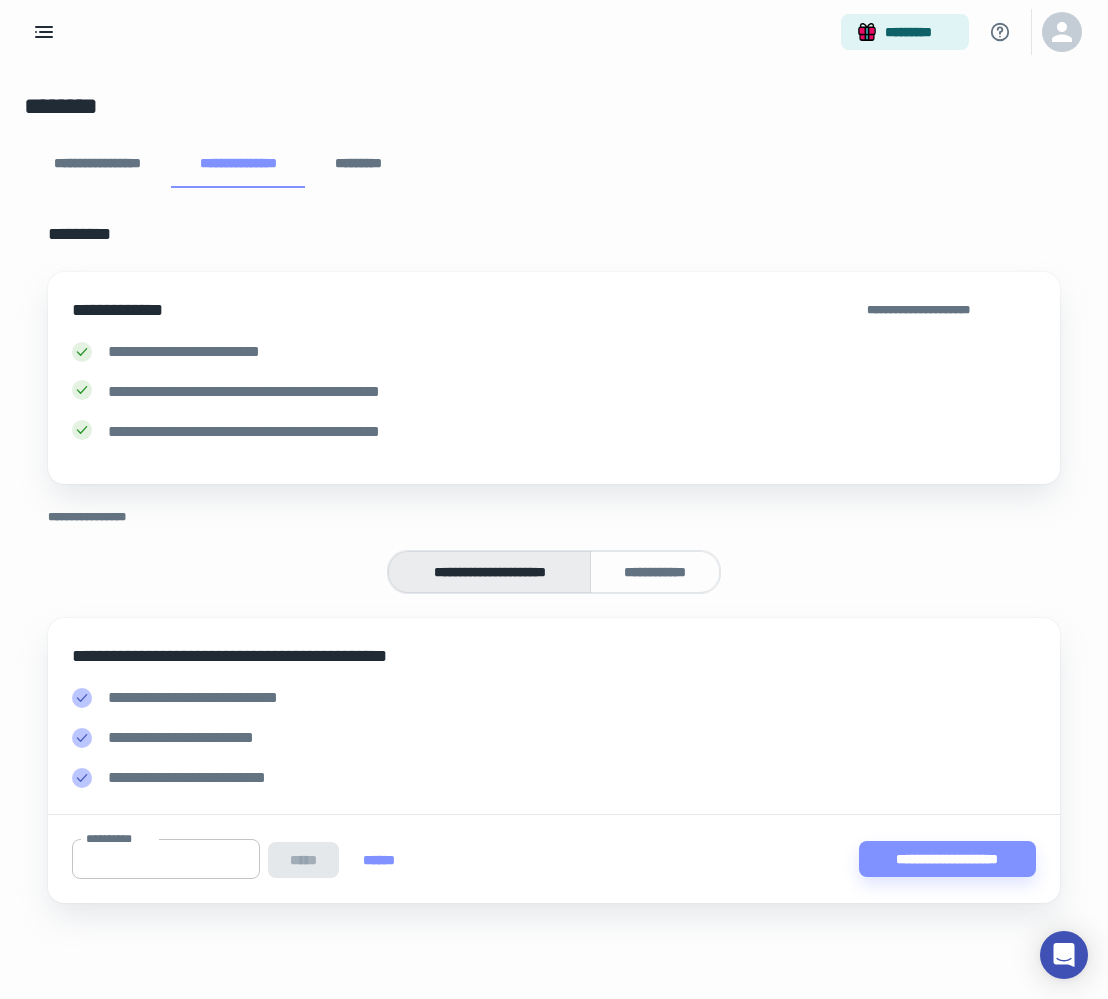 click on "**********" at bounding box center (166, 859) 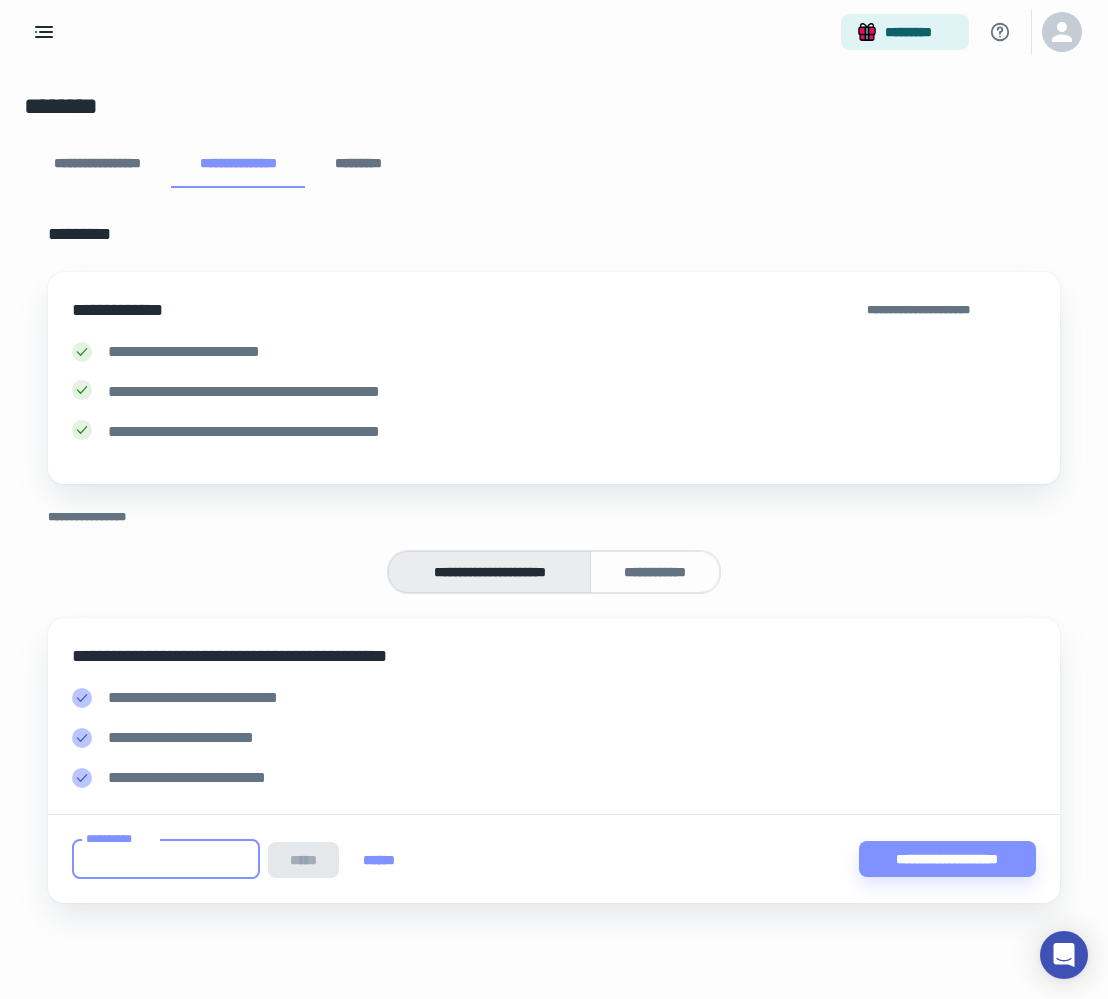 paste on "******" 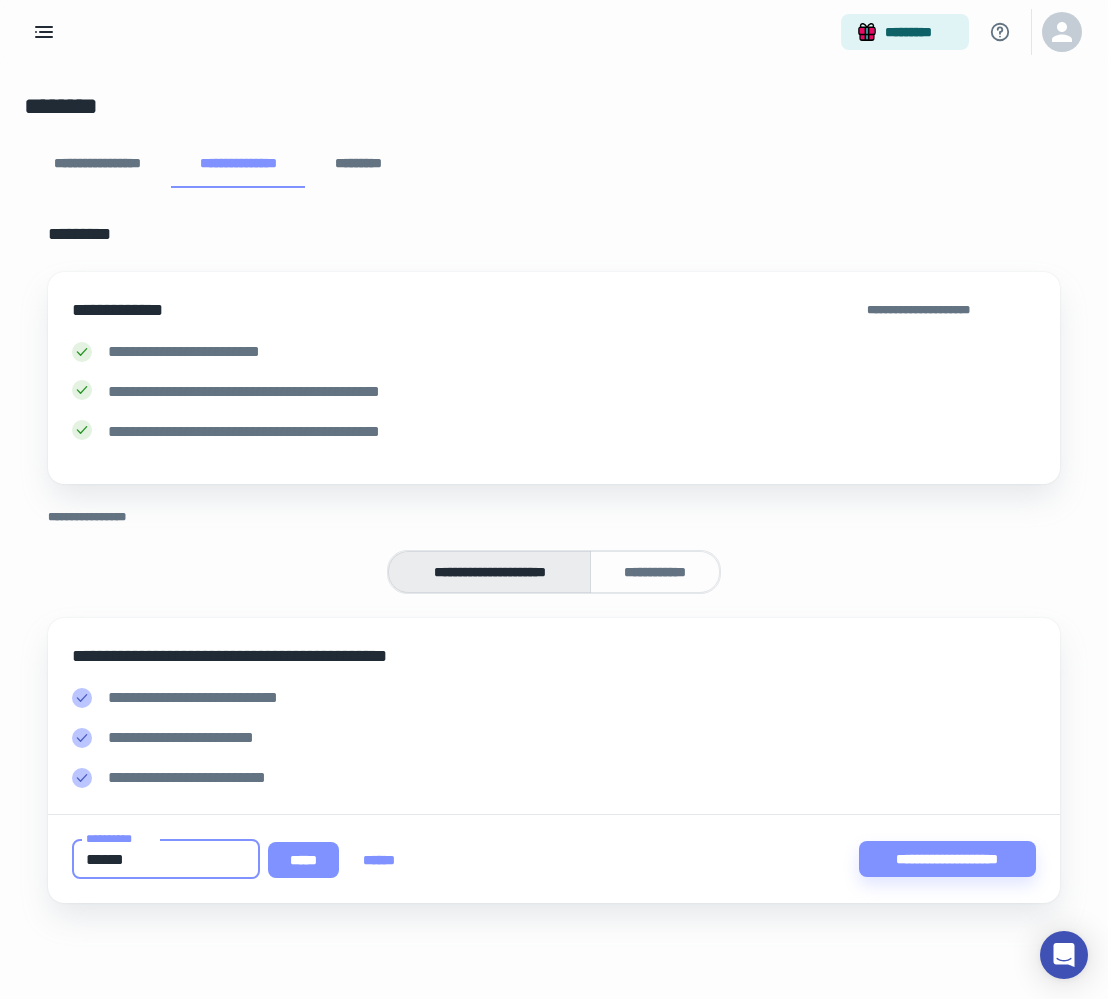 type on "******" 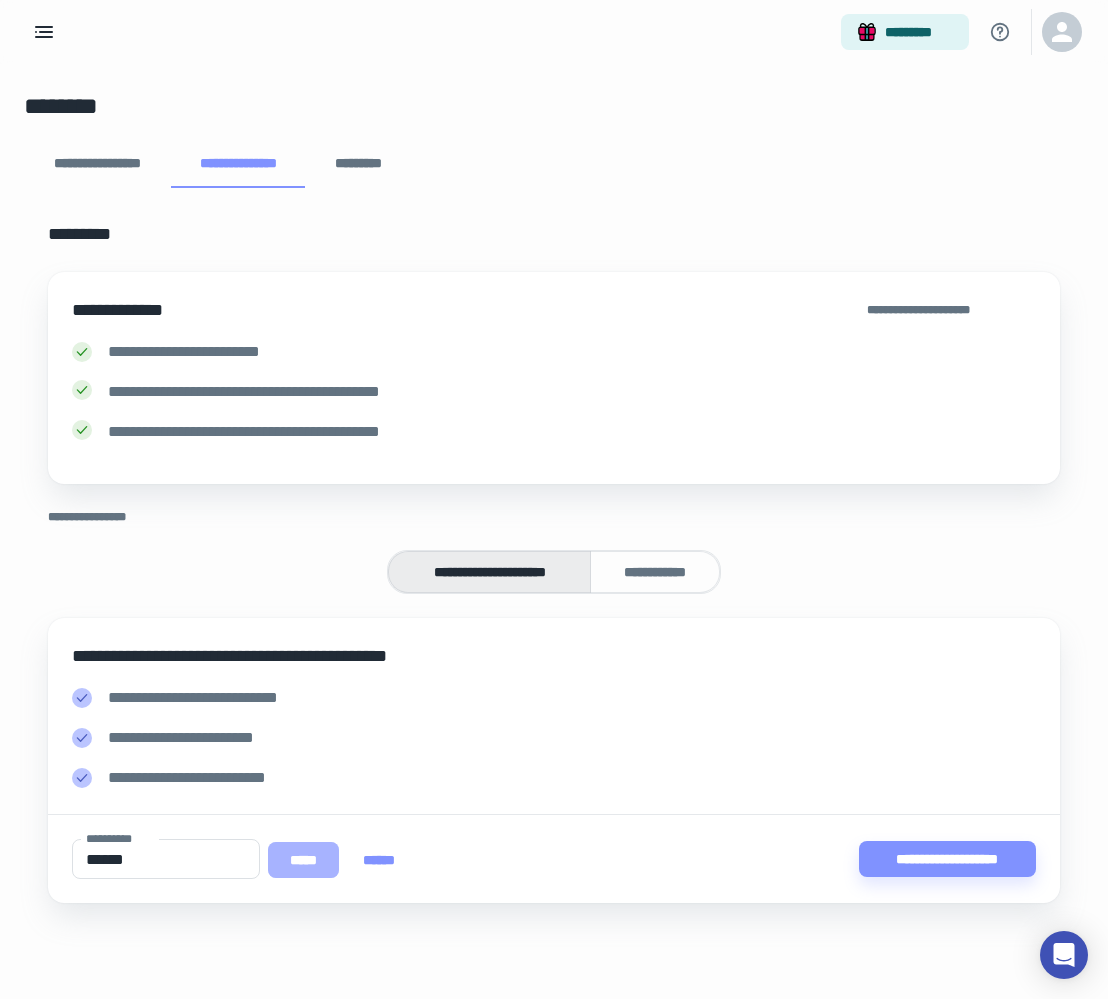 click on "*****" at bounding box center [303, 860] 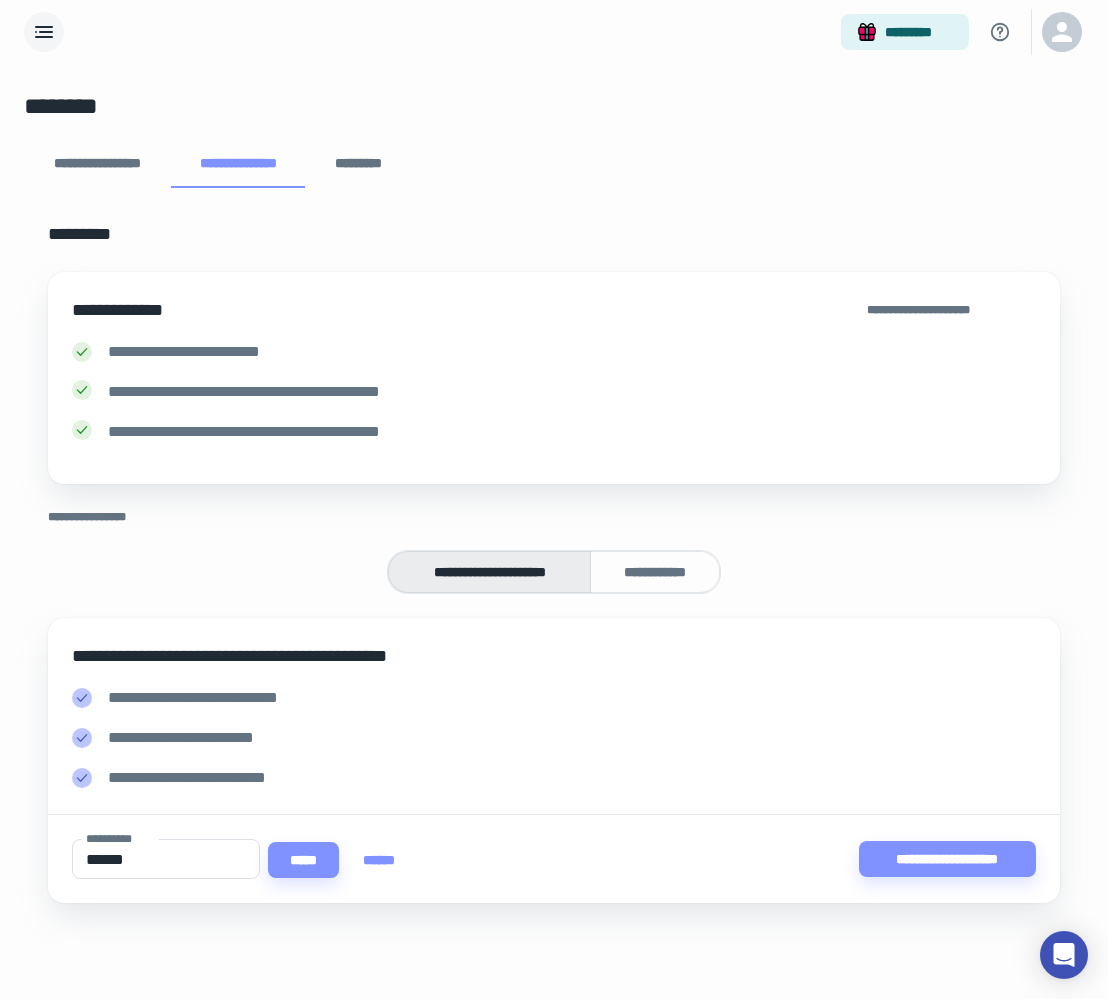 click 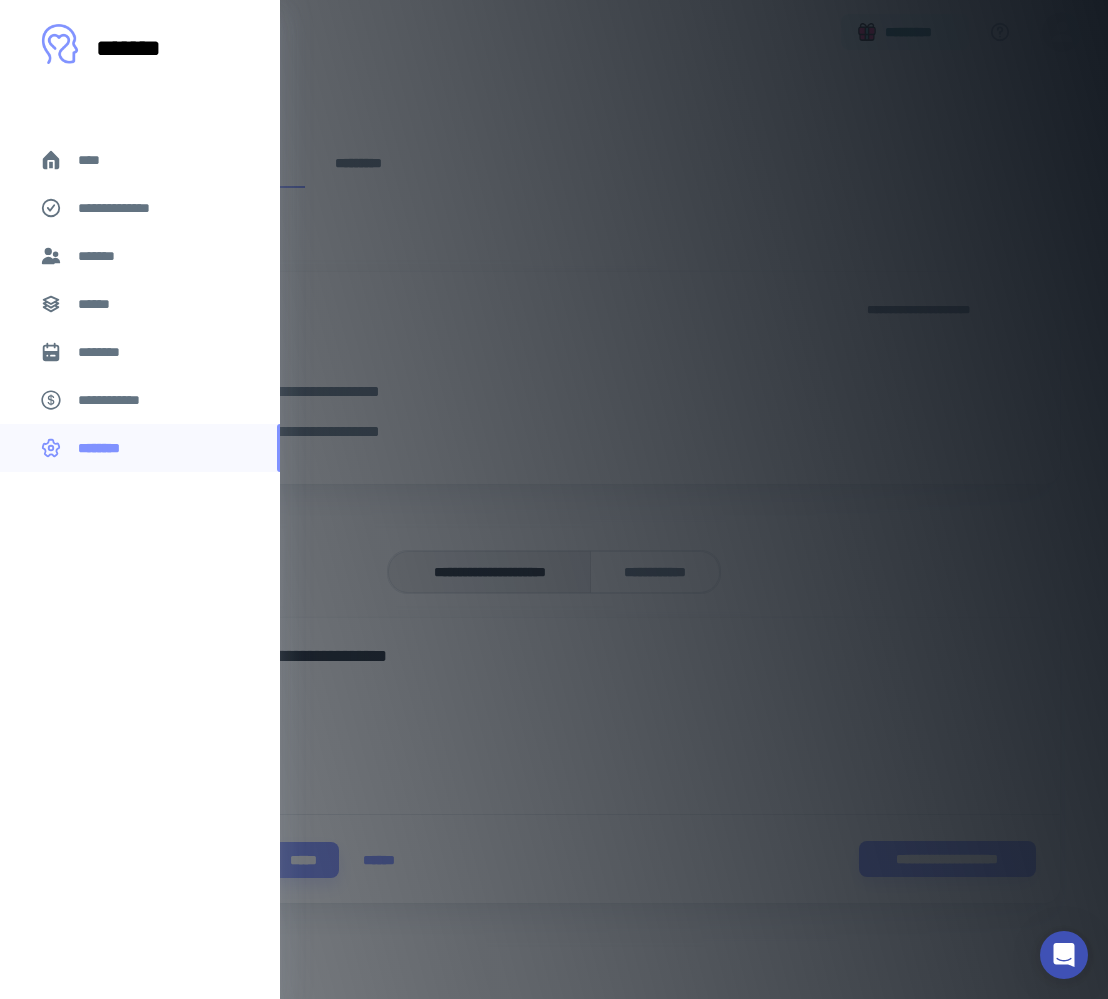 click on "****" at bounding box center (97, 160) 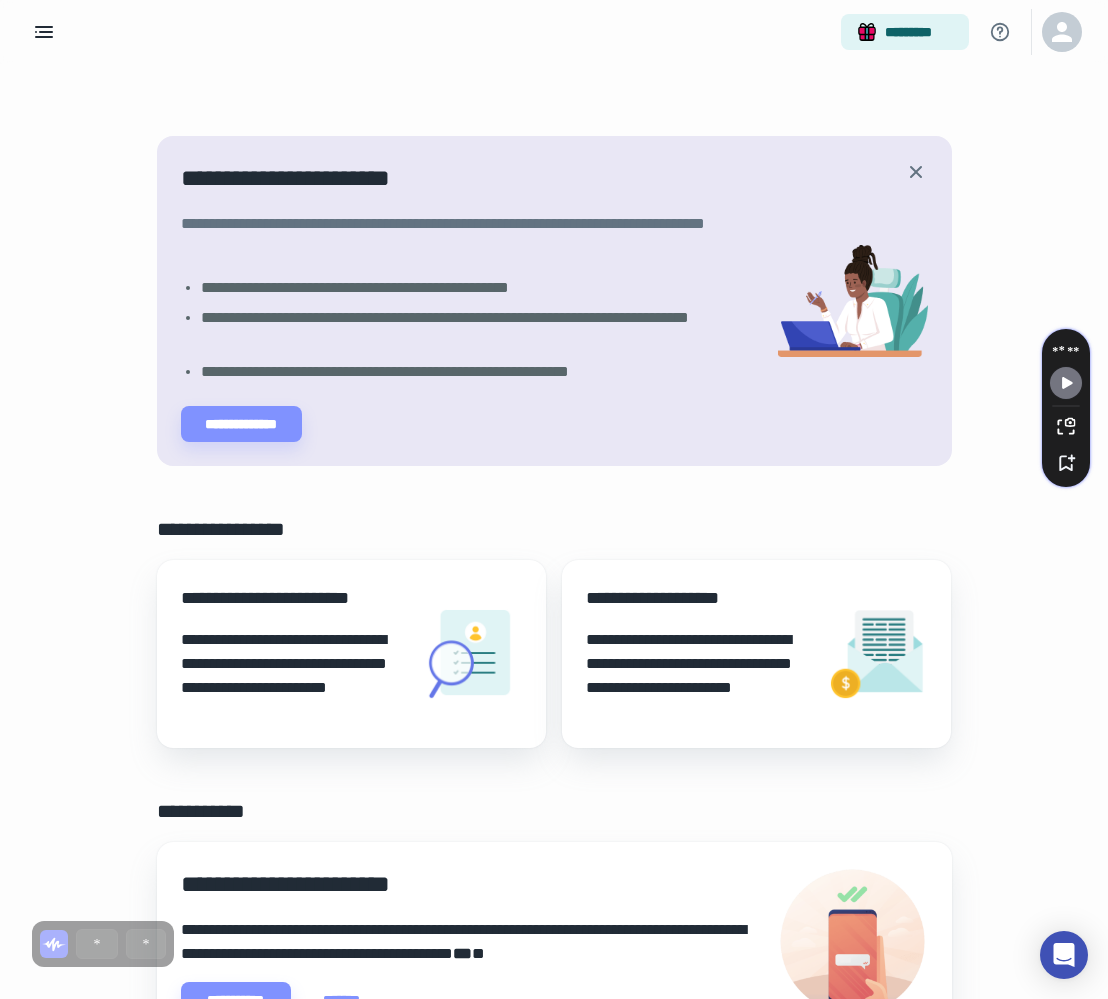 click on "**********" at bounding box center [351, 654] 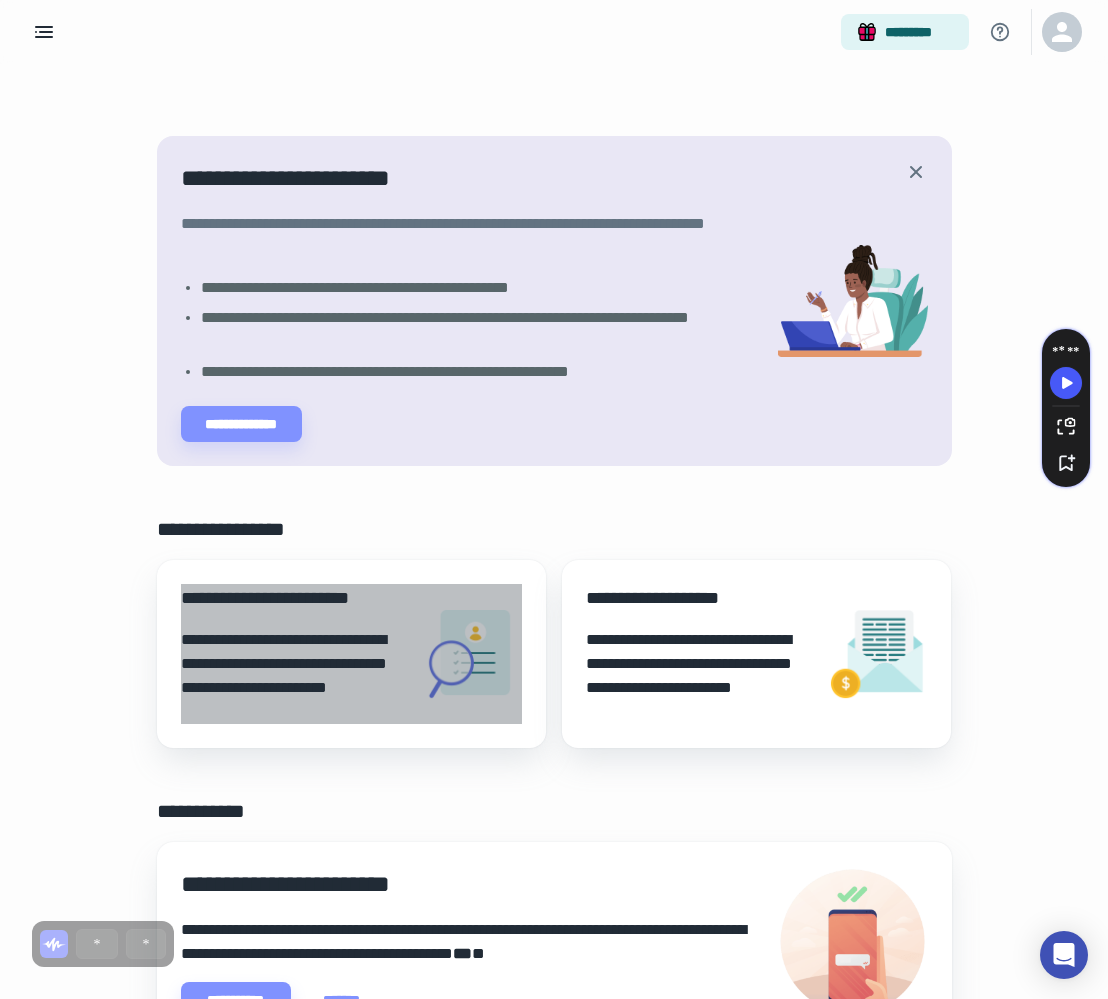click on "**********" at bounding box center (293, 654) 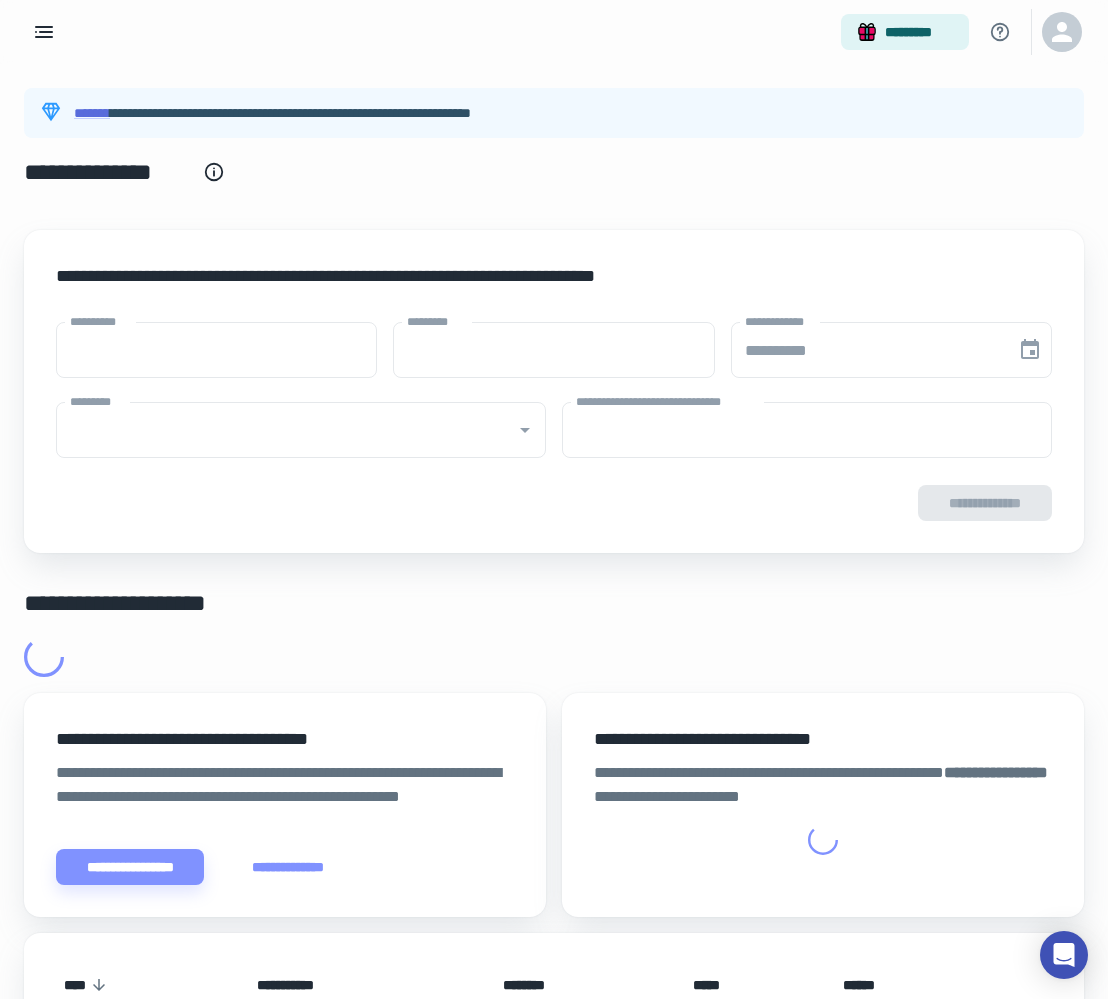 type on "****" 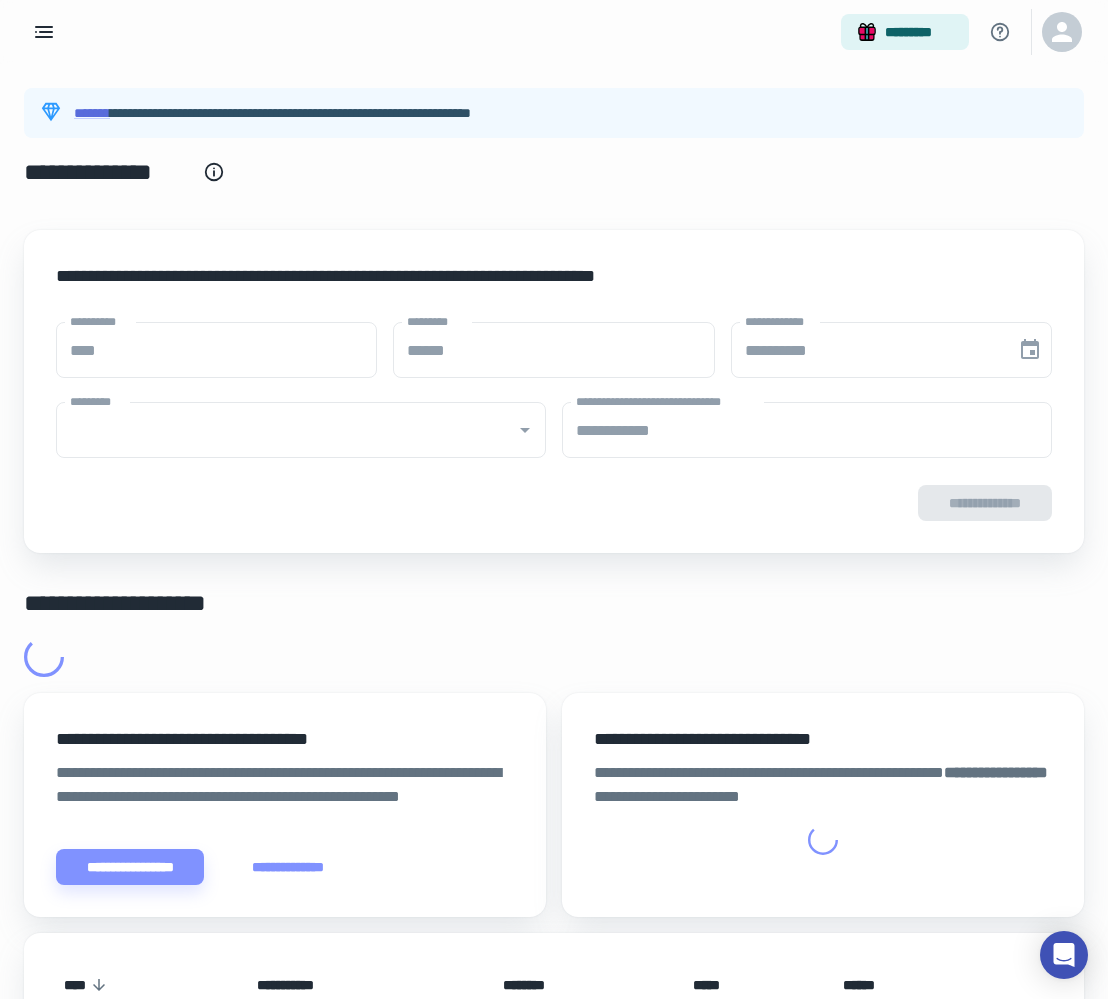 type on "**********" 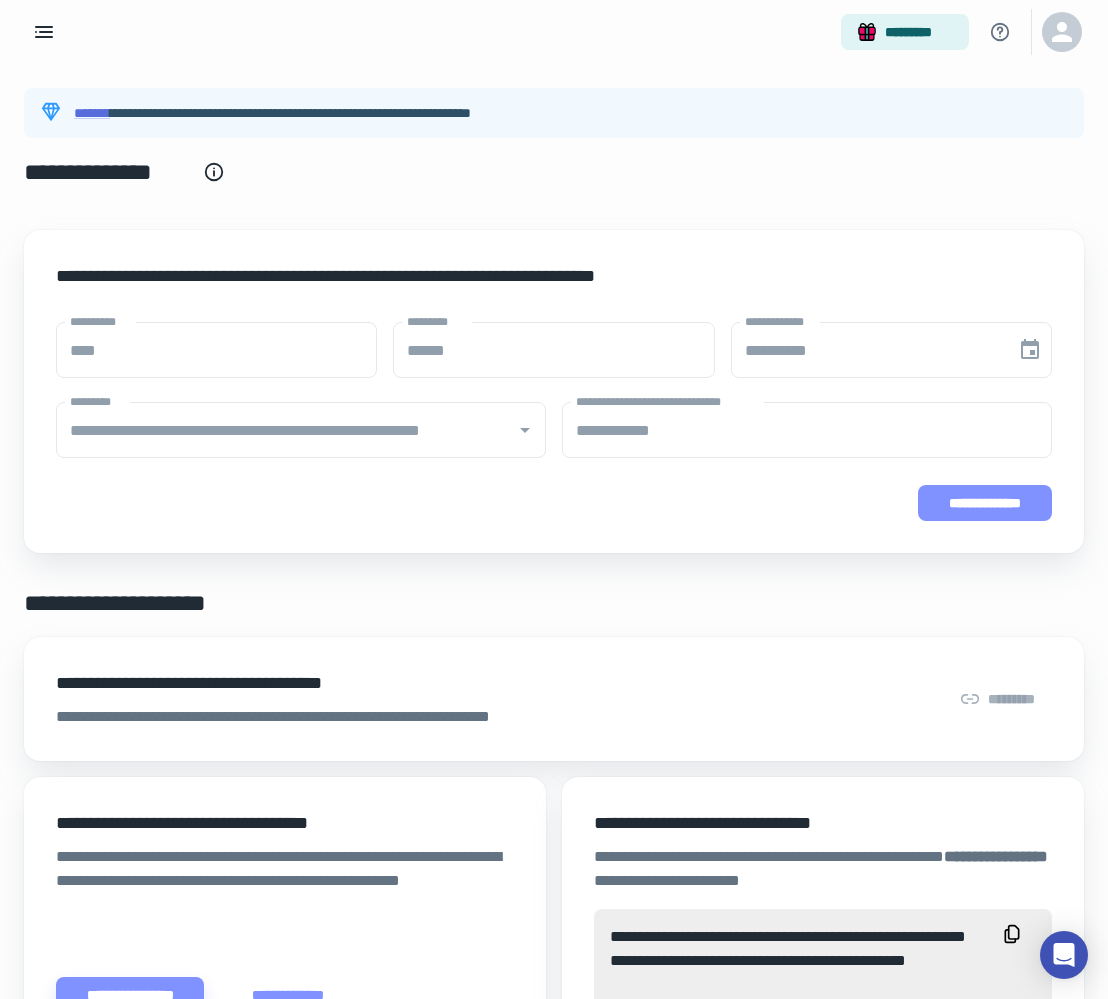 click on "**********" at bounding box center [985, 503] 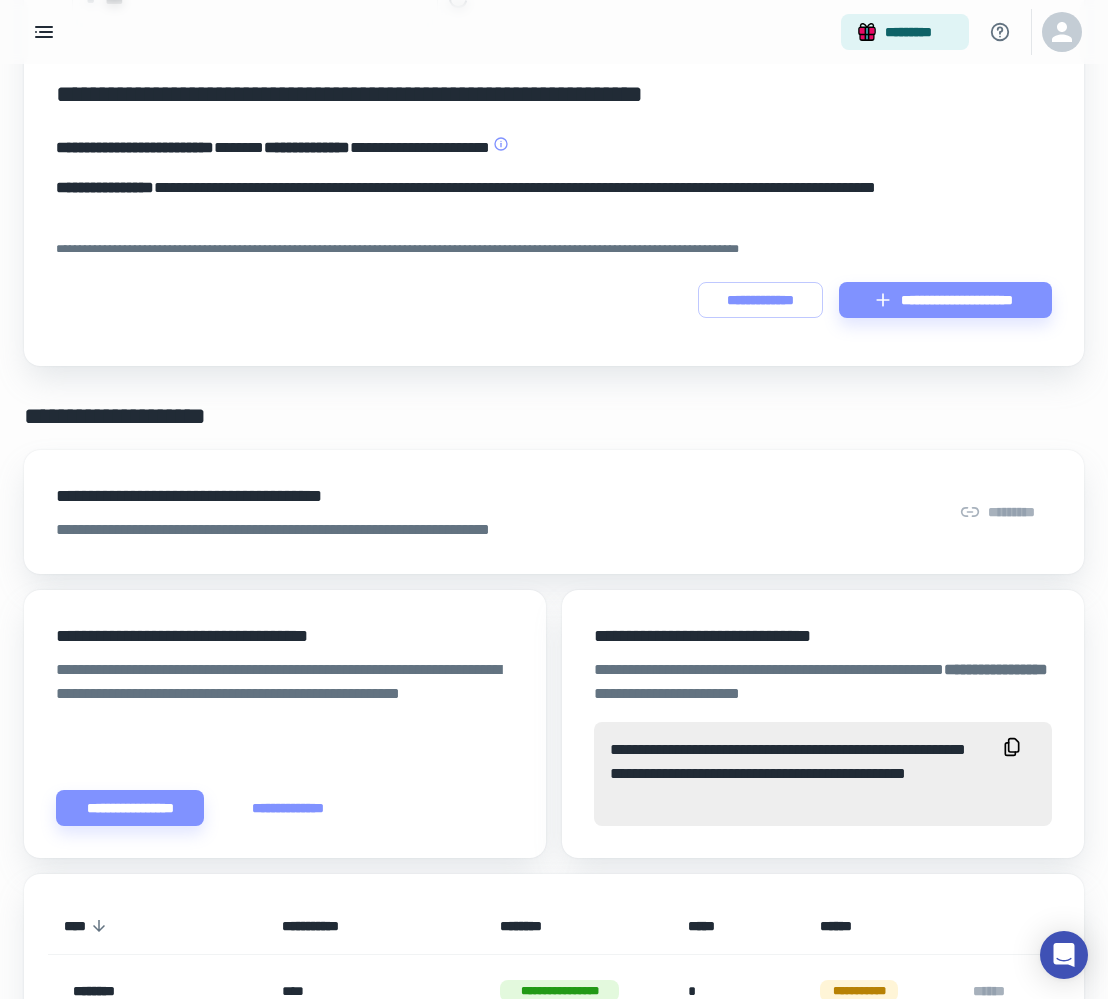 scroll, scrollTop: 0, scrollLeft: 0, axis: both 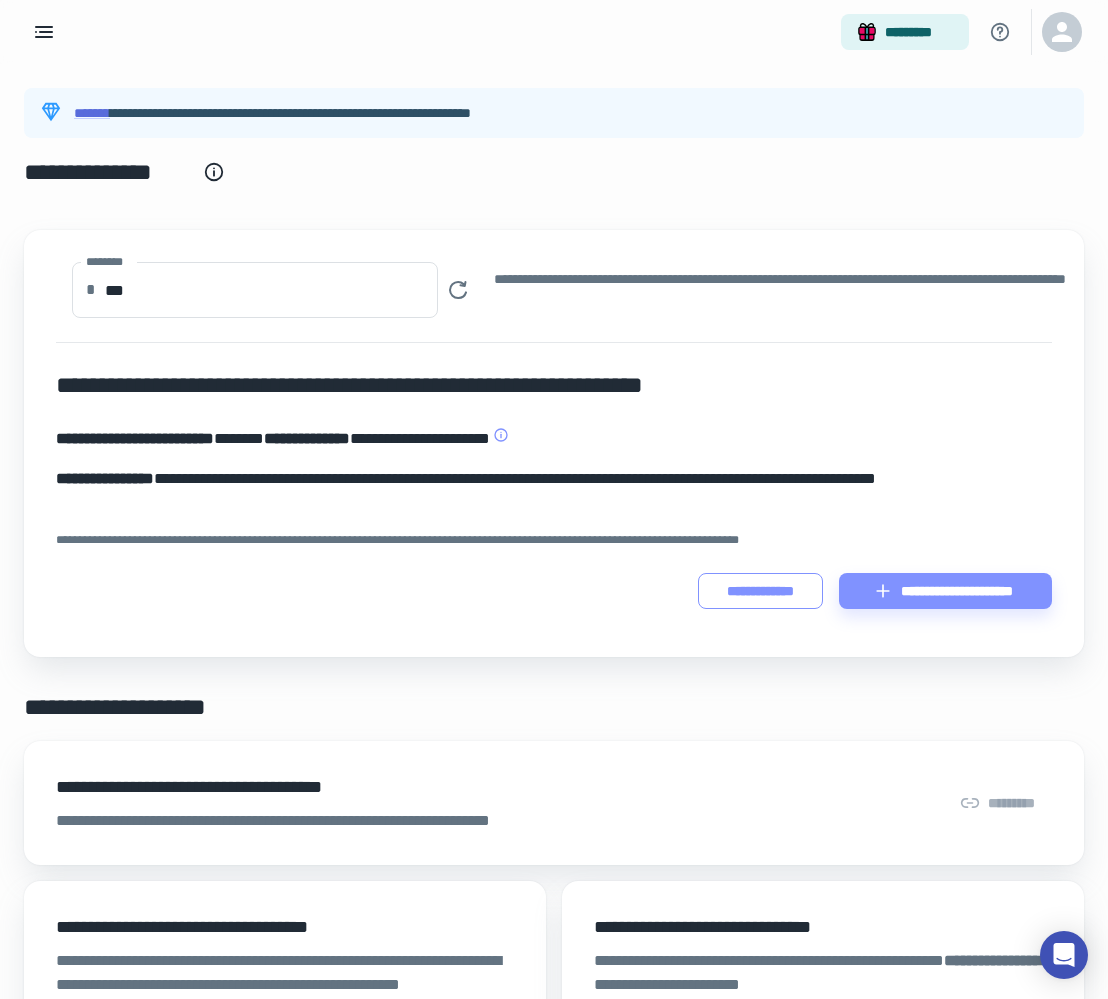 click on "**********" at bounding box center (760, 591) 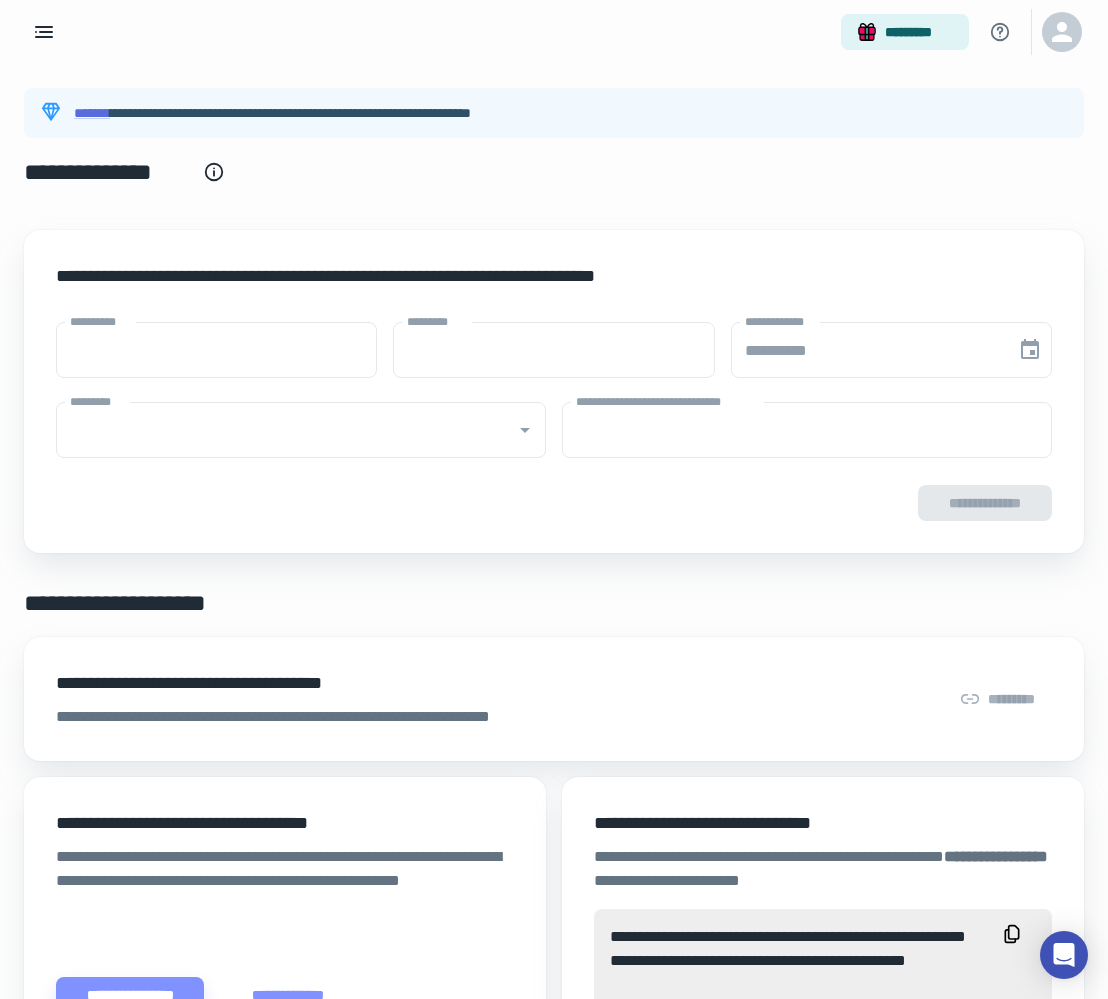 type on "****" 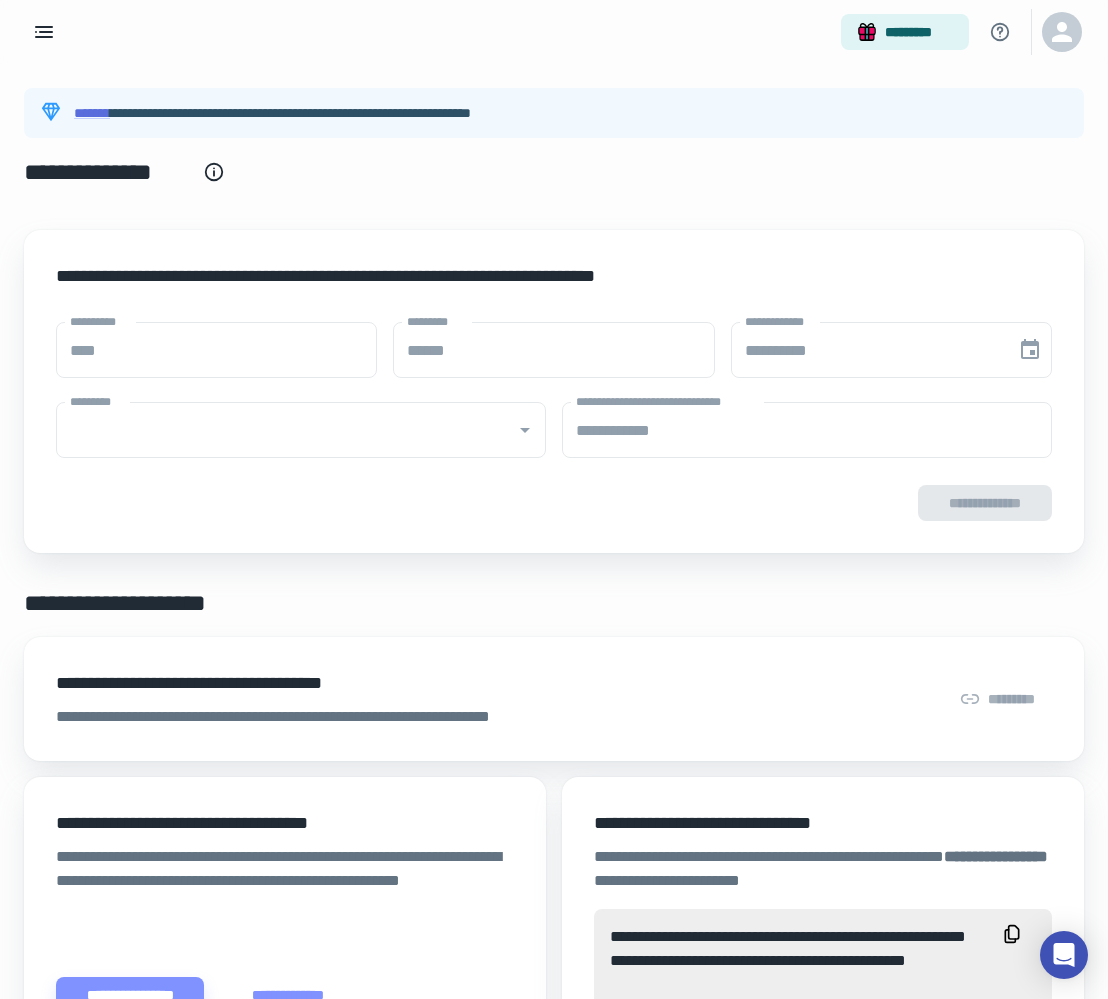 type on "**********" 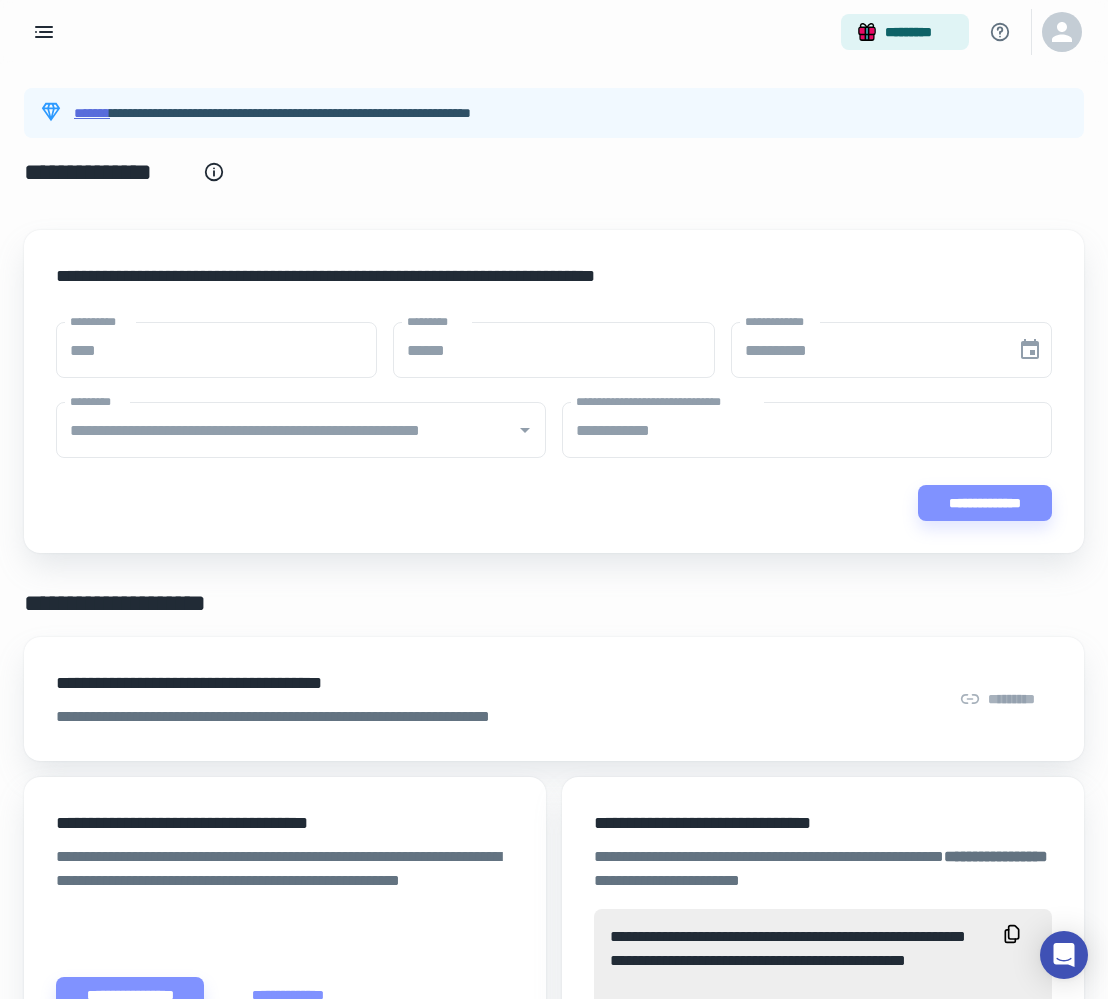 click on "*******" at bounding box center [92, 113] 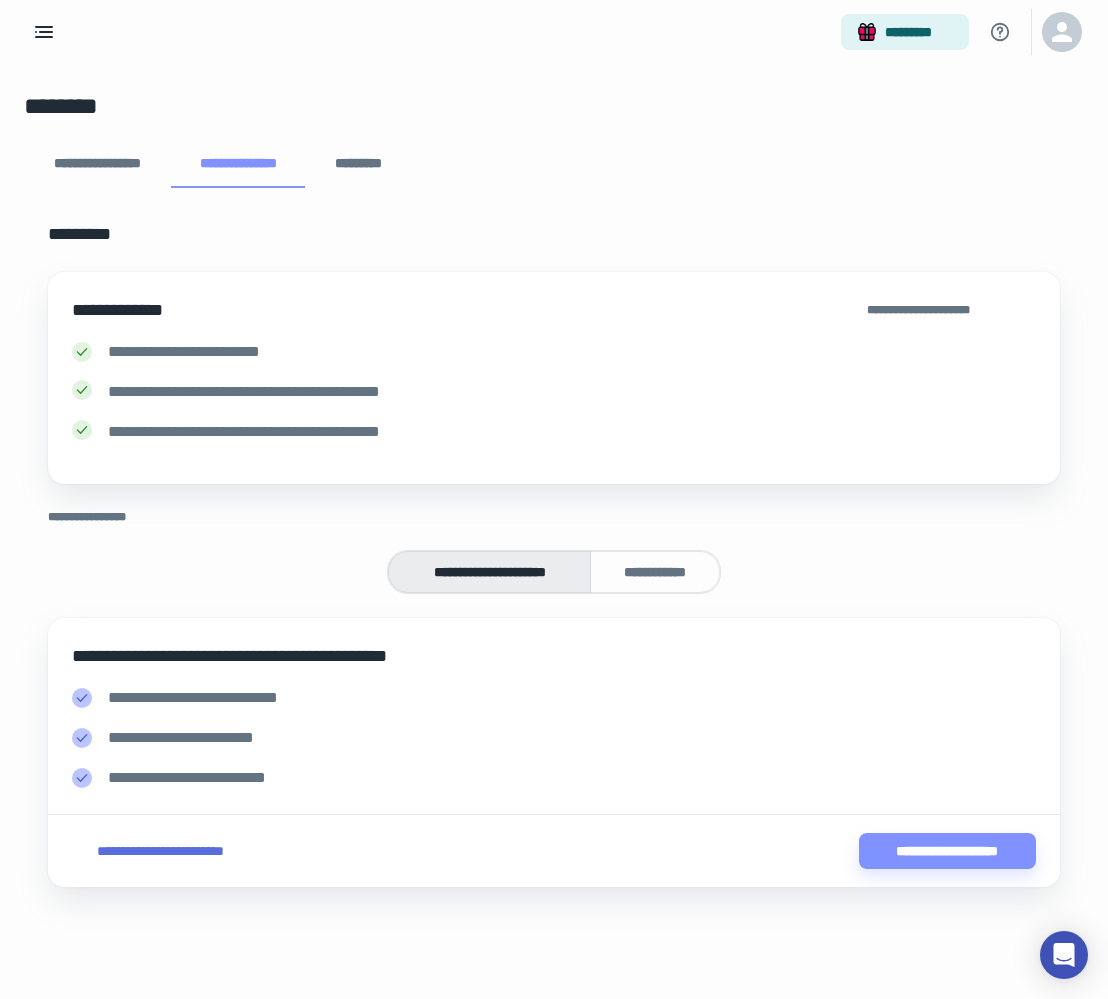 click on "**********" at bounding box center (160, 851) 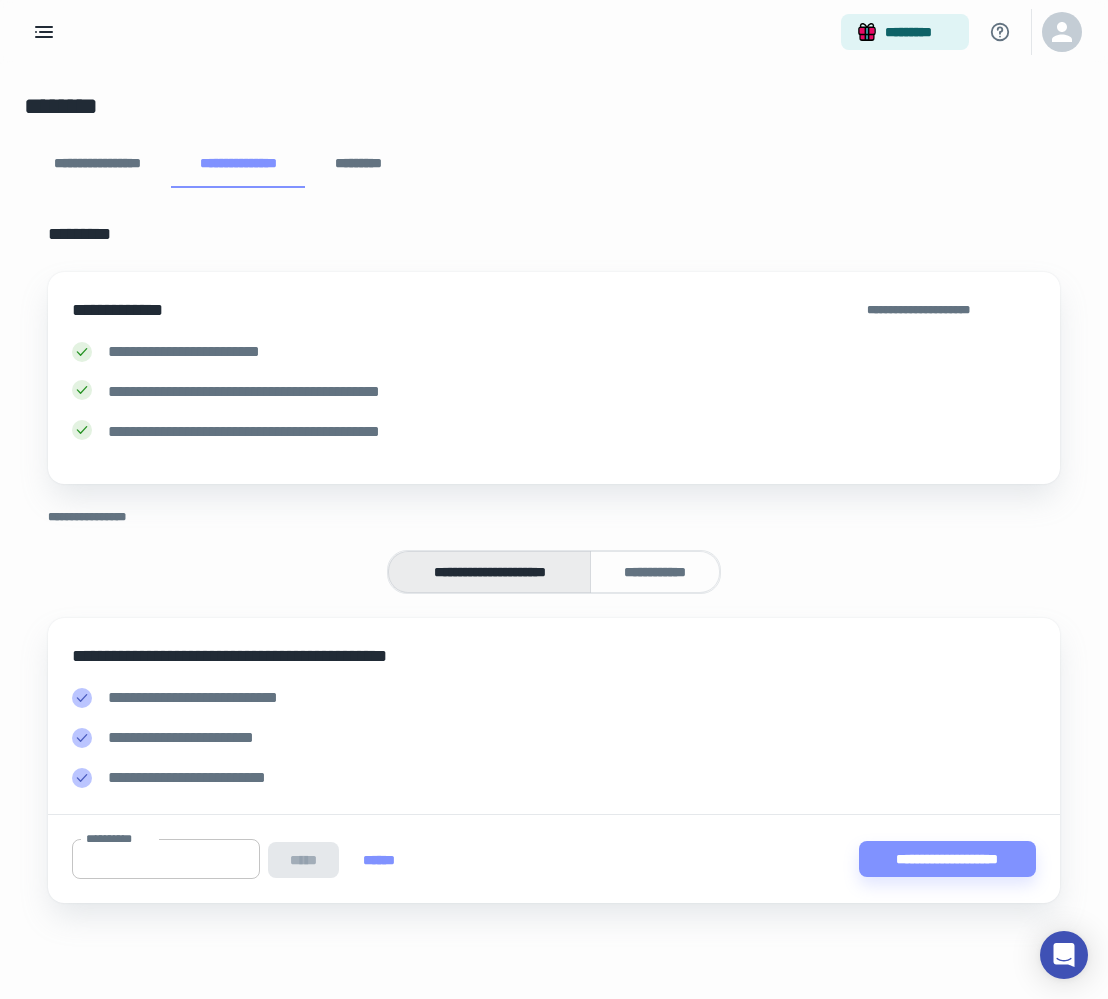click on "**********" at bounding box center (166, 859) 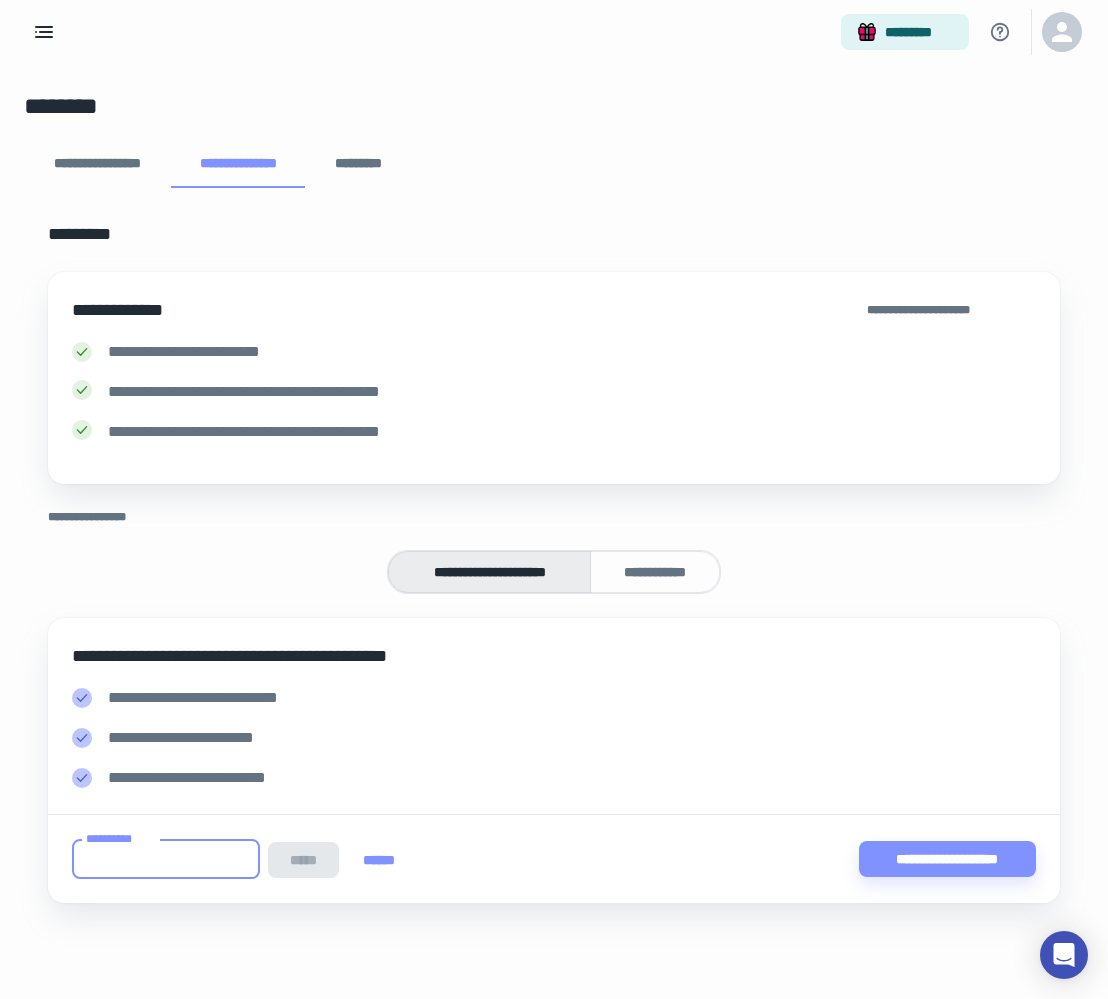 paste on "******" 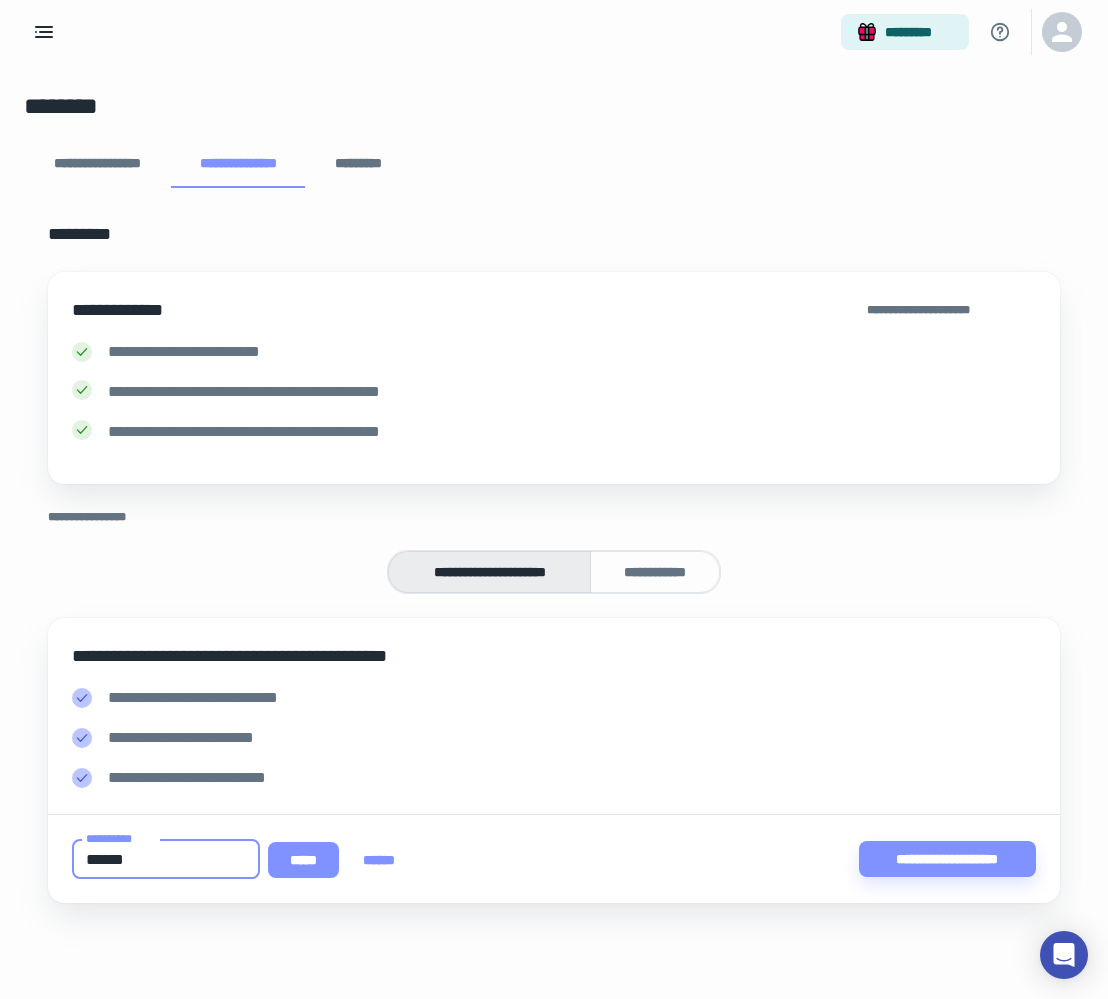type on "******" 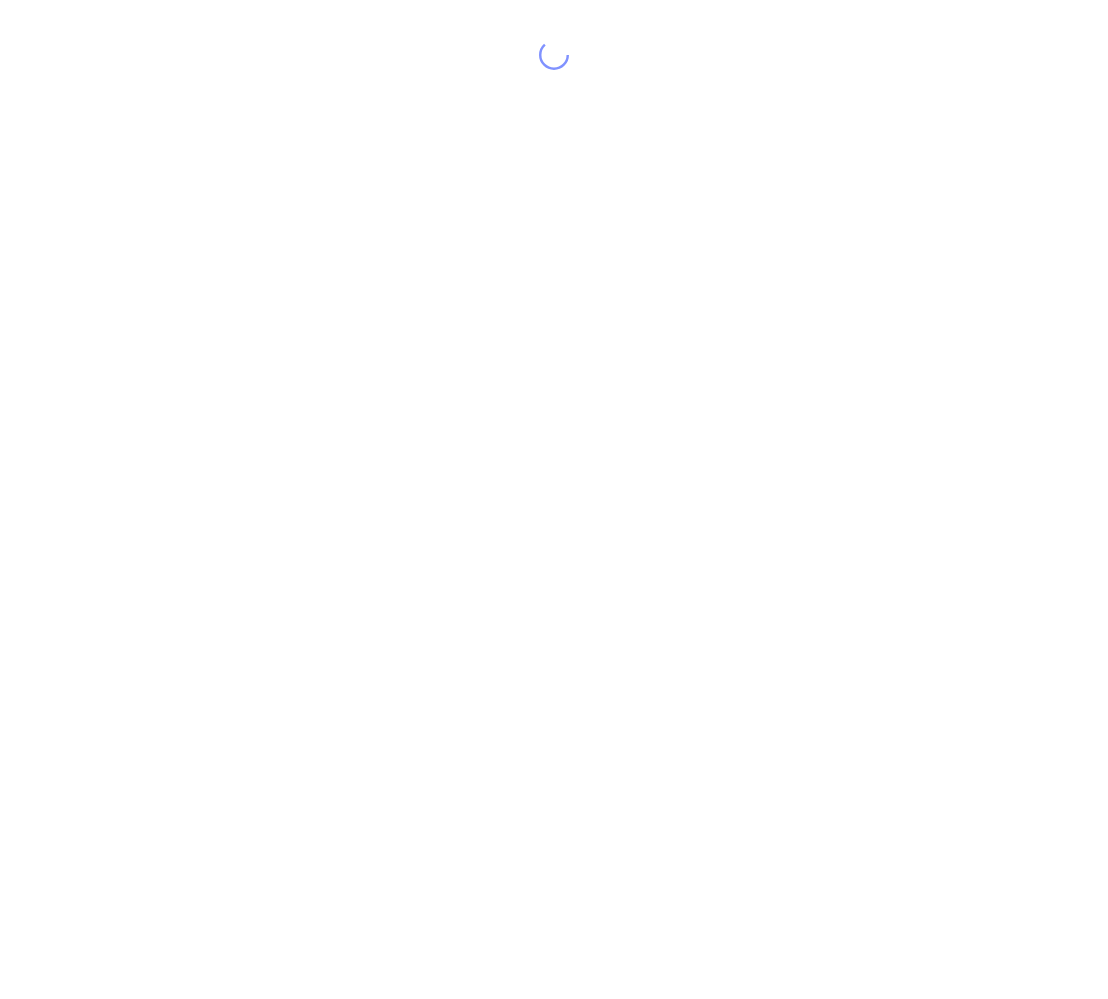 scroll, scrollTop: 0, scrollLeft: 0, axis: both 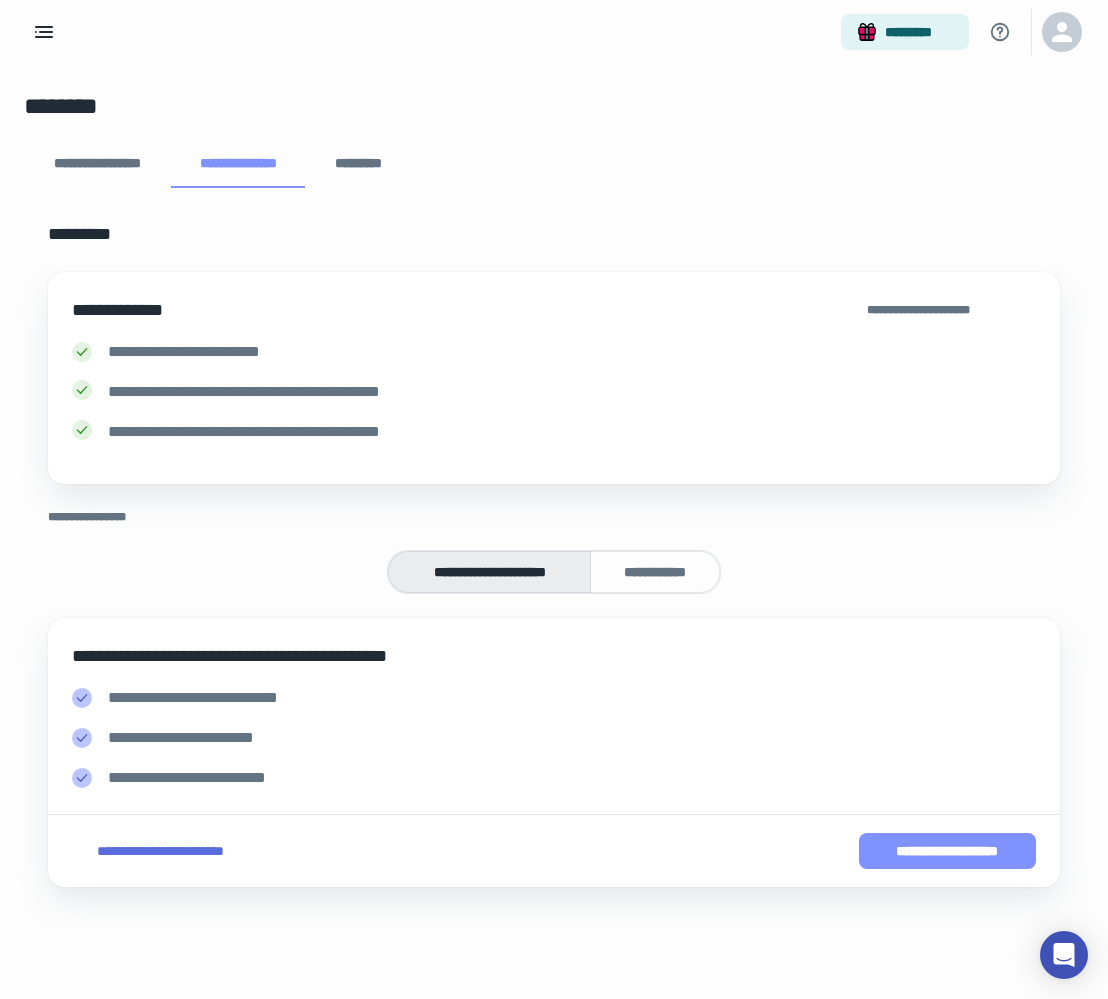 click on "**********" at bounding box center (947, 851) 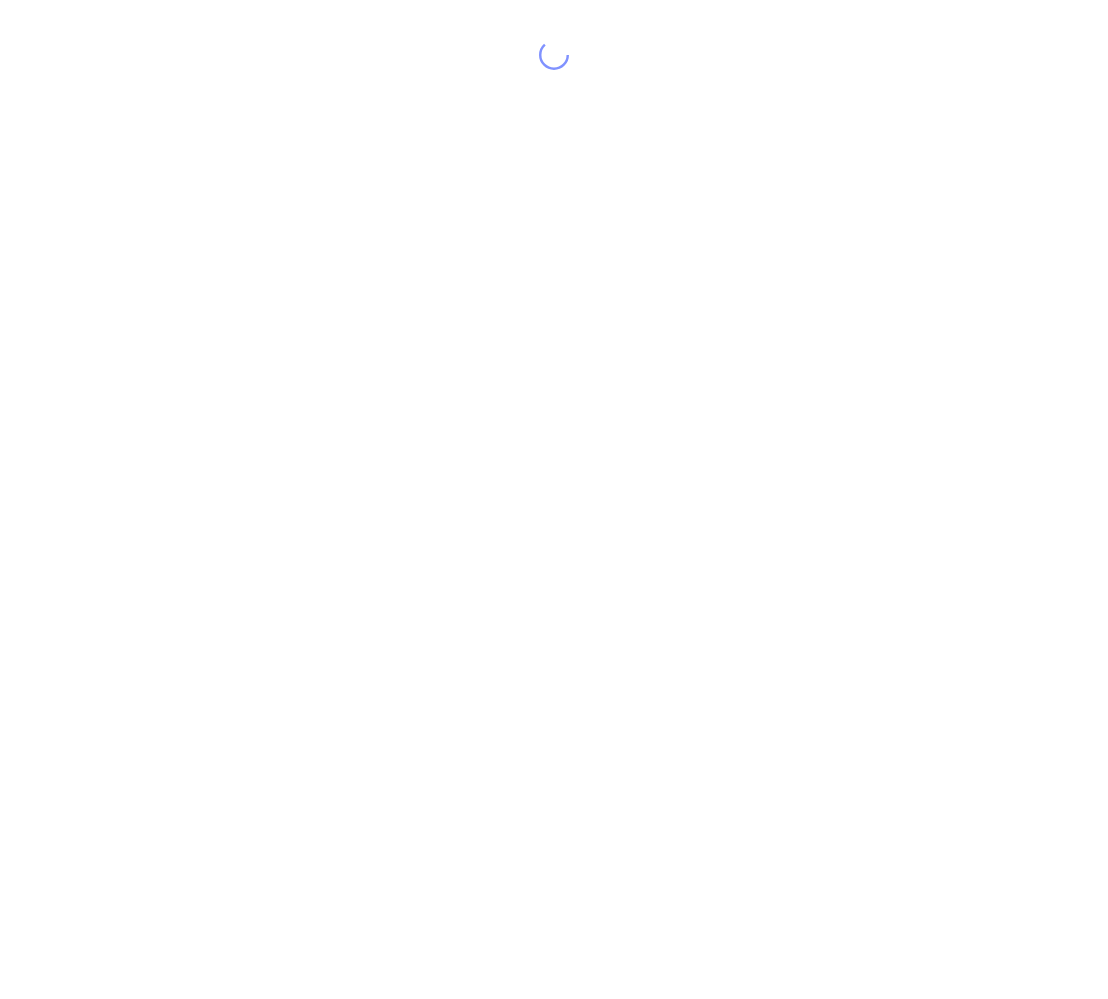 scroll, scrollTop: 0, scrollLeft: 0, axis: both 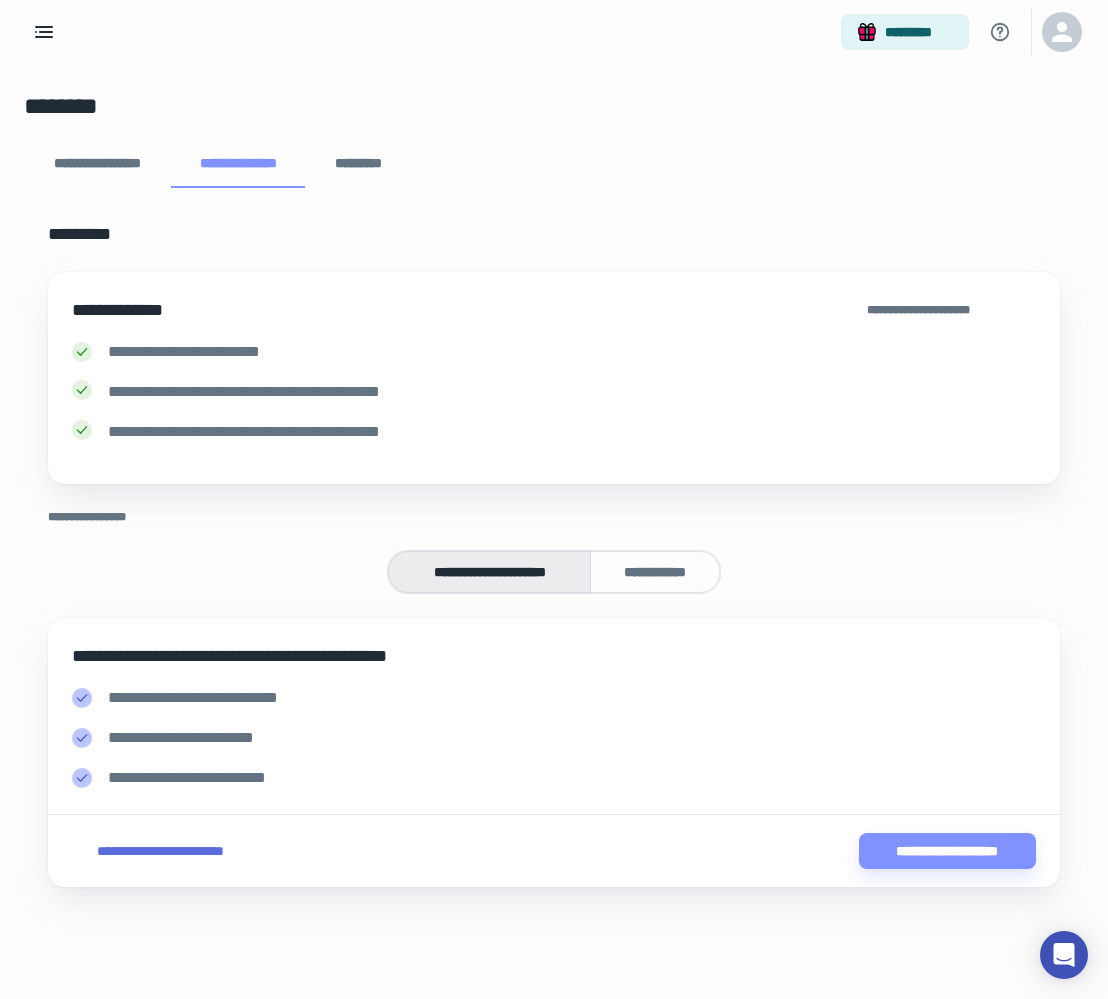 click on "**********" at bounding box center [655, 572] 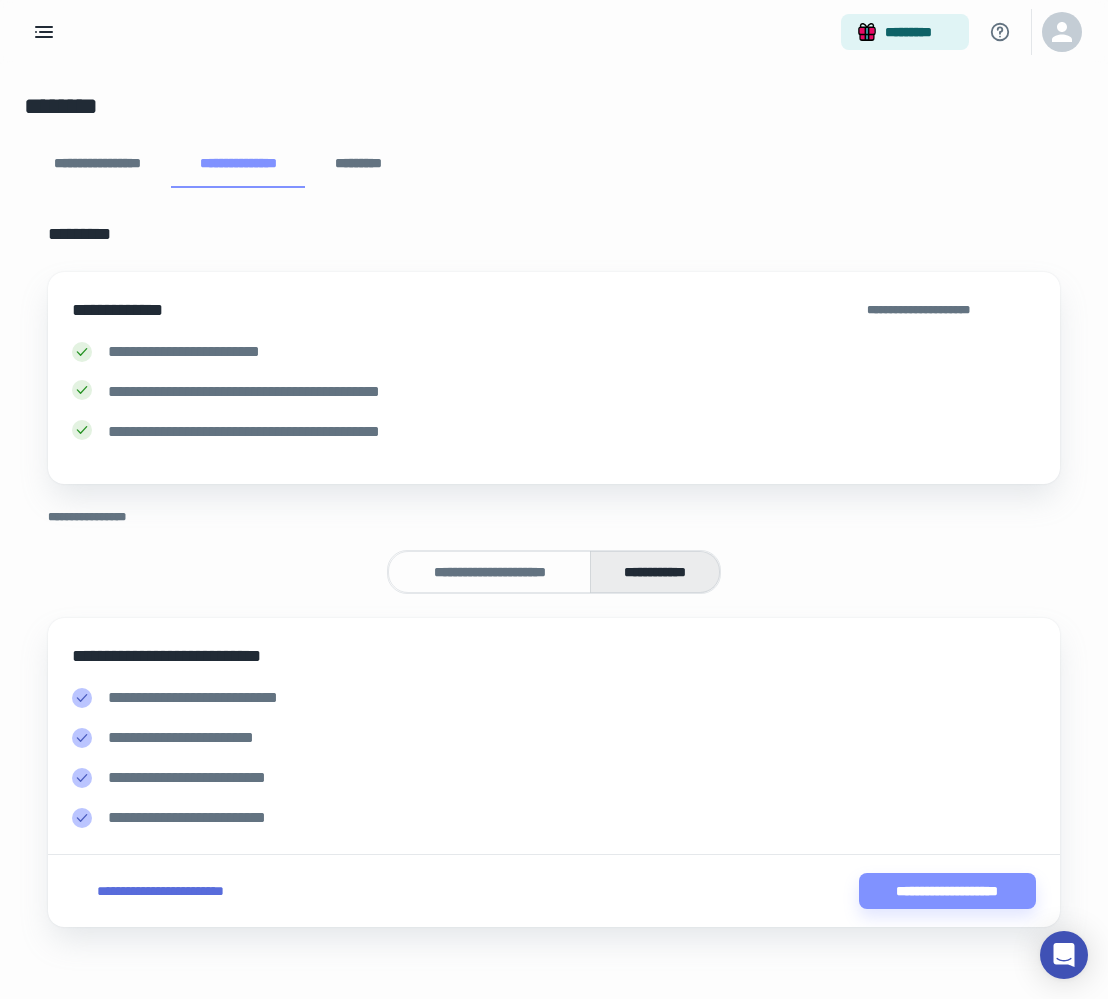 click on "**********" at bounding box center [160, 891] 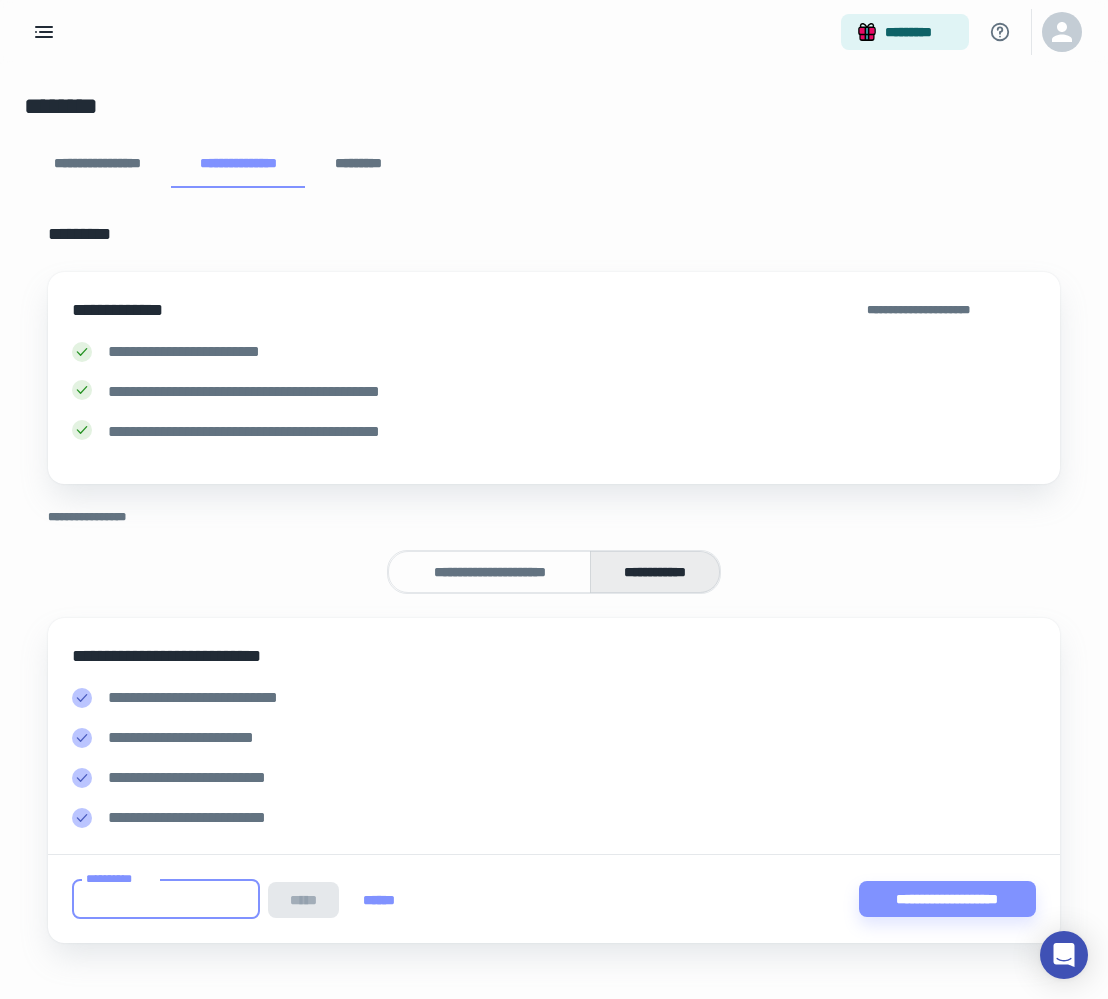 click on "**********" at bounding box center (166, 899) 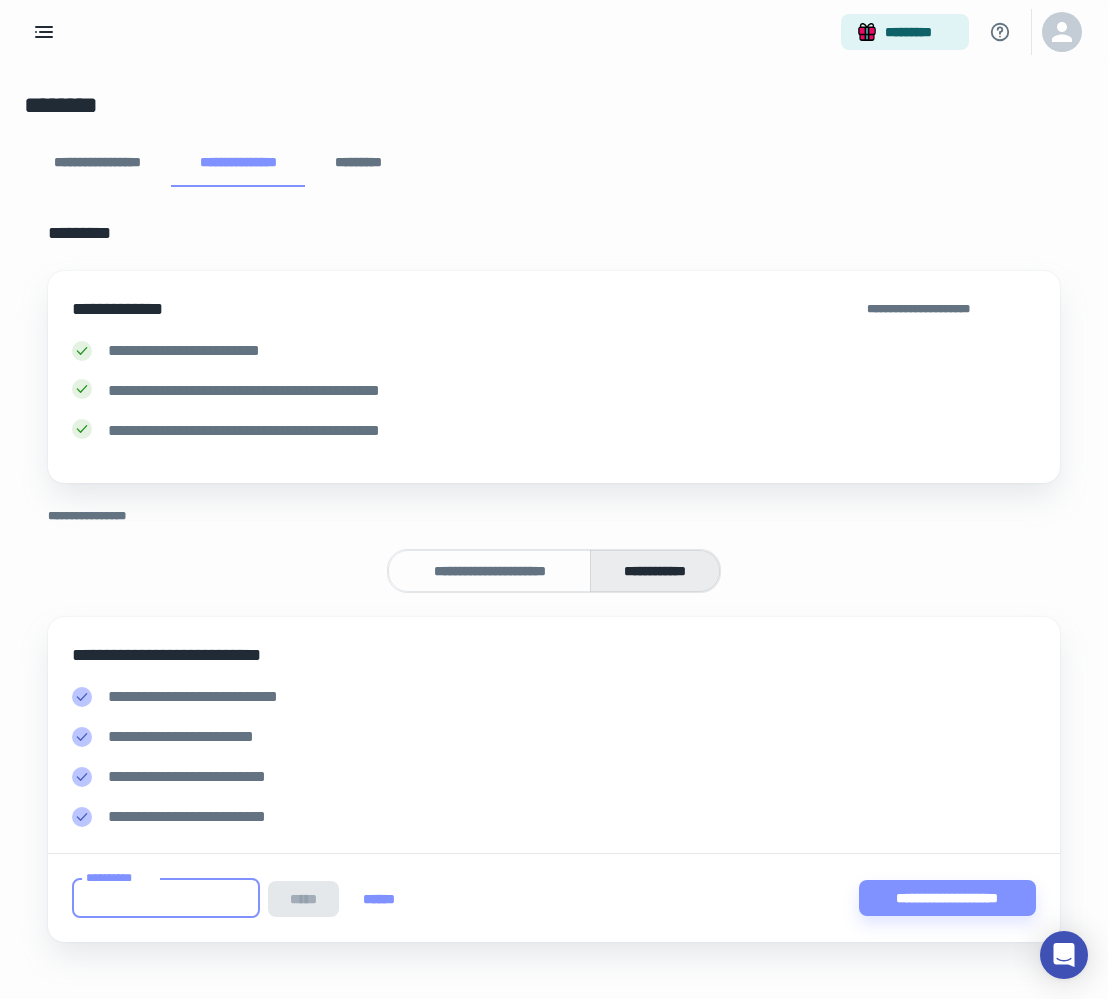 paste on "******" 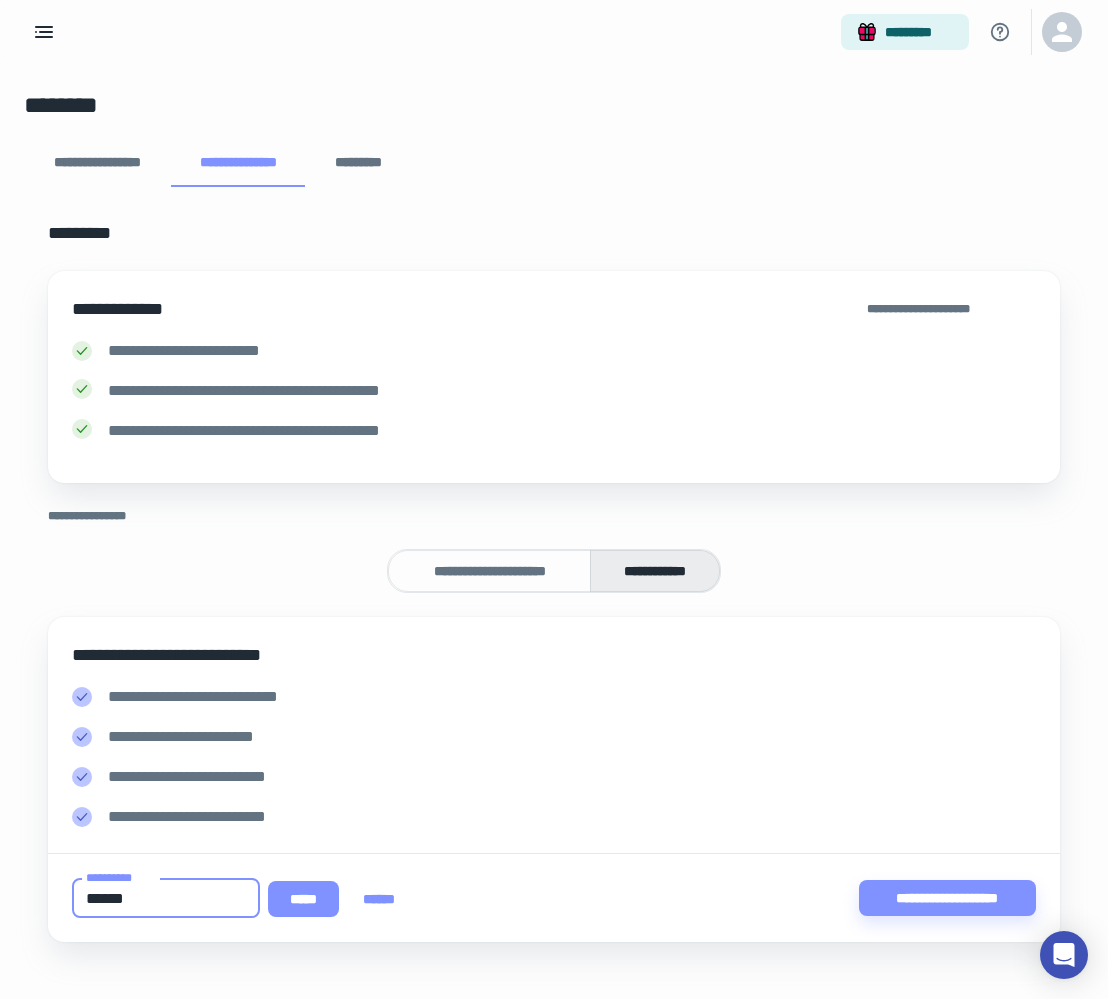 type on "******" 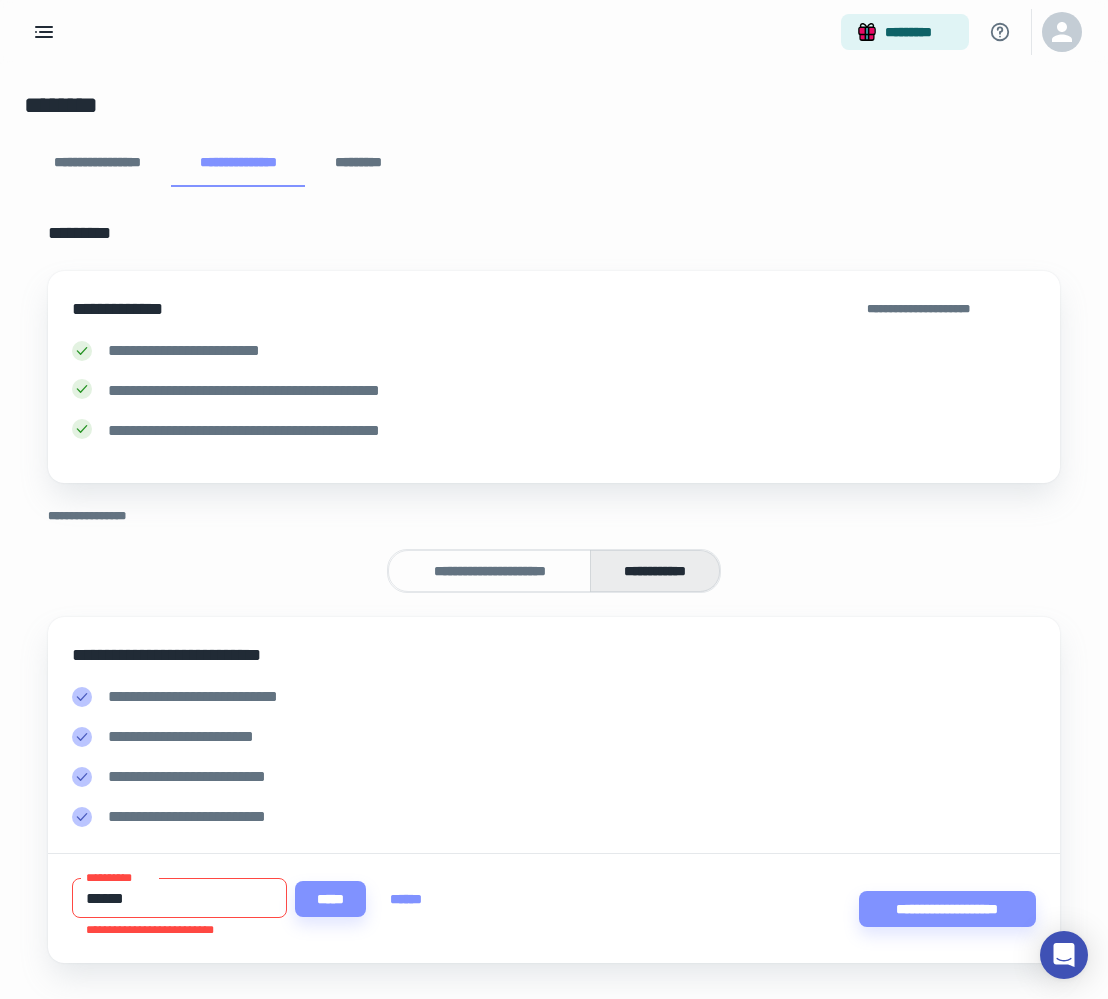 scroll, scrollTop: 2, scrollLeft: 0, axis: vertical 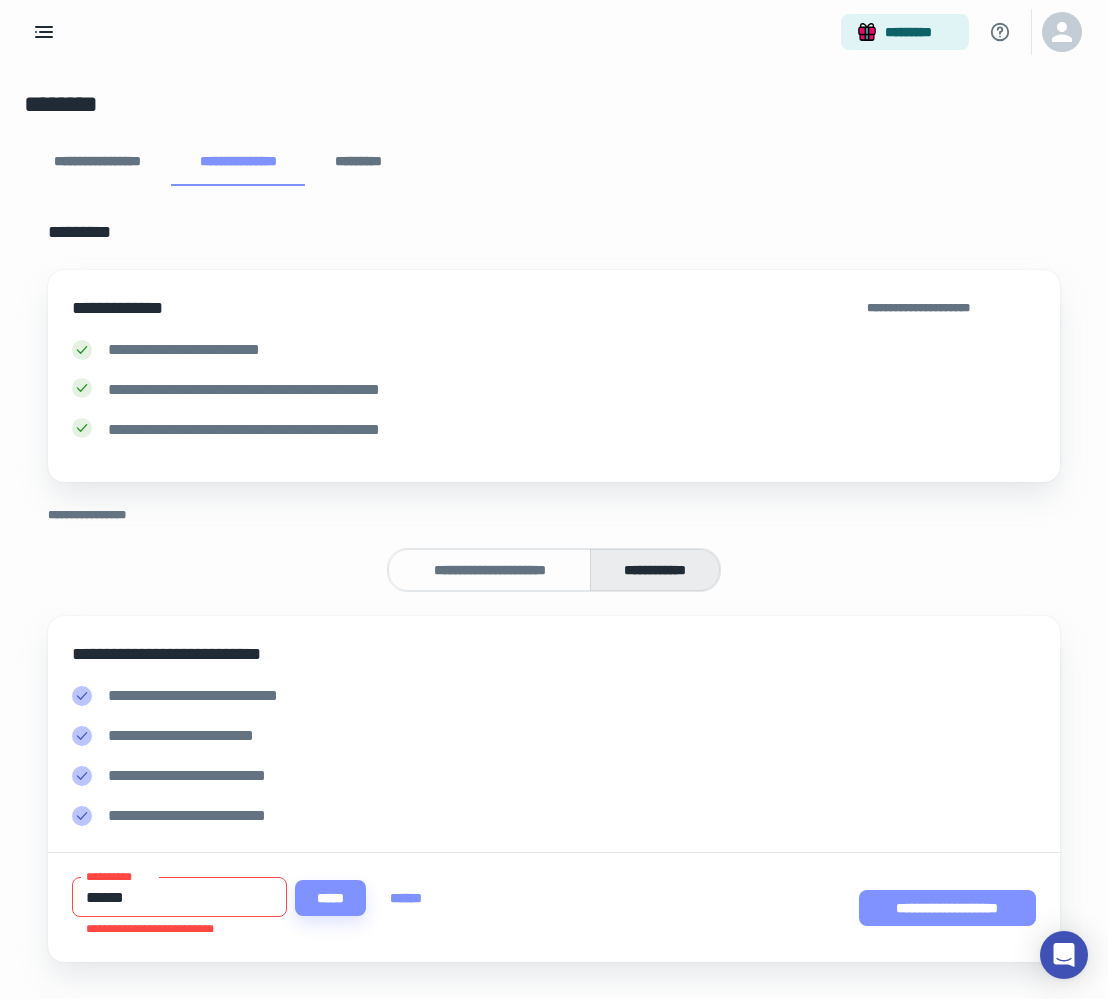 click on "**********" at bounding box center (947, 908) 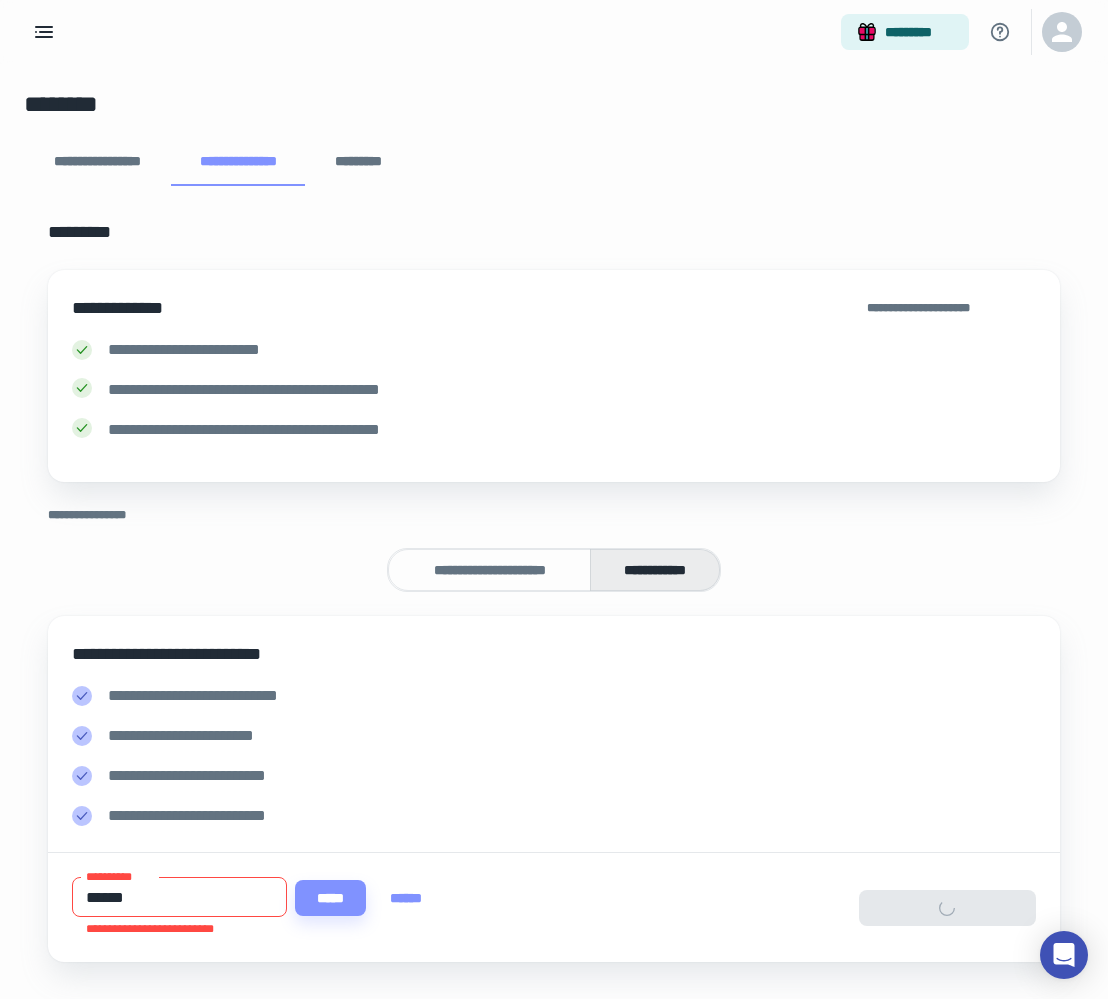 scroll, scrollTop: 0, scrollLeft: 0, axis: both 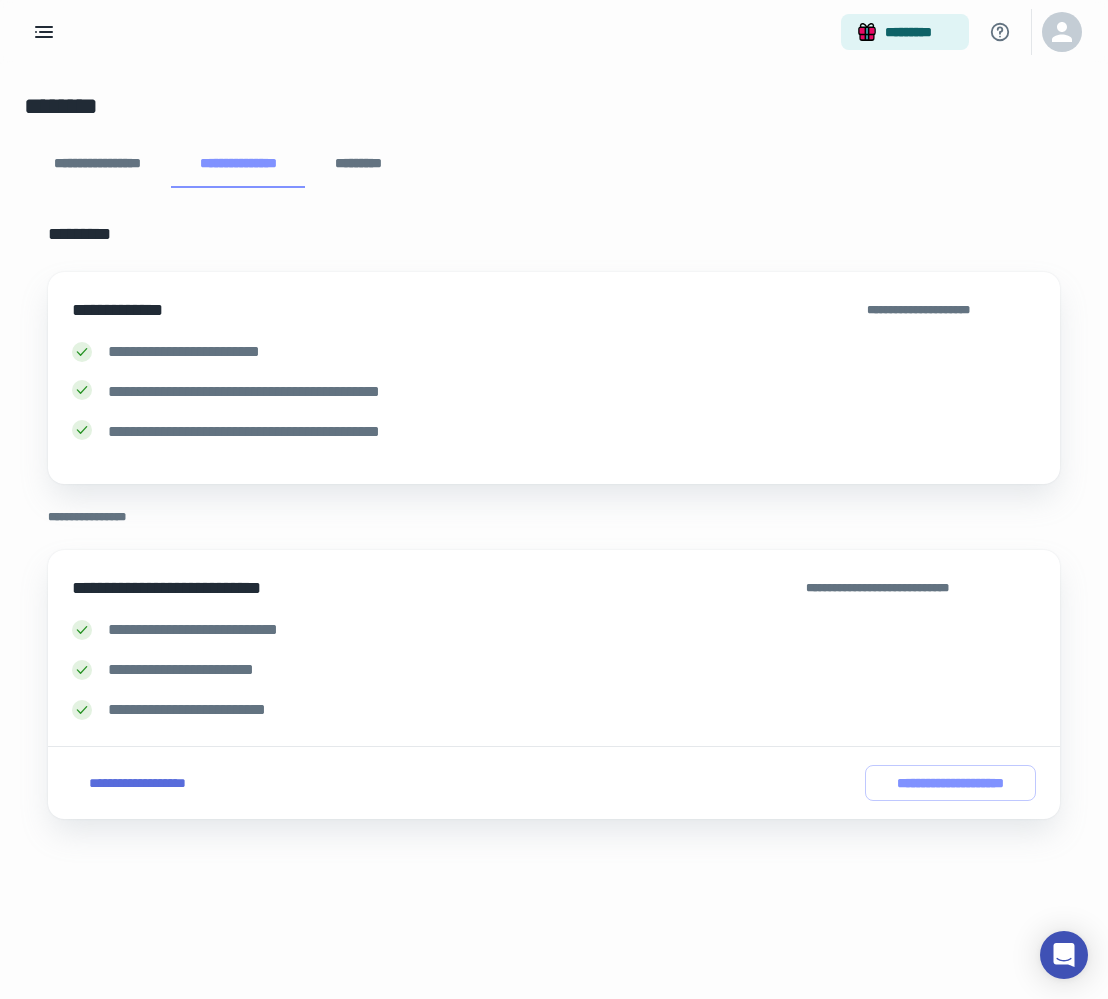 click on "**********" at bounding box center (554, 670) 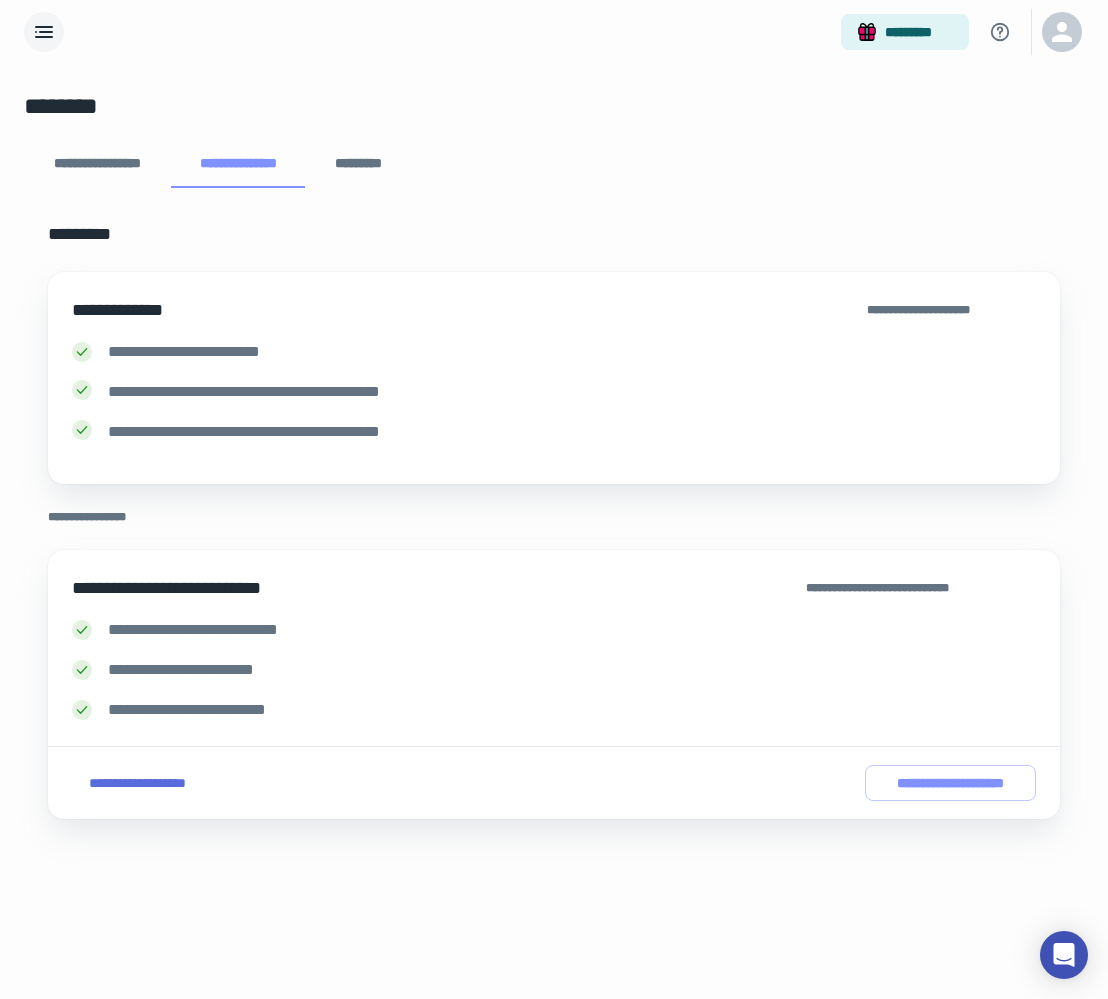click 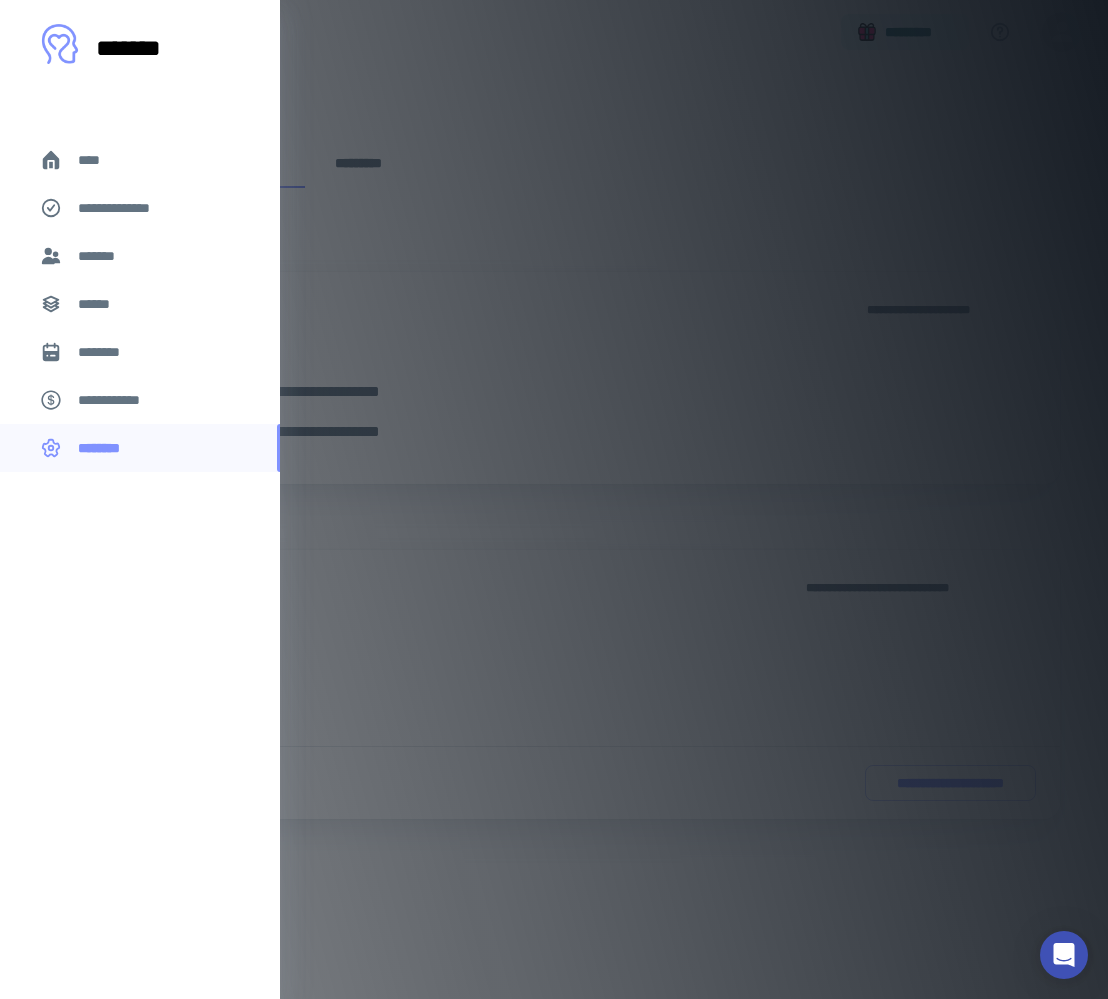 click on "****" at bounding box center (97, 160) 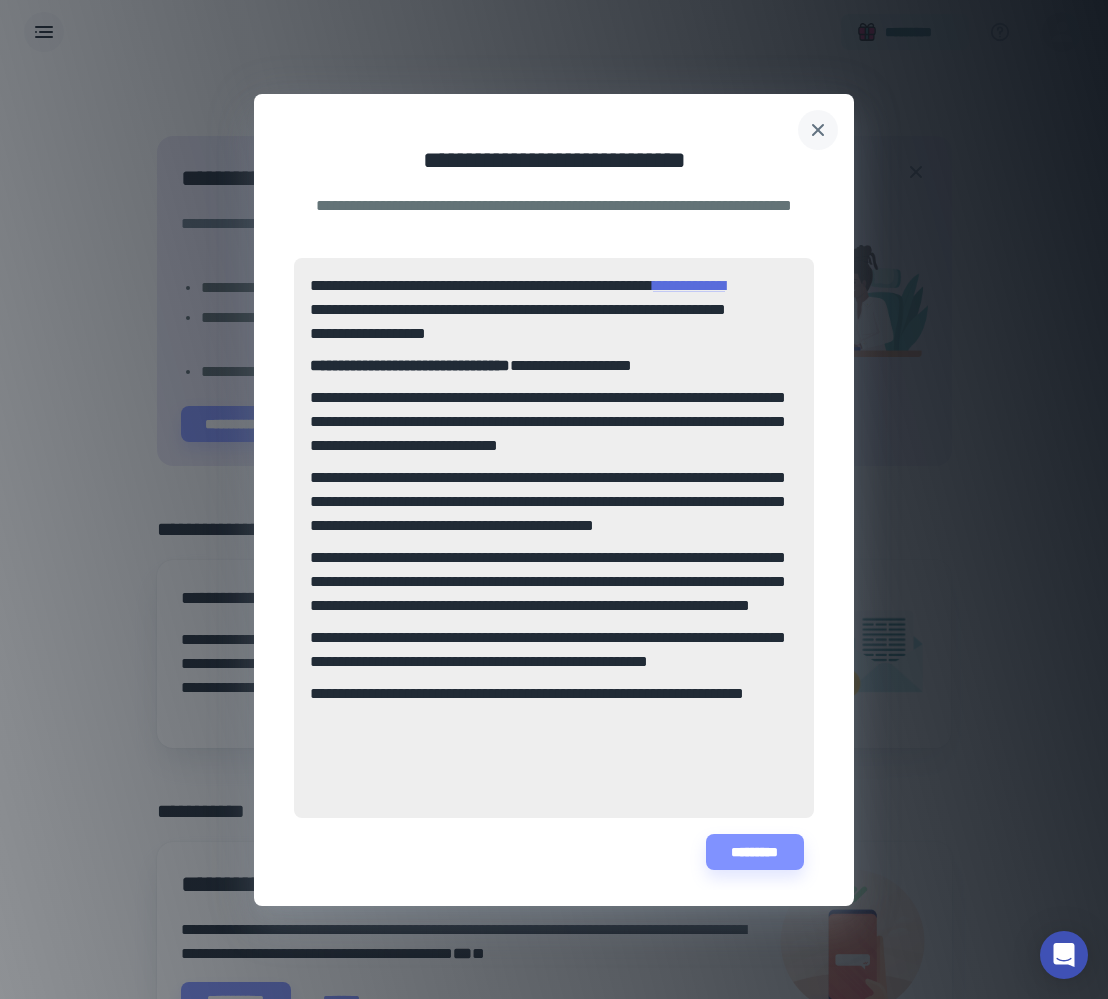 click 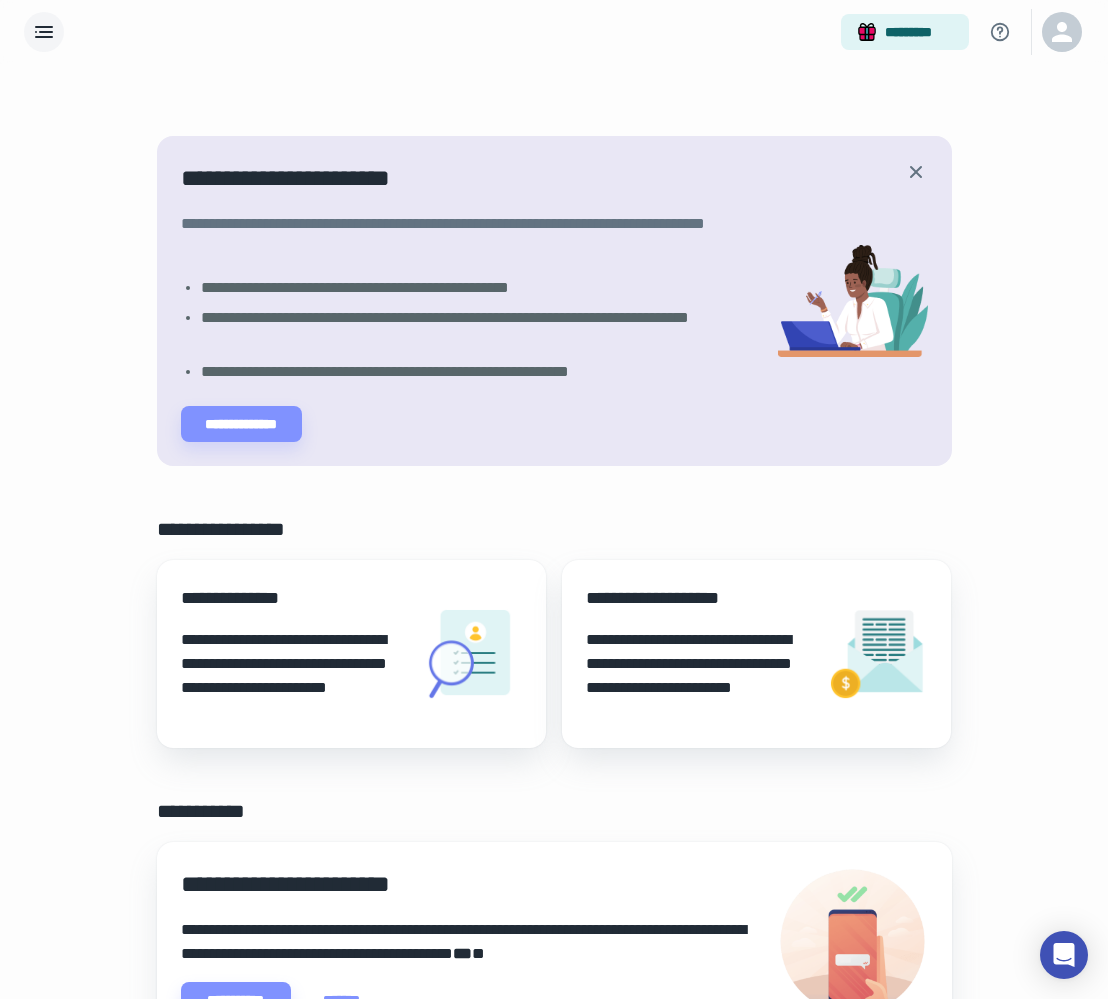 click 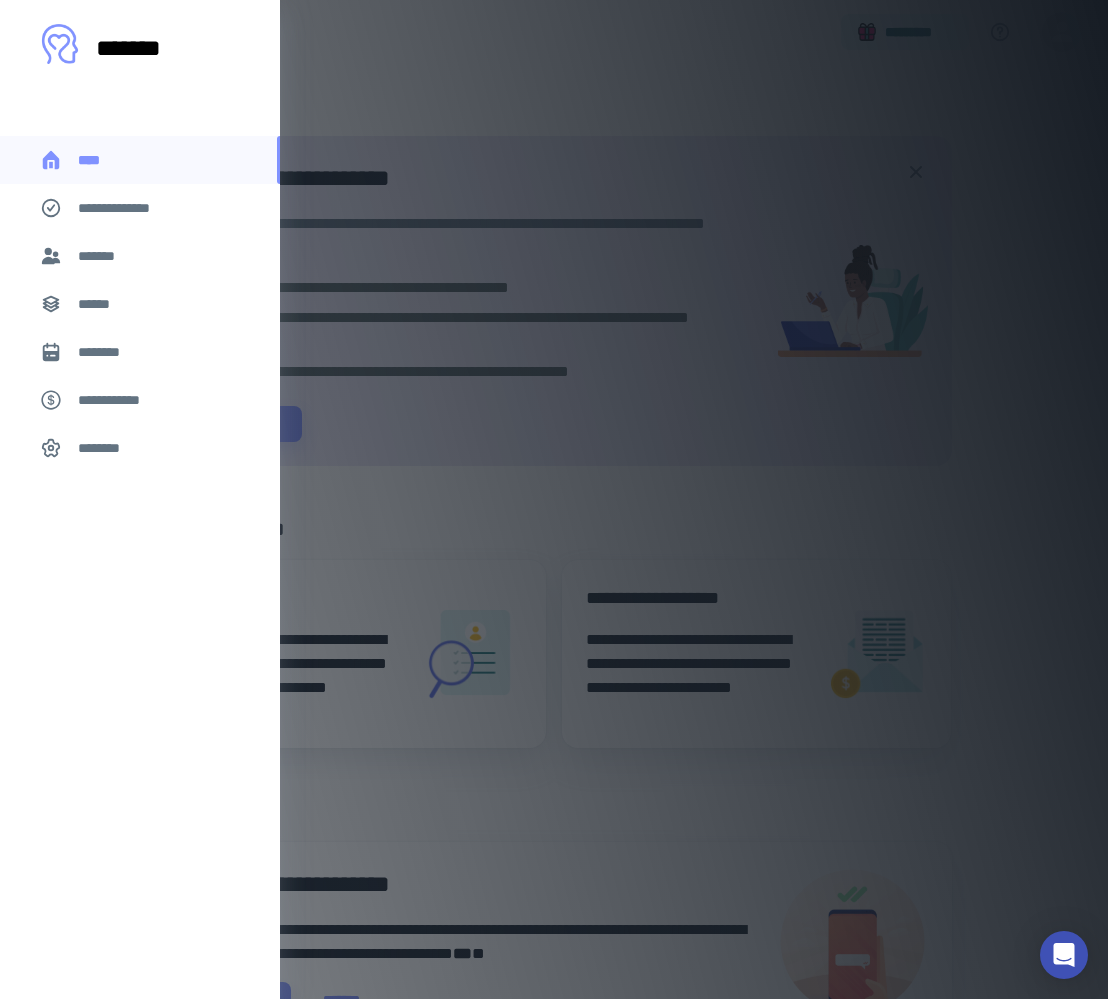 click on "**********" at bounding box center (127, 208) 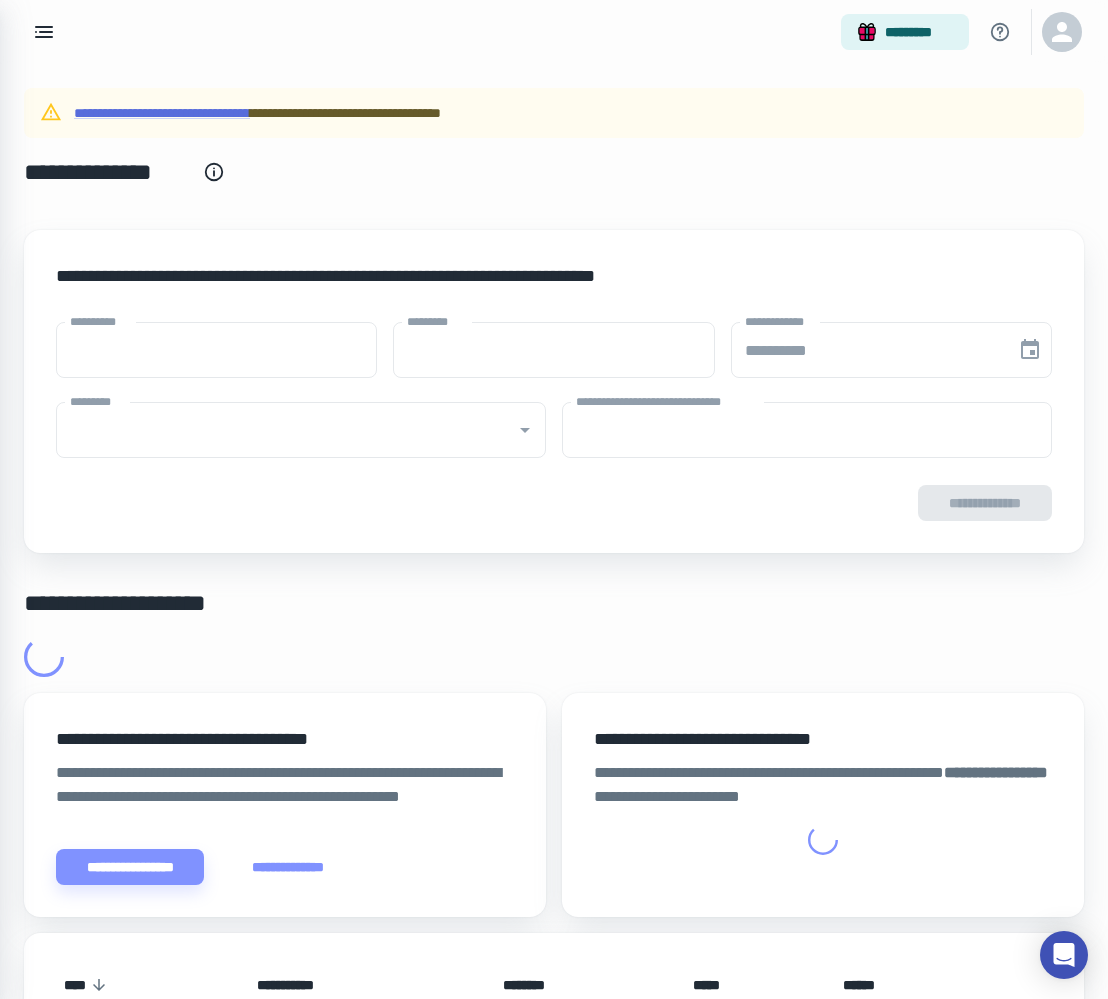 type on "****" 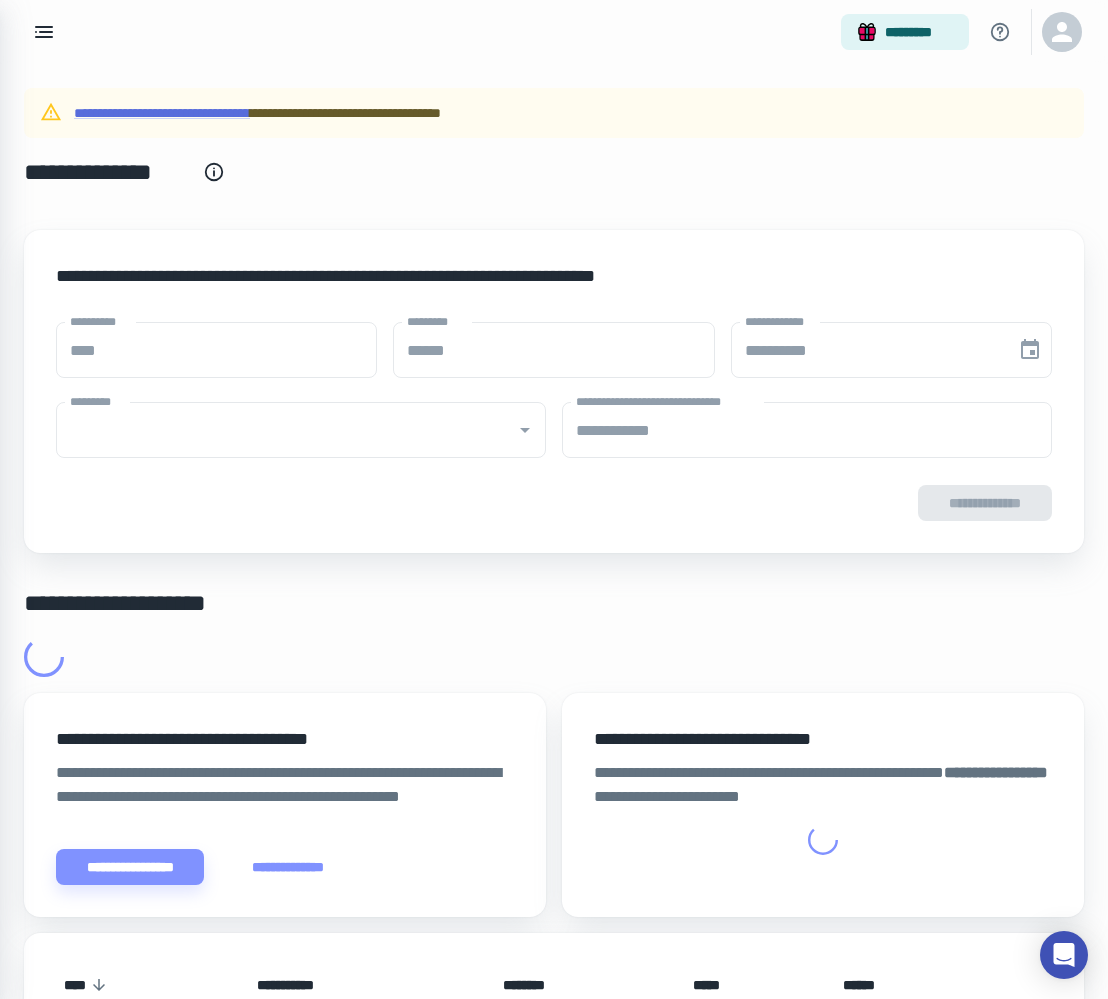 type on "**********" 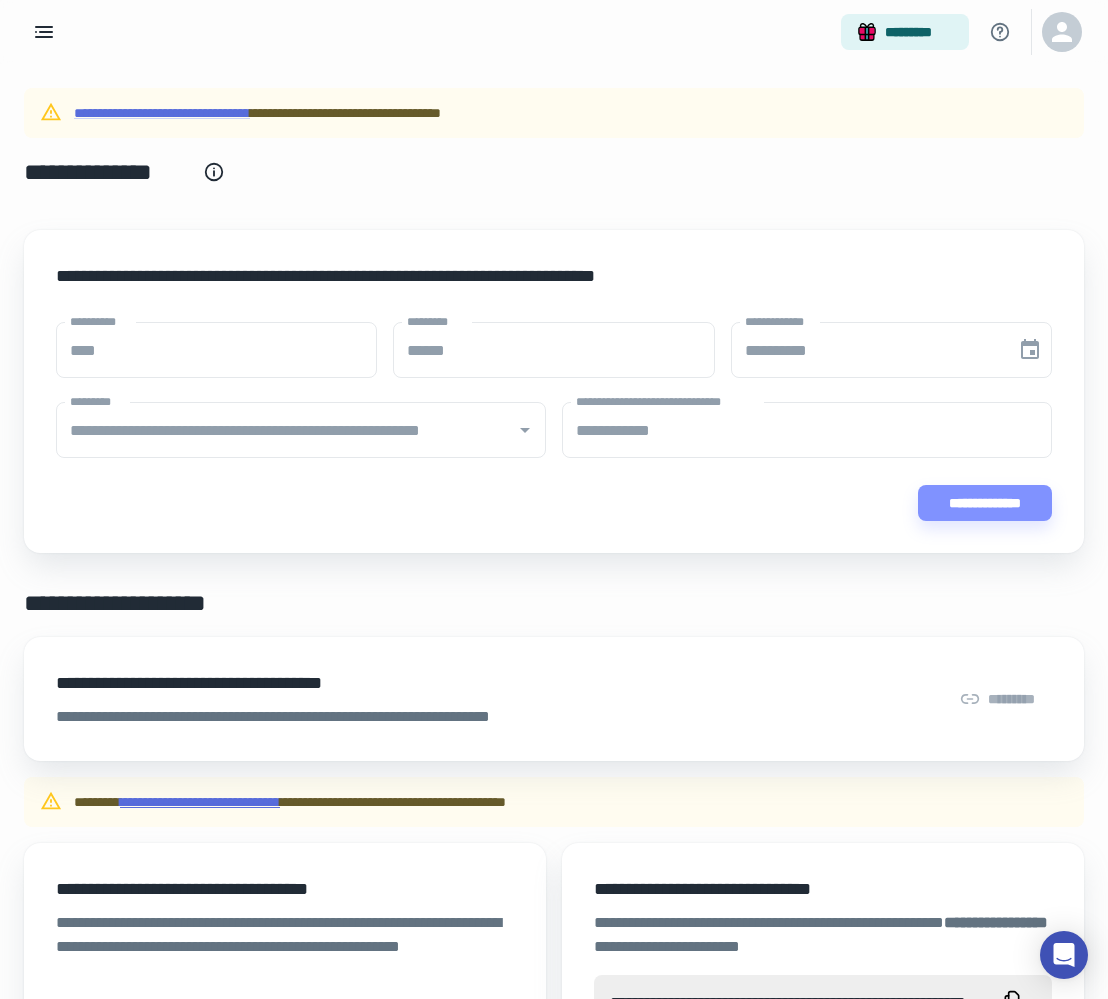click on "**********" at bounding box center [200, 802] 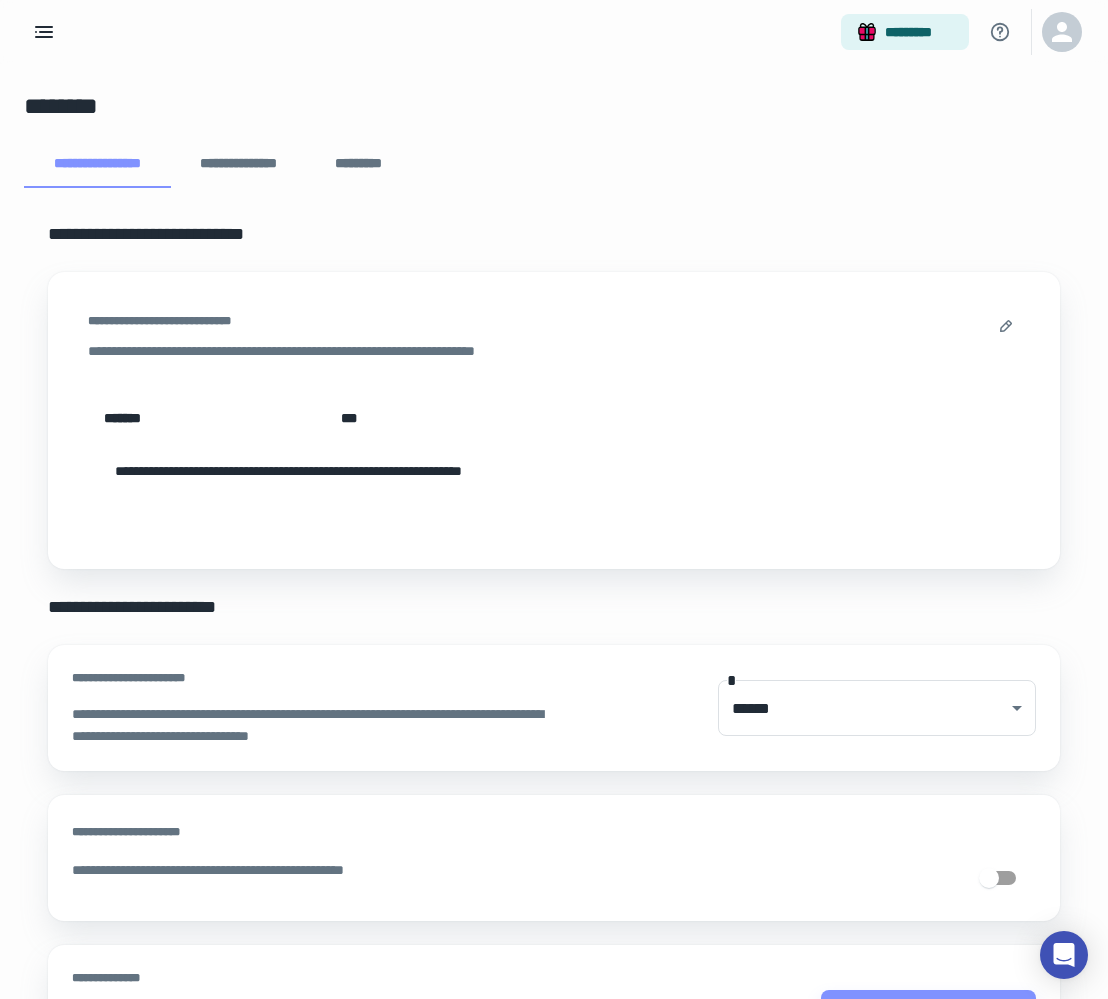 click on "**********" at bounding box center [554, 326] 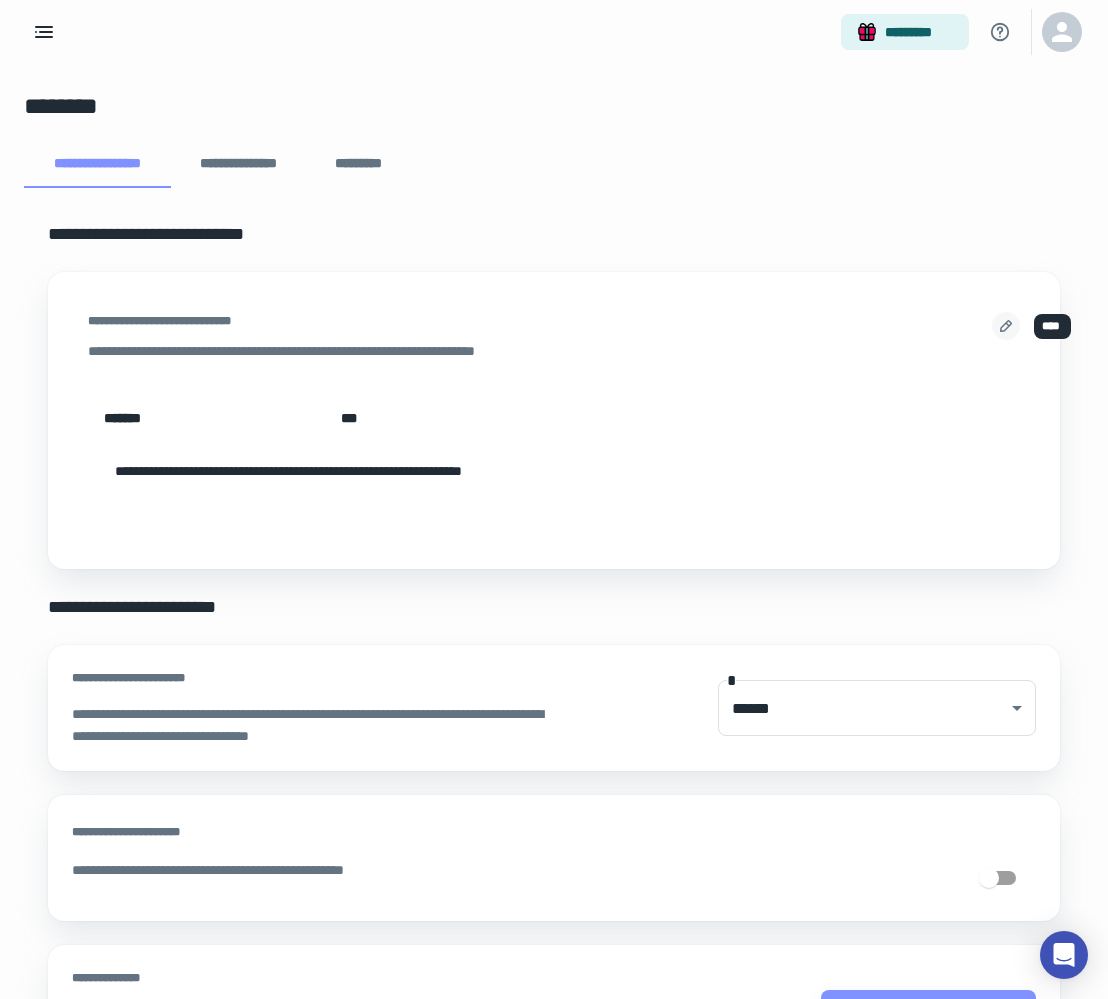click 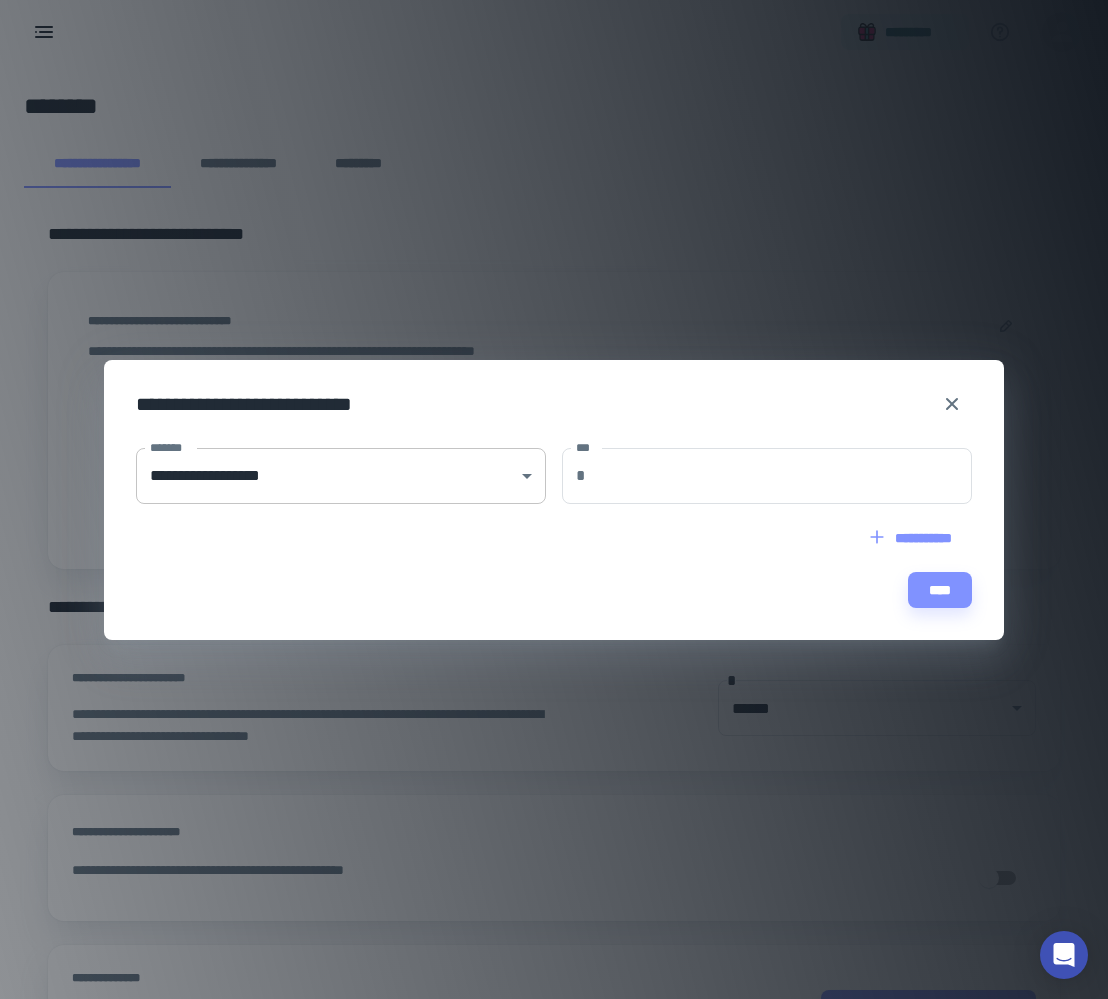 click on "**********" at bounding box center [554, 499] 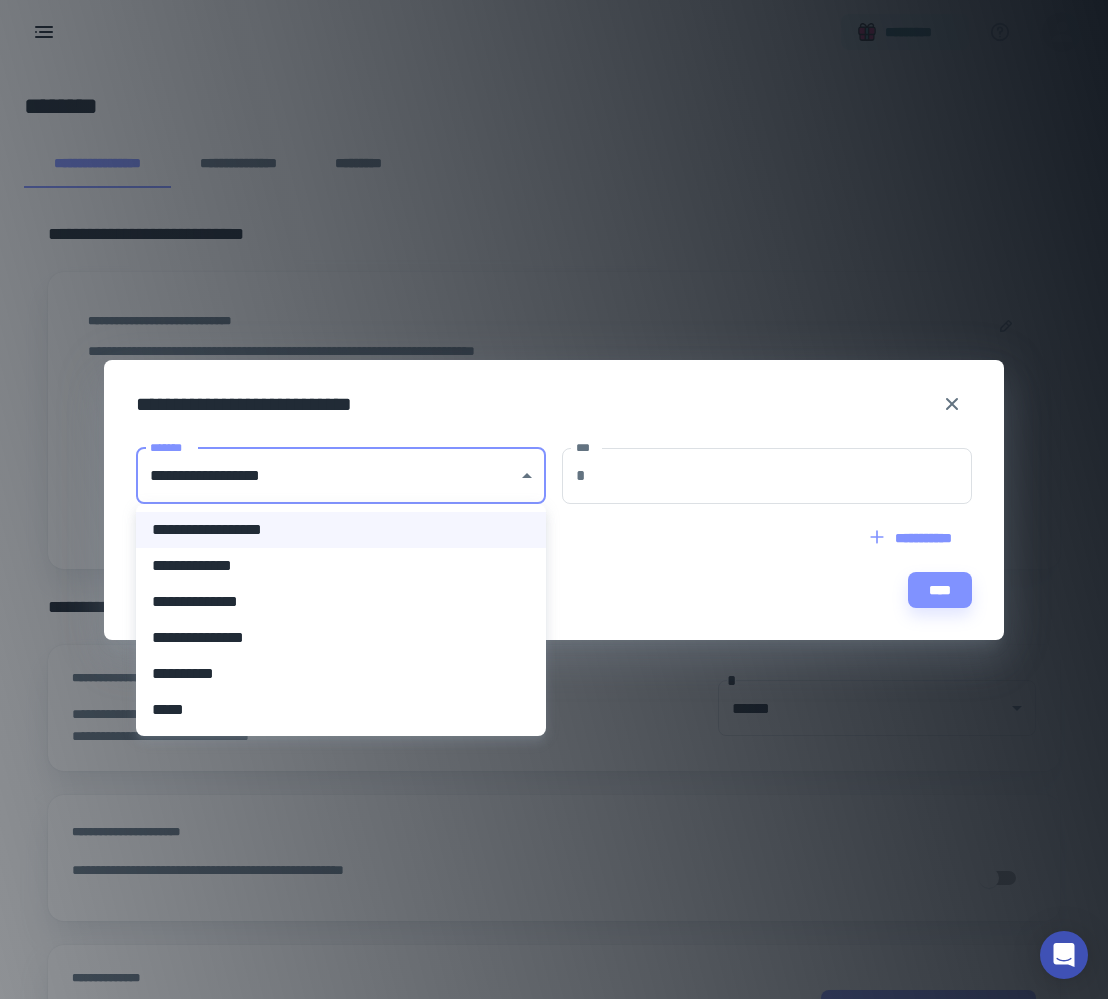 click at bounding box center [554, 499] 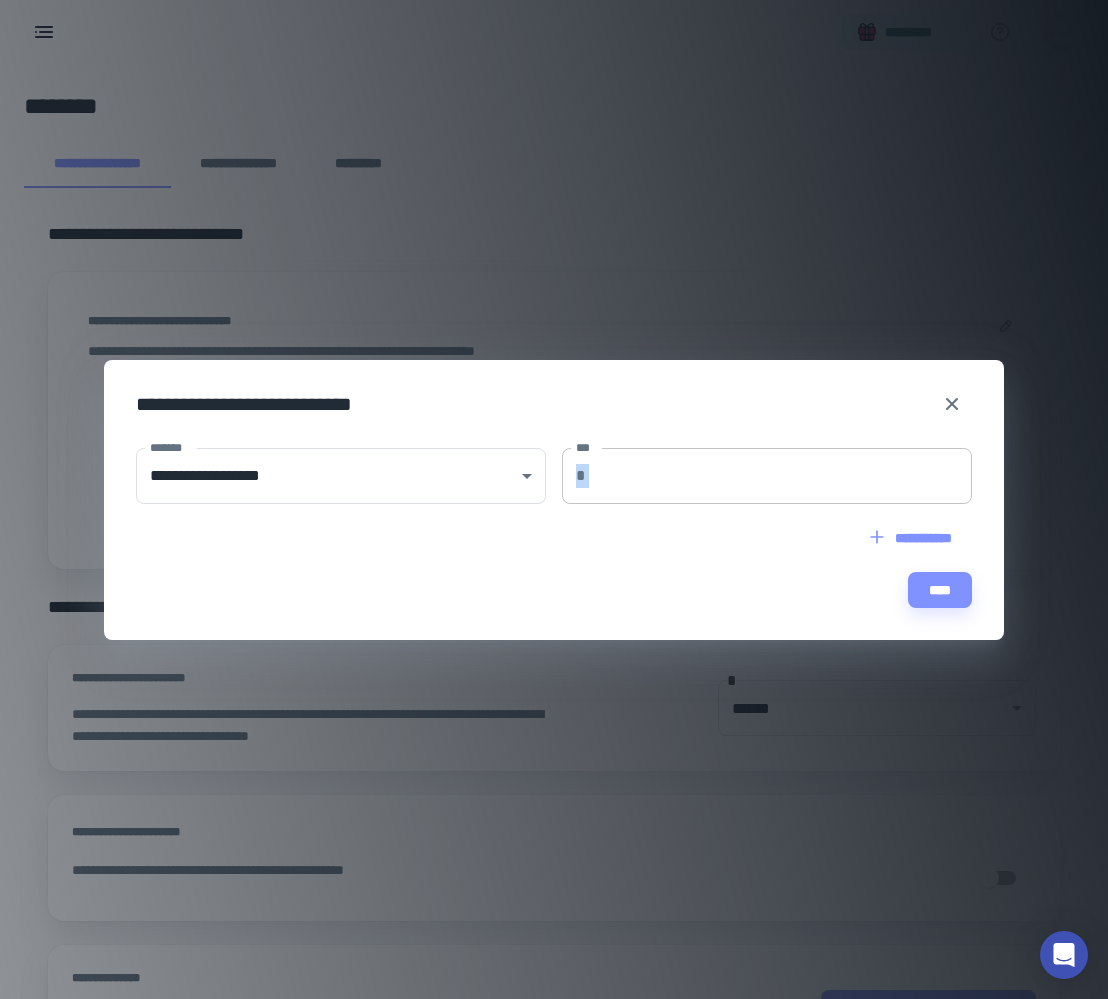 click on "***" at bounding box center (783, 476) 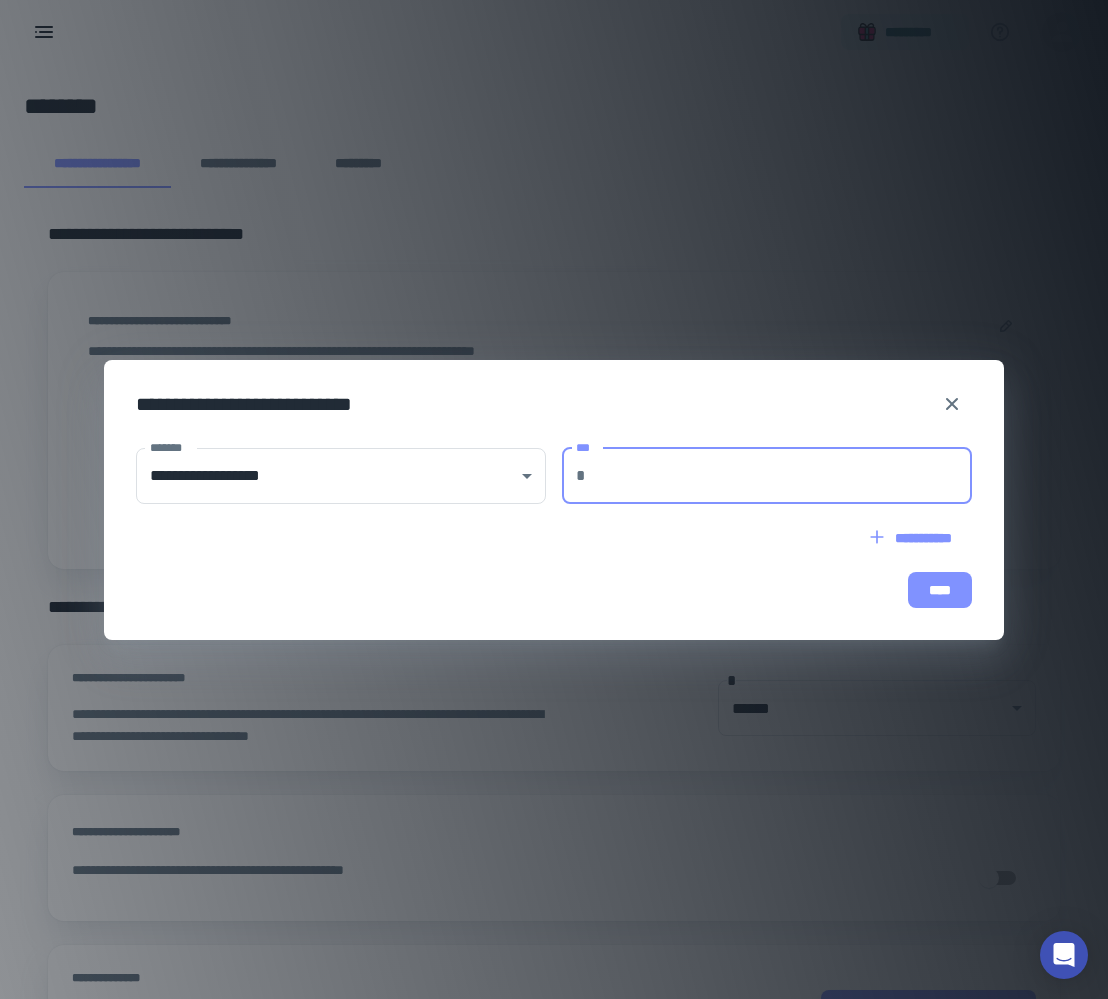 type on "***" 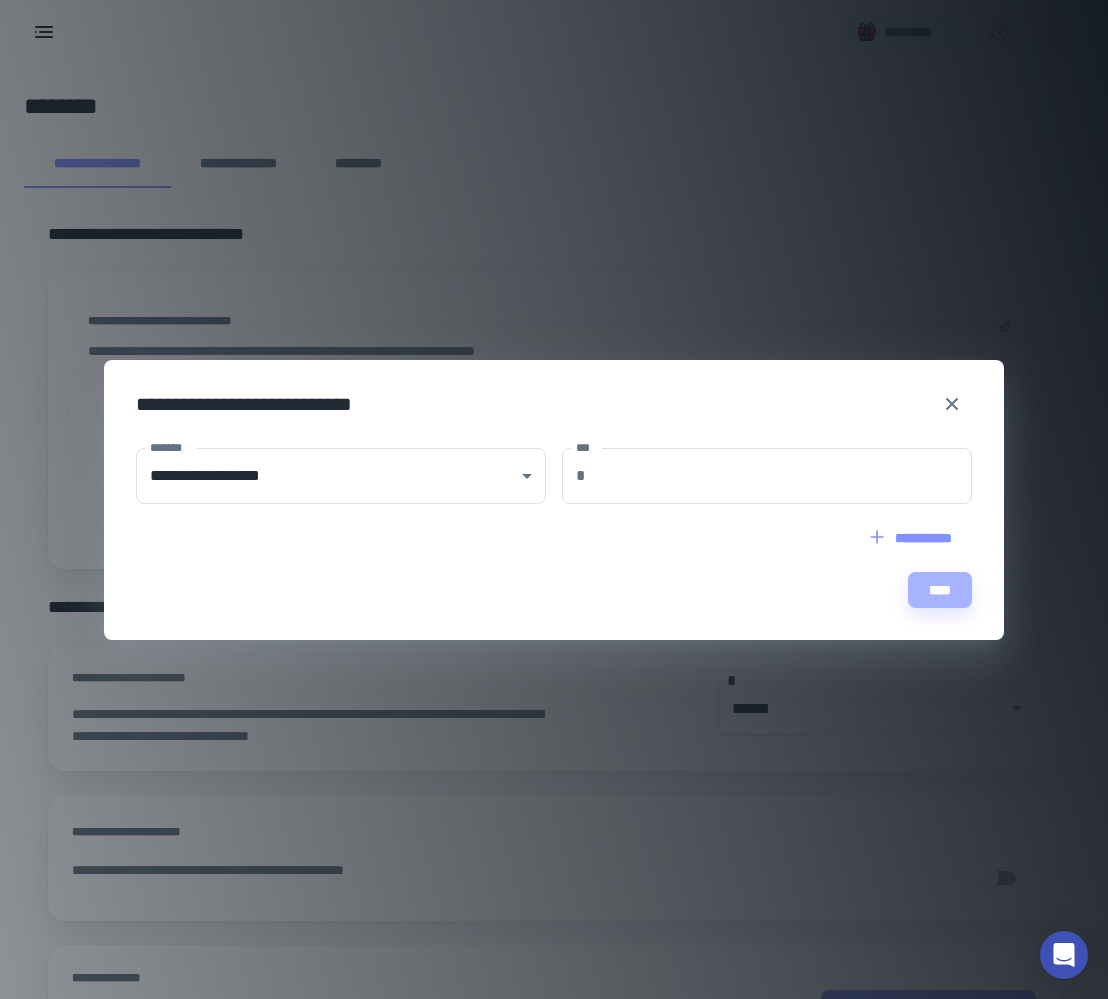 click on "****" at bounding box center (940, 590) 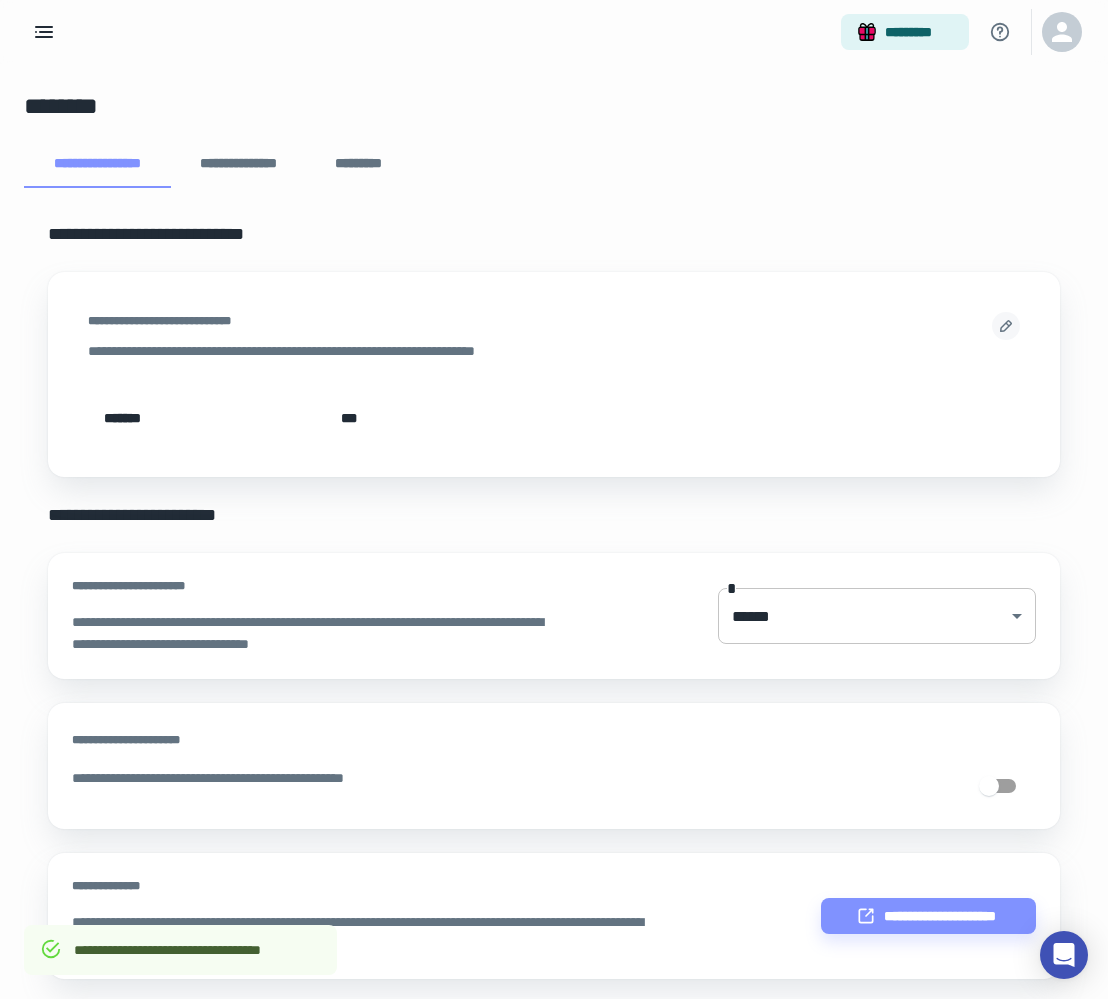 click on "**********" at bounding box center [554, 499] 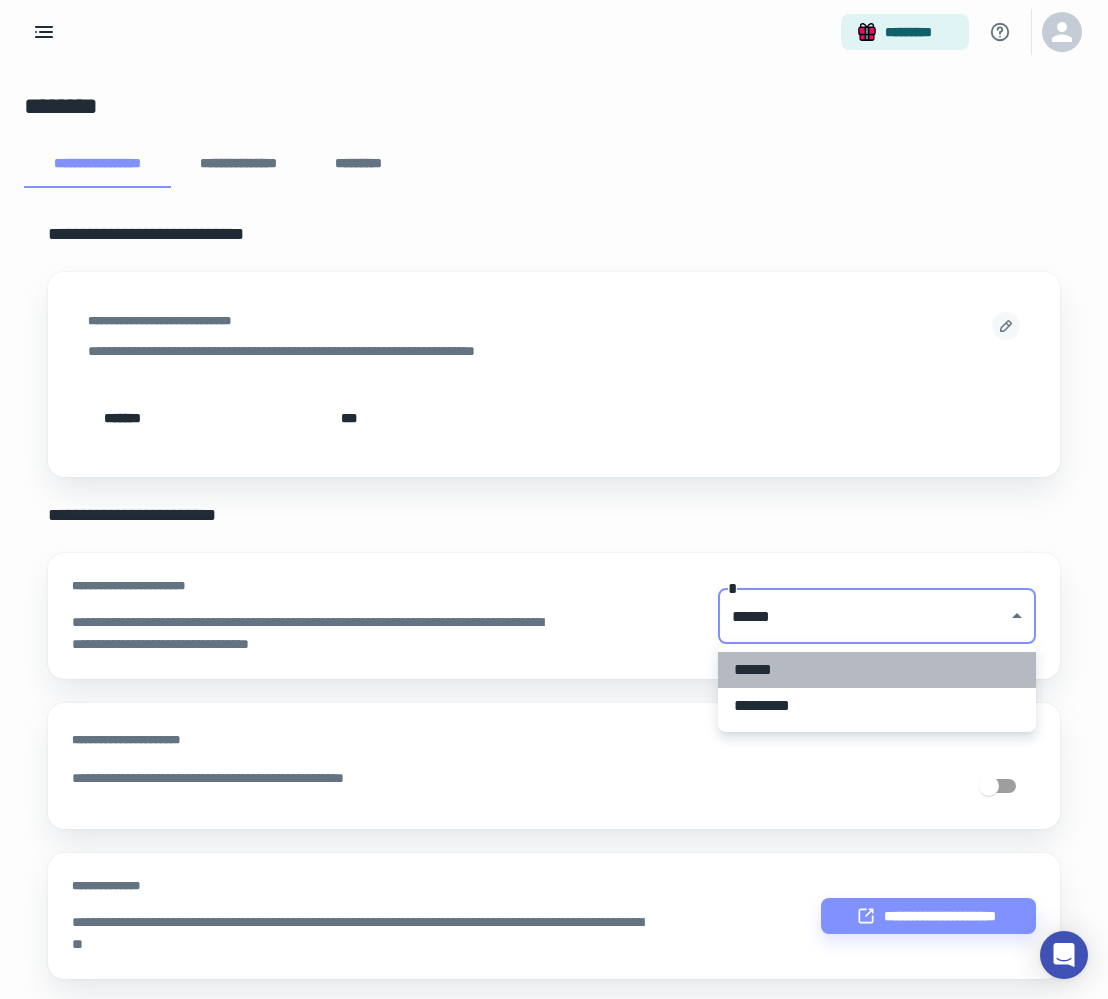 click on "******" at bounding box center (877, 670) 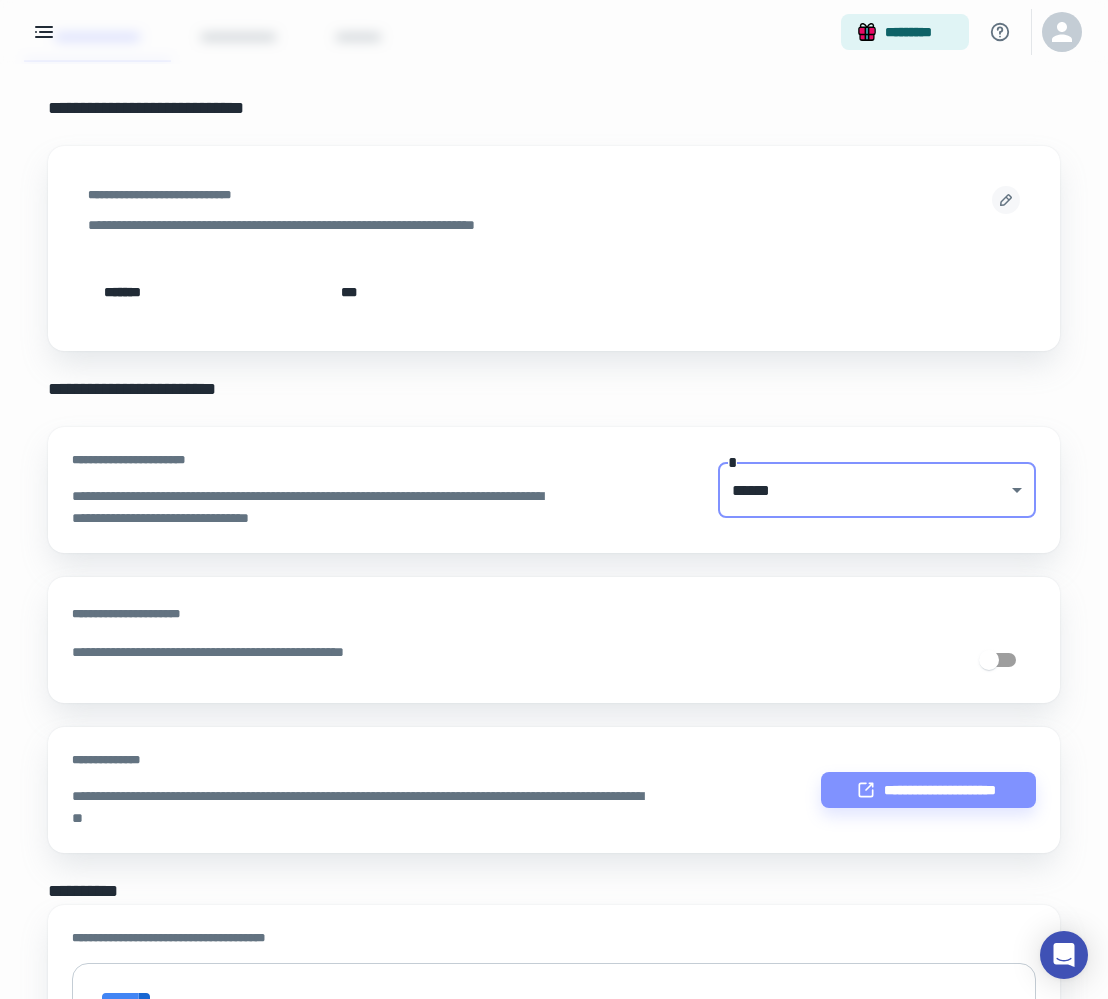 scroll, scrollTop: 152, scrollLeft: 0, axis: vertical 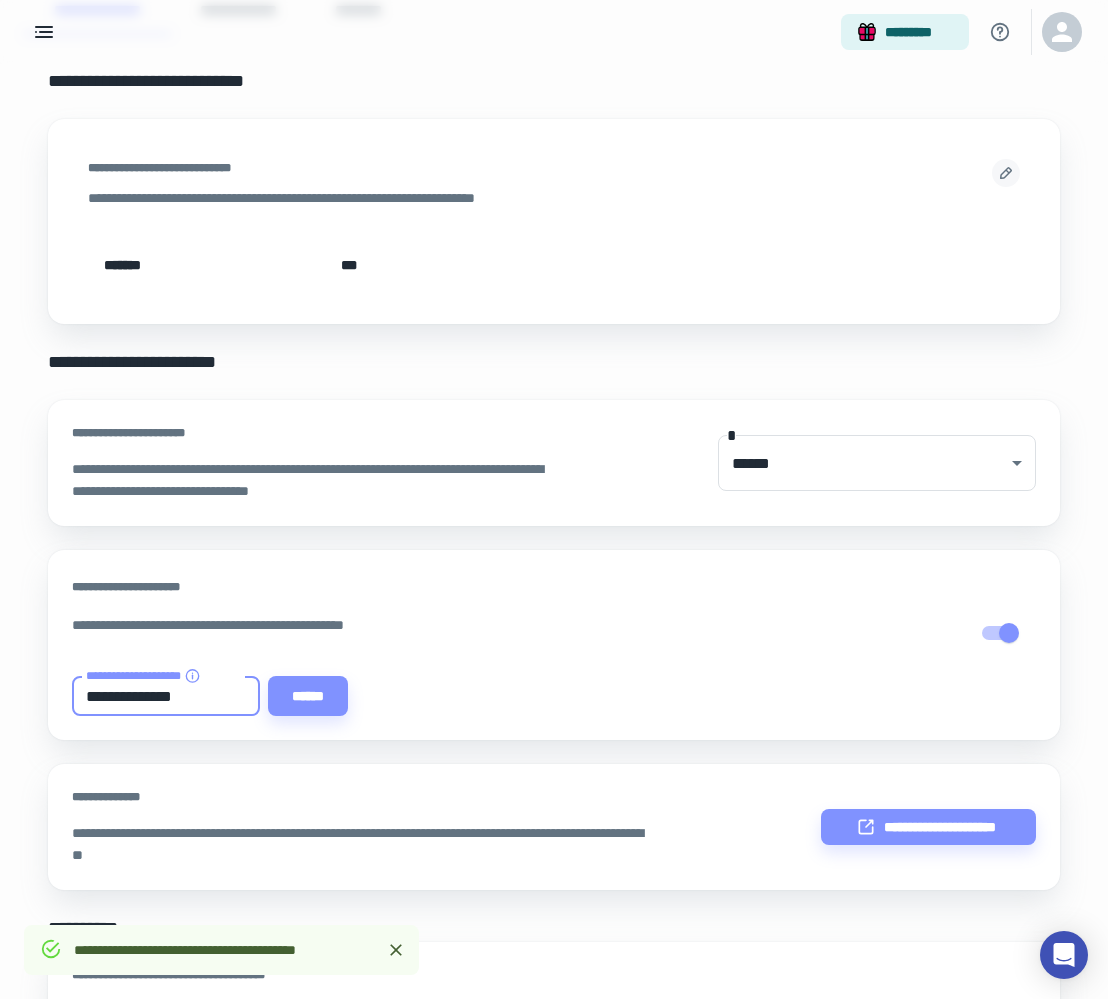 click on "**********" at bounding box center (166, 696) 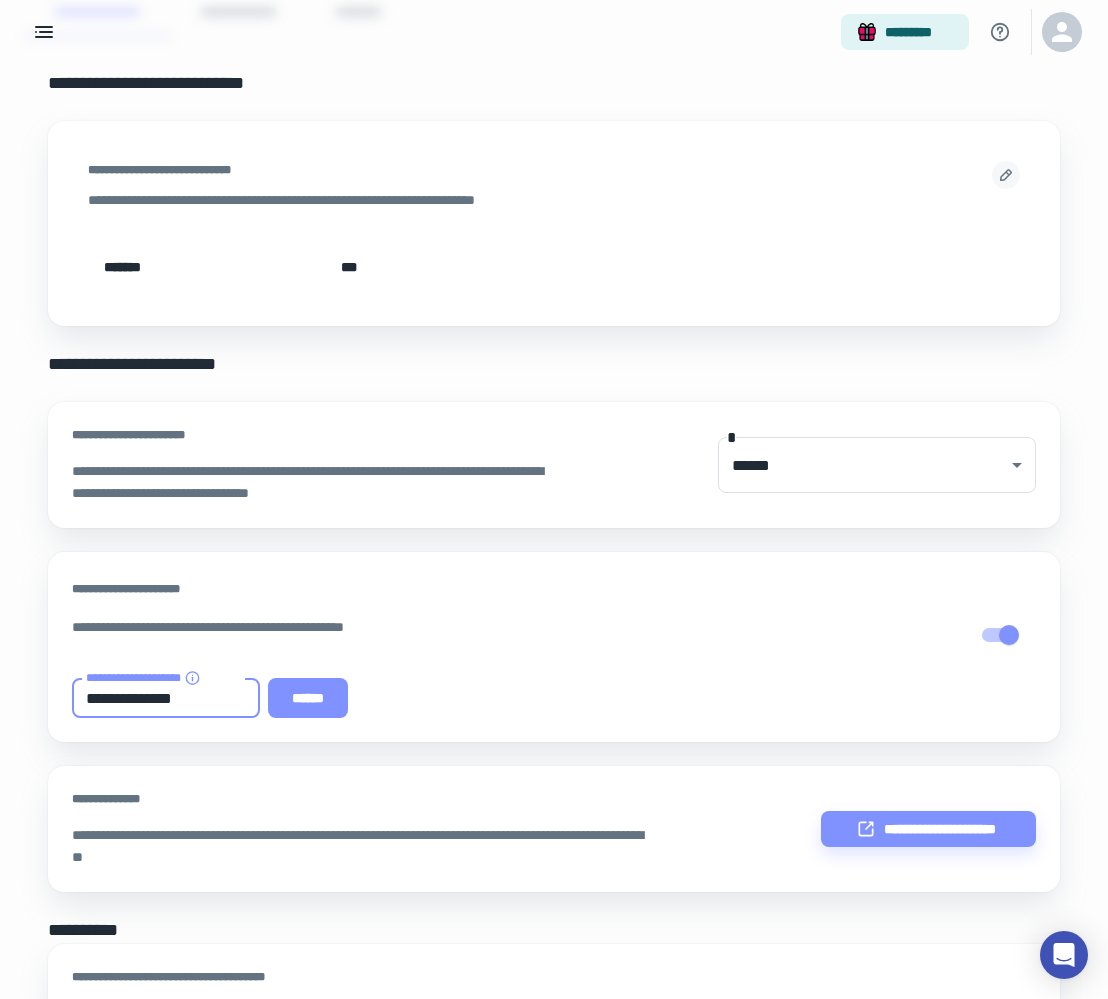 type on "**********" 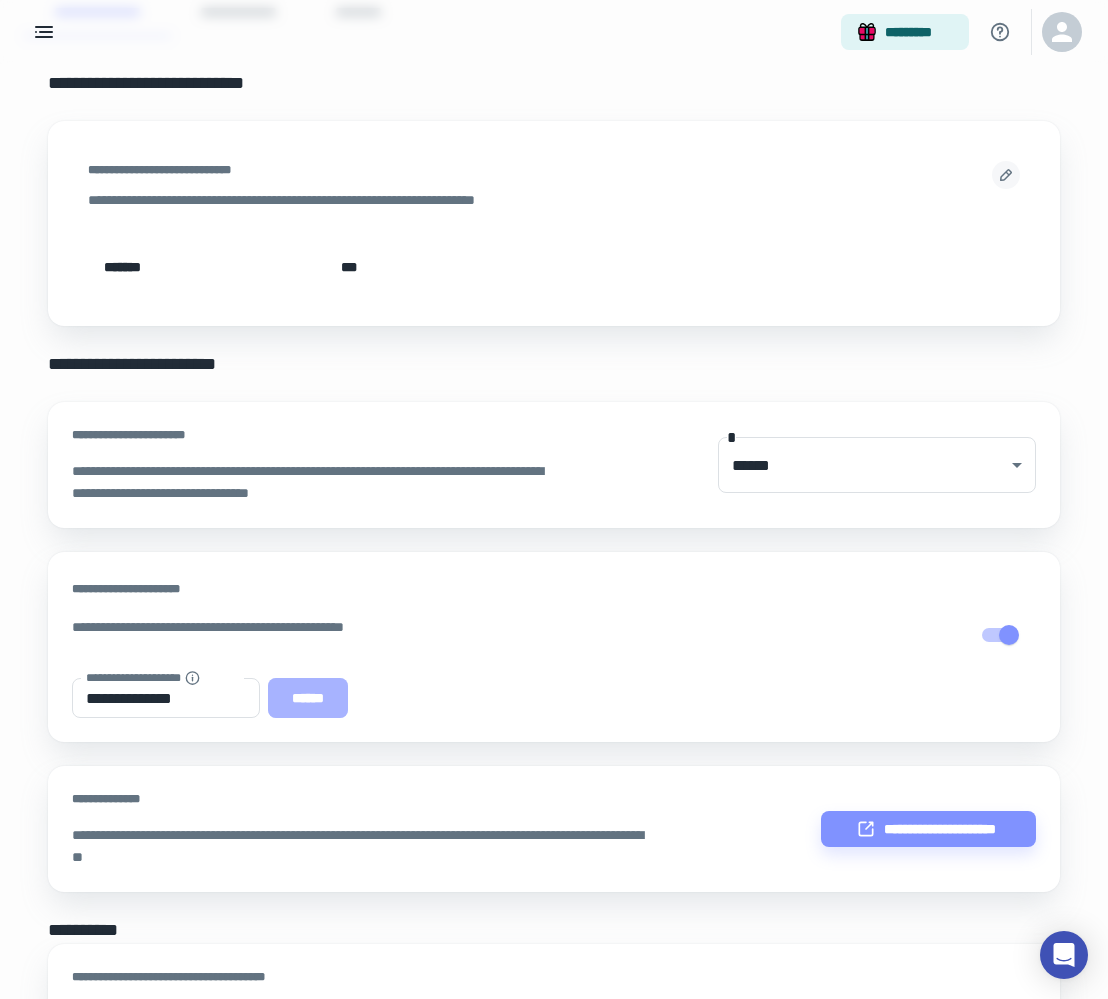 click on "******" at bounding box center (308, 698) 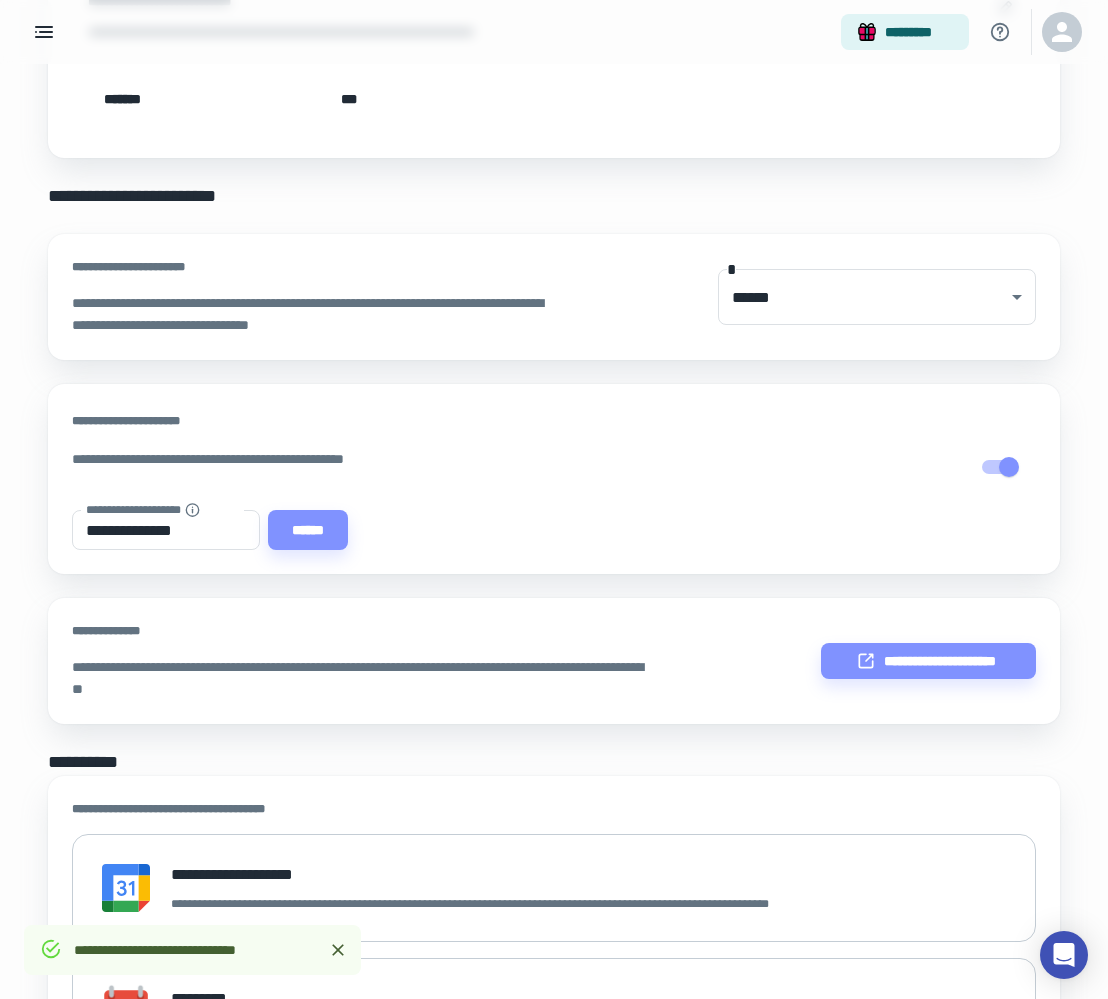 scroll, scrollTop: 336, scrollLeft: 0, axis: vertical 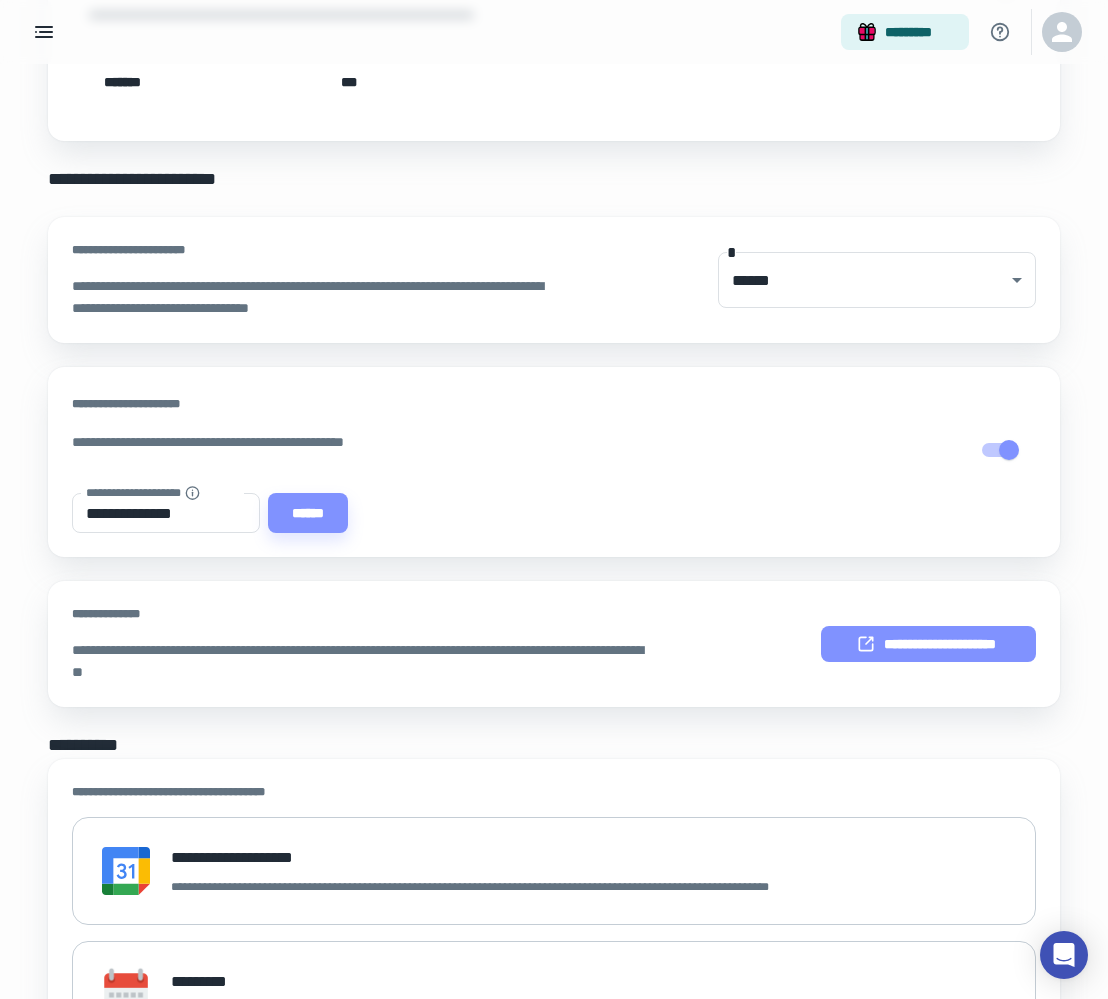 click on "**********" at bounding box center (928, 644) 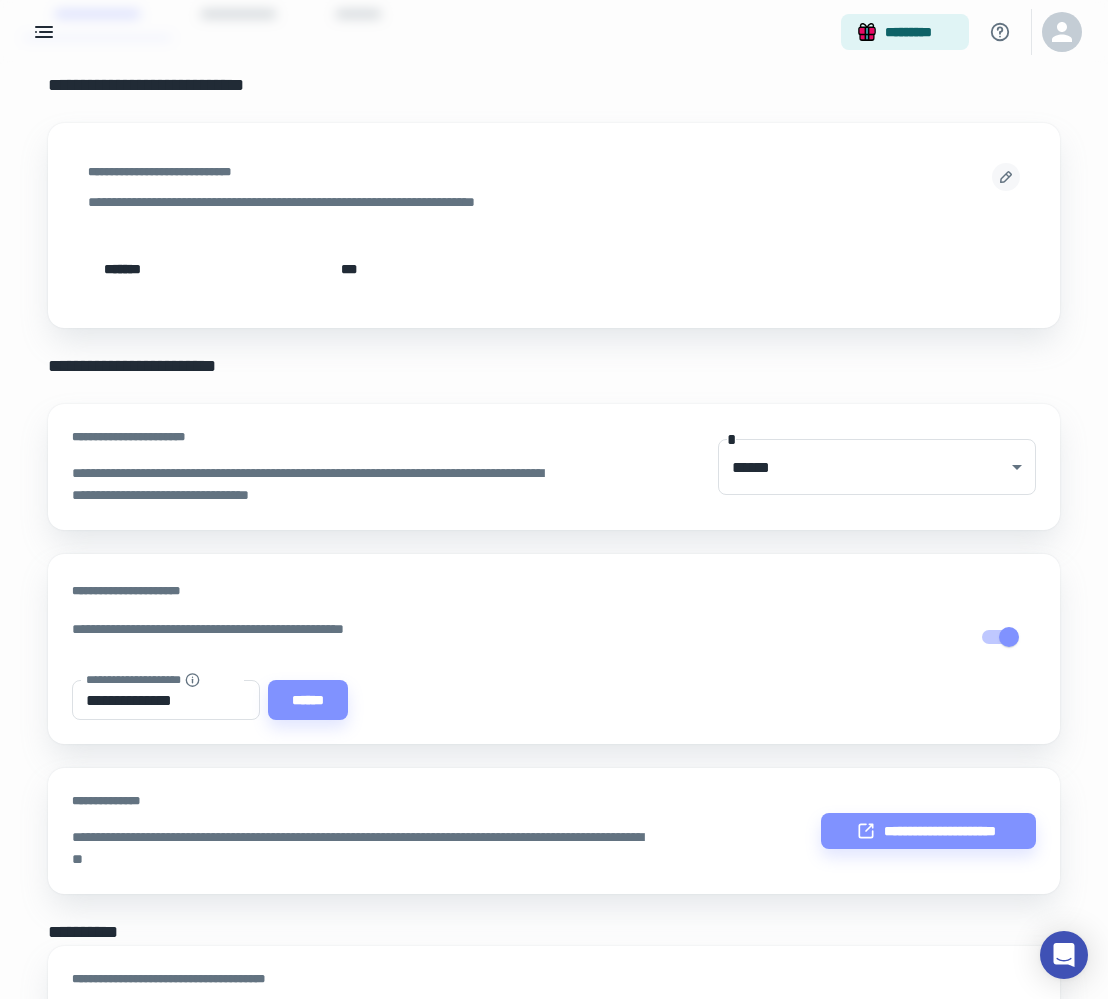 scroll, scrollTop: 0, scrollLeft: 0, axis: both 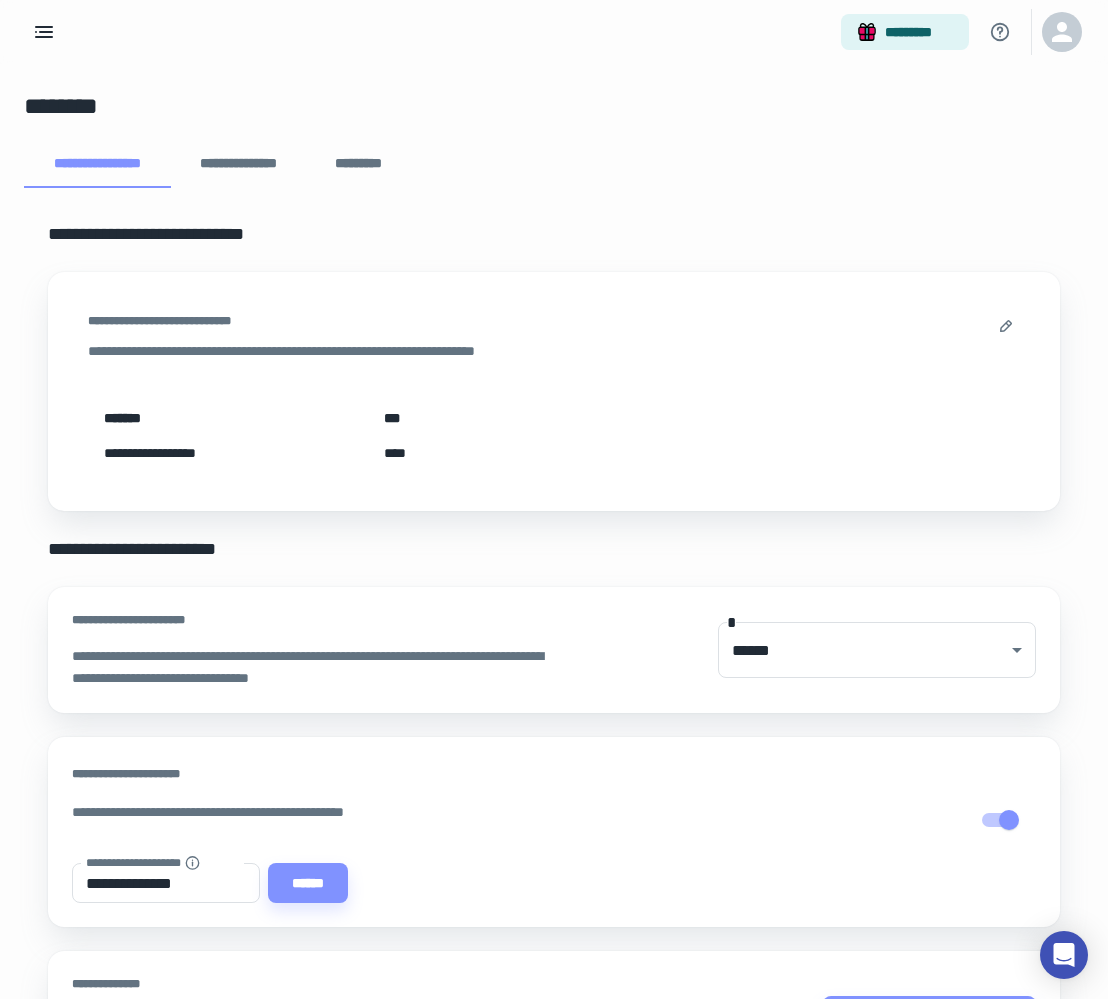 click on "**********" at bounding box center [238, 164] 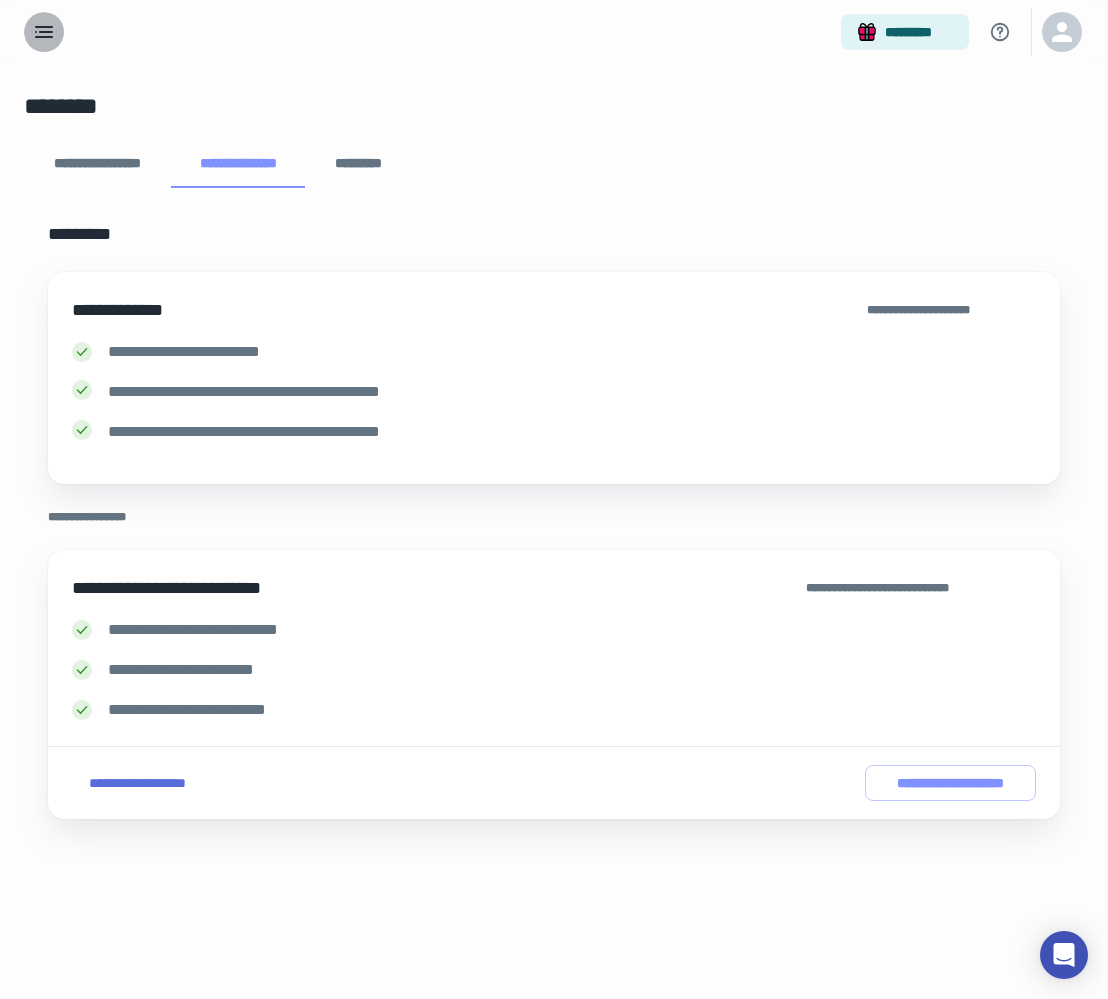 click 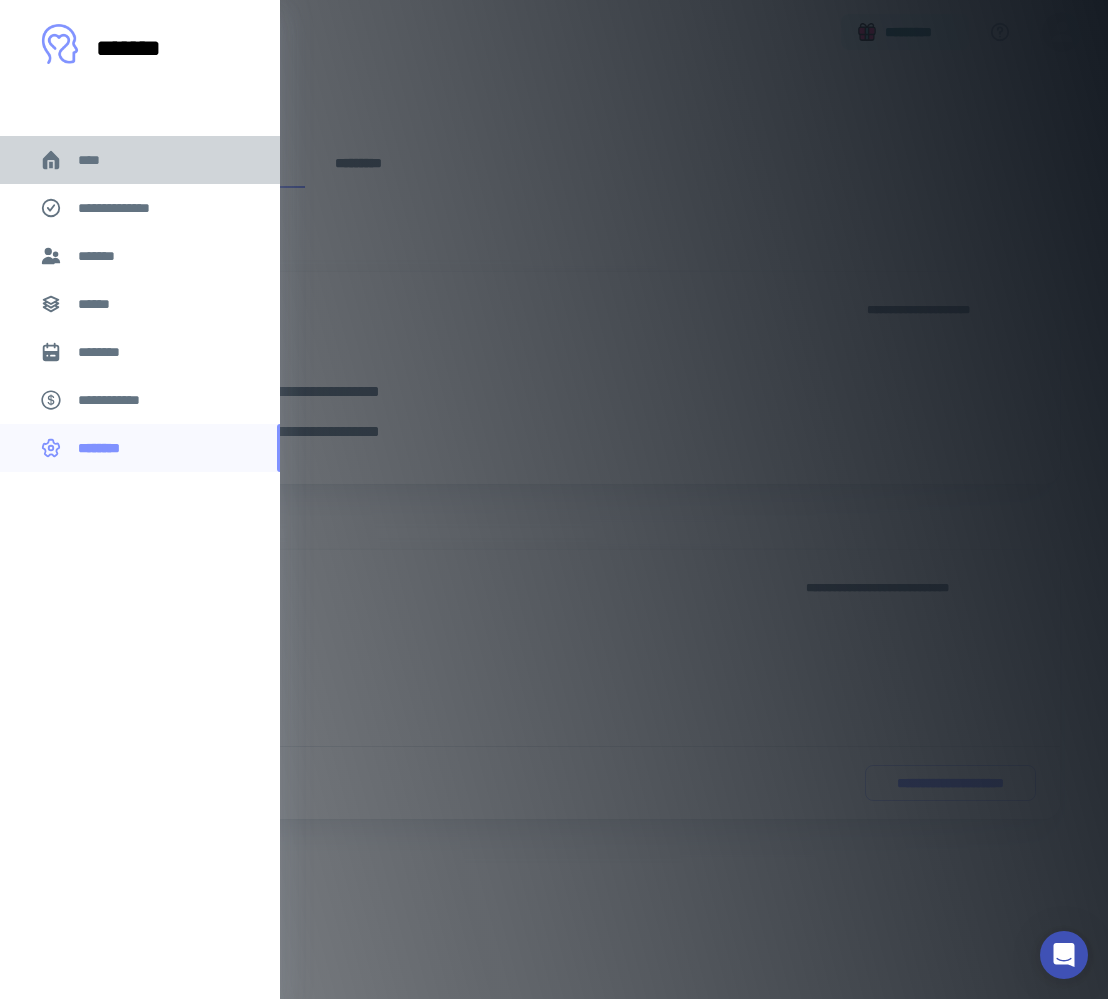 click on "****" at bounding box center [140, 160] 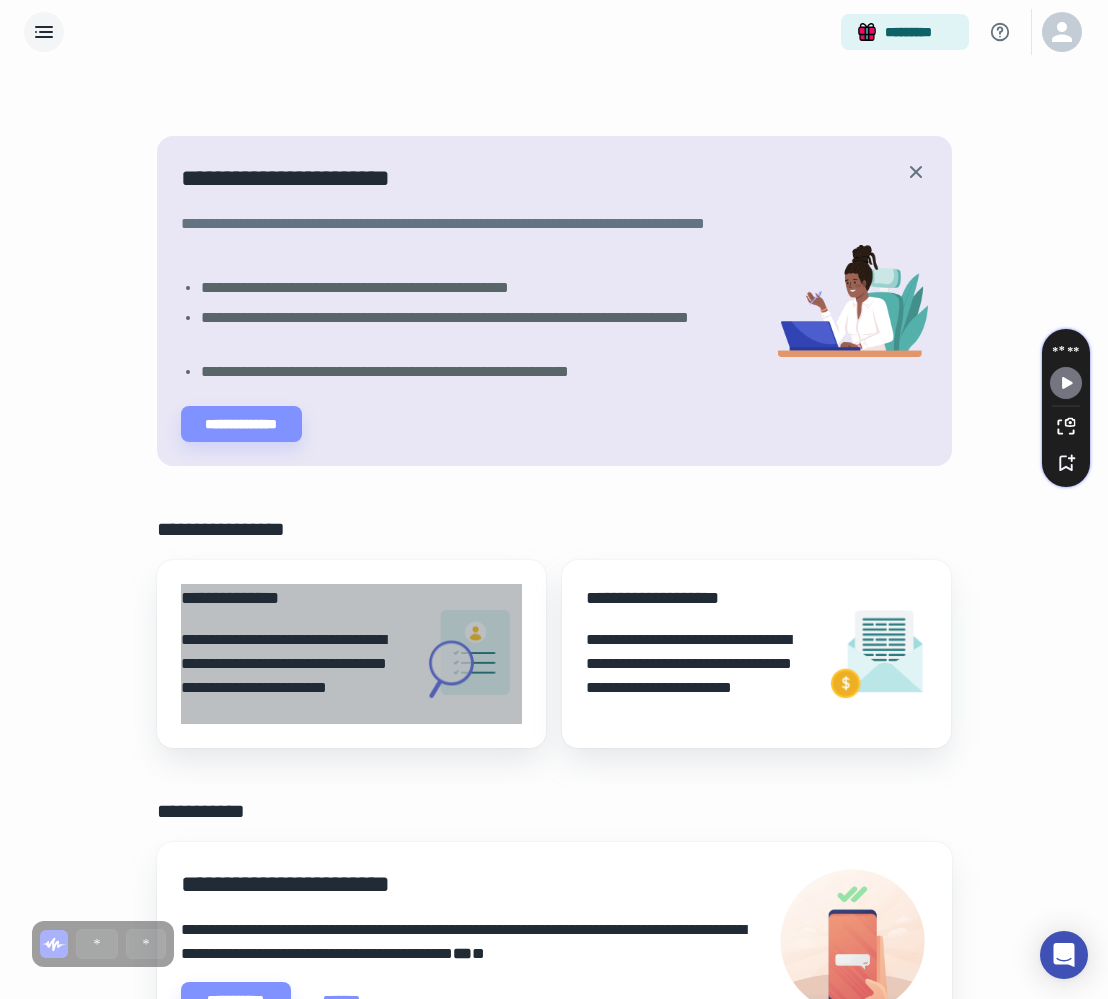 click on "**********" at bounding box center (293, 676) 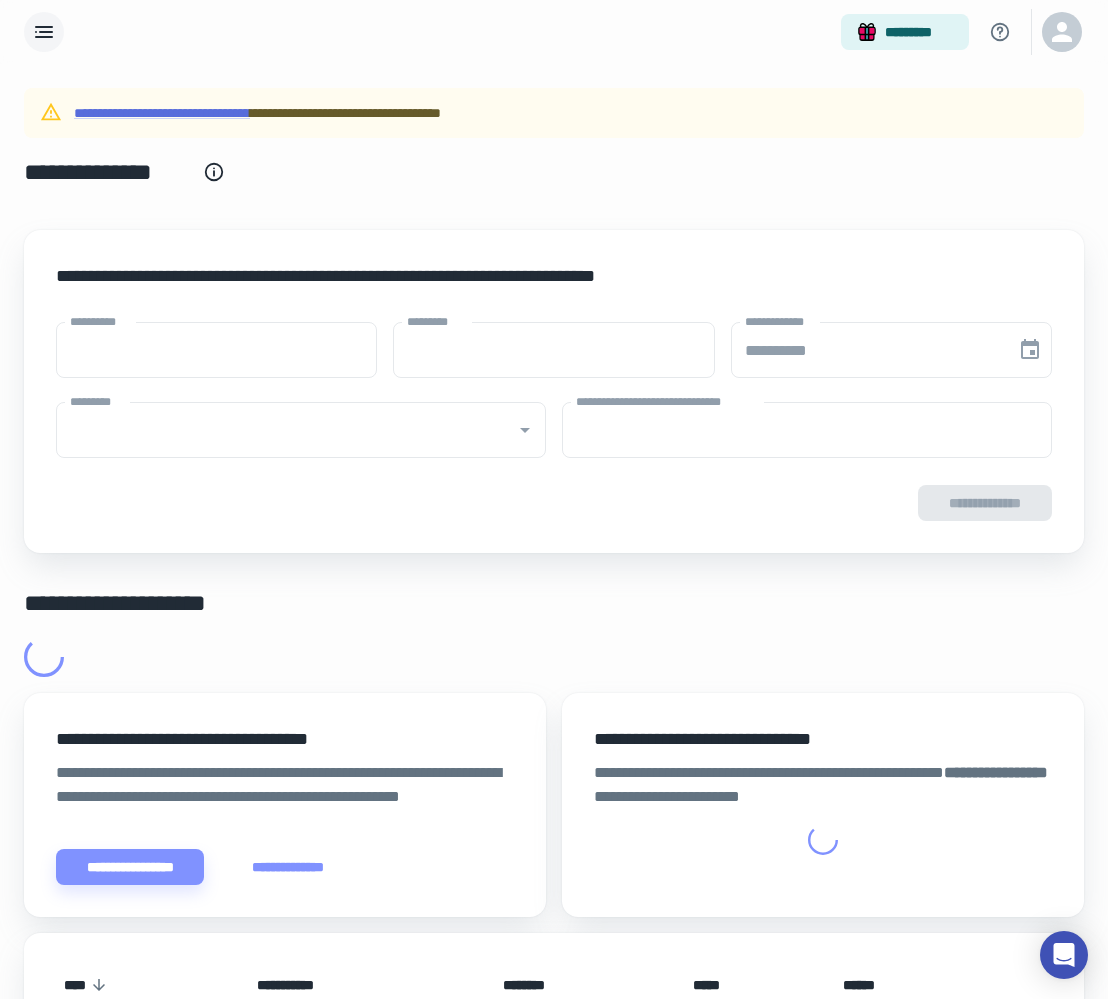 type on "****" 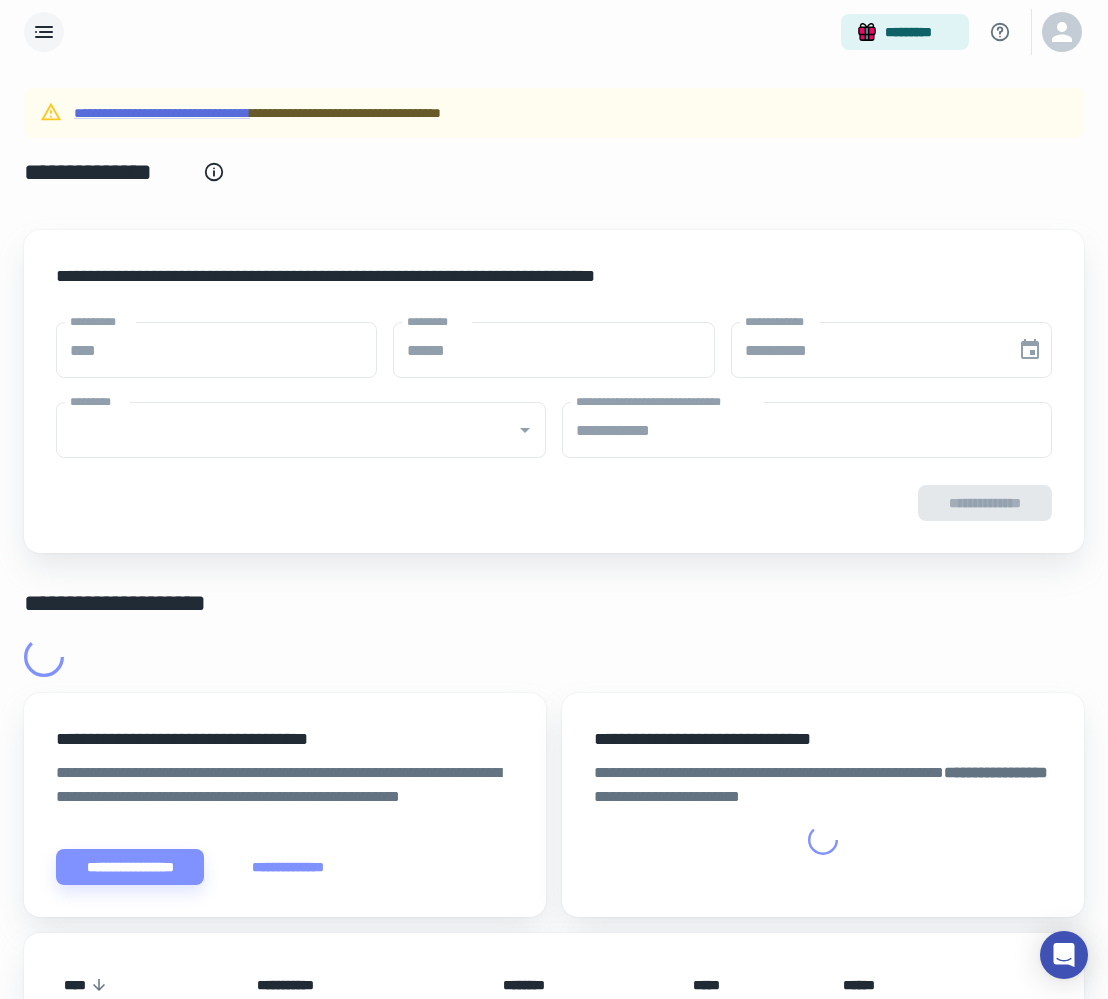 type on "**********" 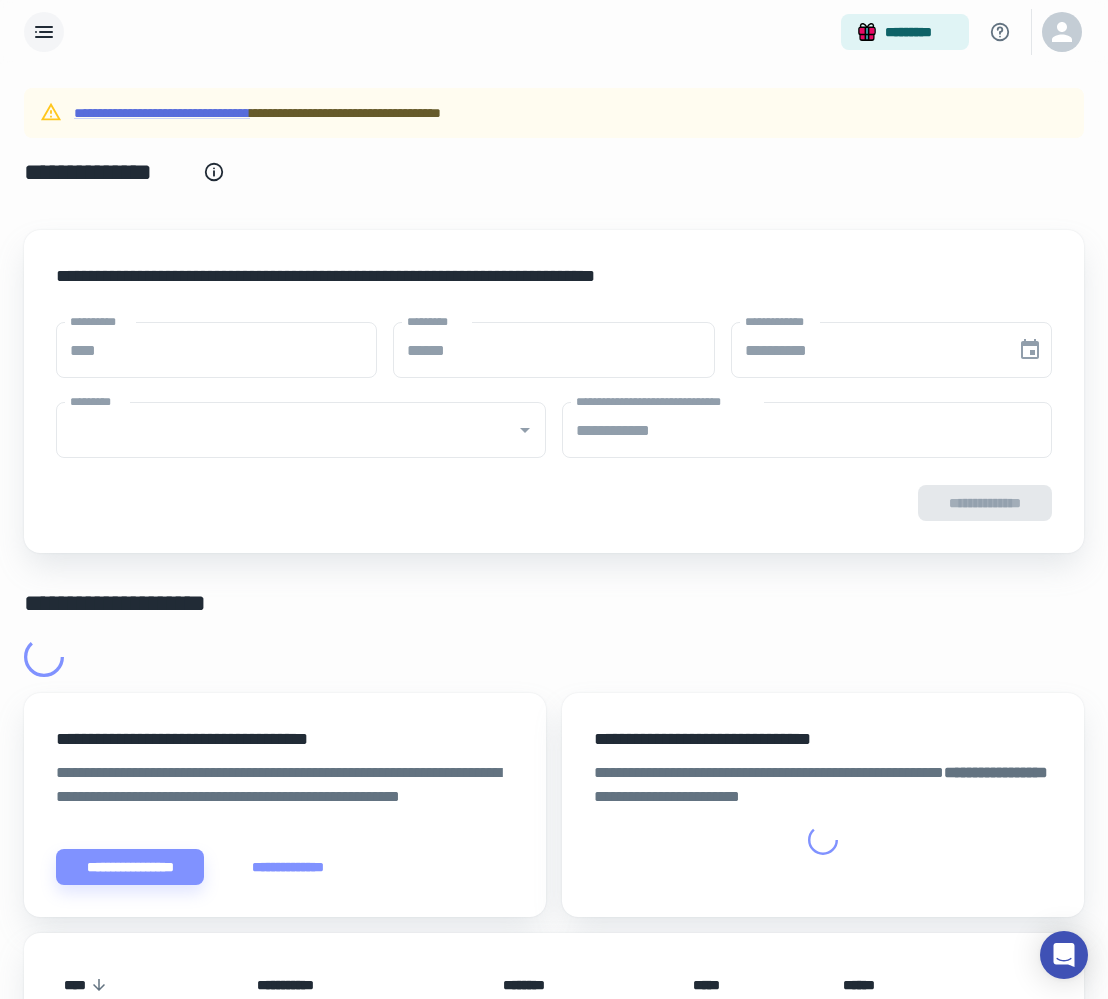 type on "**********" 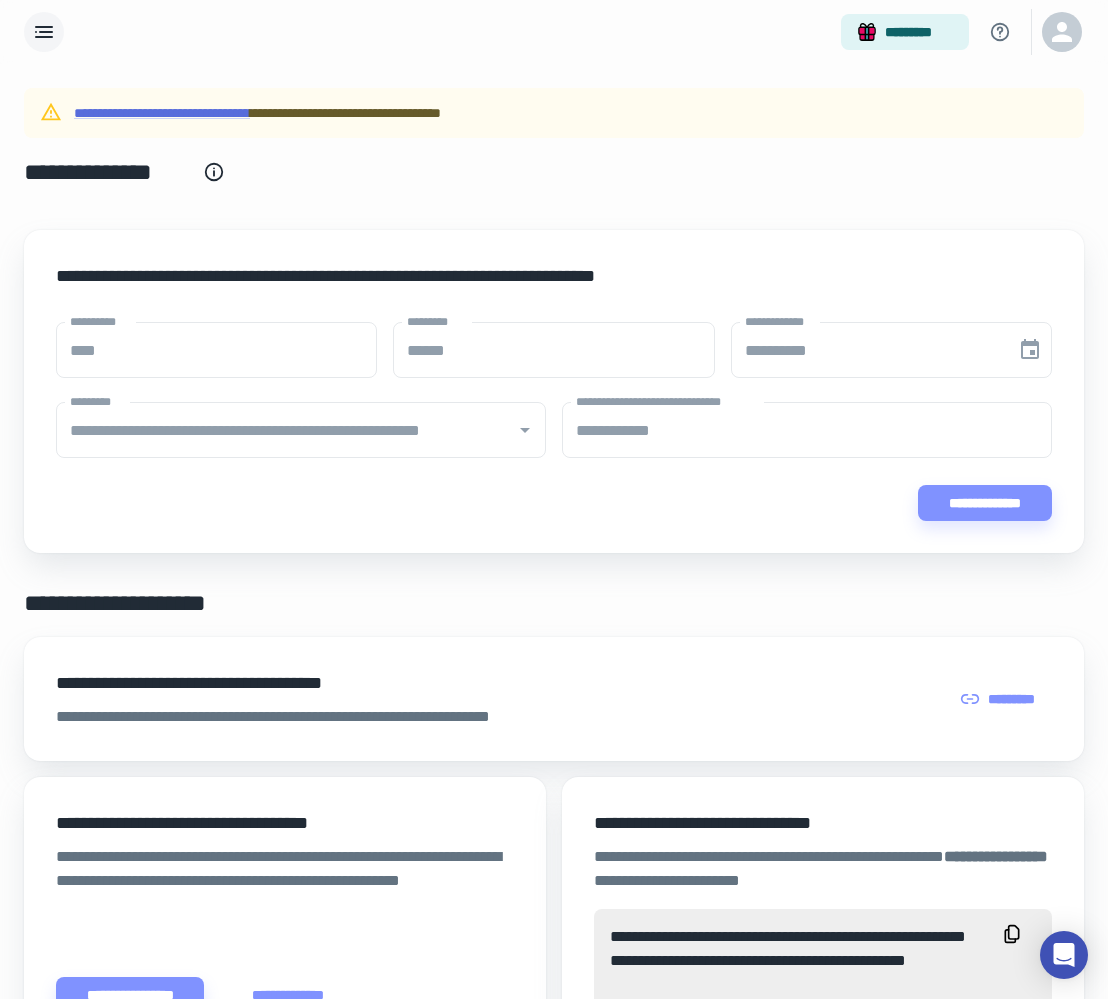 click on "[FIRST] [LAST]" at bounding box center (304, 113) 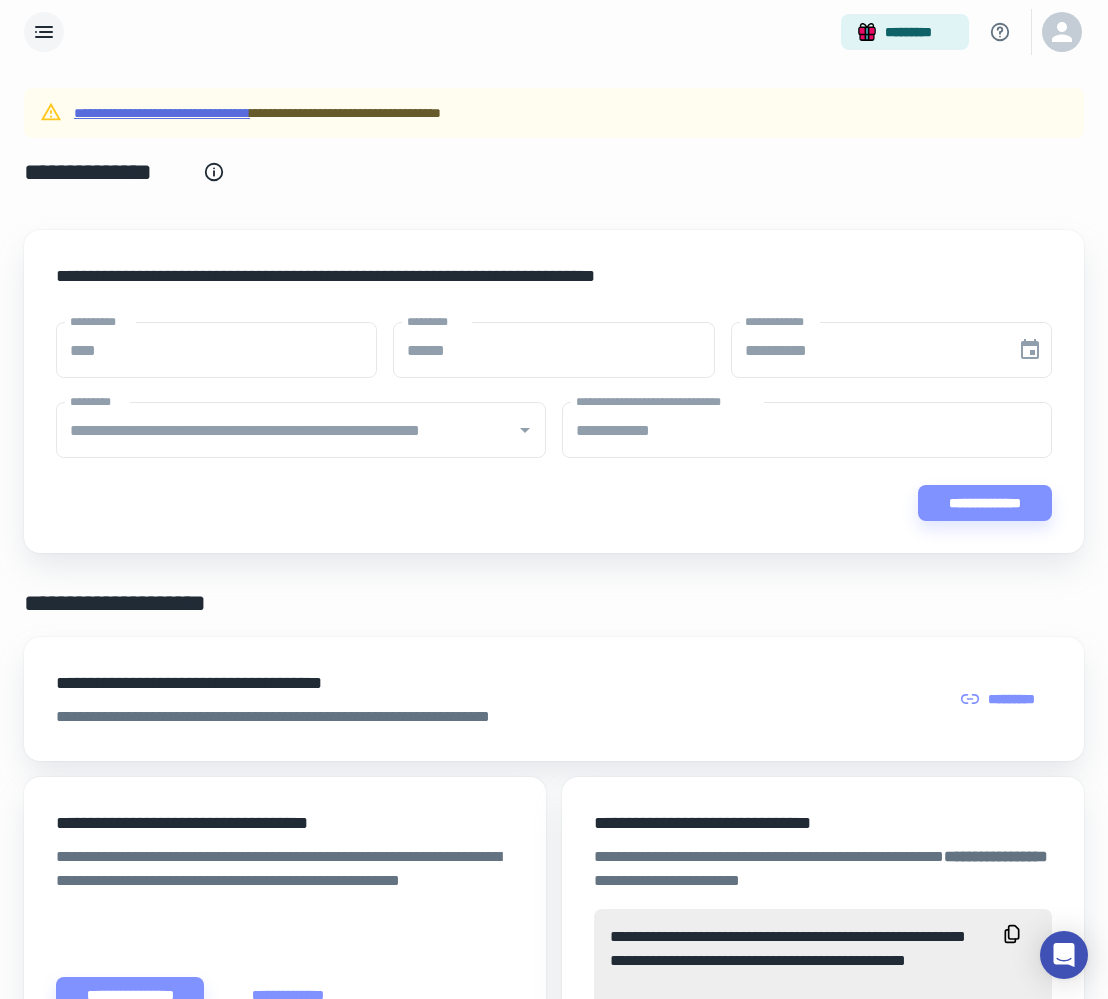 click on "**********" at bounding box center (162, 113) 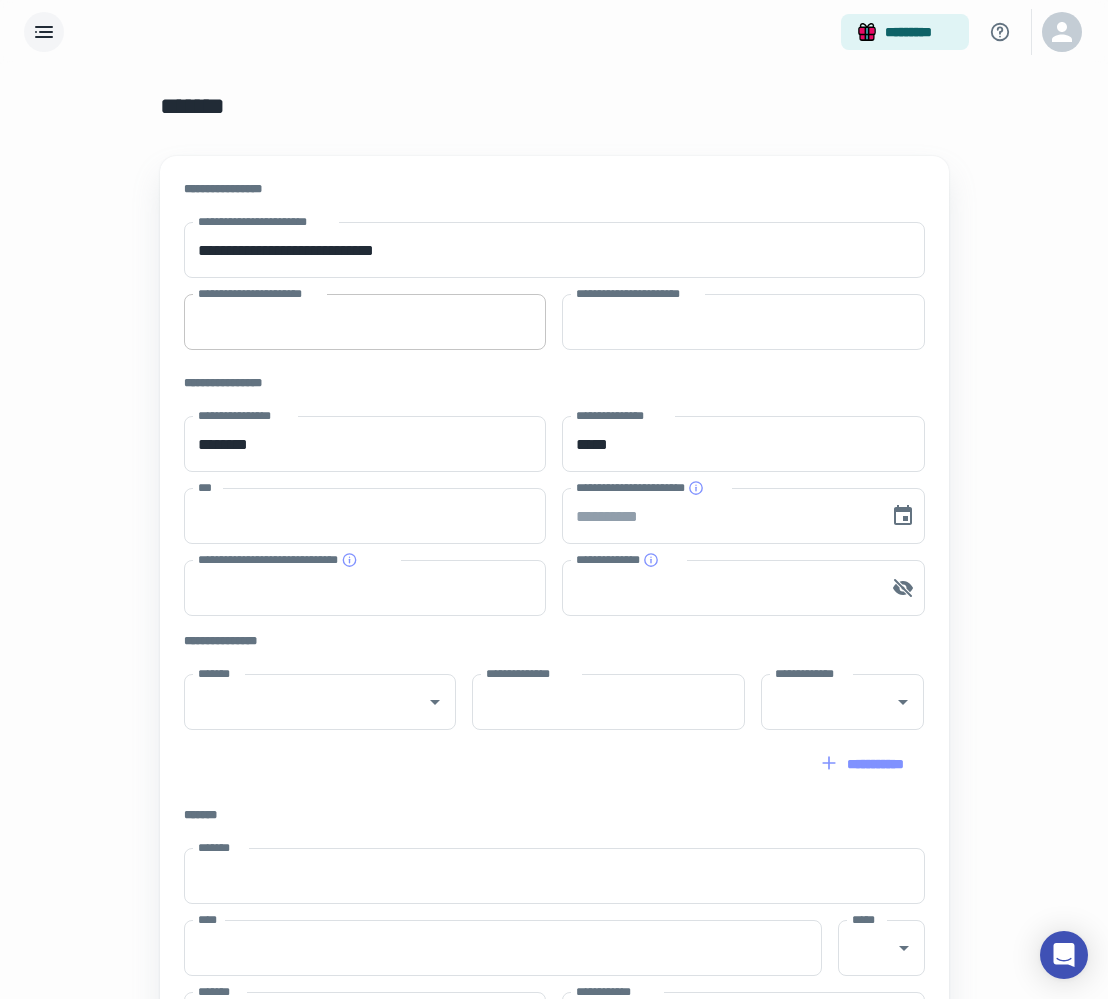 click on "**********" at bounding box center [365, 322] 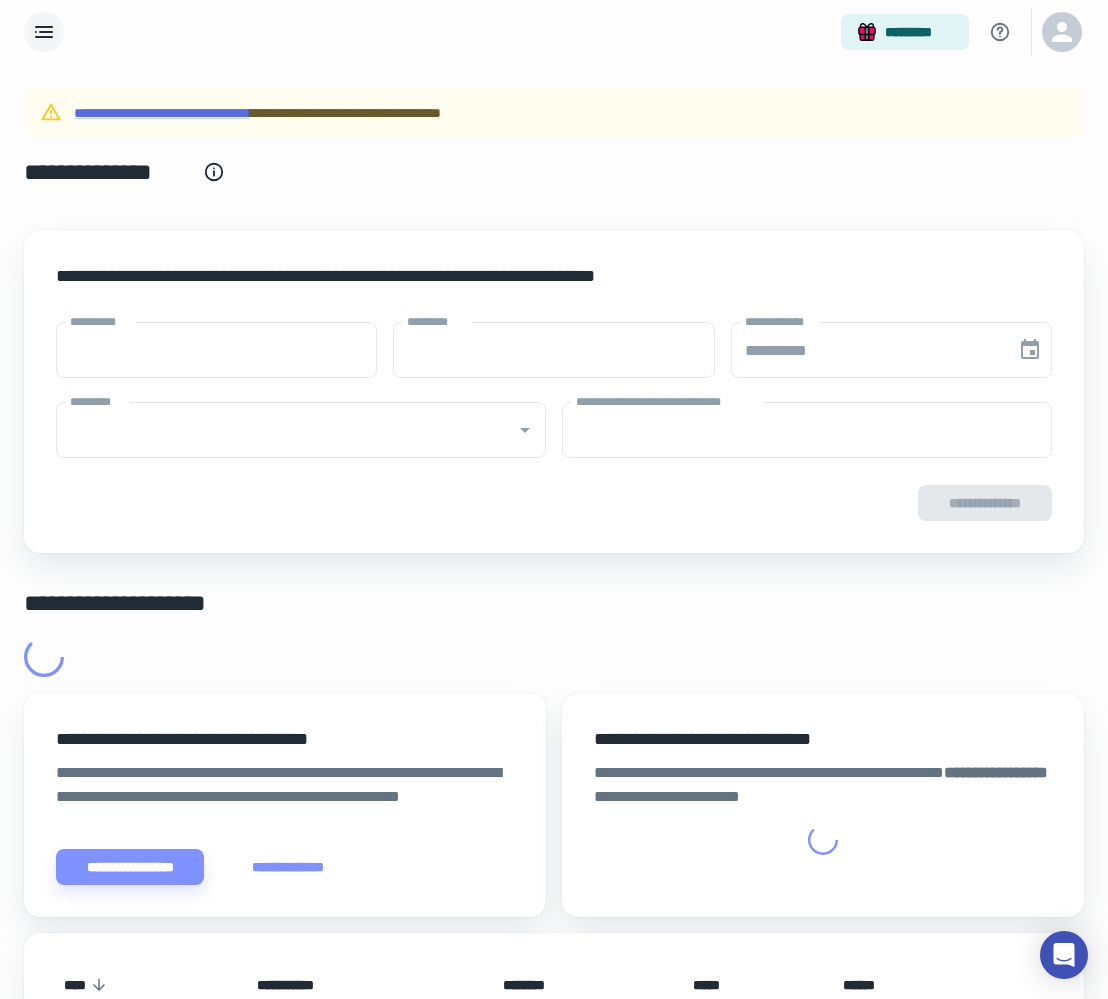 type on "****" 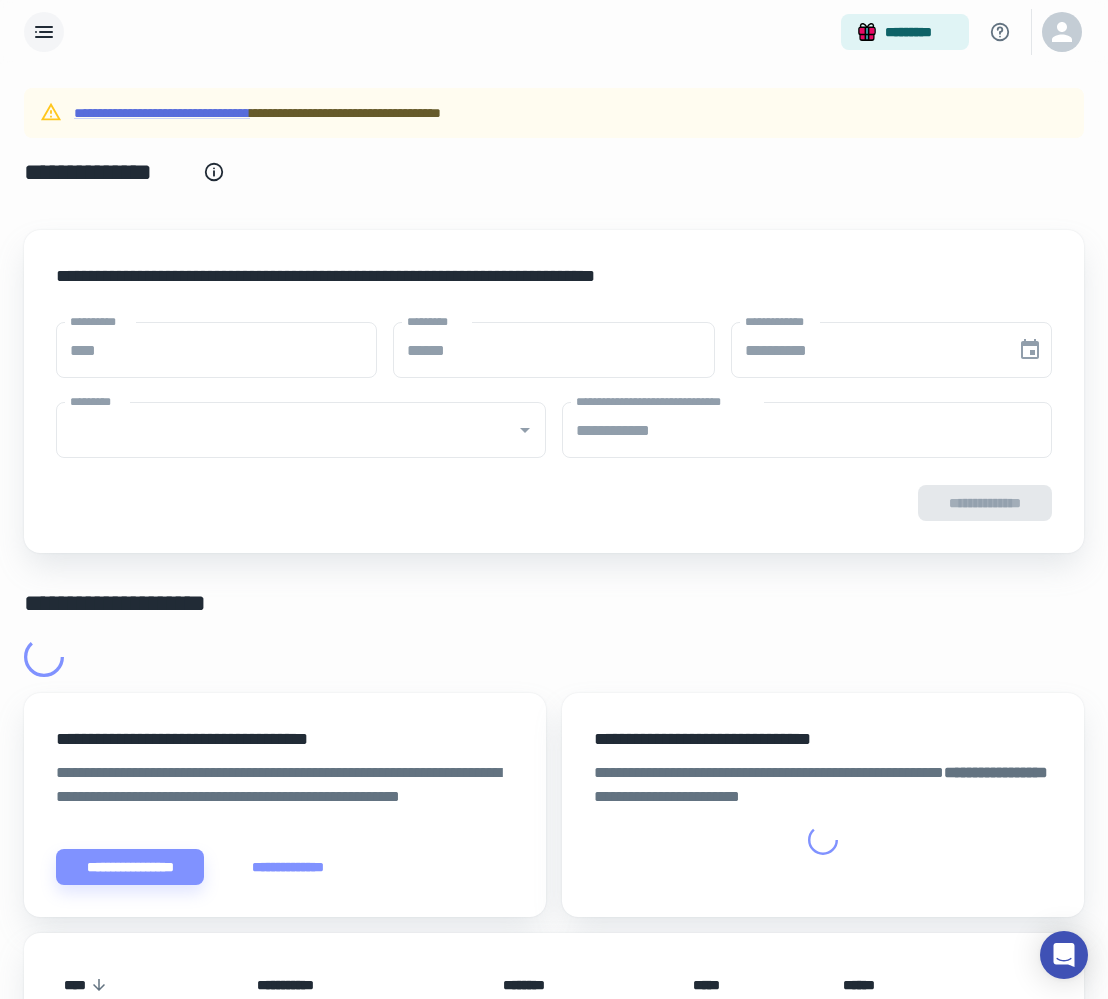 type on "**********" 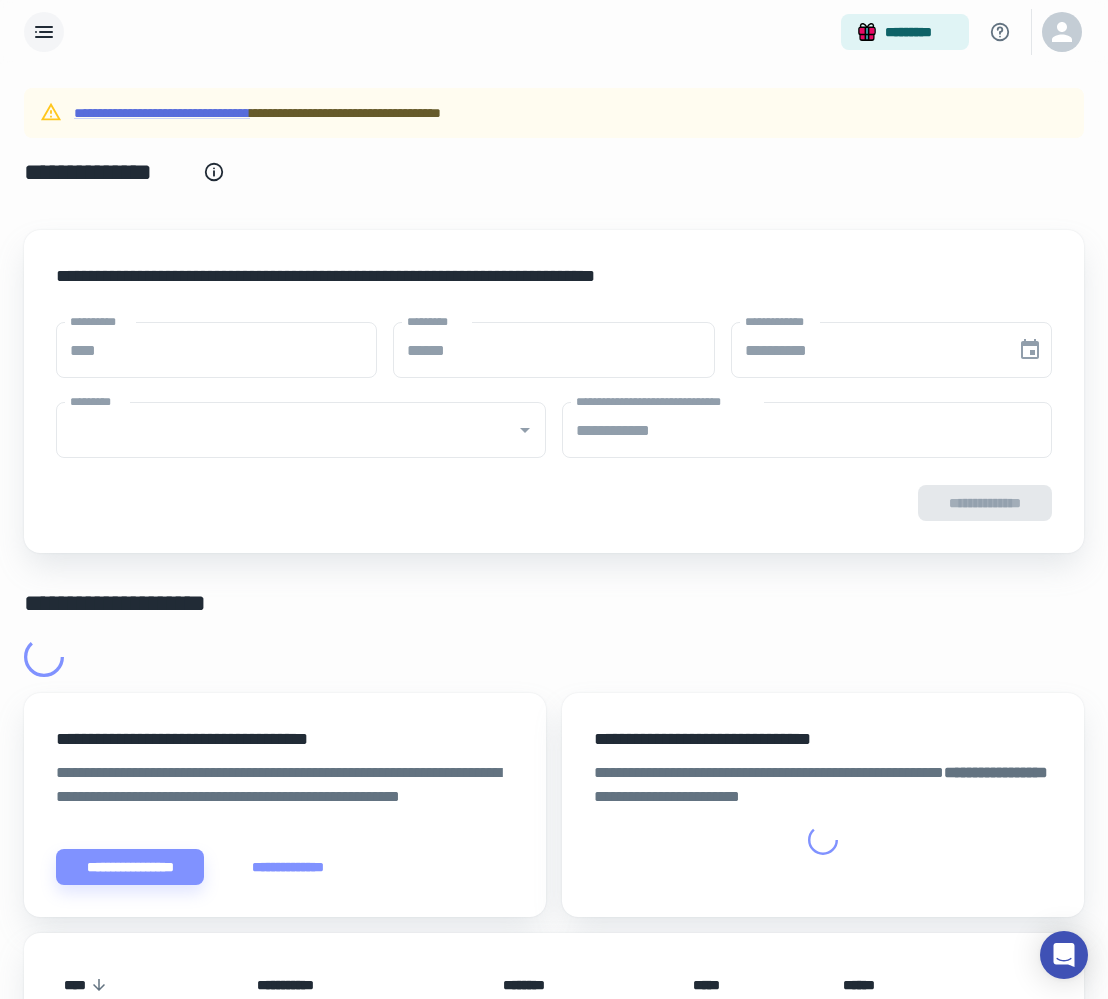 type on "**********" 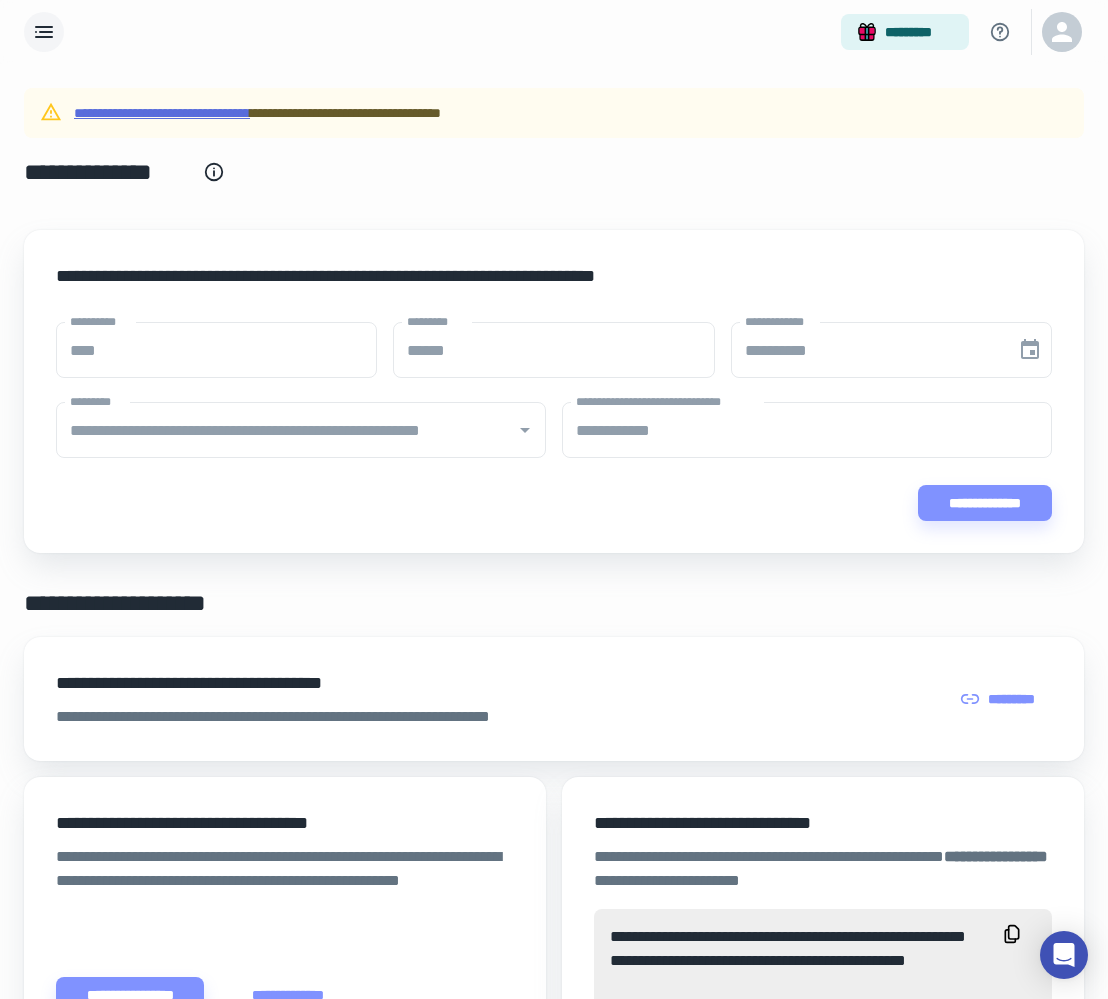 click on "**********" at bounding box center (162, 113) 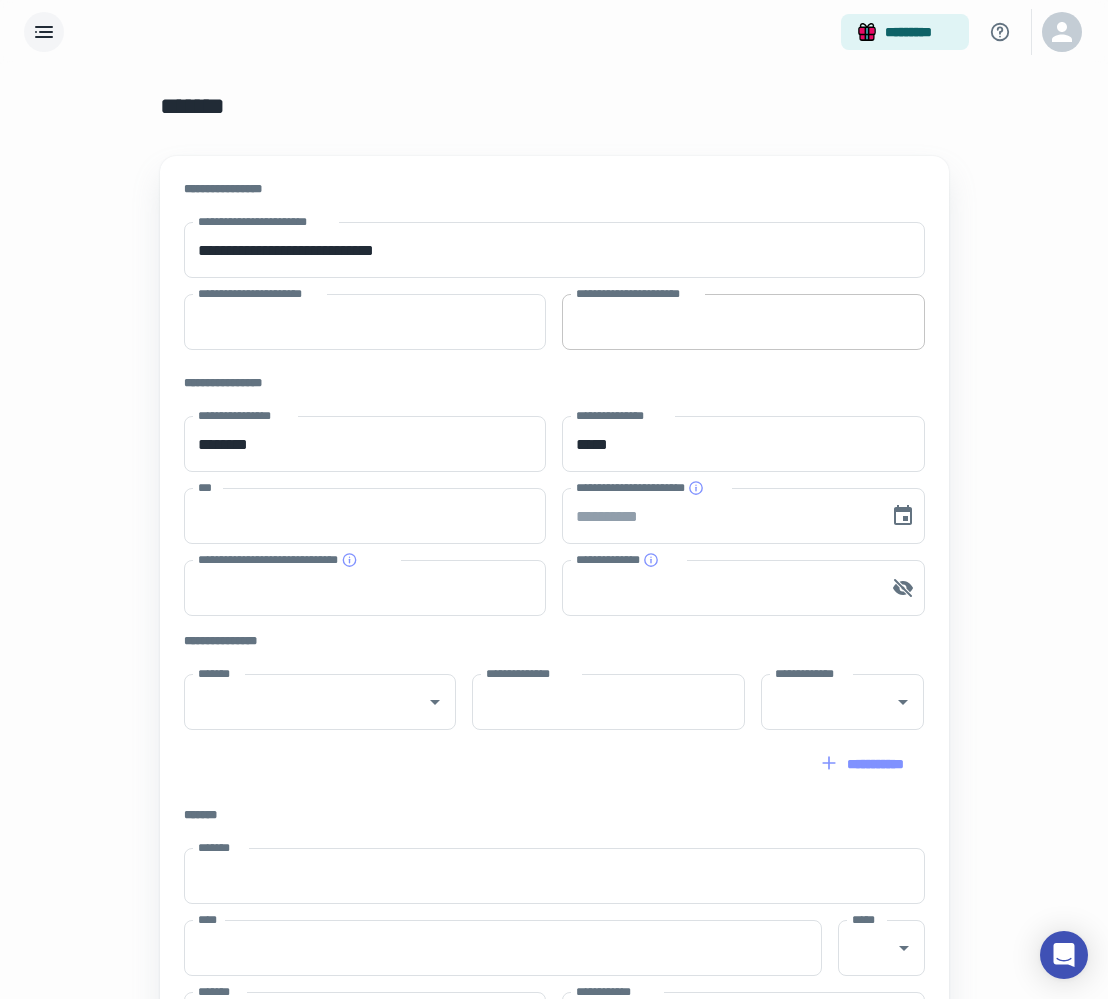 click on "**********" at bounding box center (743, 322) 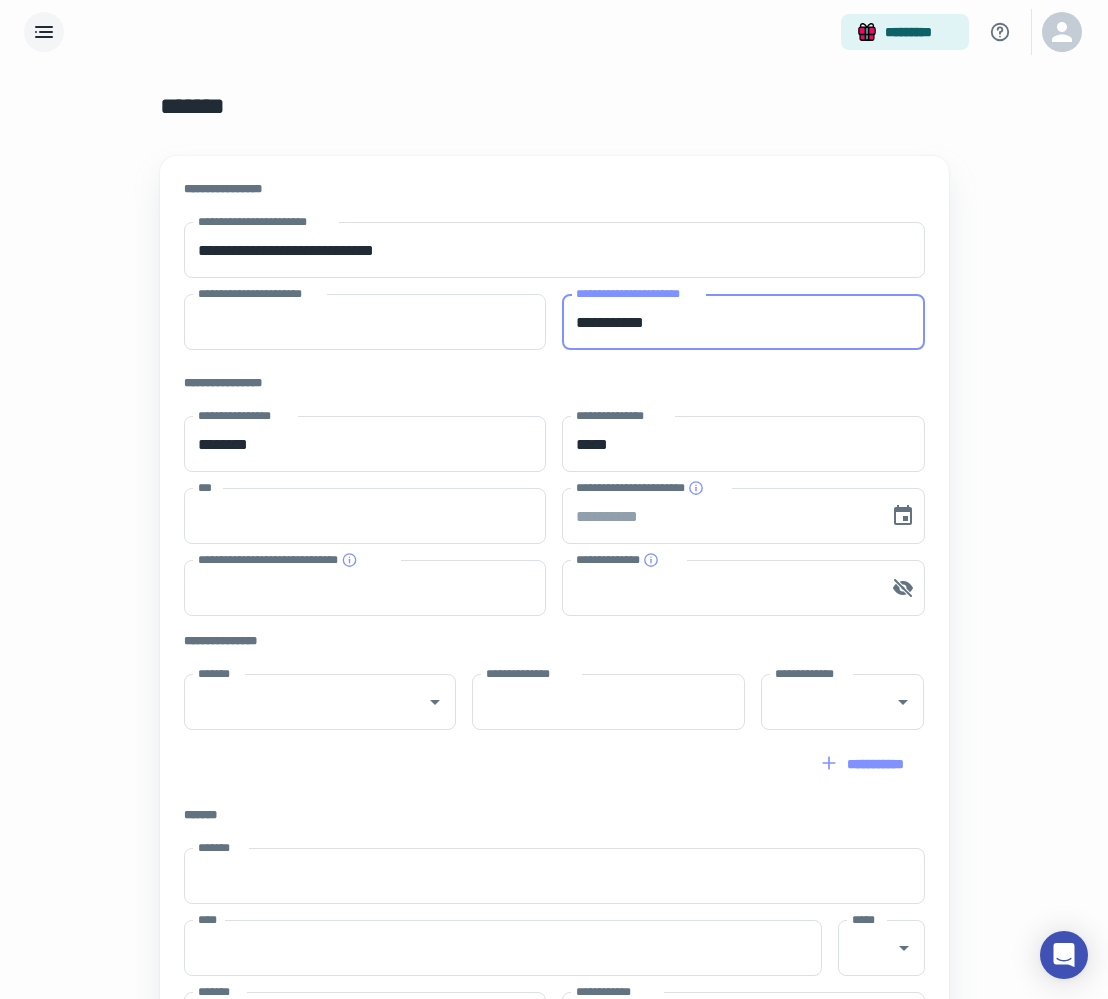 scroll, scrollTop: 4, scrollLeft: 0, axis: vertical 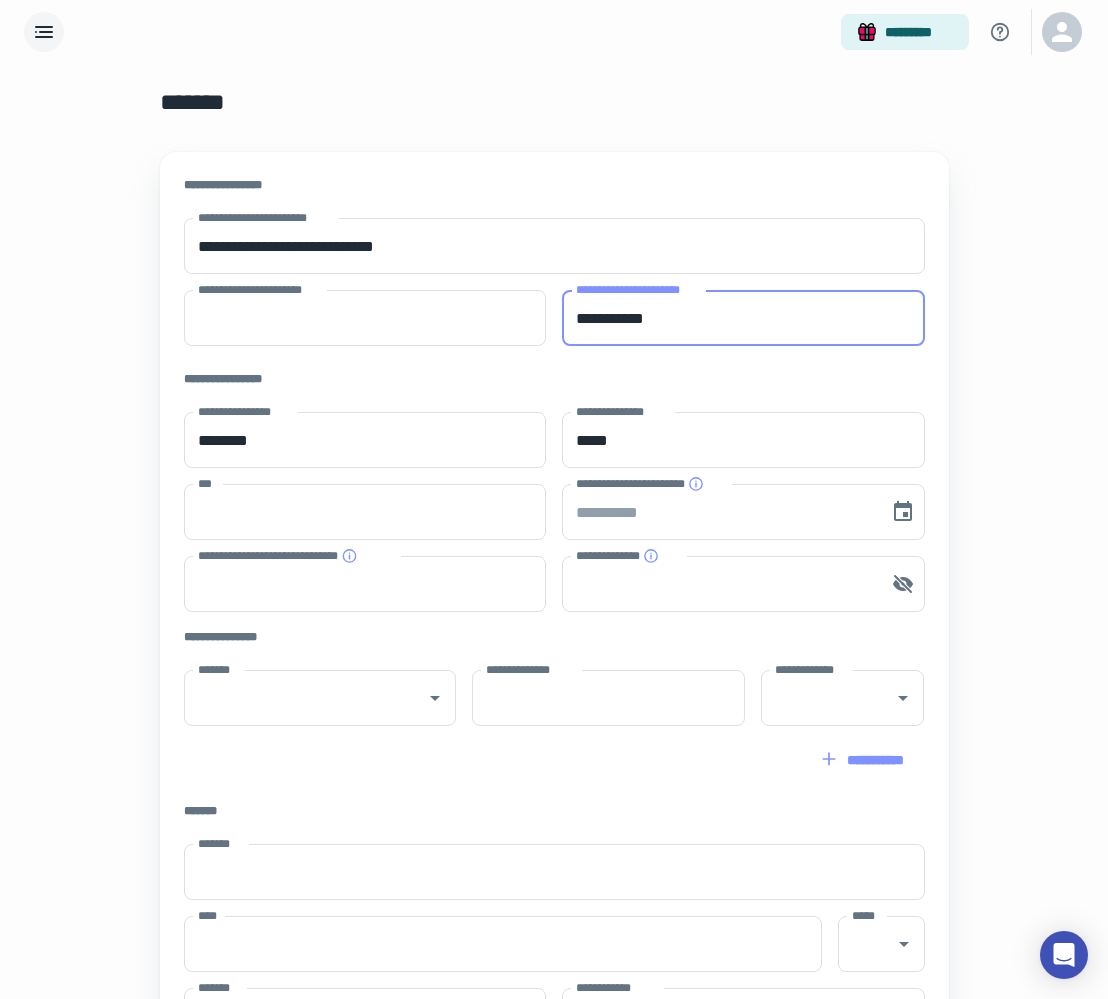 click on "**********" at bounding box center [743, 318] 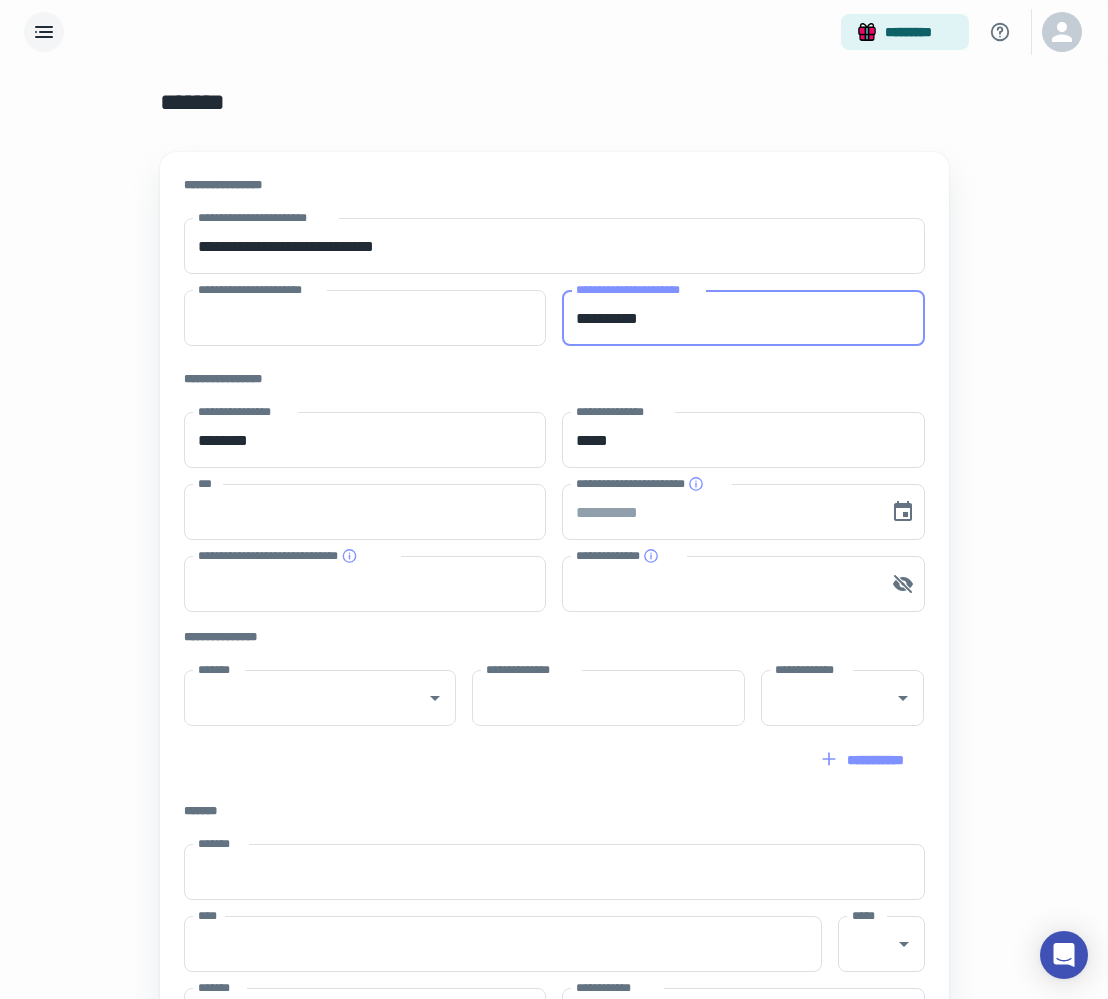 scroll, scrollTop: 0, scrollLeft: 0, axis: both 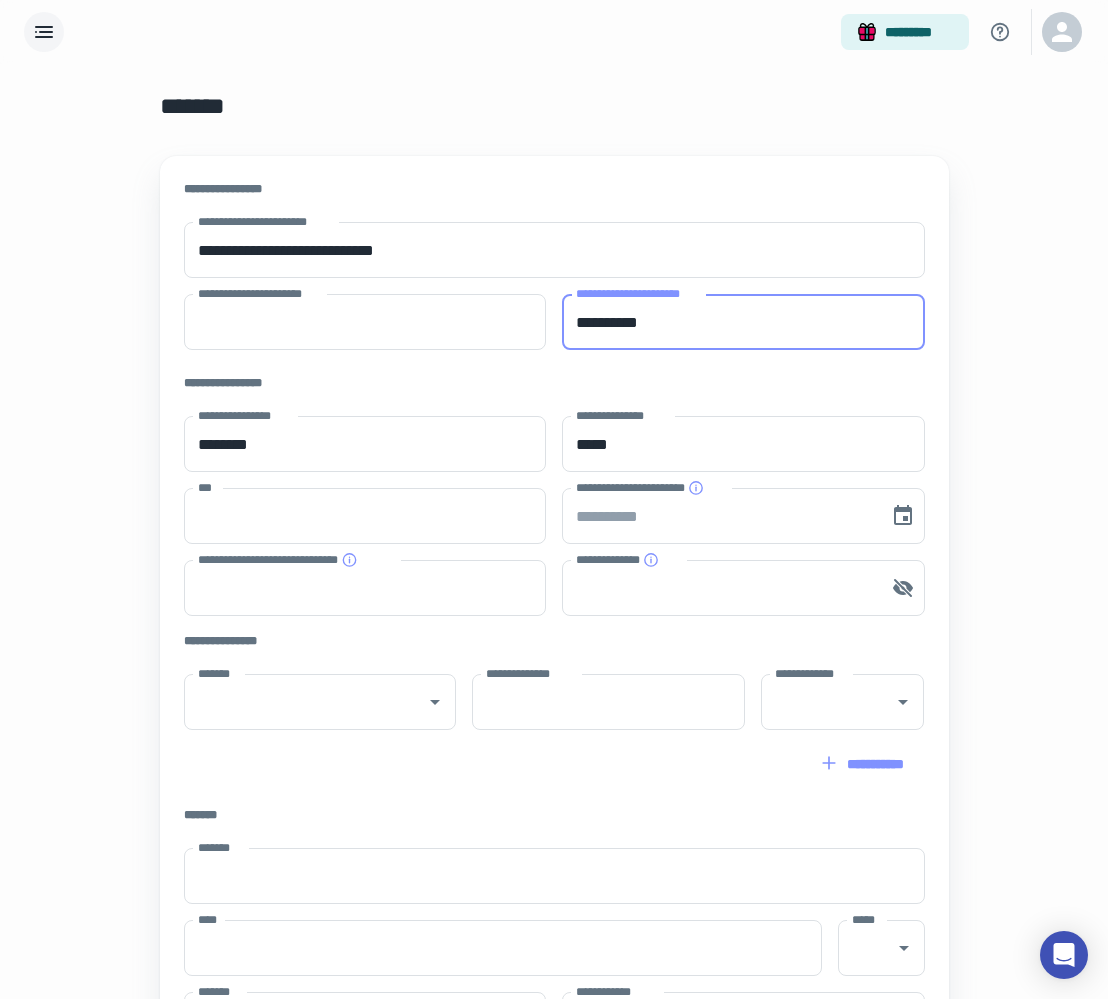 type on "**********" 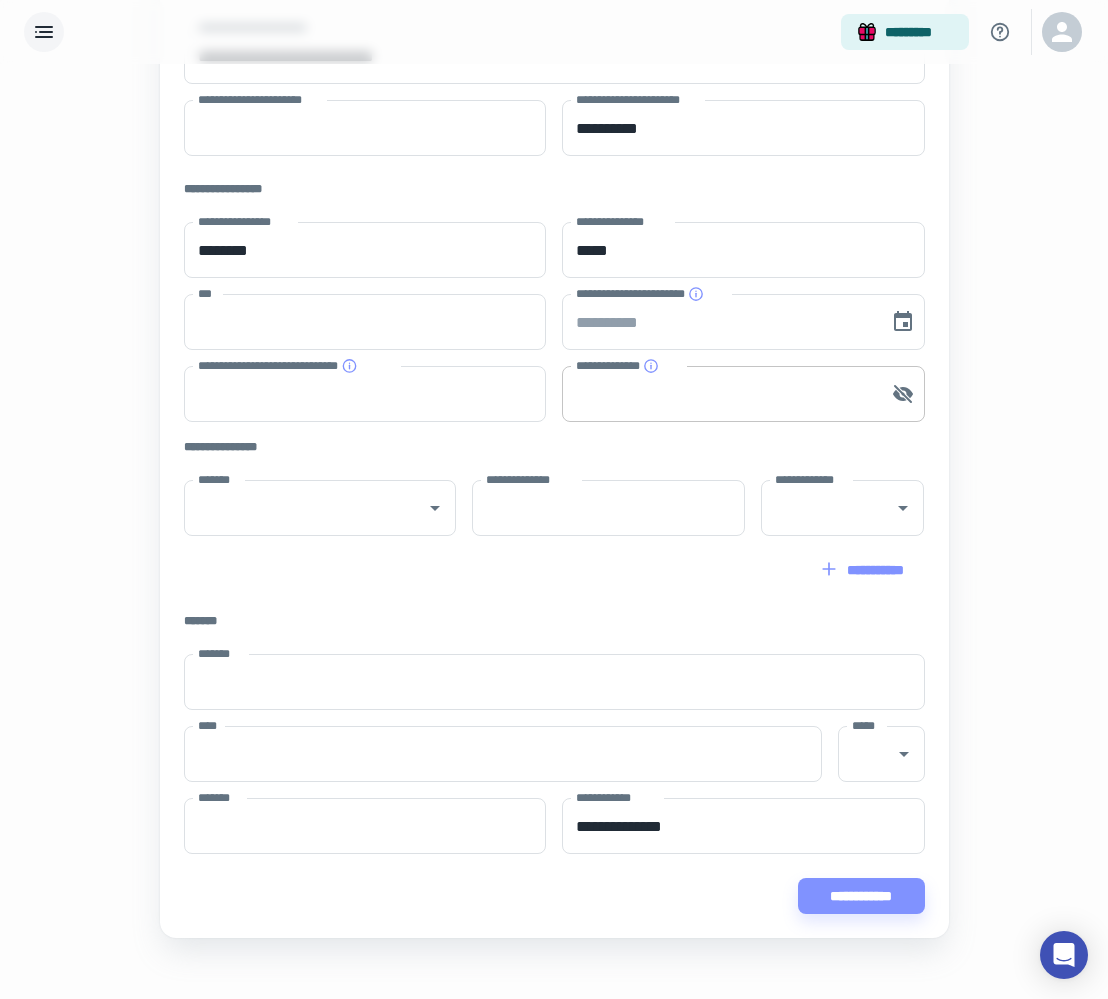 scroll, scrollTop: 213, scrollLeft: 0, axis: vertical 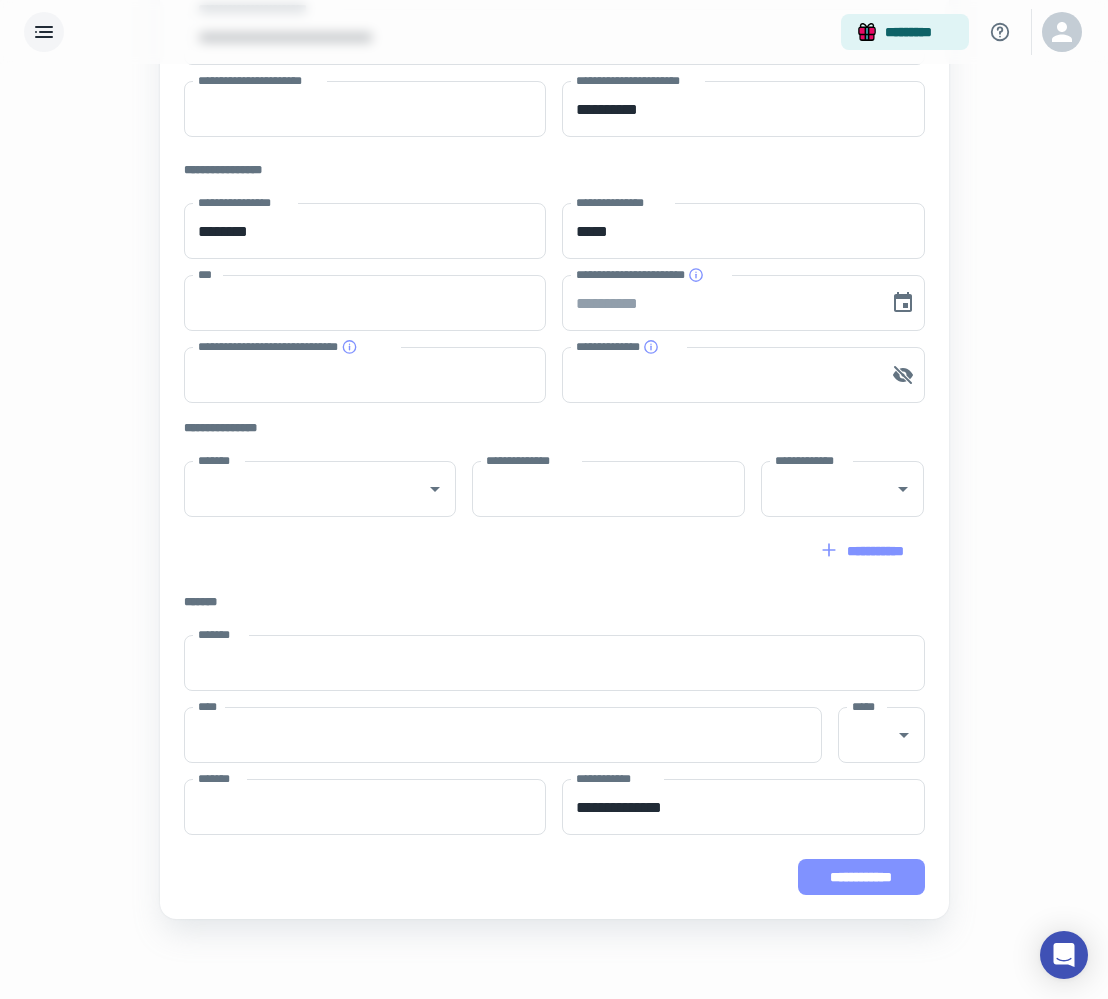 click on "**********" at bounding box center (861, 877) 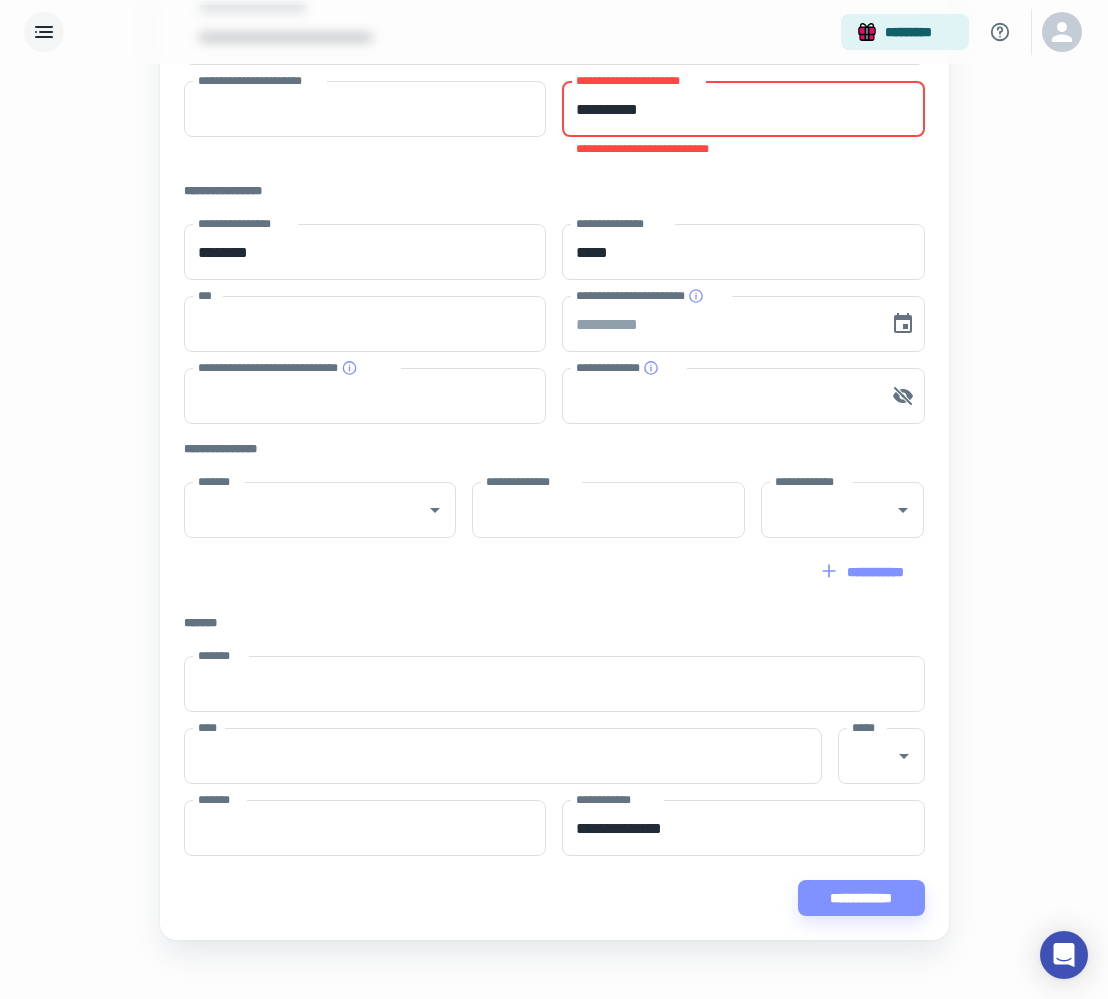 click on "**********" at bounding box center (743, 109) 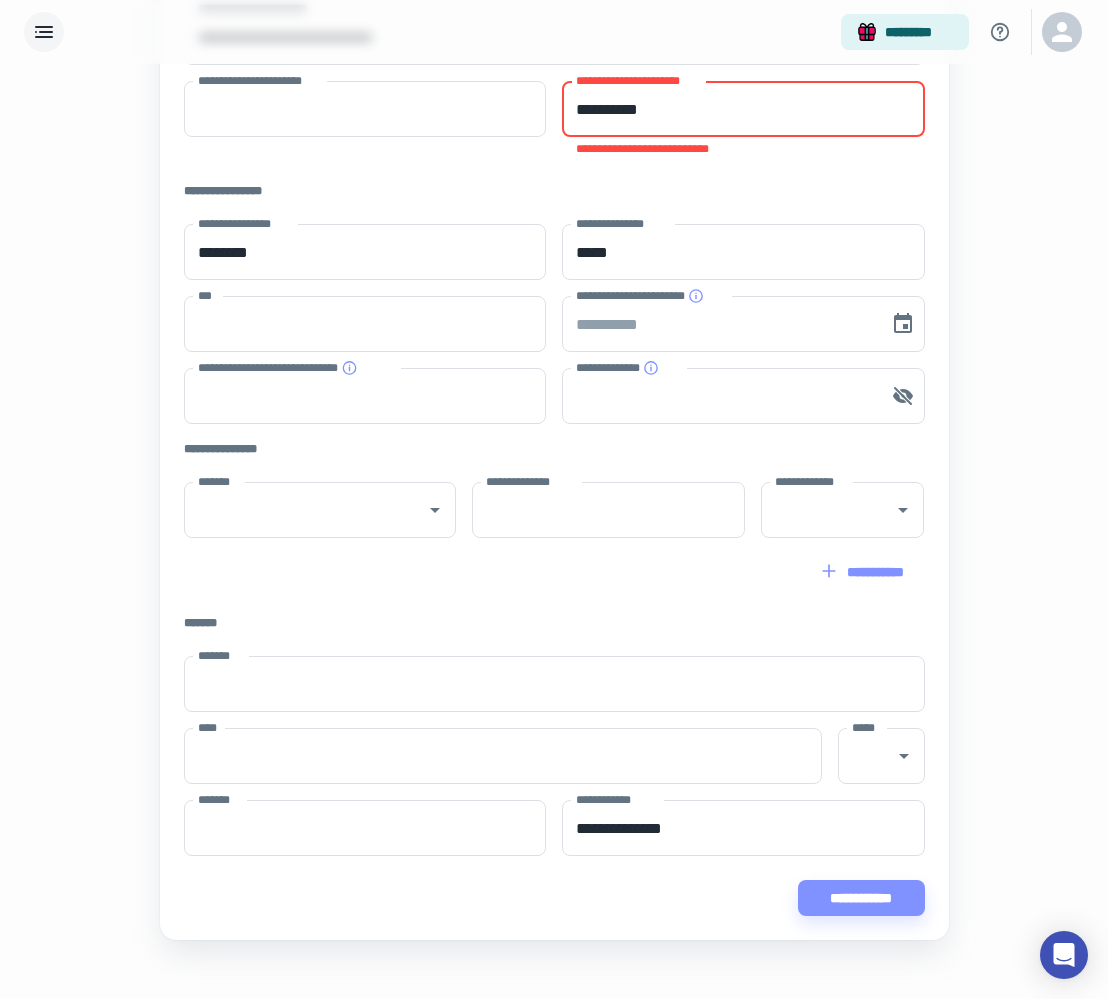 drag, startPoint x: 713, startPoint y: 111, endPoint x: 553, endPoint y: 103, distance: 160.19987 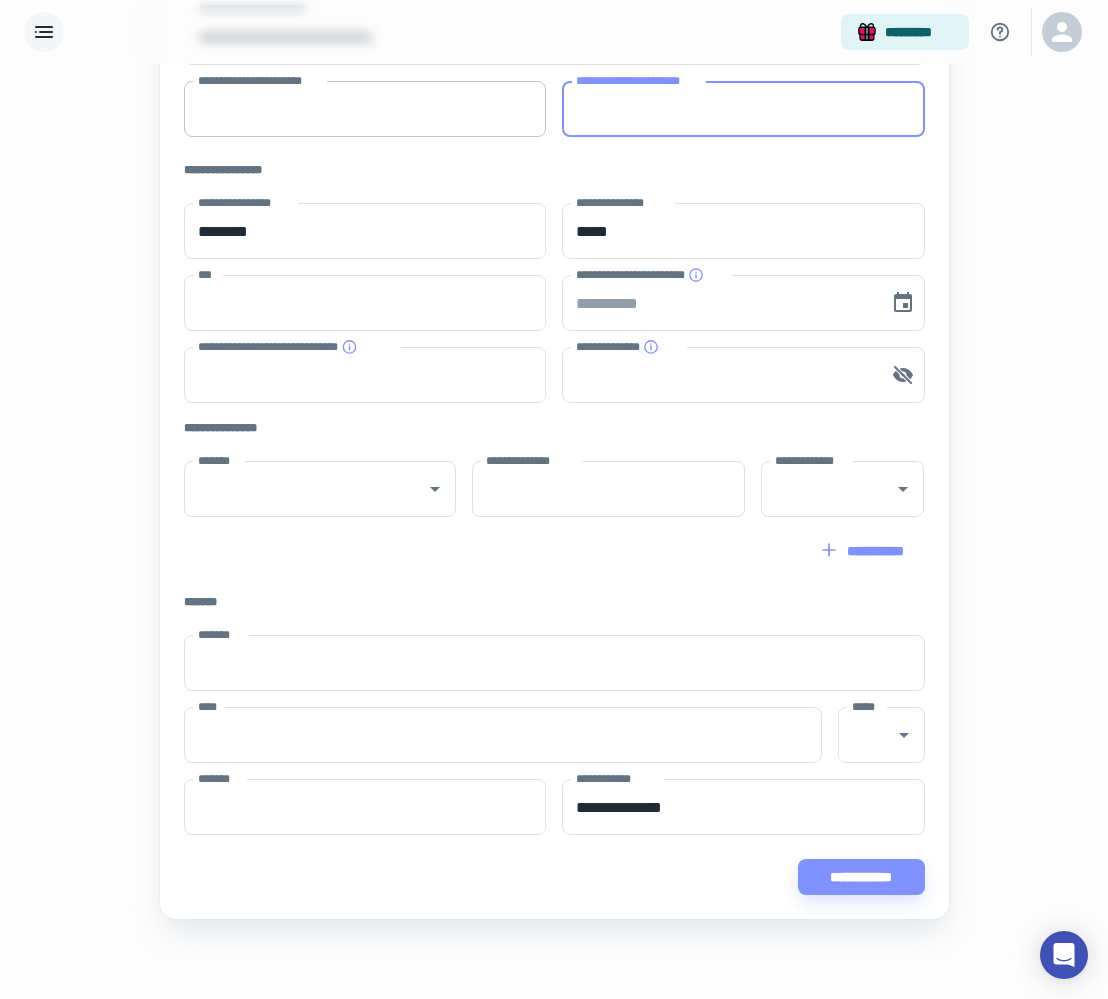 type 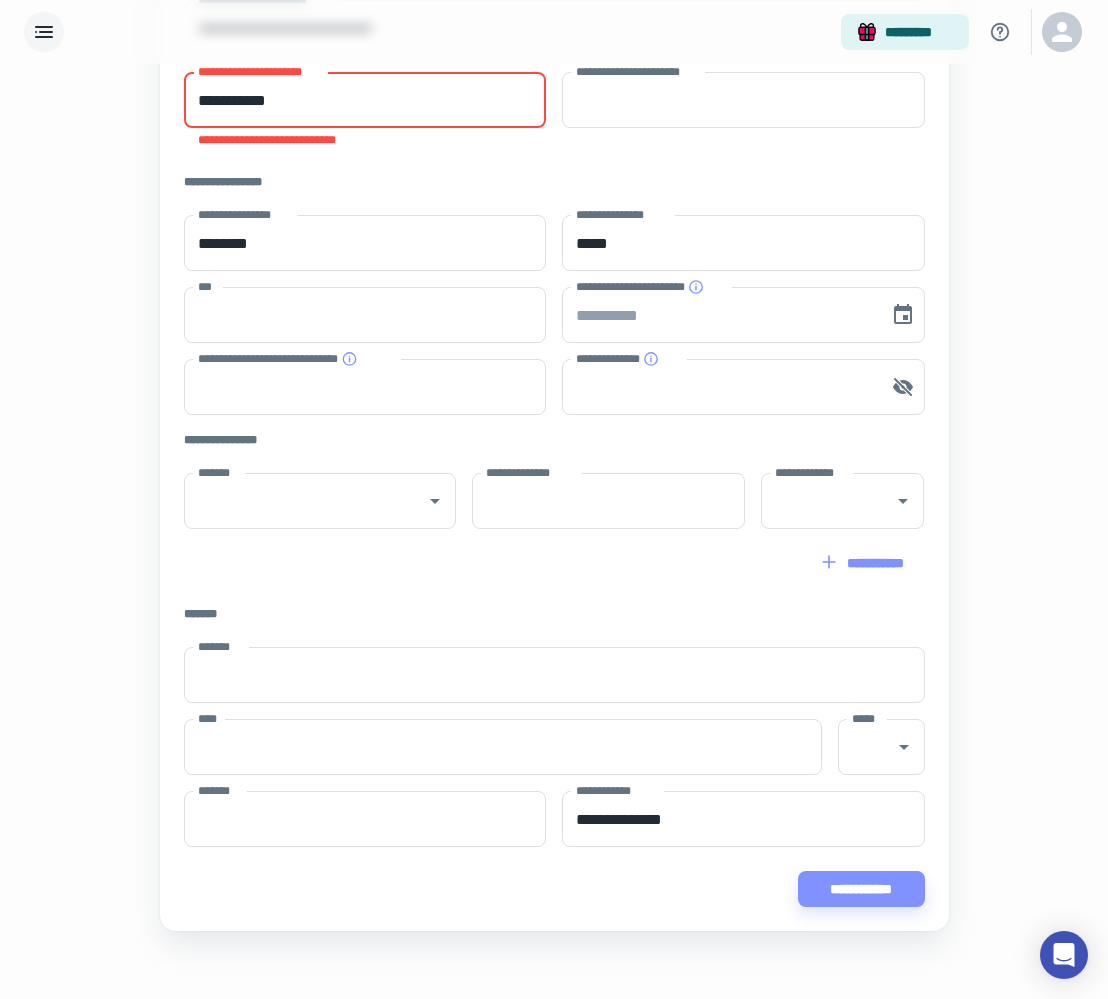 scroll, scrollTop: 234, scrollLeft: 0, axis: vertical 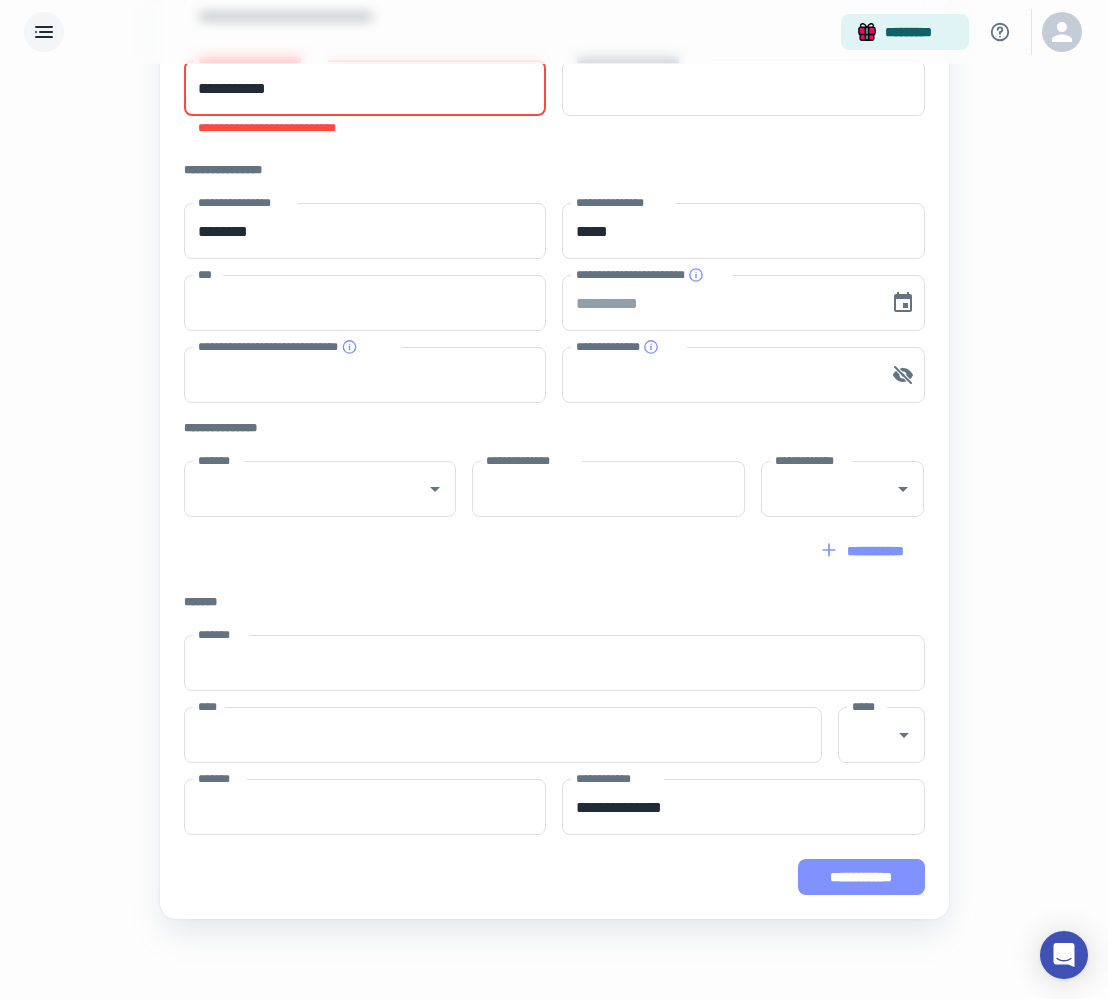click on "**********" at bounding box center (861, 877) 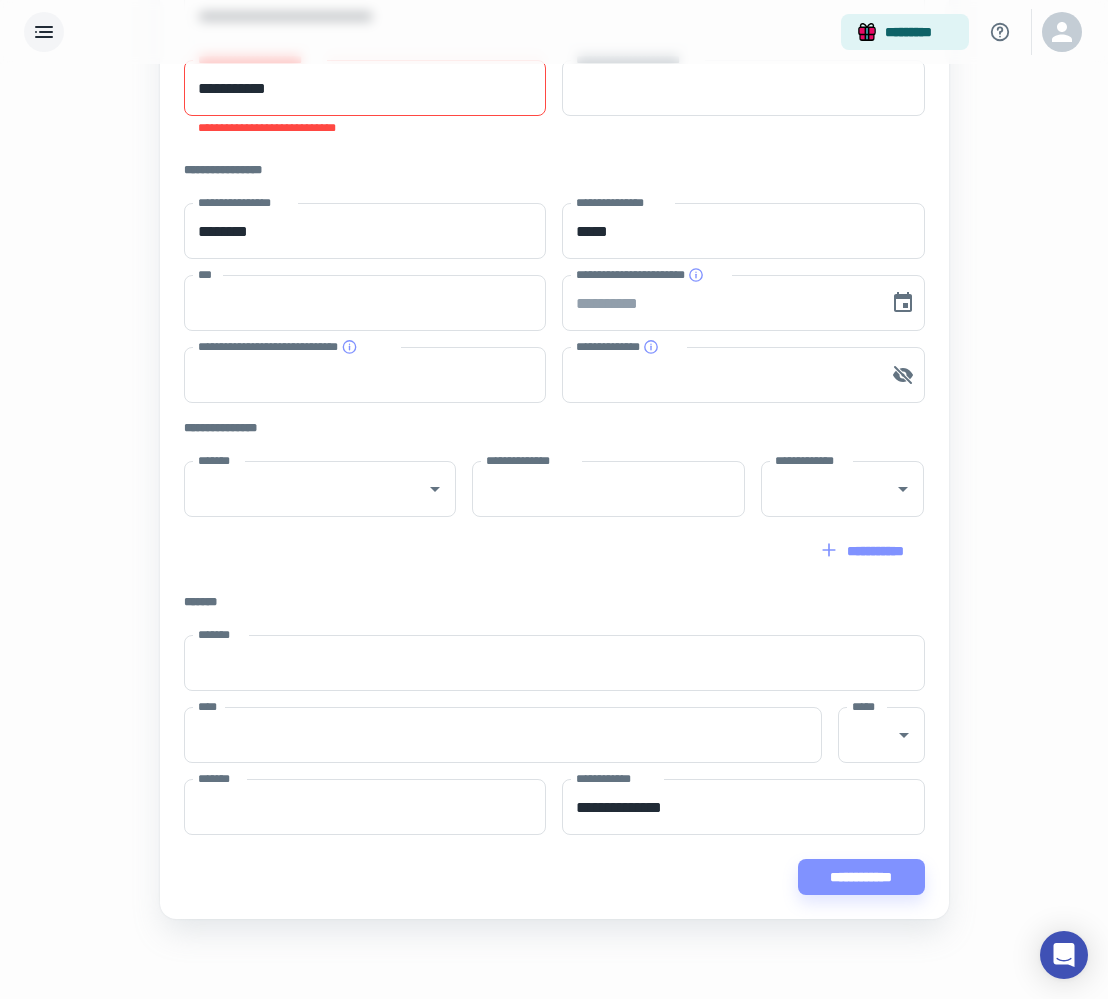 click on "**********" at bounding box center [365, 88] 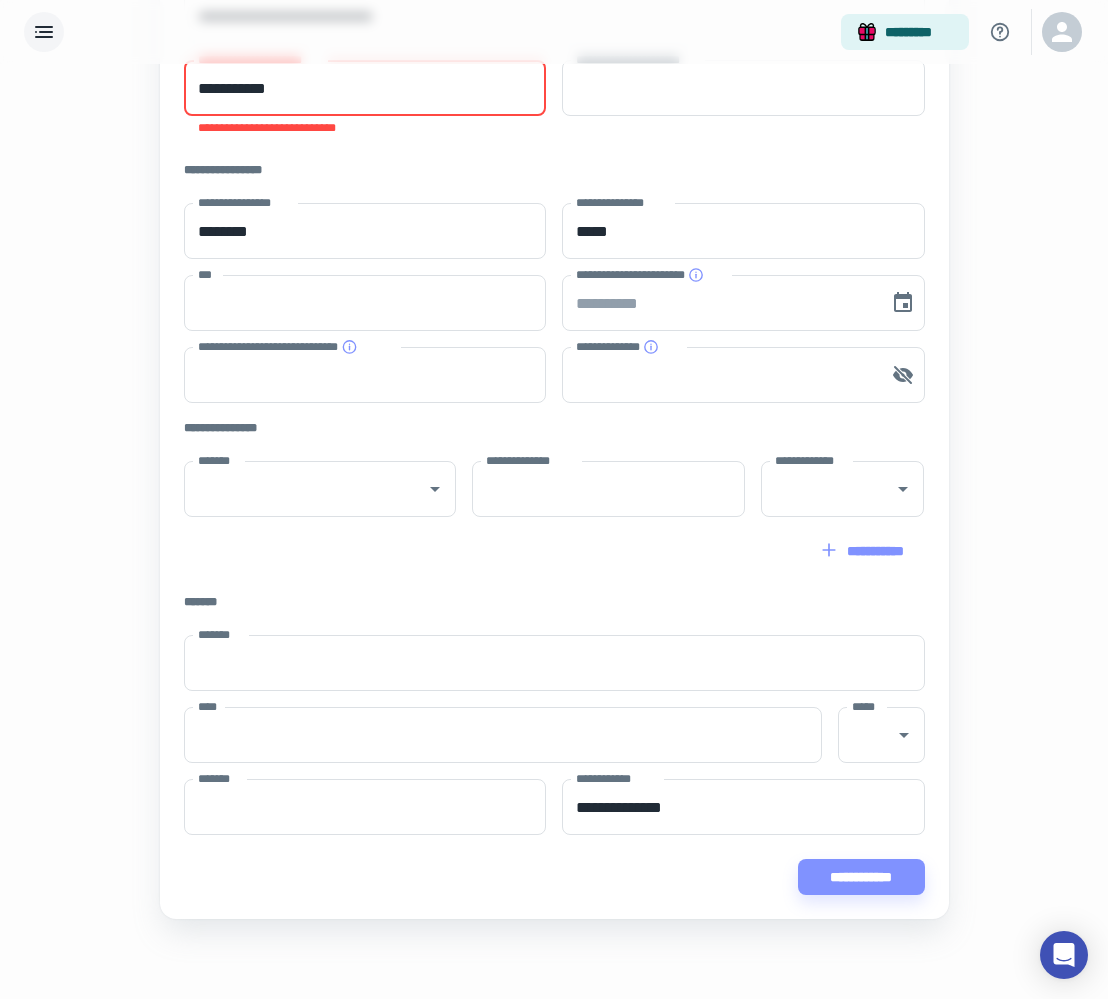 click on "**********" at bounding box center (365, 88) 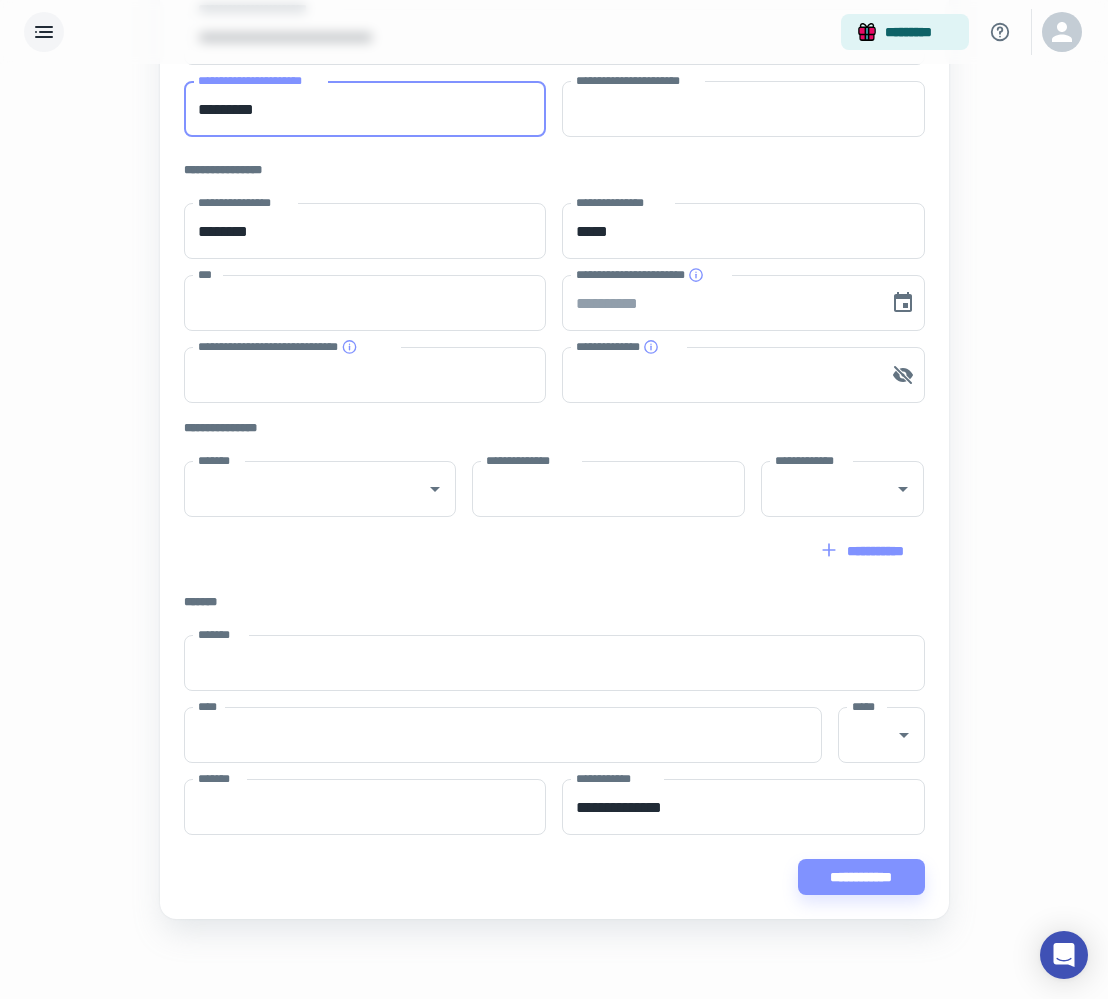 scroll, scrollTop: 213, scrollLeft: 0, axis: vertical 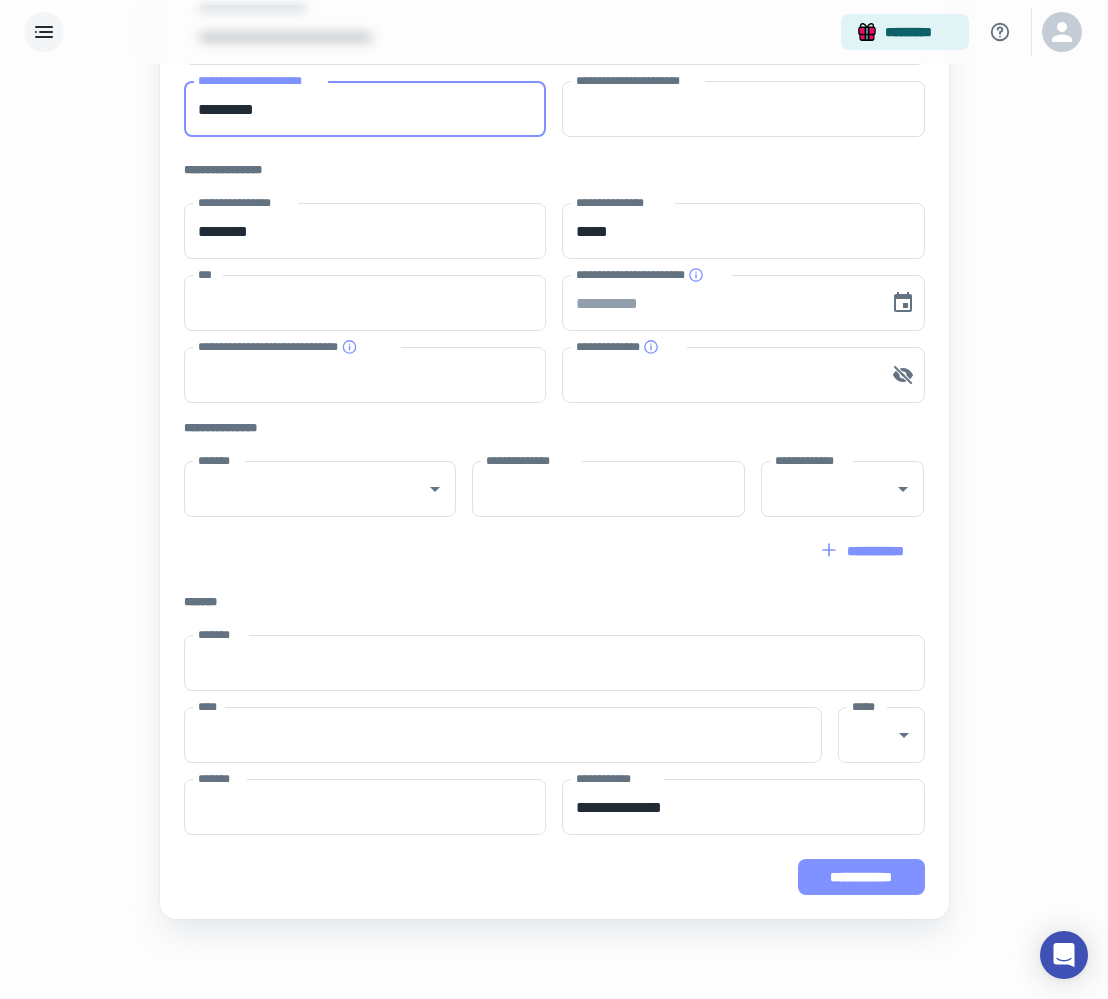 type on "*********" 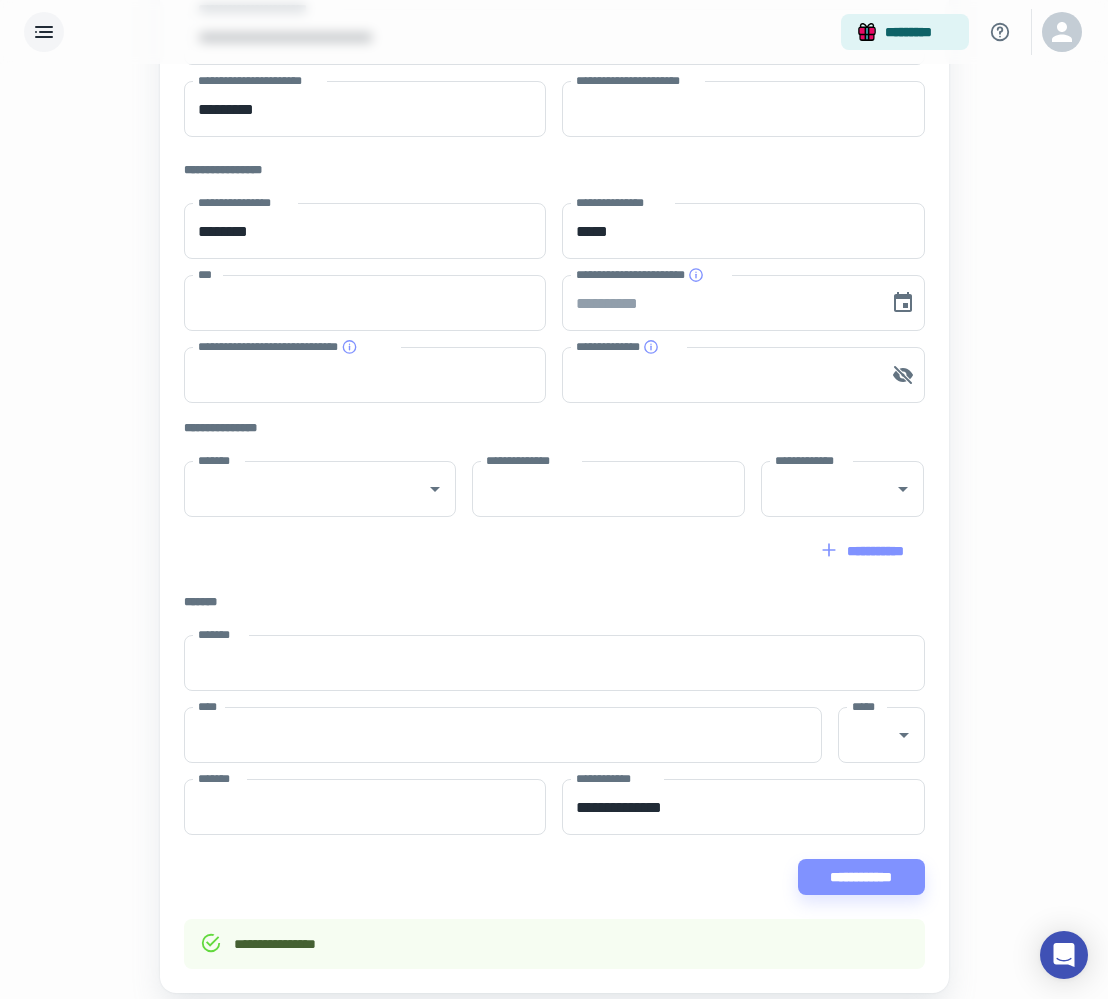 scroll, scrollTop: 0, scrollLeft: 0, axis: both 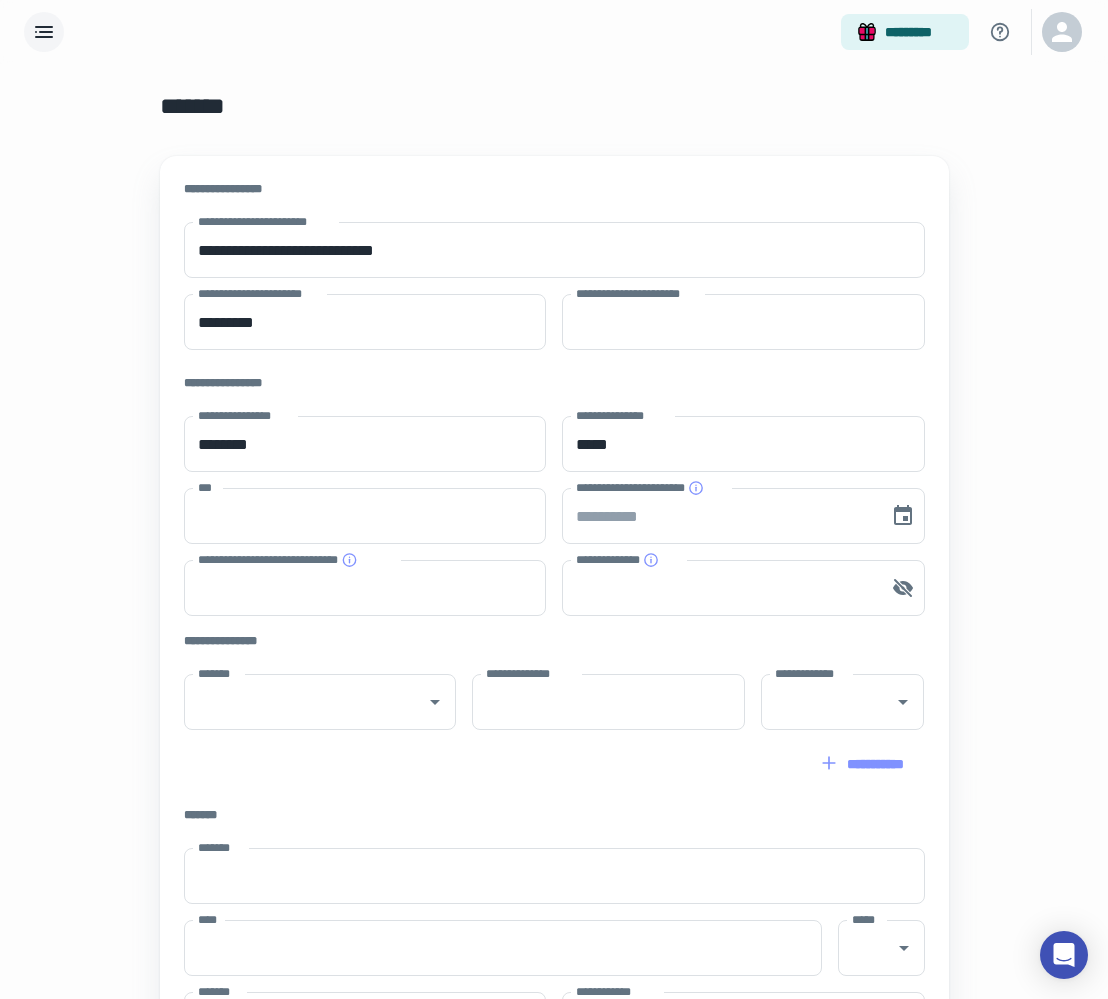 click 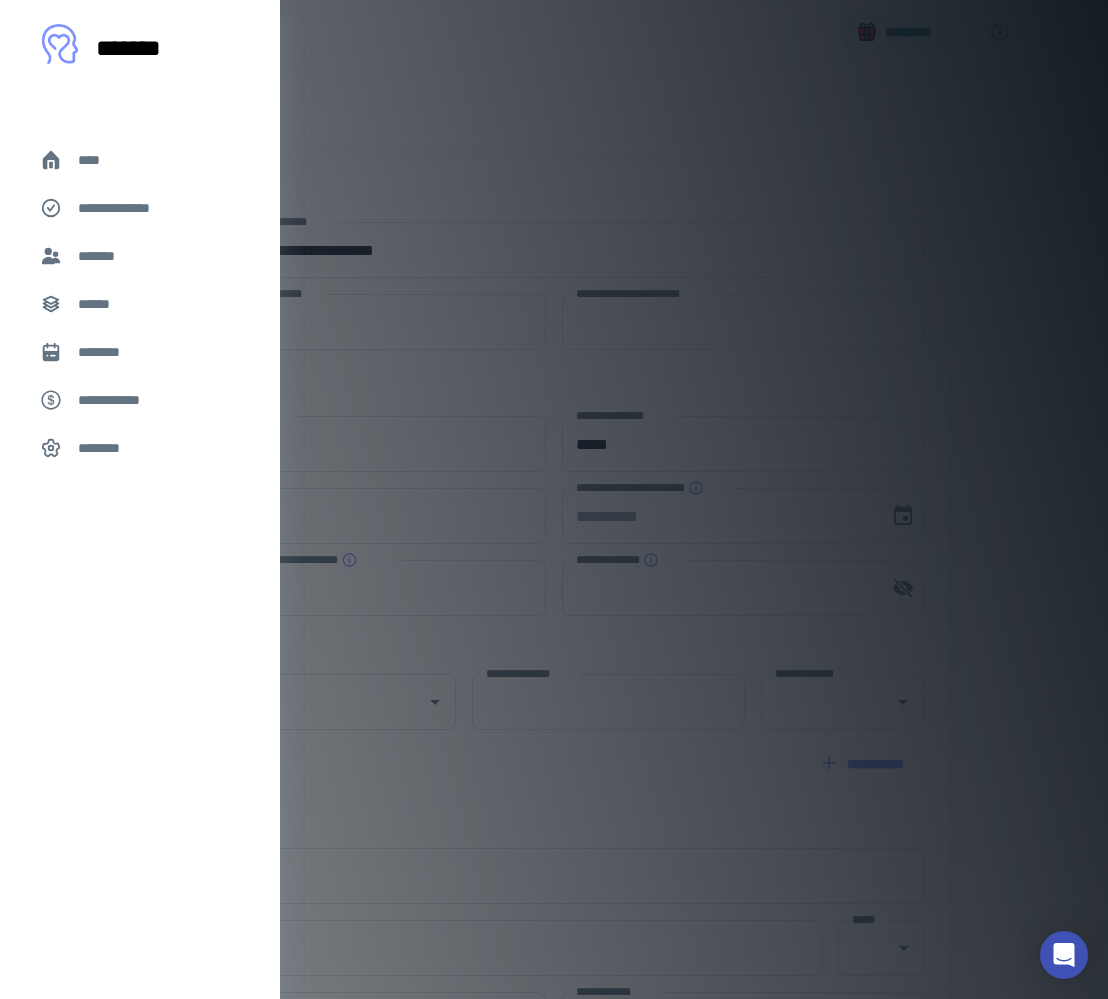 click on "**********" at bounding box center [127, 208] 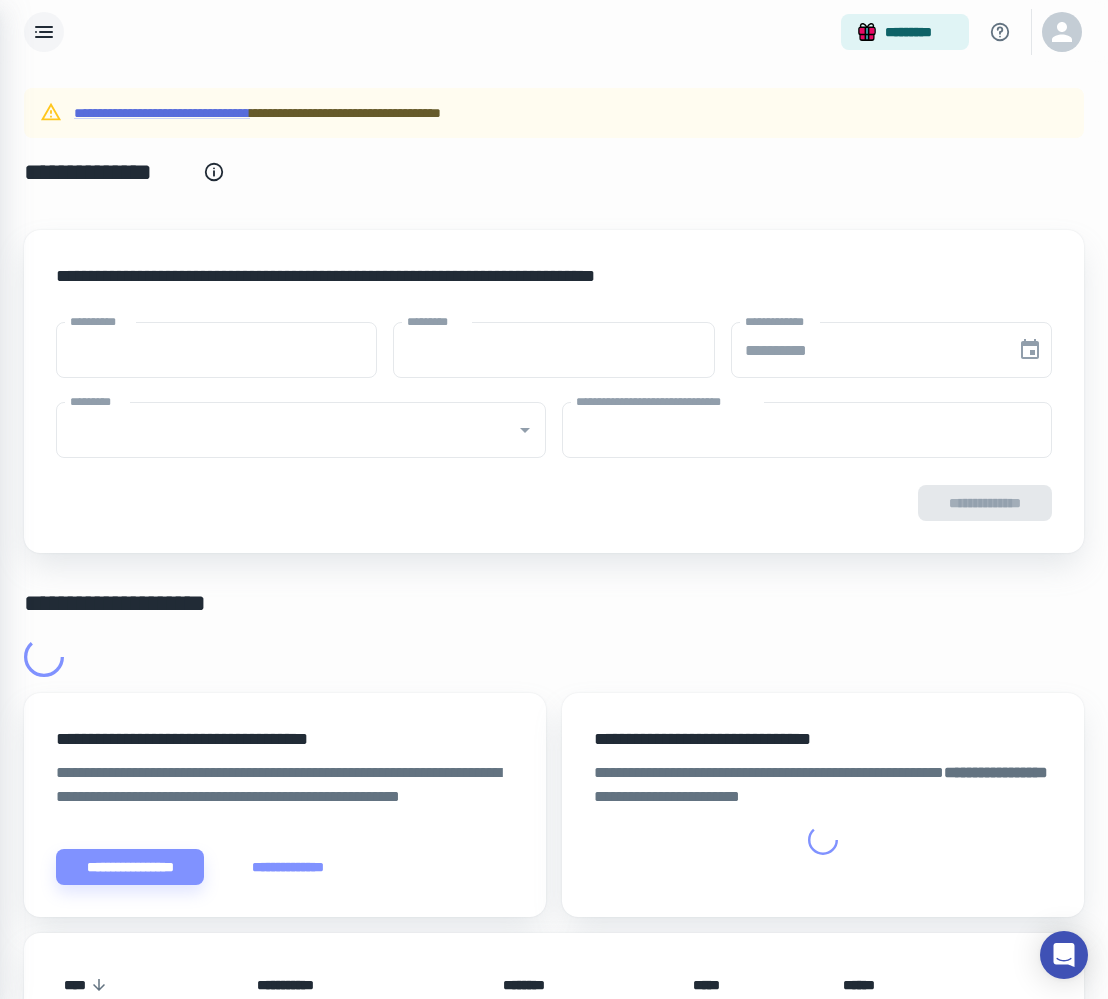 type on "****" 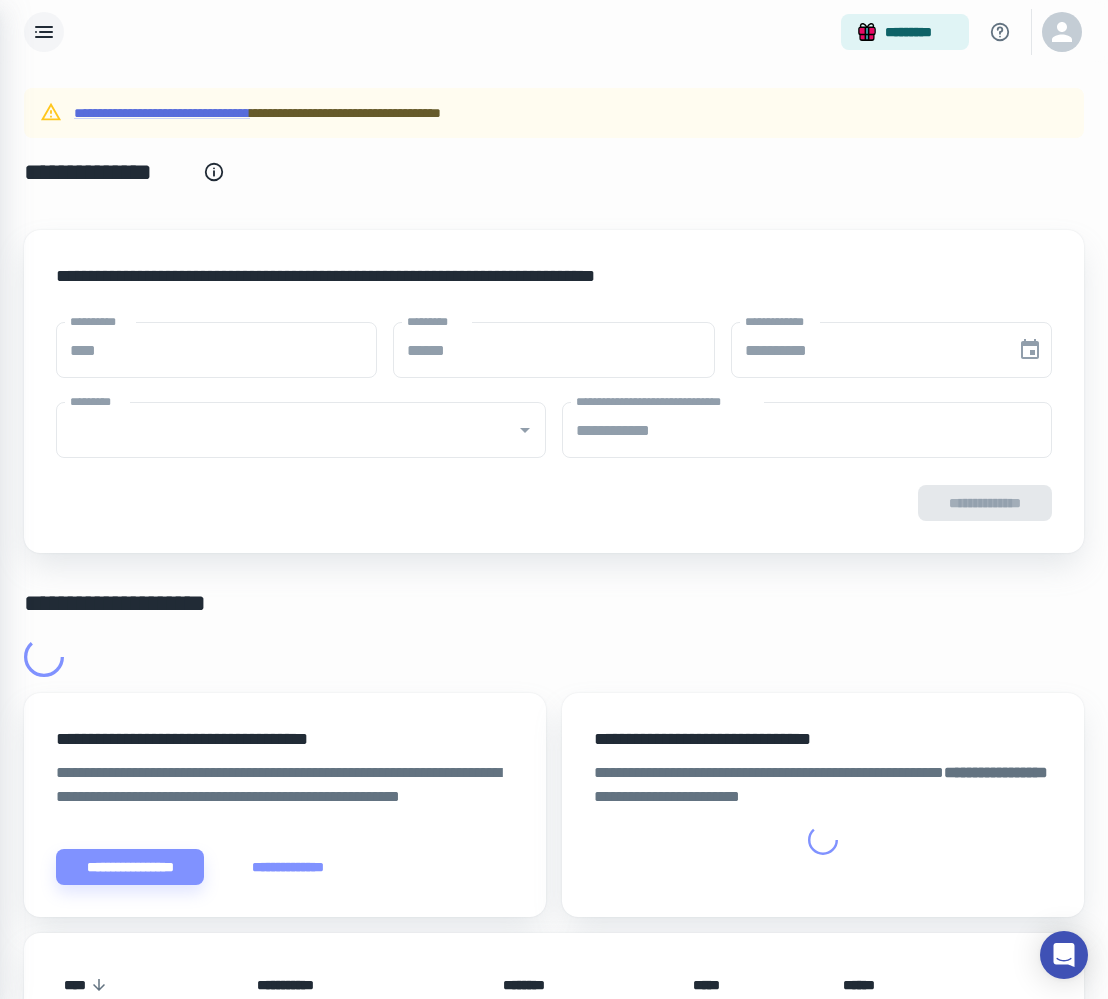 type on "**********" 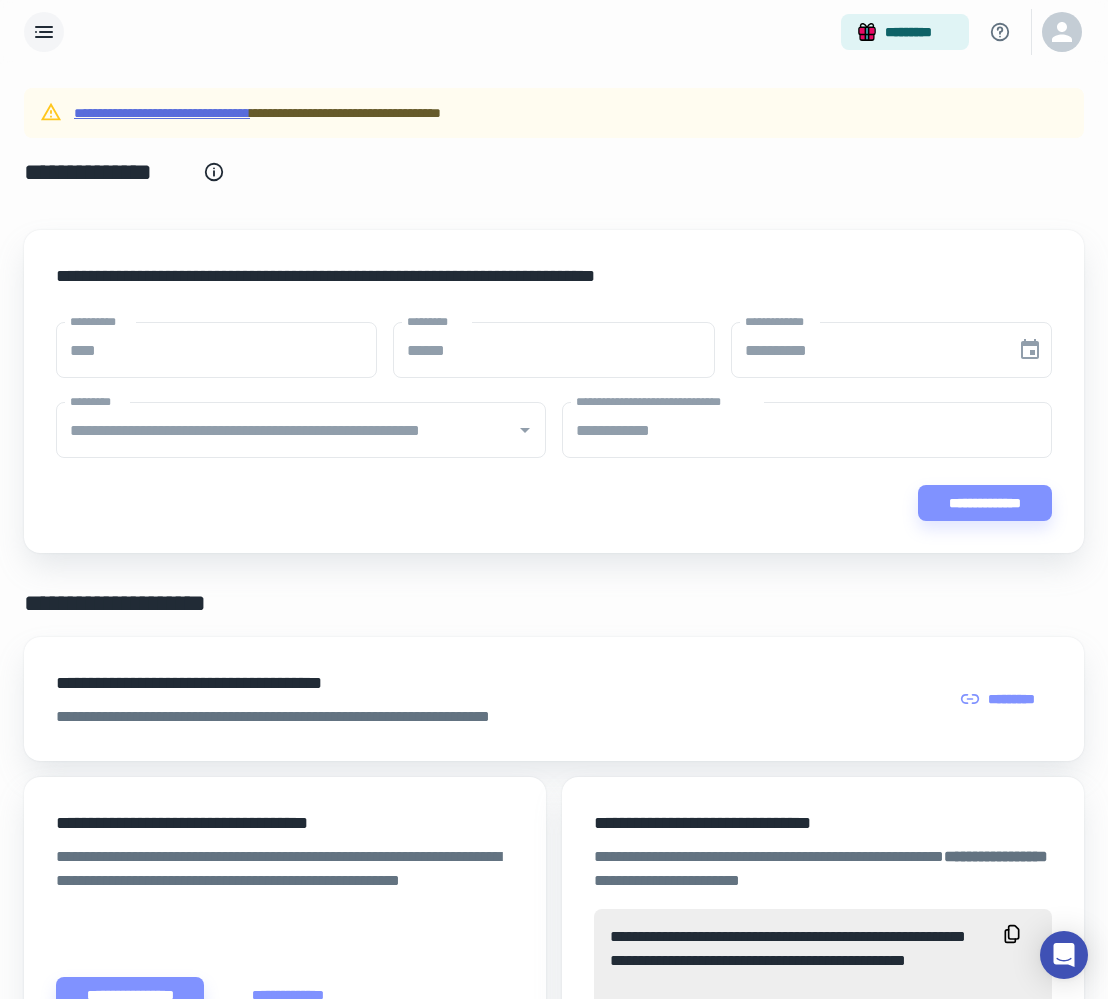 click on "**********" at bounding box center [162, 113] 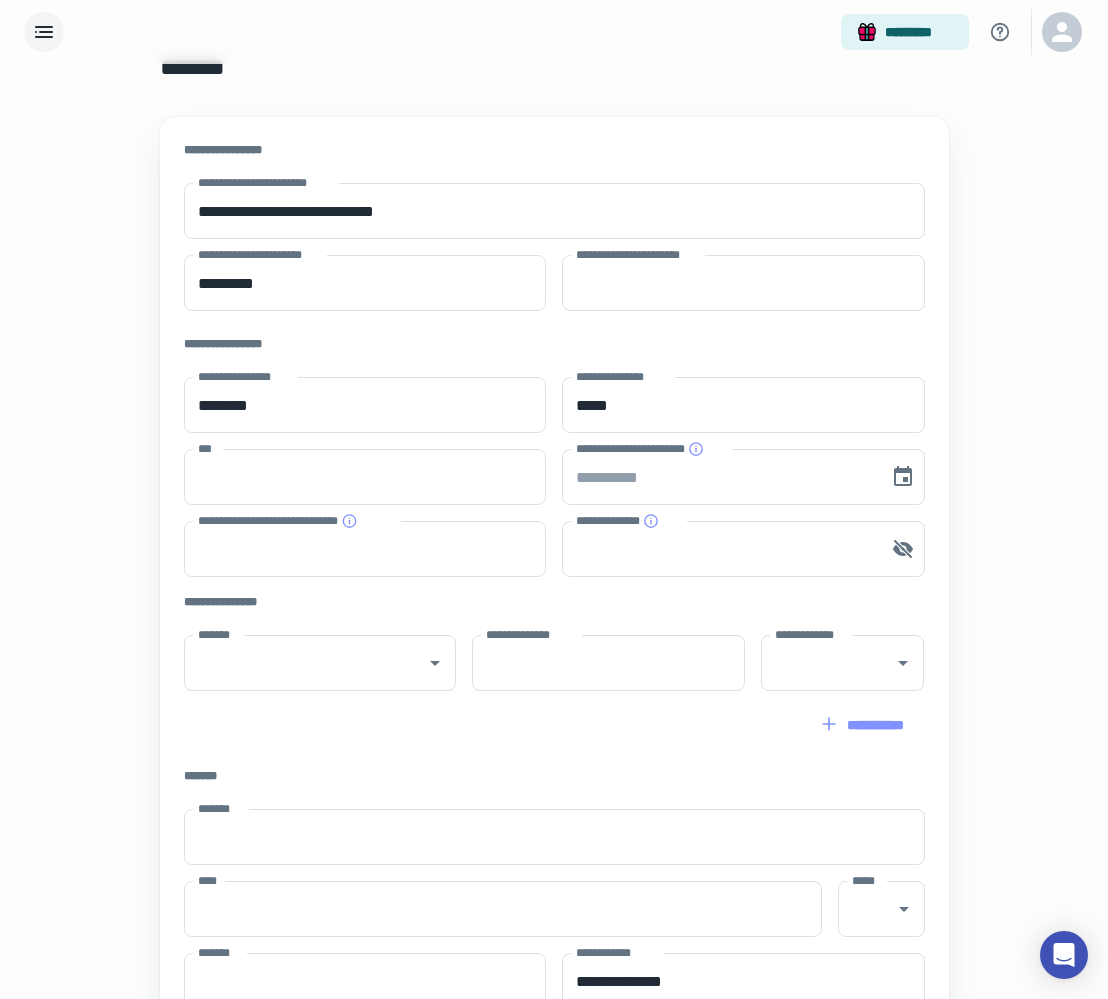 scroll, scrollTop: 213, scrollLeft: 0, axis: vertical 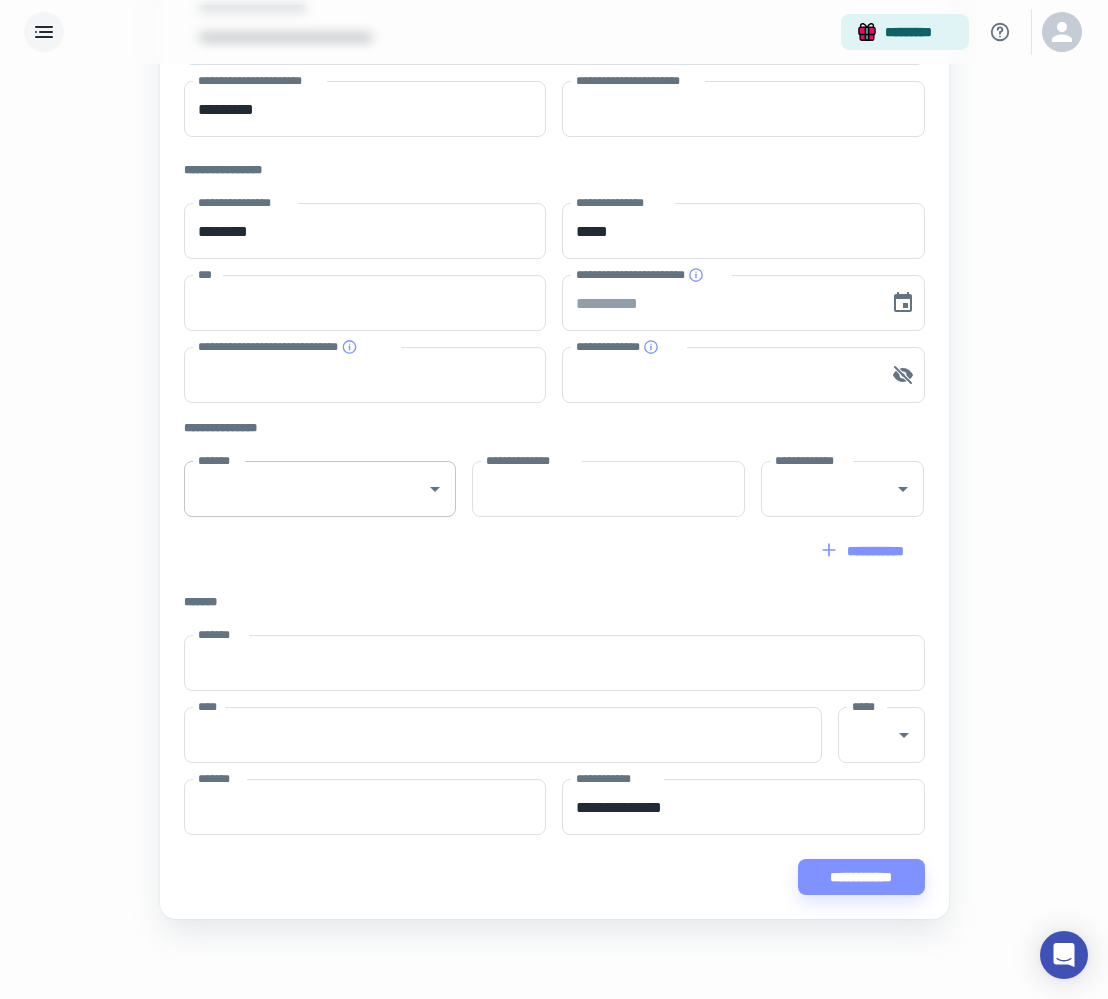 click on "*******" at bounding box center [305, 489] 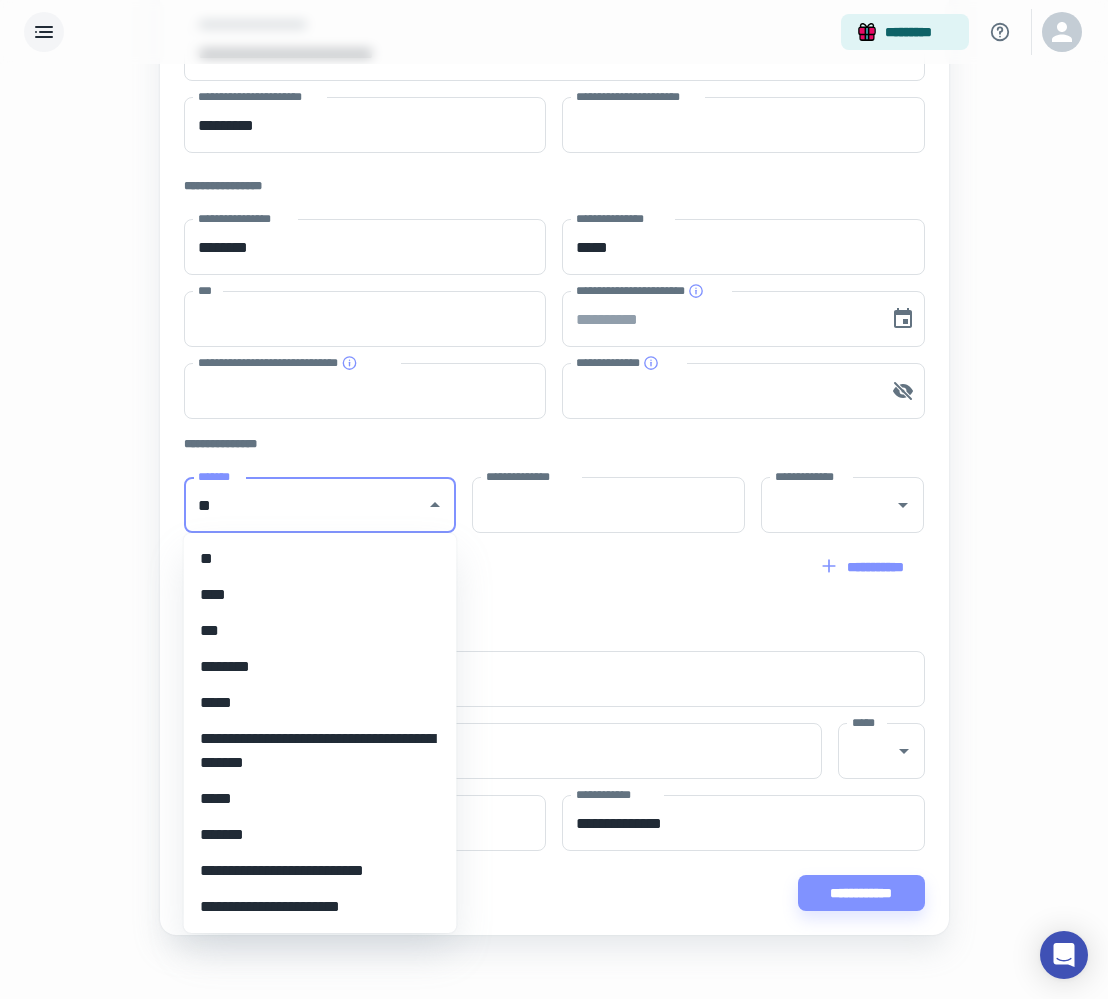 scroll, scrollTop: 194, scrollLeft: 0, axis: vertical 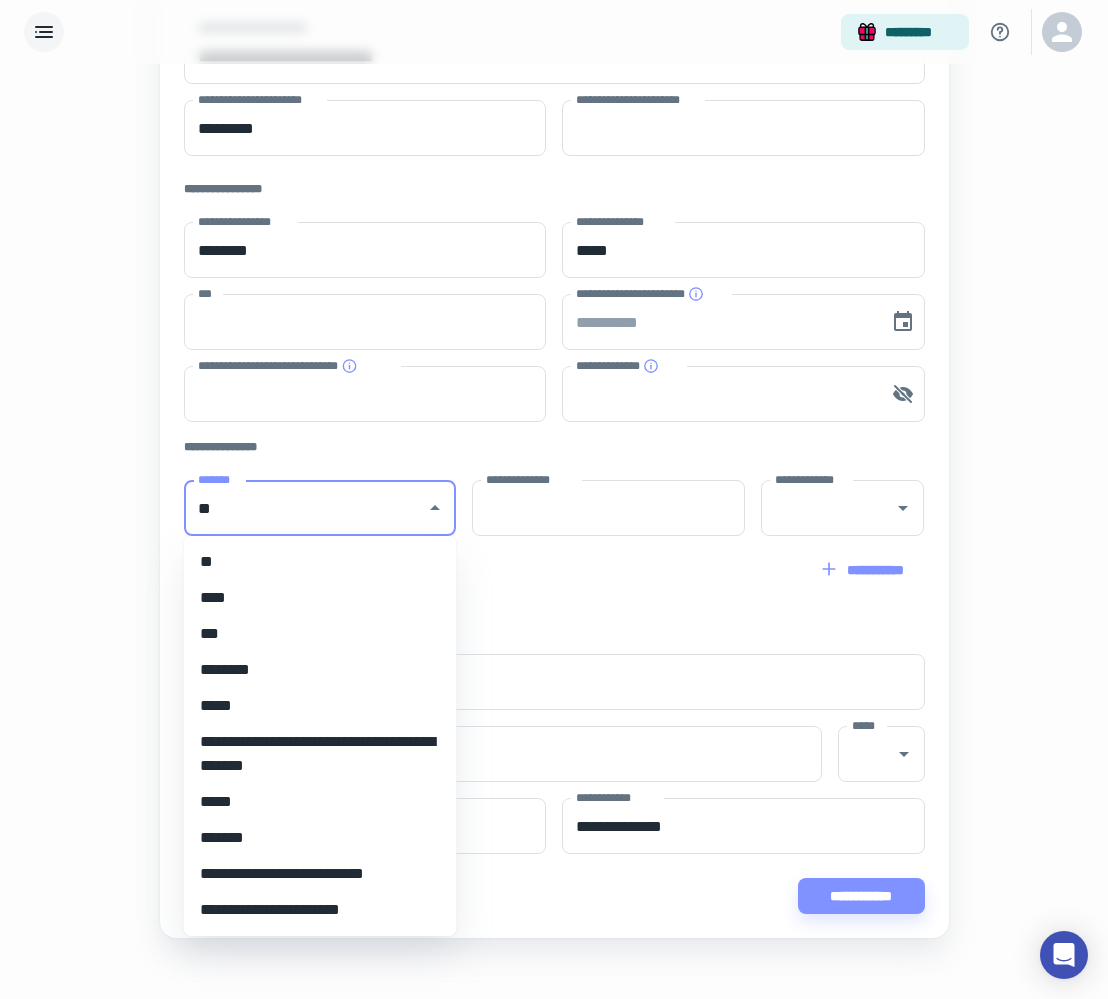 click on "***" at bounding box center [320, 634] 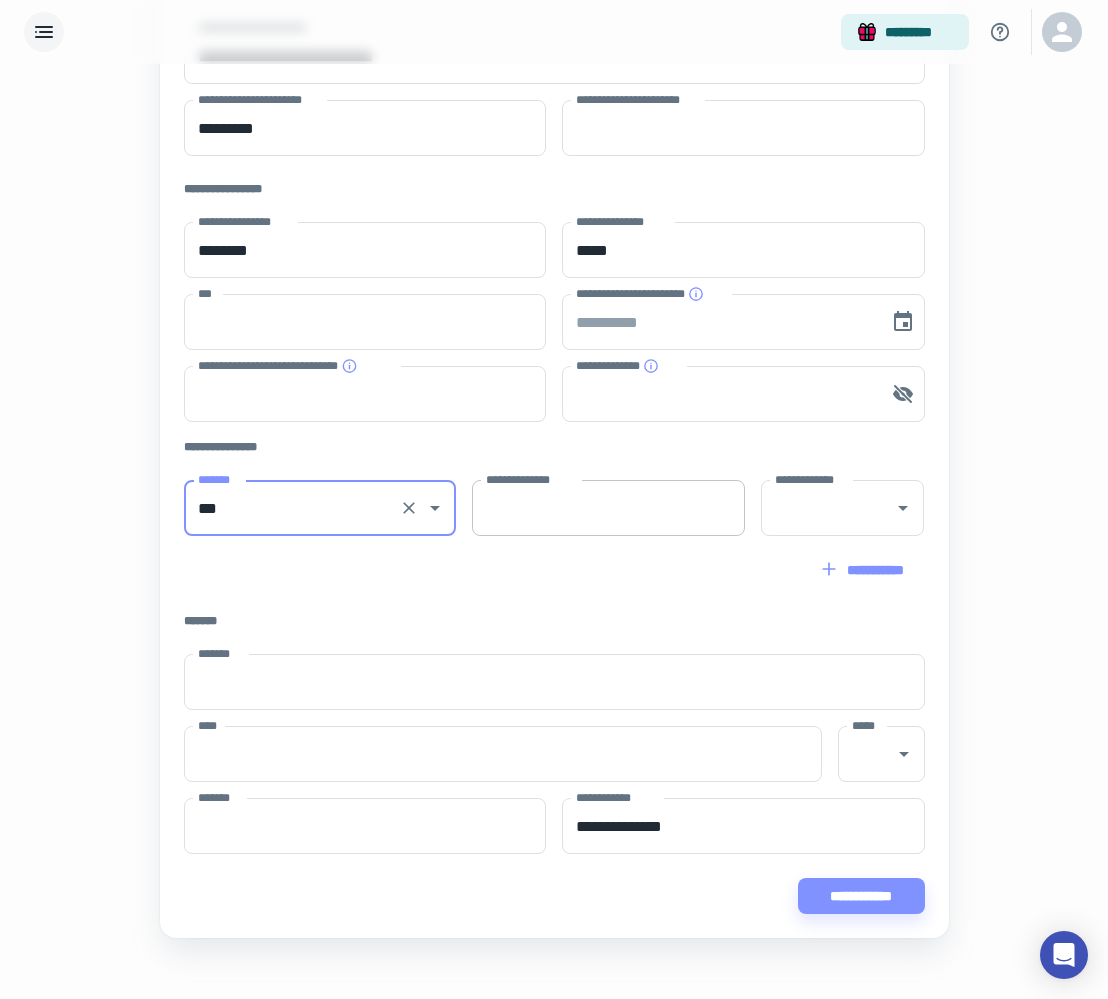 type on "***" 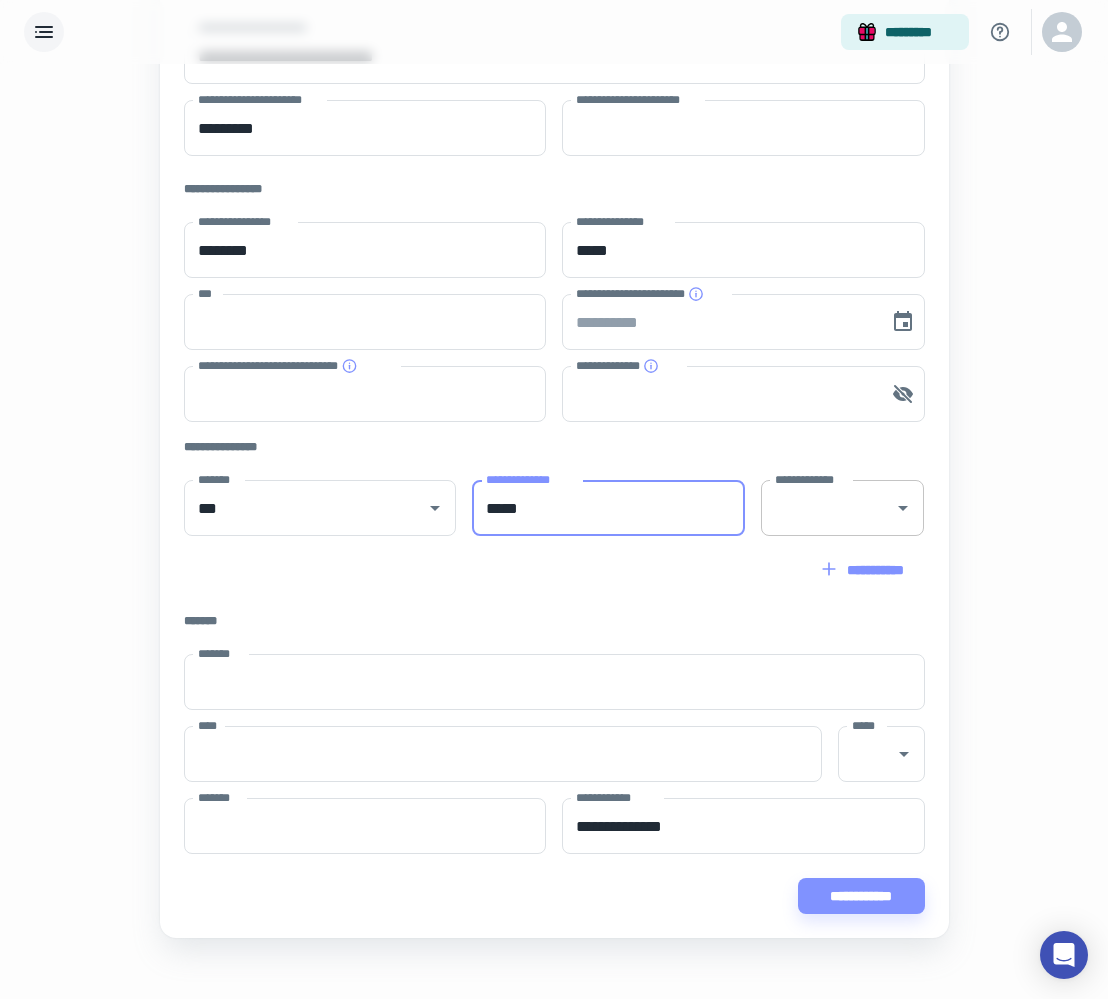 type on "*****" 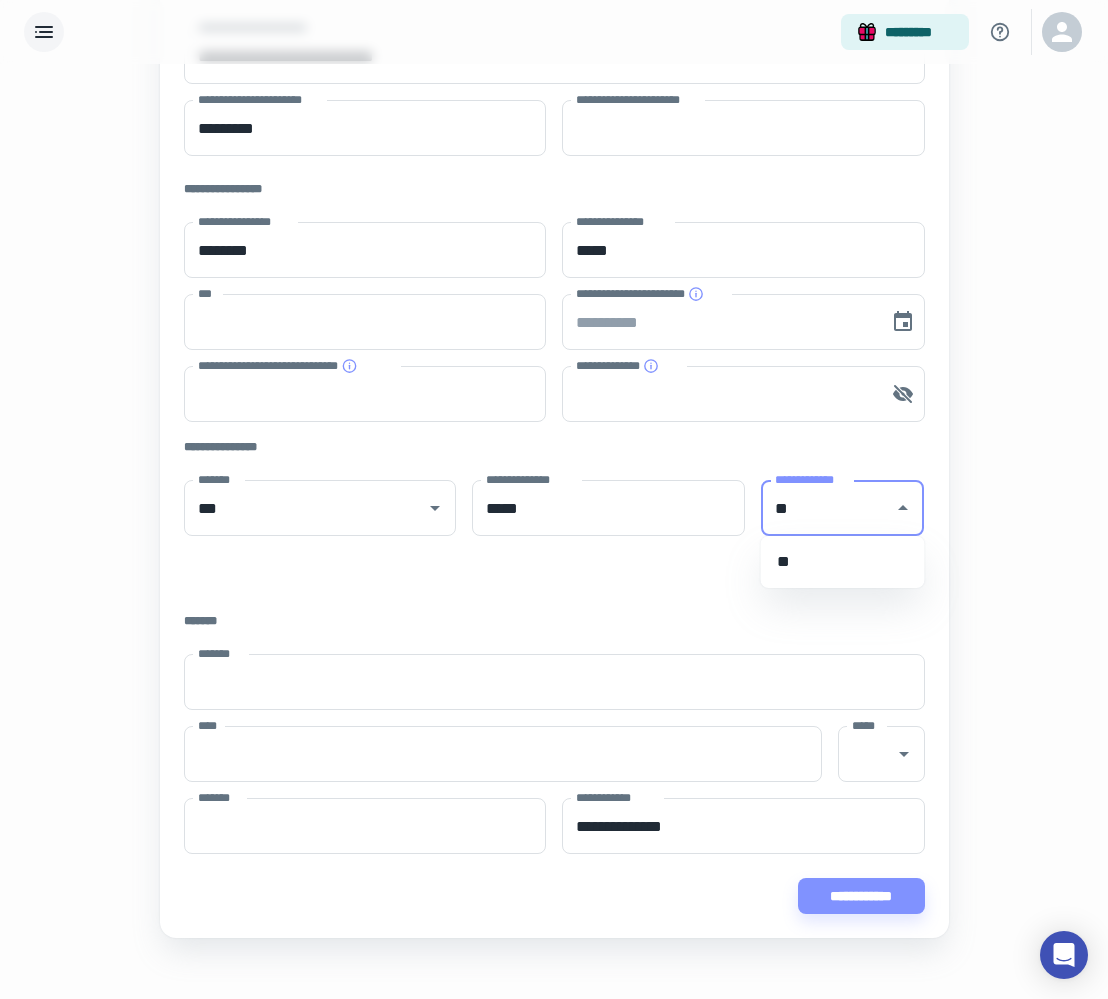 click on "**" at bounding box center (843, 562) 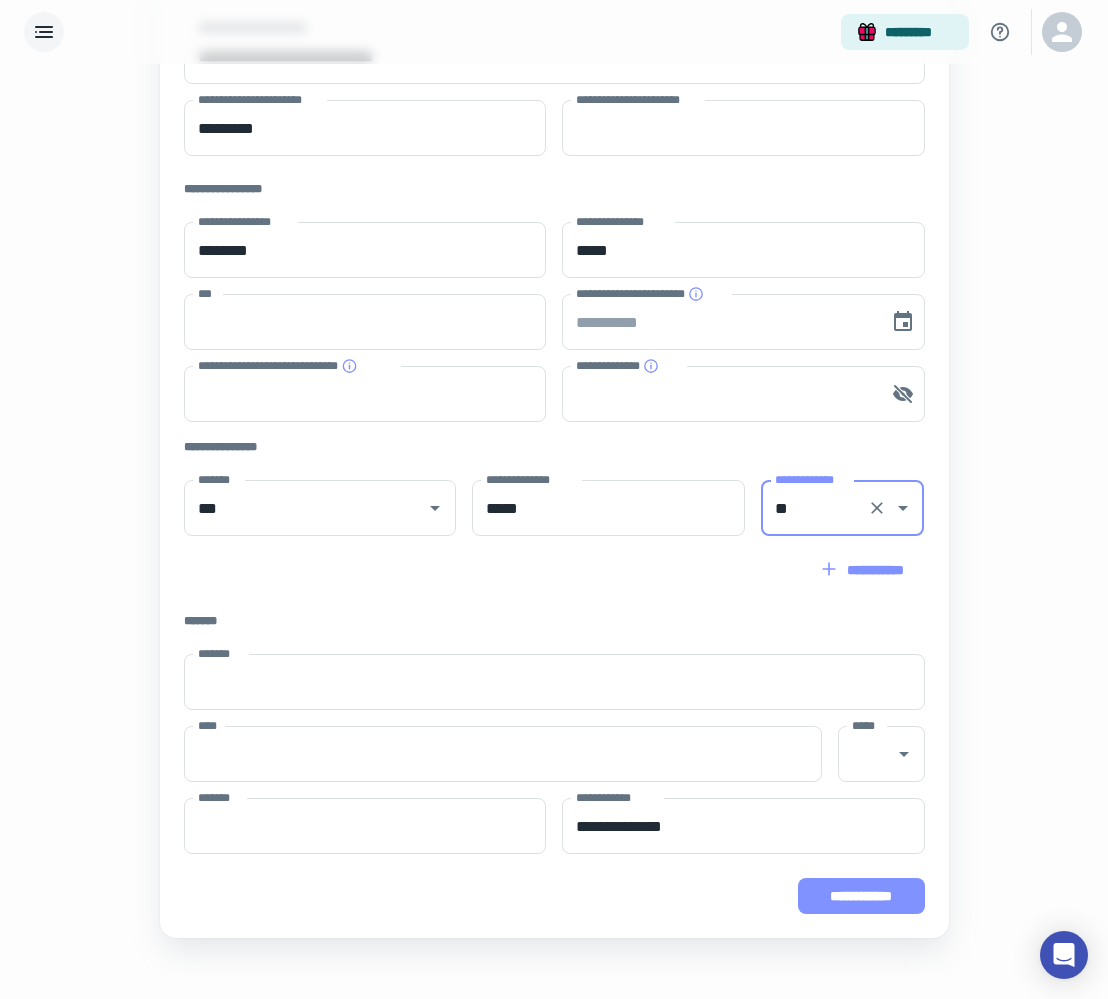 type on "**" 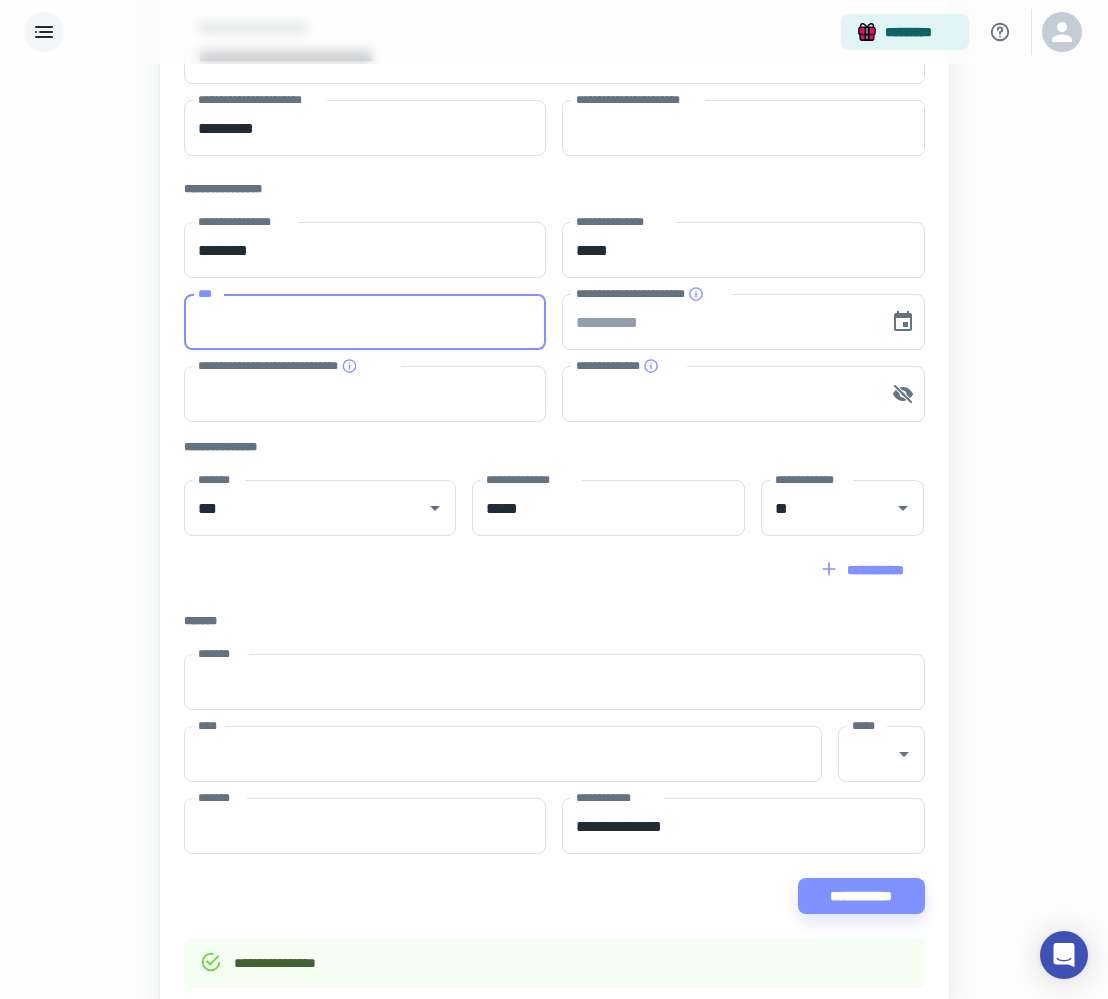 click on "***" at bounding box center (365, 322) 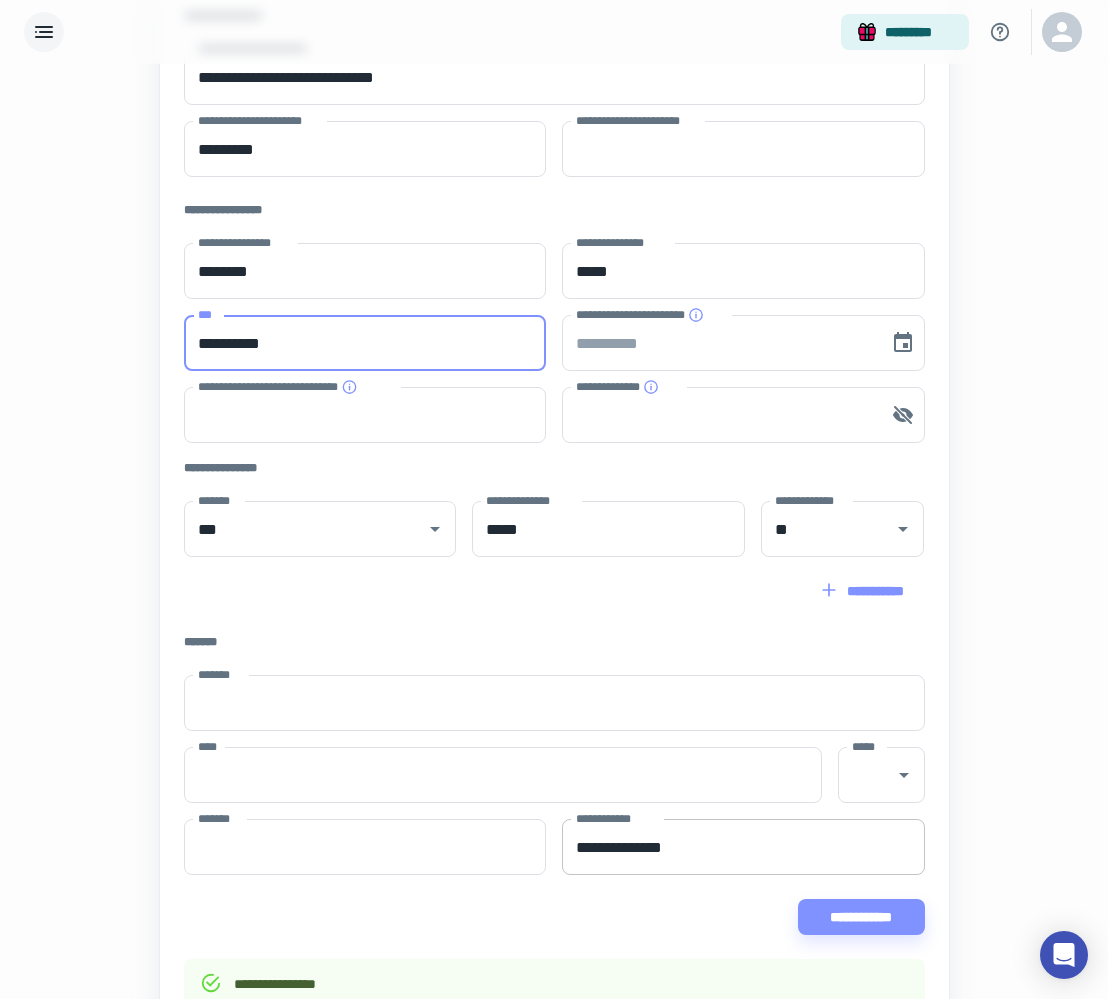 scroll, scrollTop: 170, scrollLeft: 0, axis: vertical 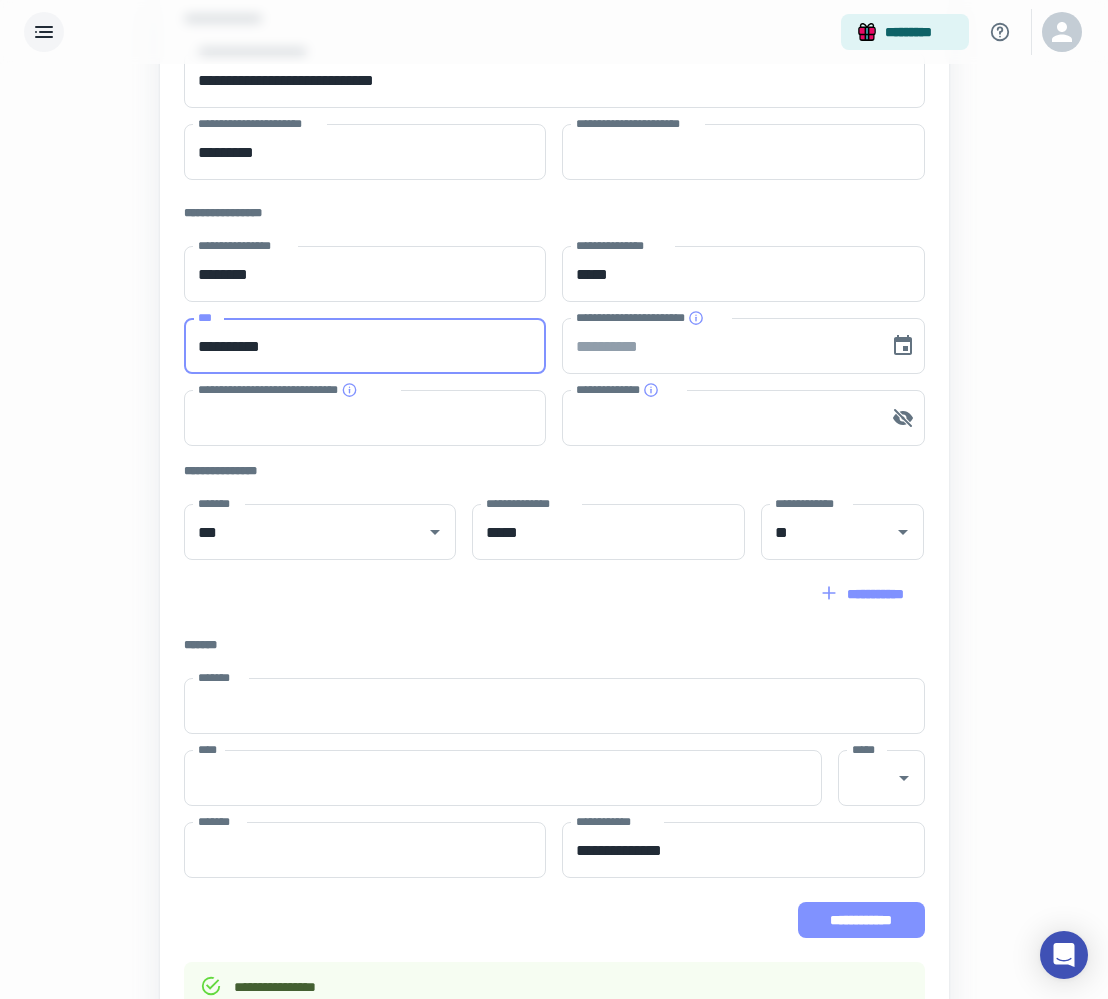 type on "**********" 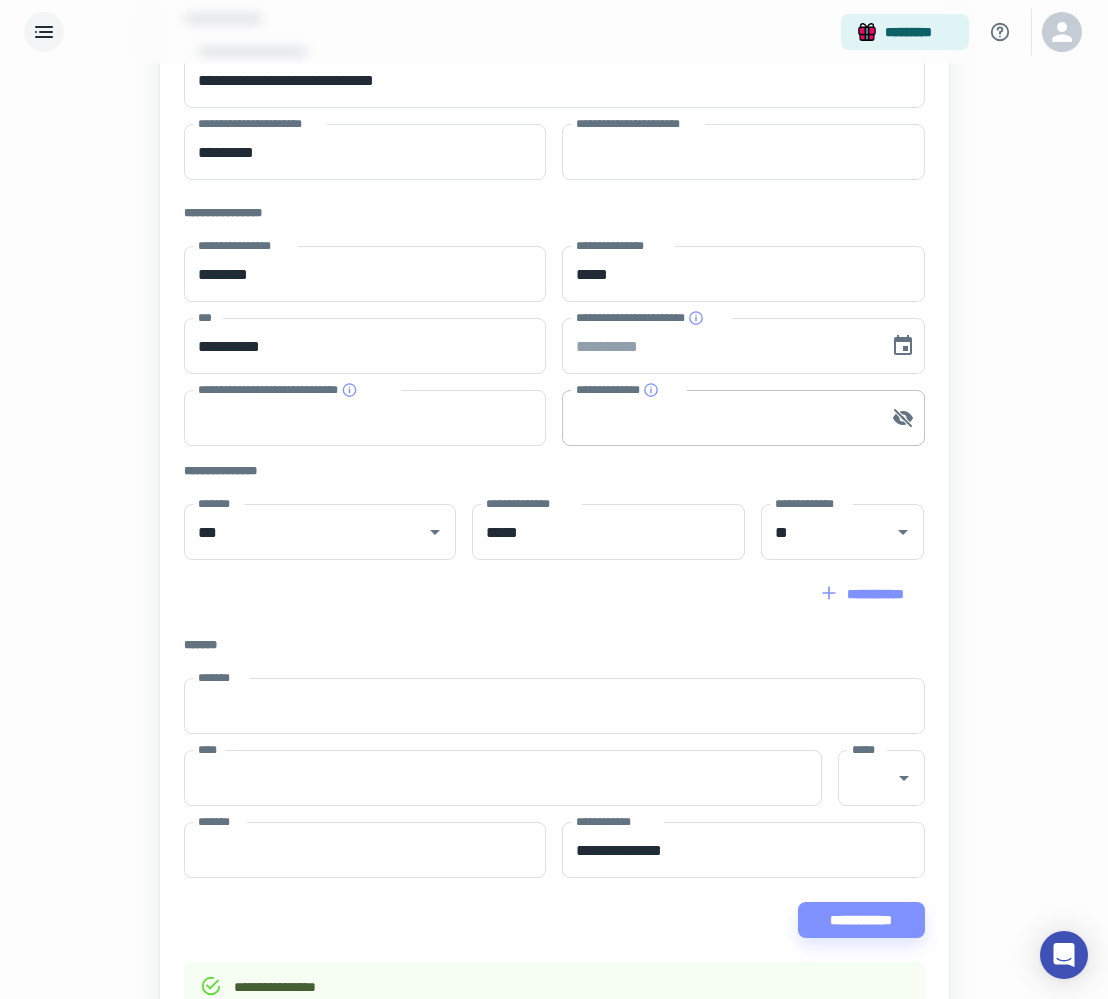 click on "**********" at bounding box center (718, 418) 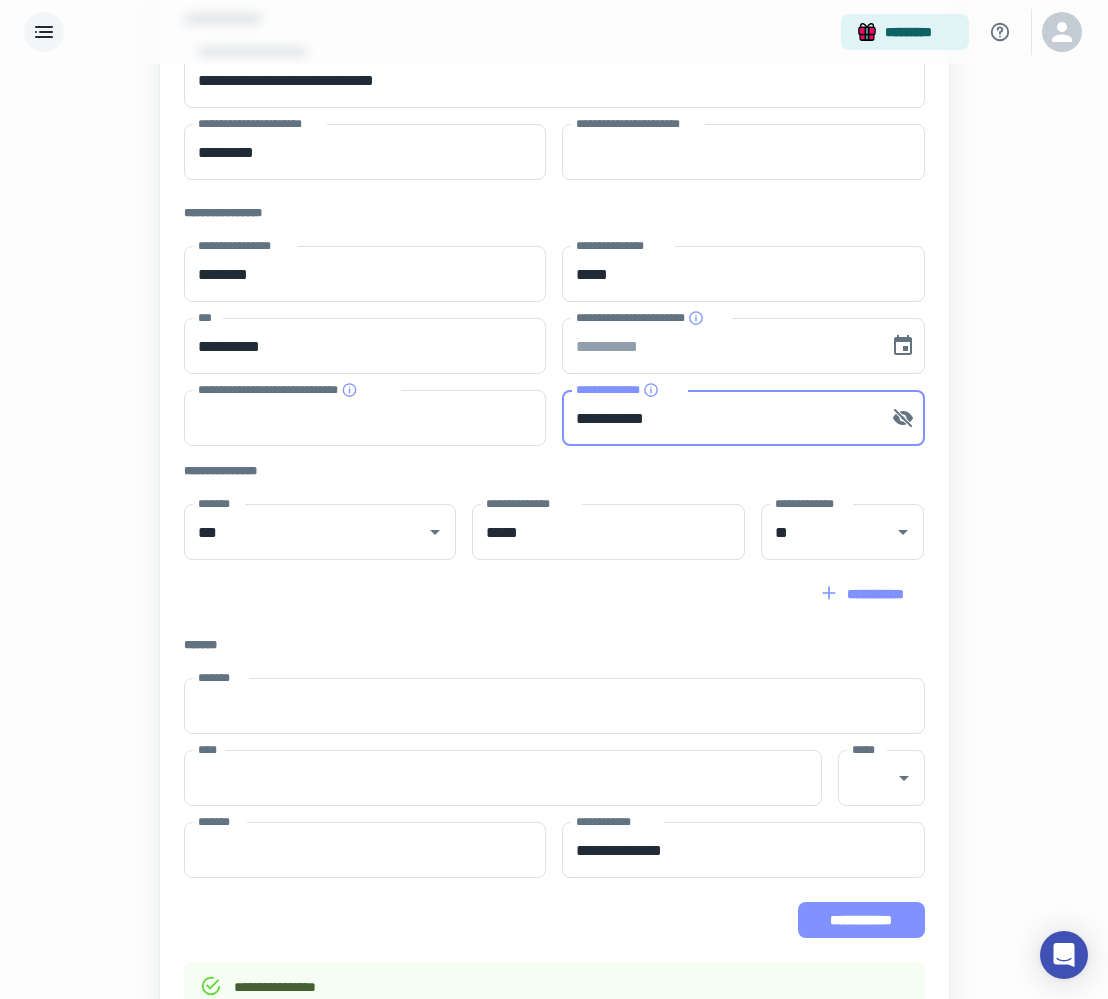 type on "**********" 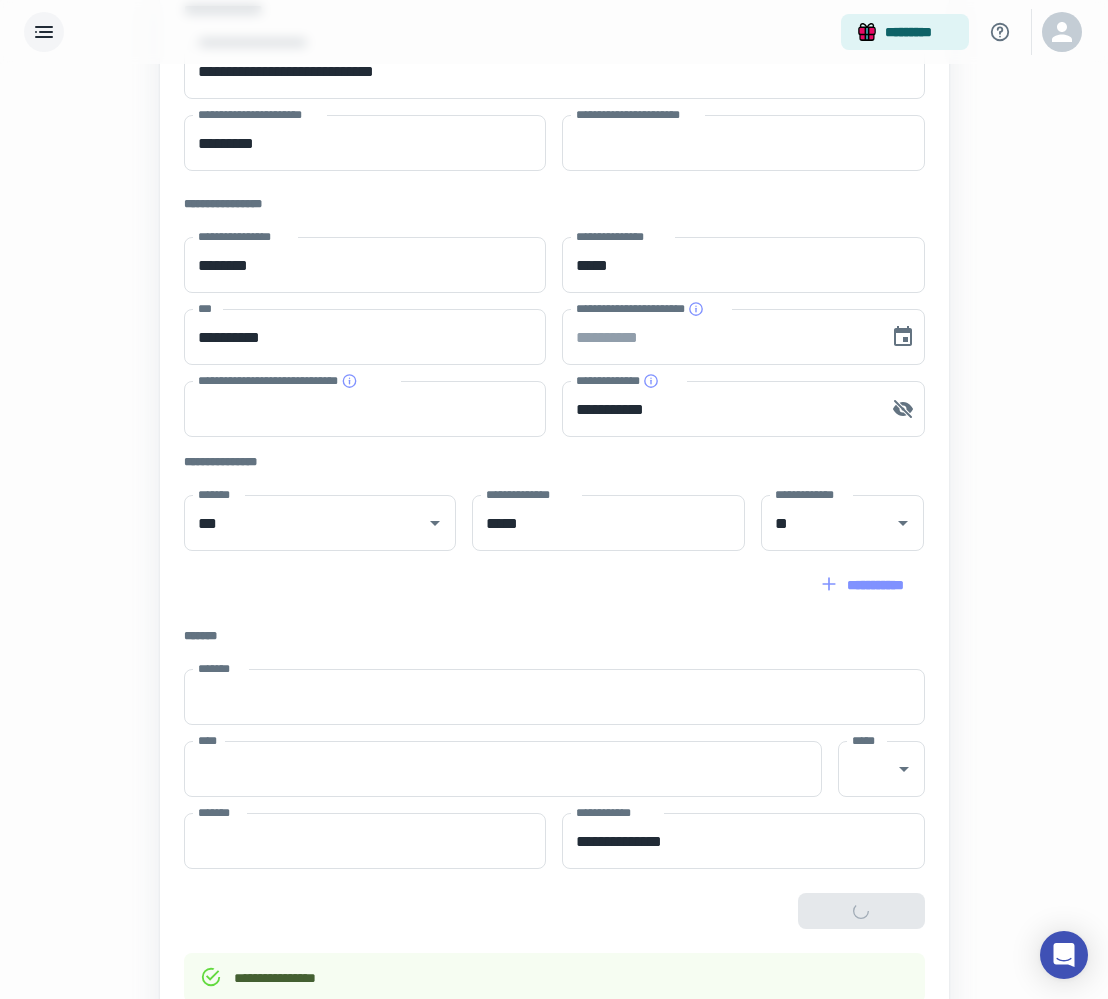 scroll, scrollTop: 179, scrollLeft: 0, axis: vertical 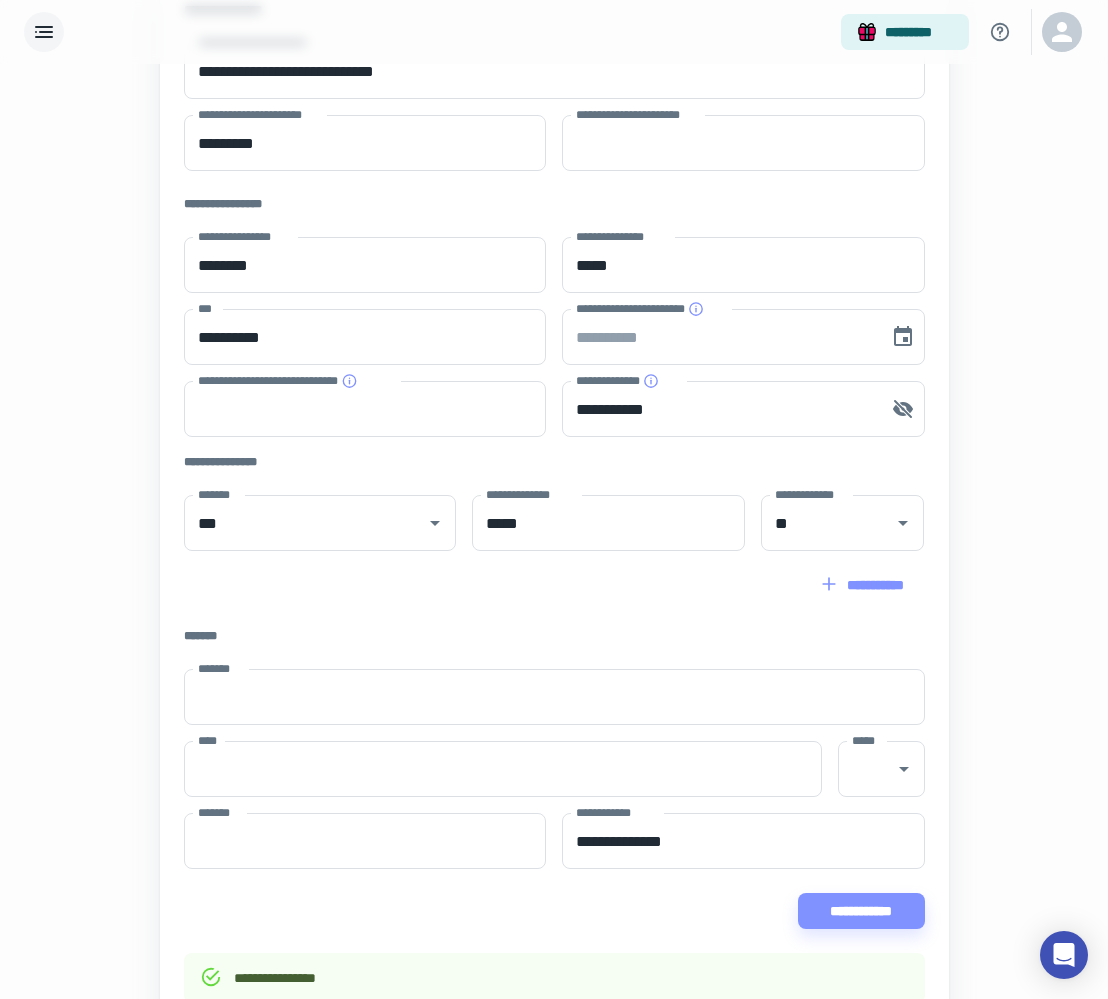 click 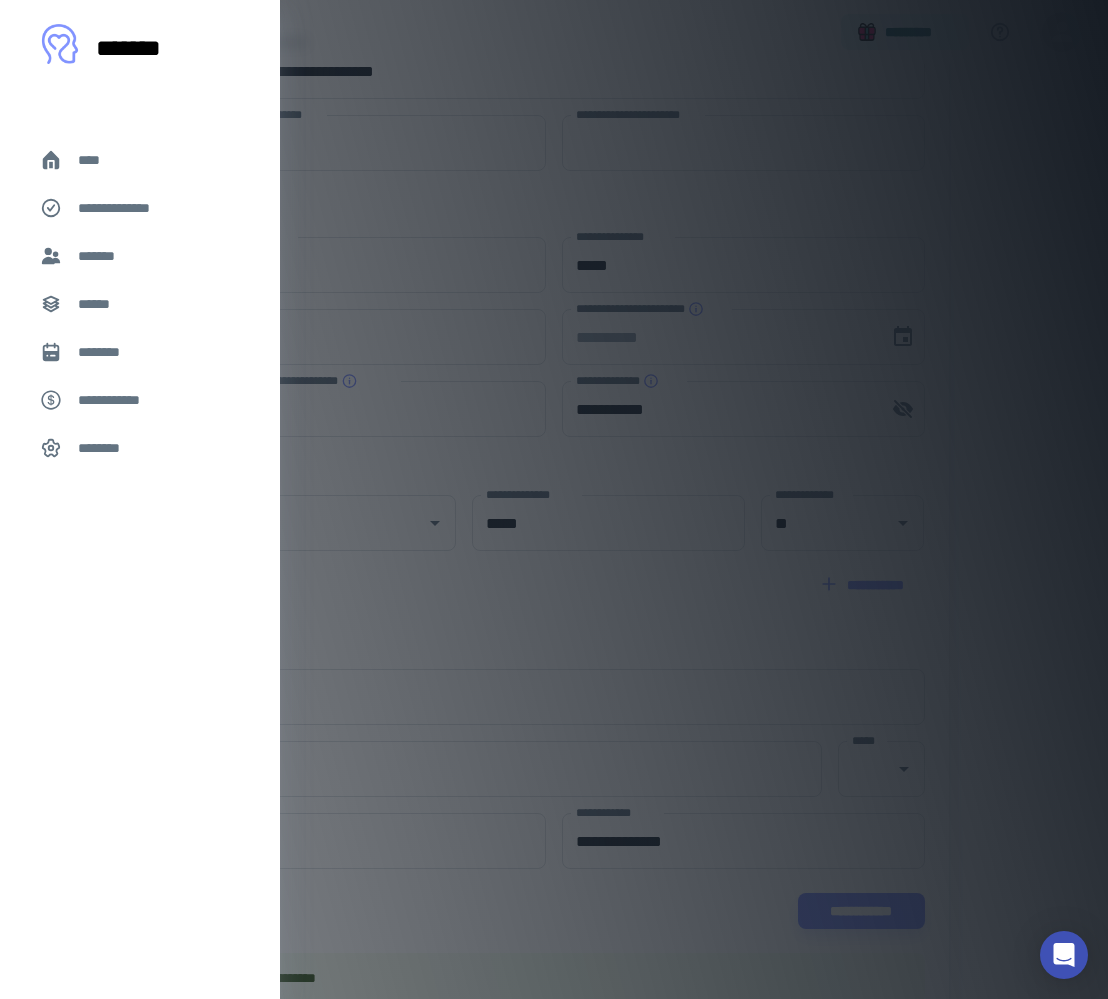 click on "**********" at bounding box center [127, 208] 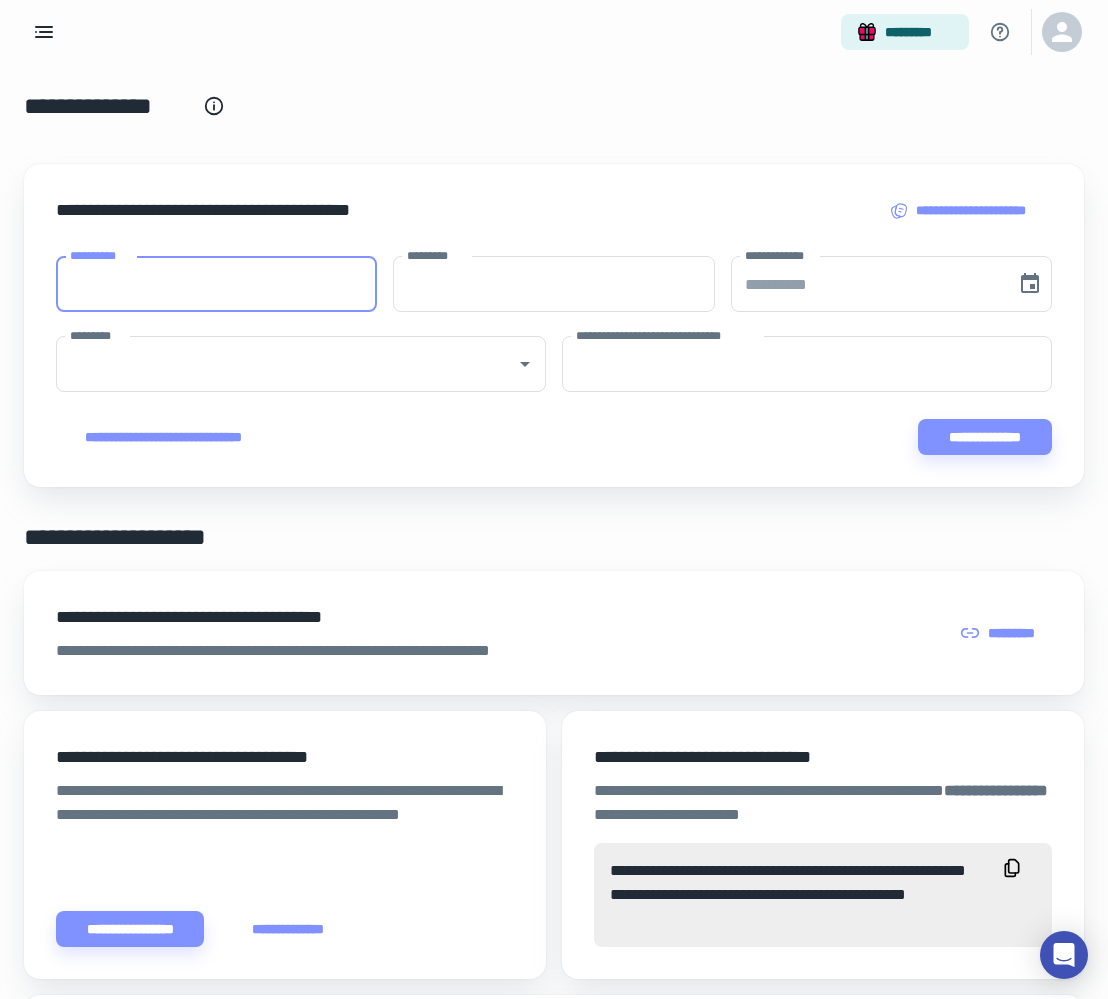 click on "**********" at bounding box center [216, 284] 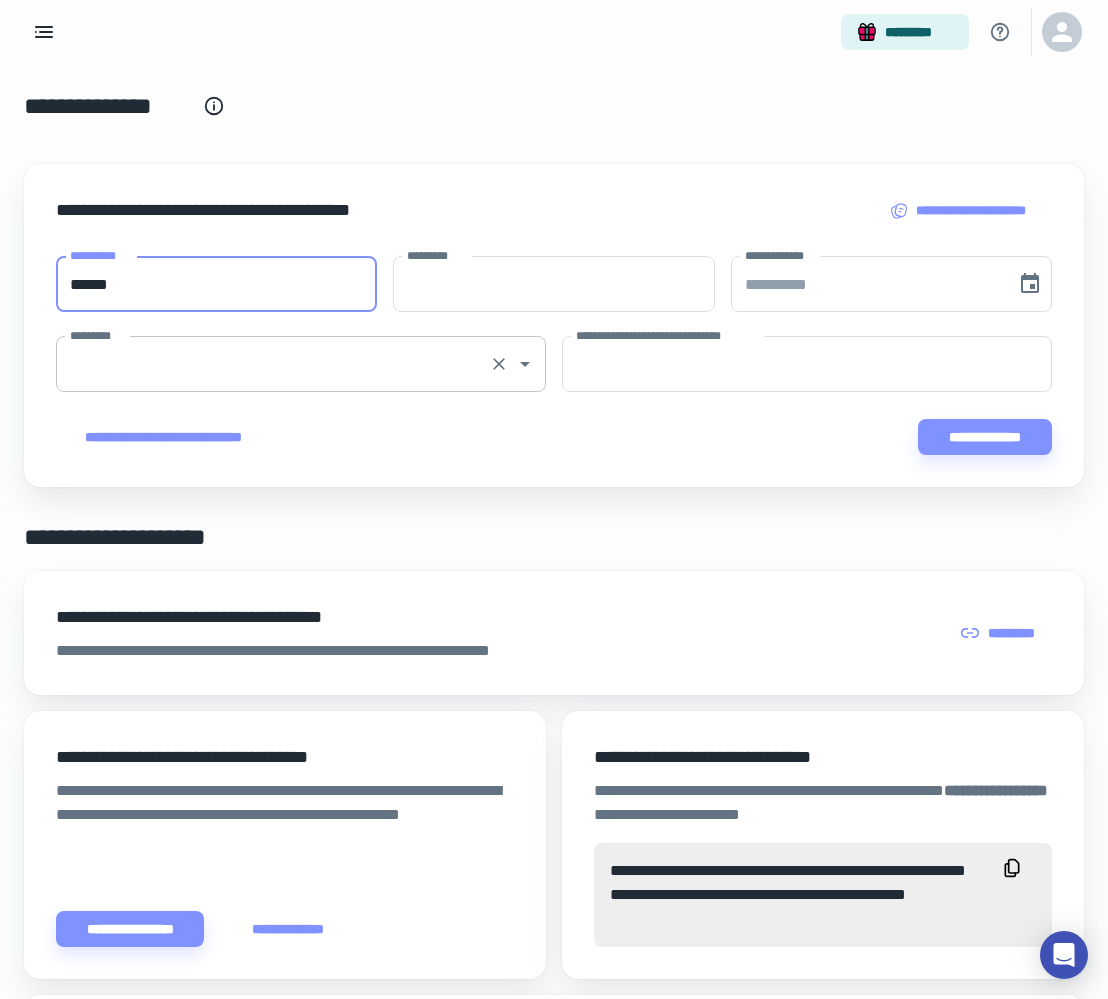 type on "*****" 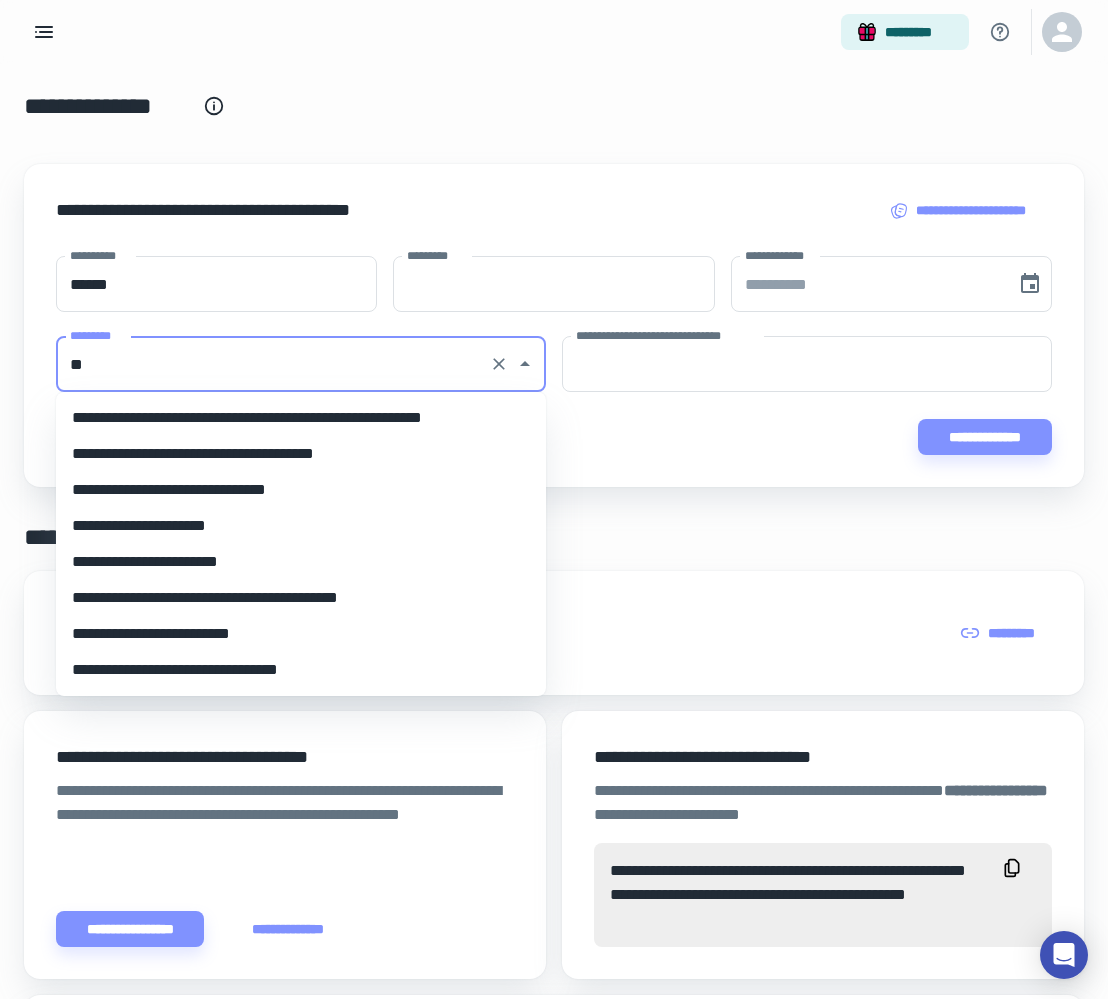 scroll, scrollTop: 0, scrollLeft: 0, axis: both 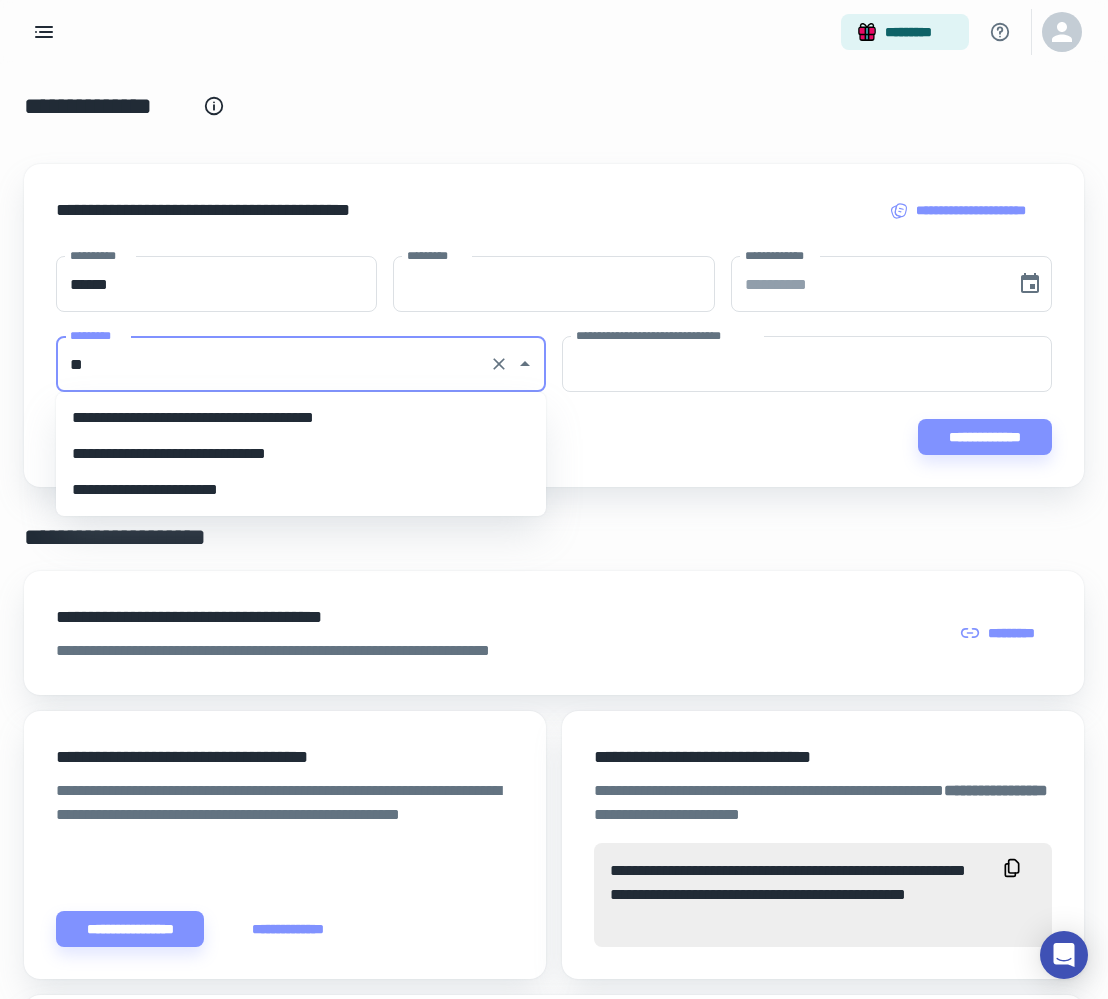 type on "*" 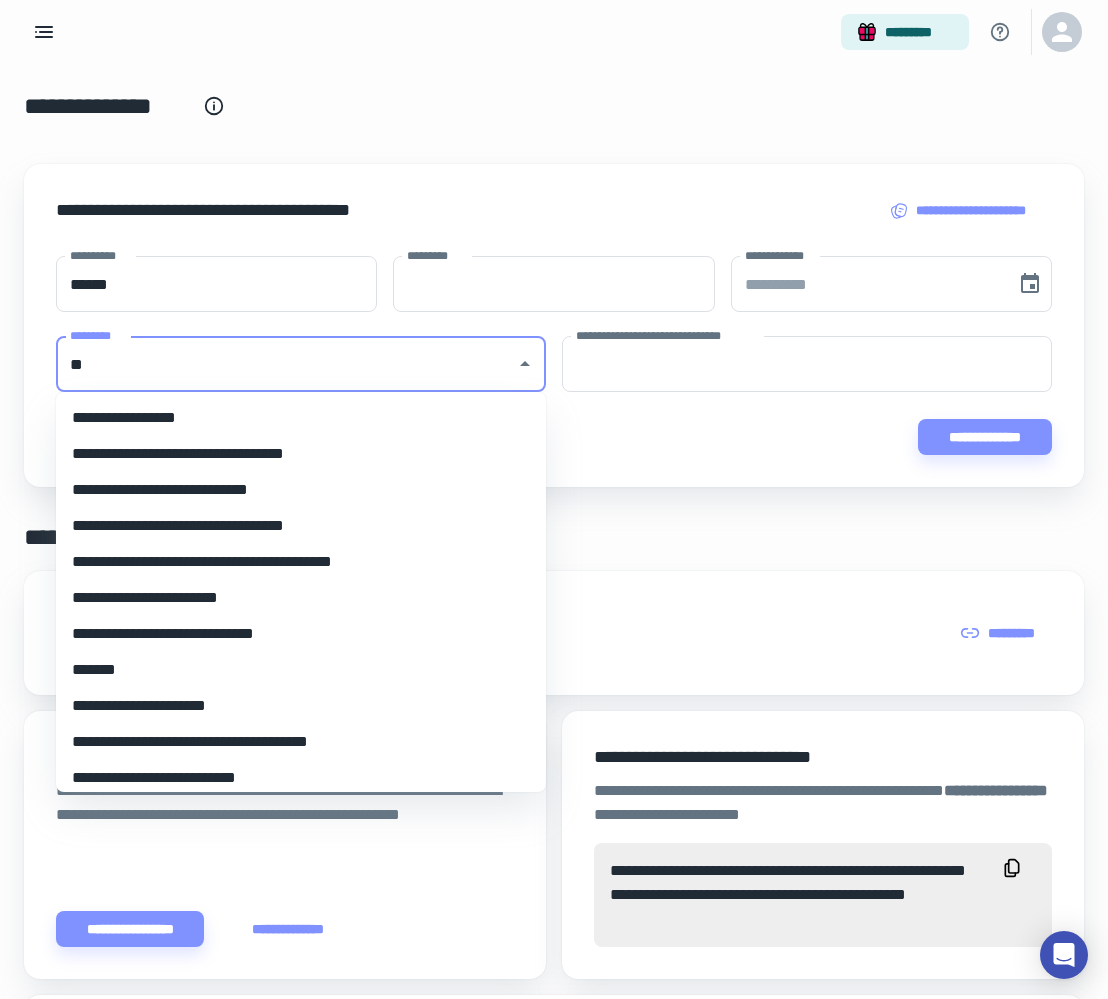 type on "*" 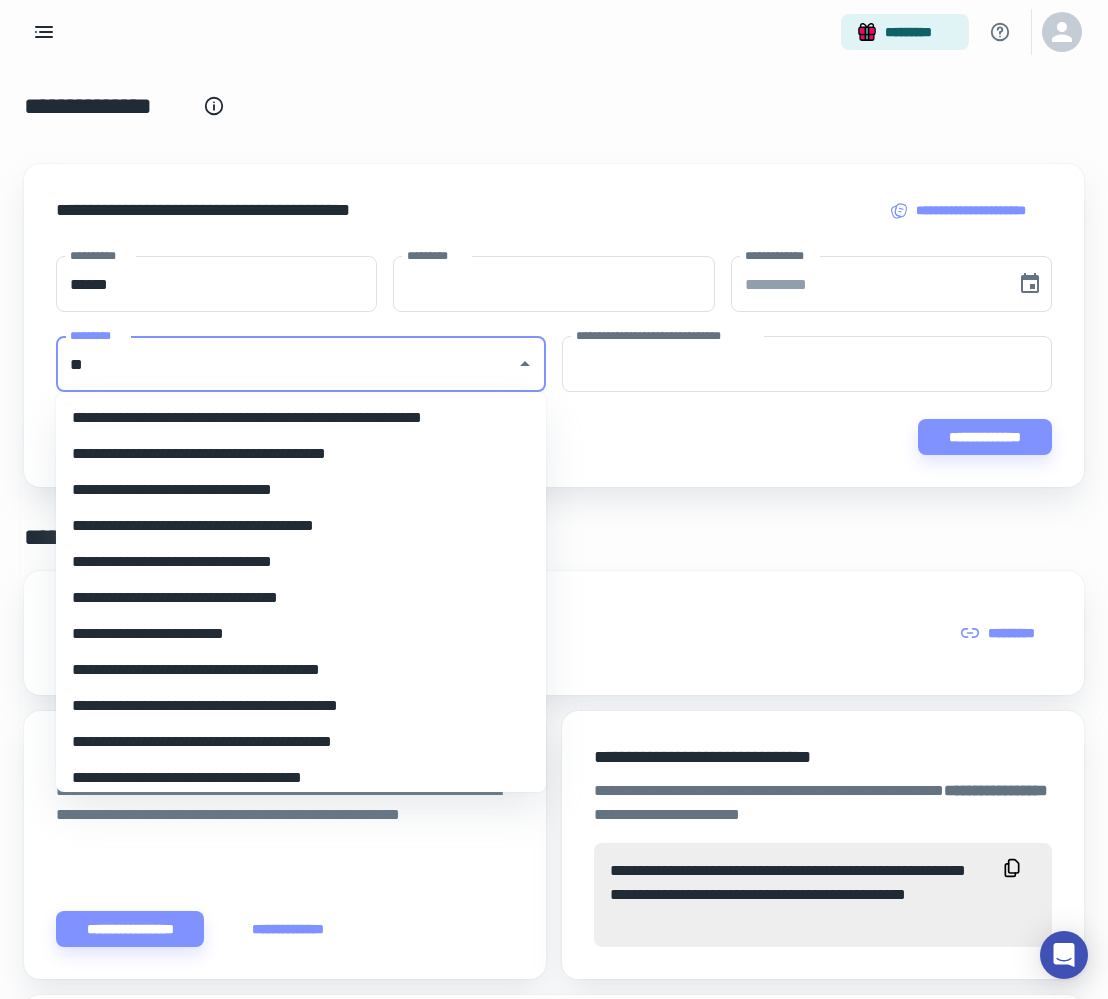 type on "*" 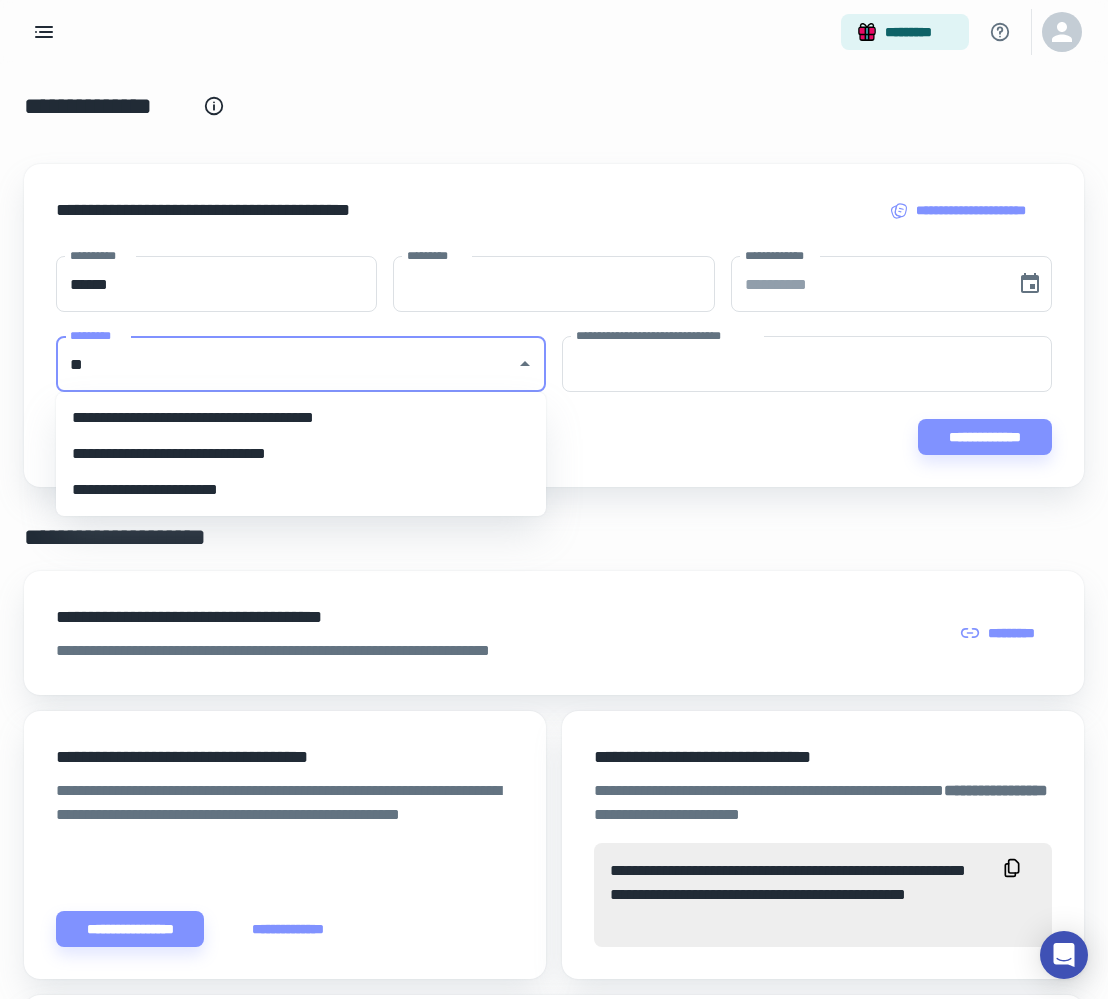 type on "*" 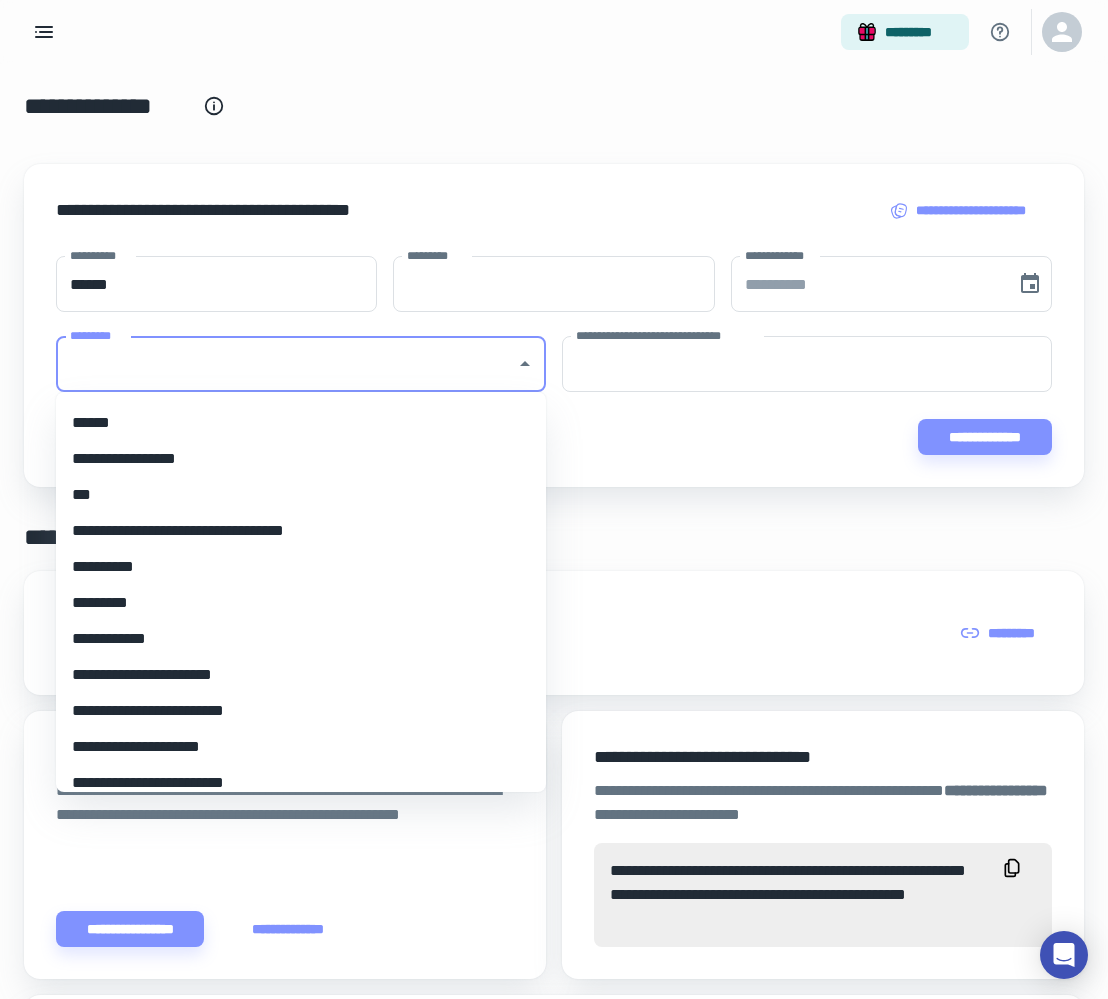 scroll, scrollTop: 136, scrollLeft: 0, axis: vertical 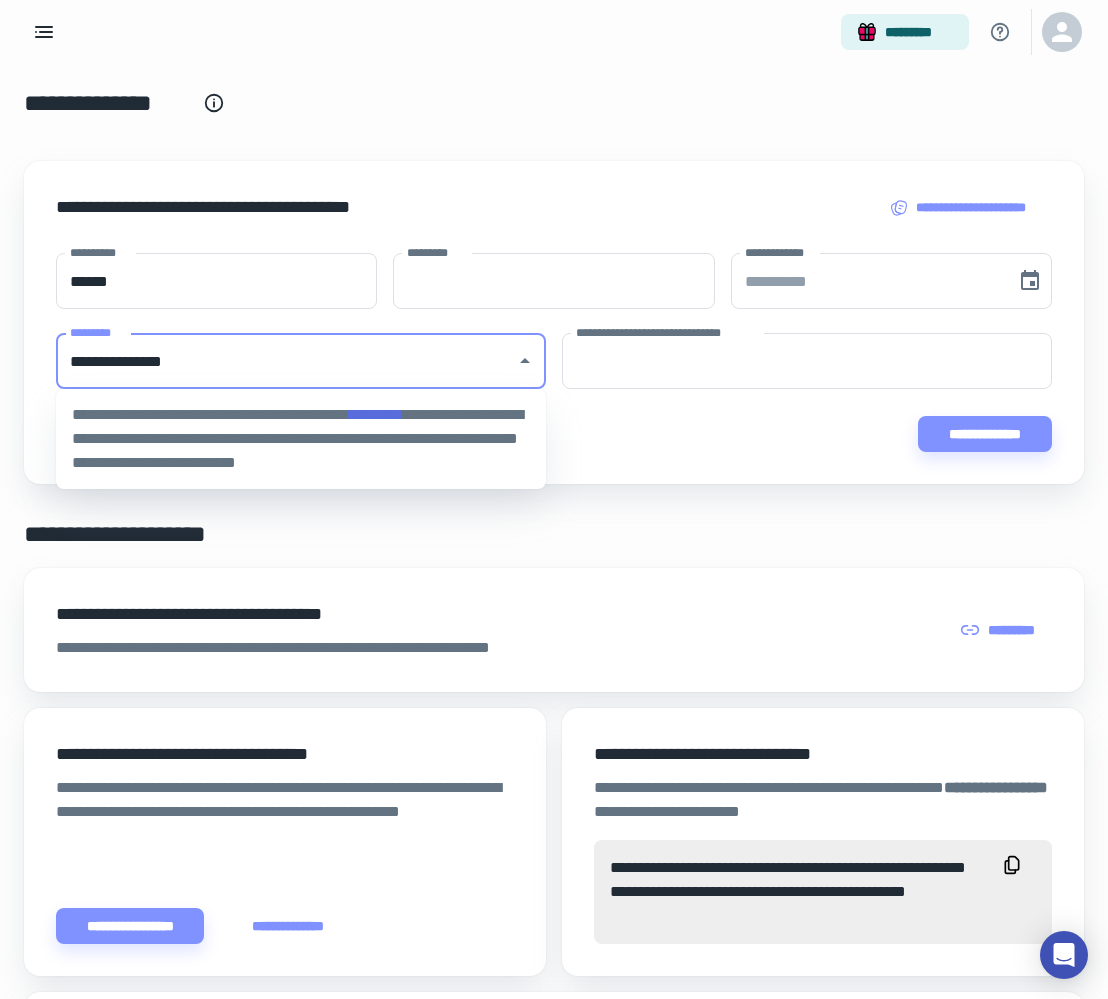 click on "*********" at bounding box center (376, 414) 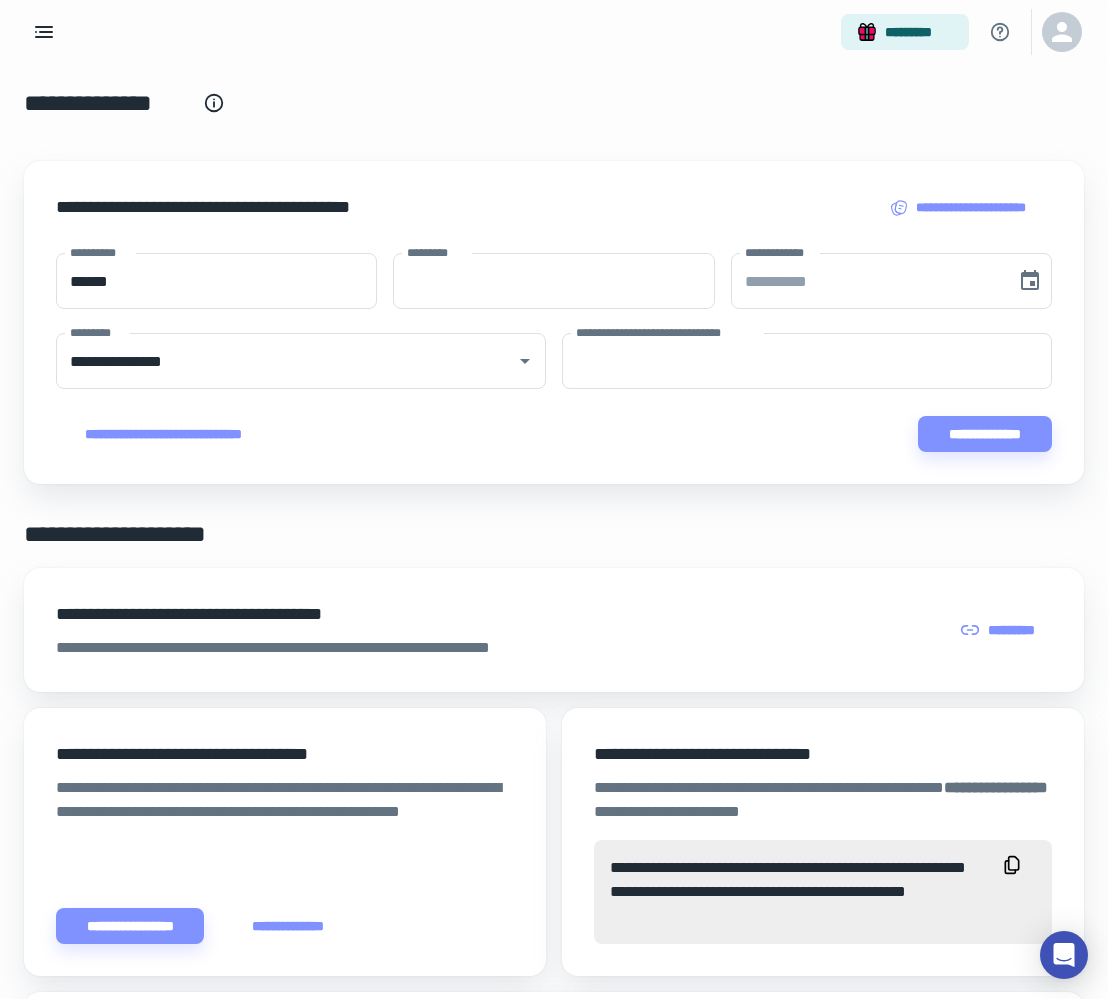 type 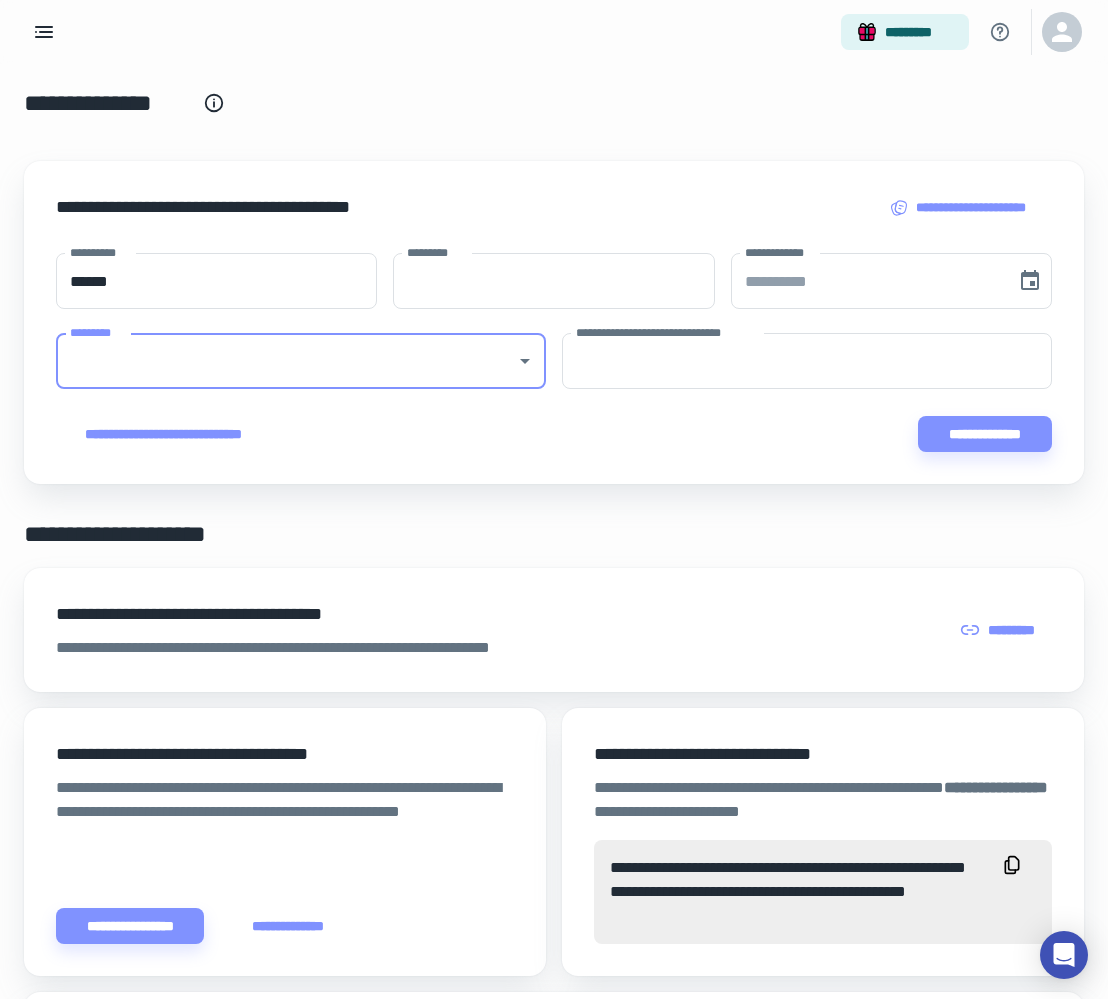 scroll, scrollTop: 2, scrollLeft: 0, axis: vertical 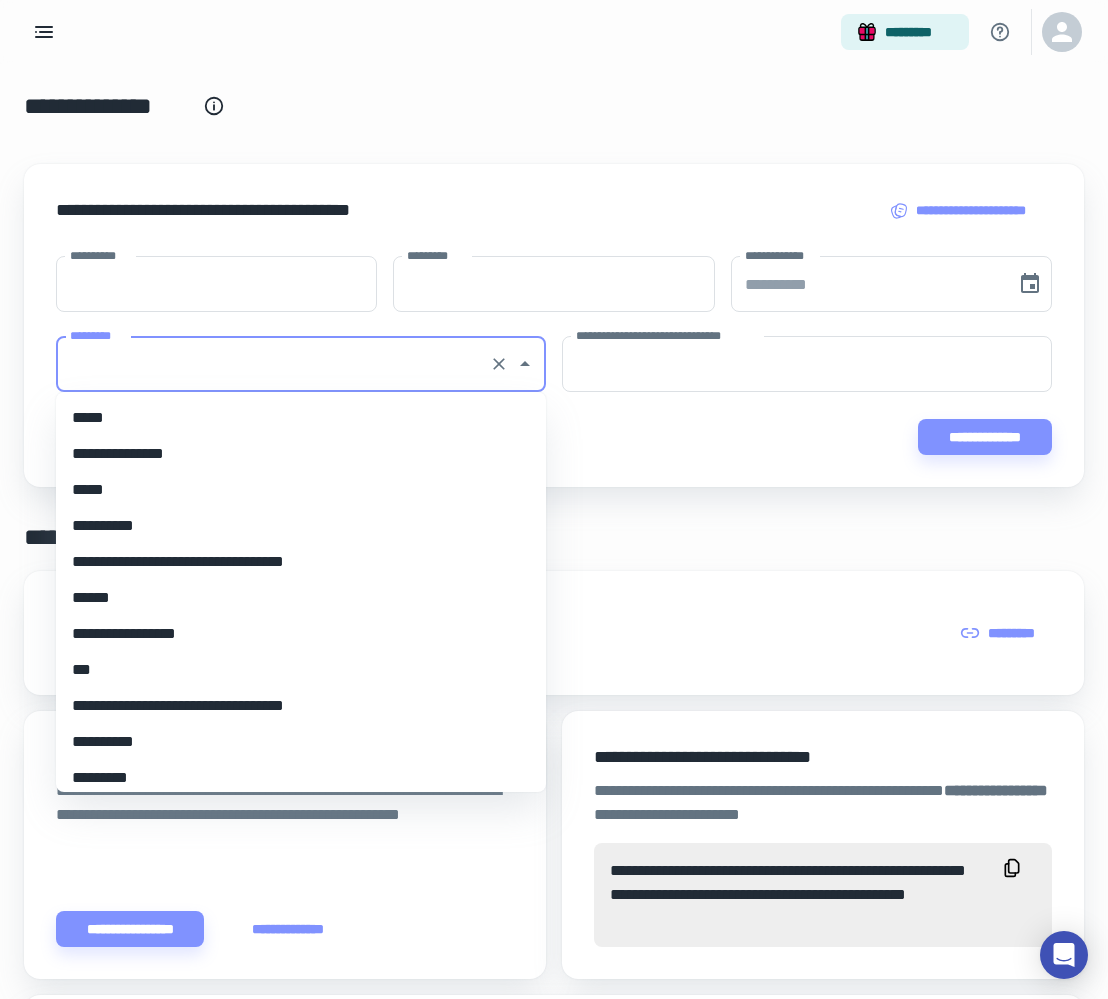 click on "*********" at bounding box center (273, 364) 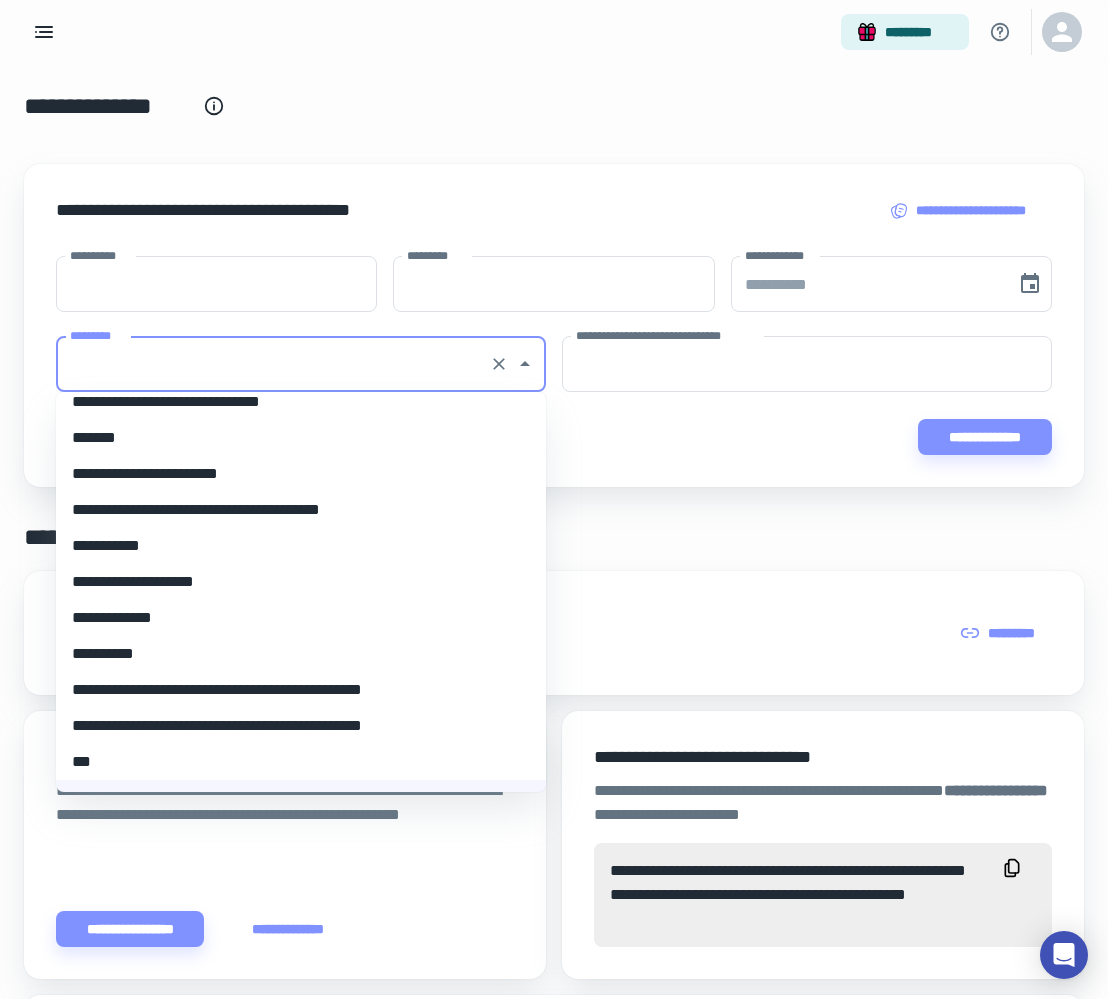 type on "*" 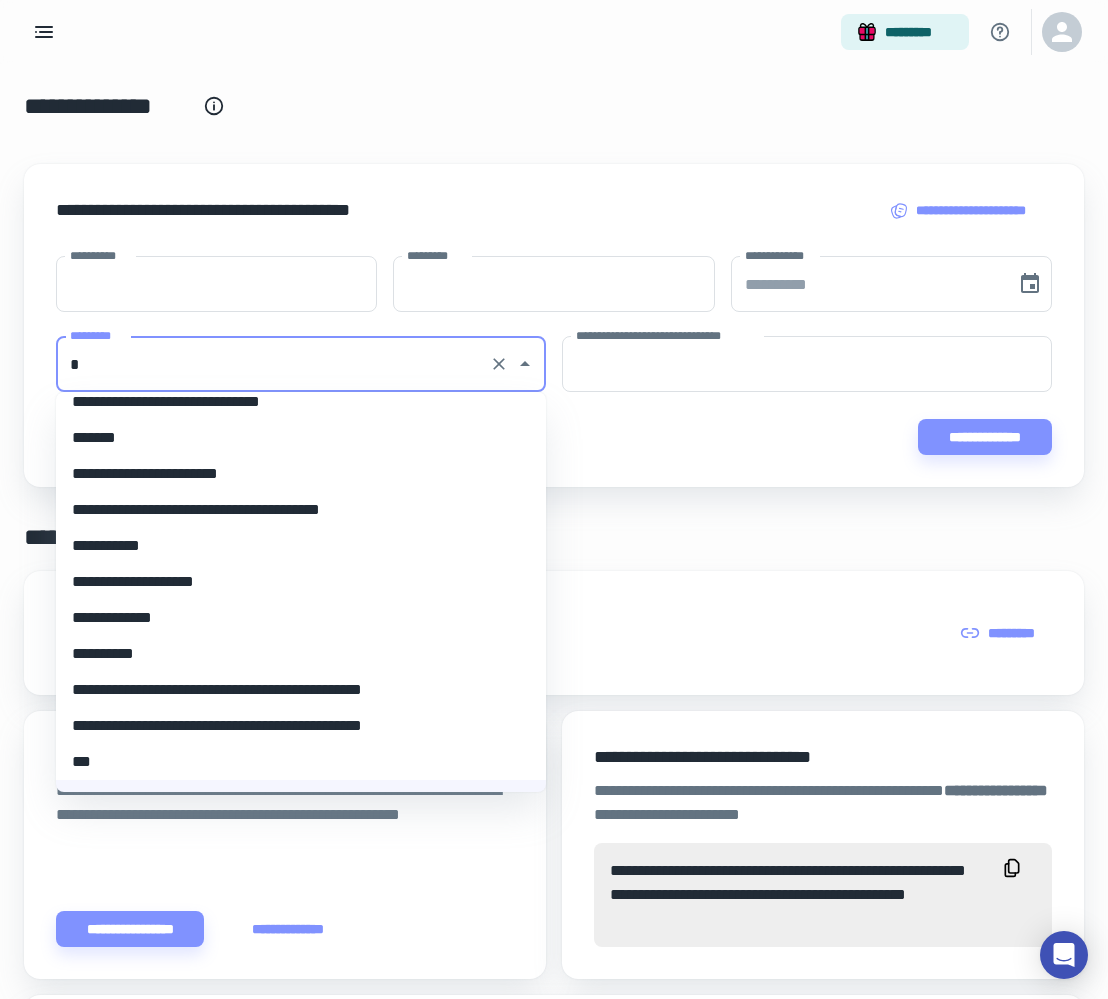 scroll, scrollTop: 8, scrollLeft: 0, axis: vertical 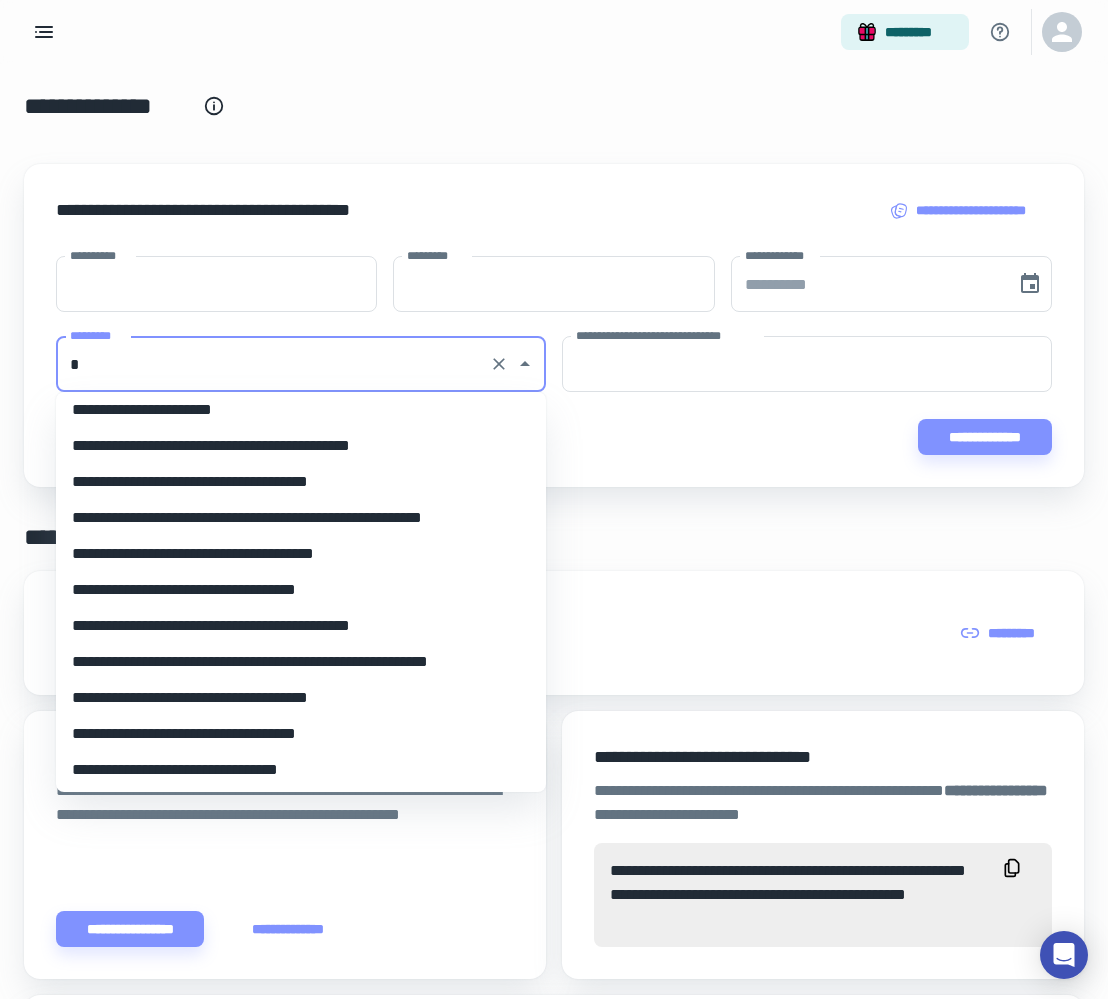 type 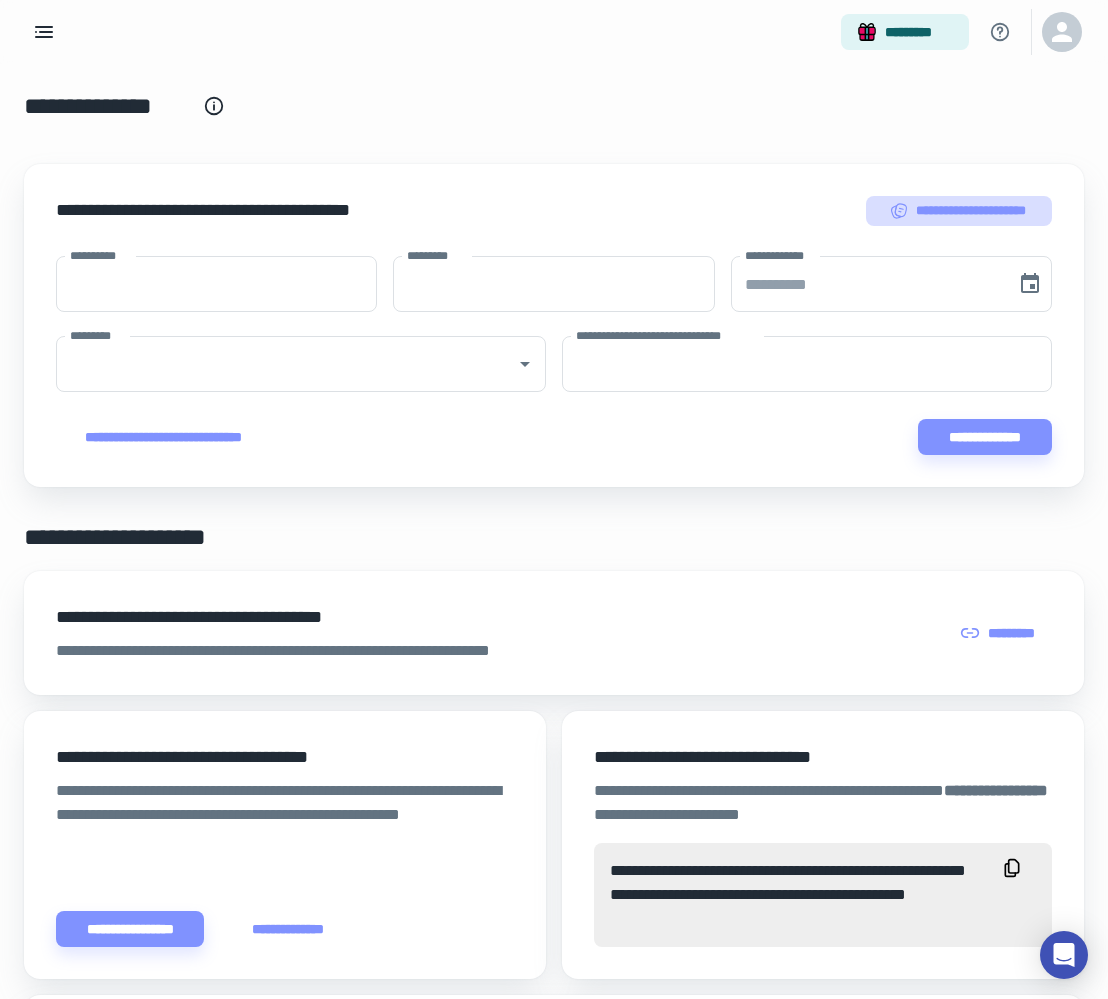 click on "**********" at bounding box center (959, 211) 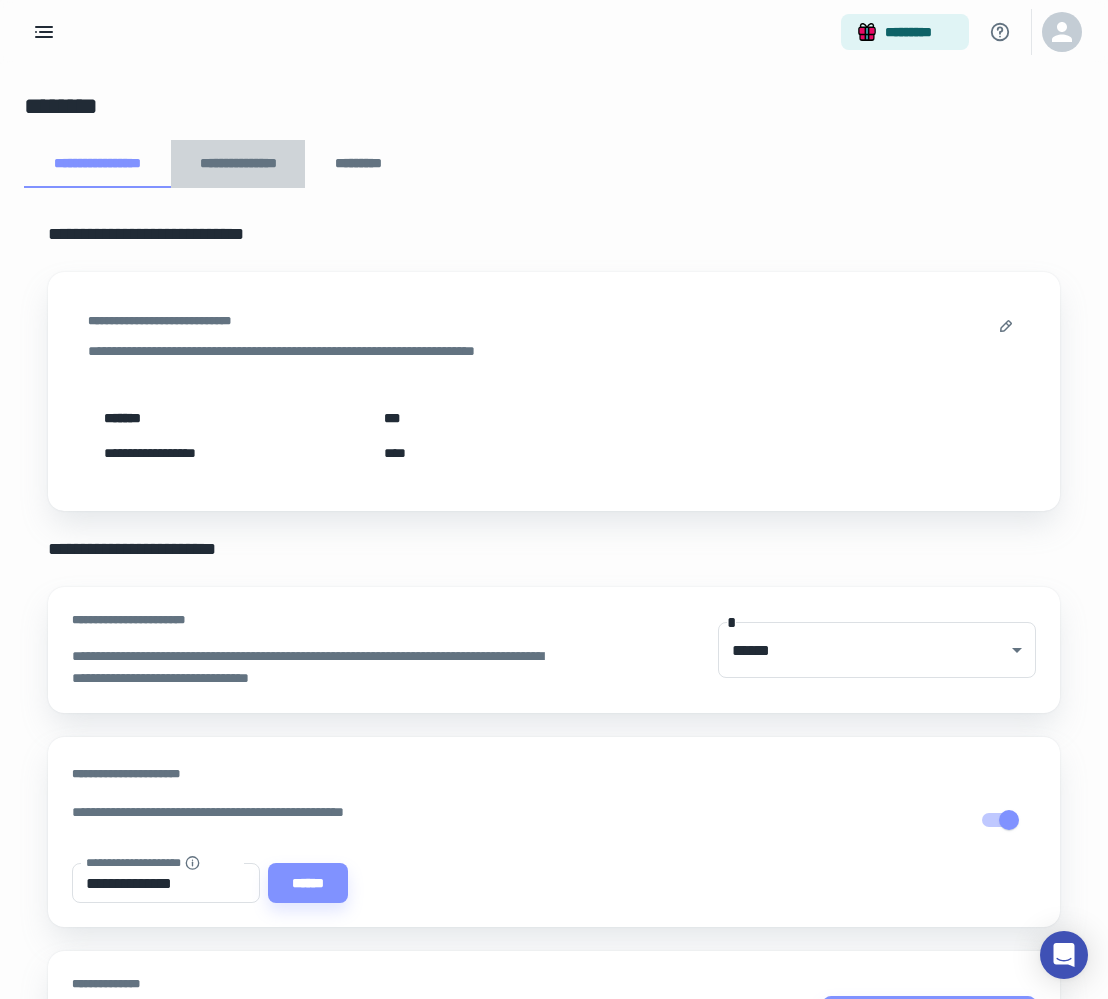 click on "**********" at bounding box center [238, 164] 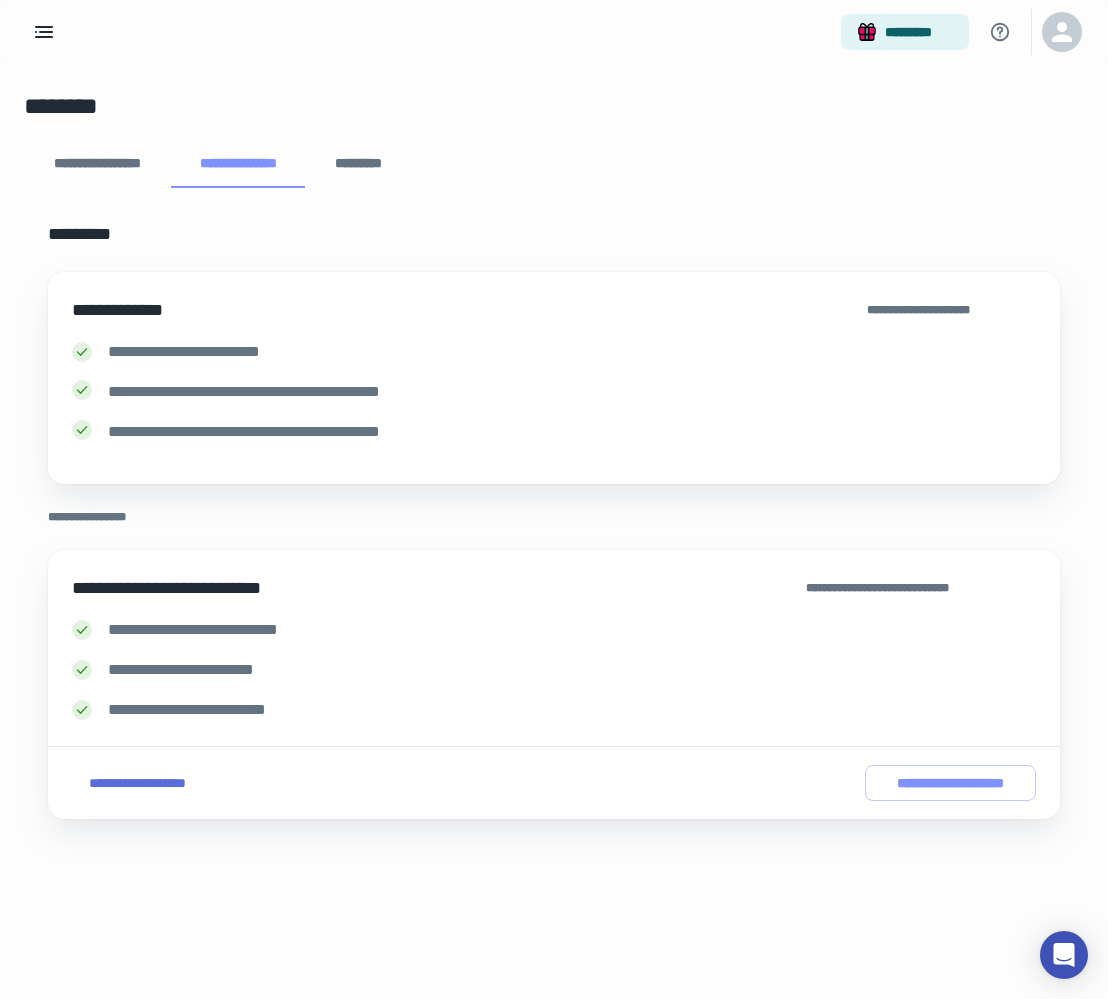 click on "*********" at bounding box center [359, 164] 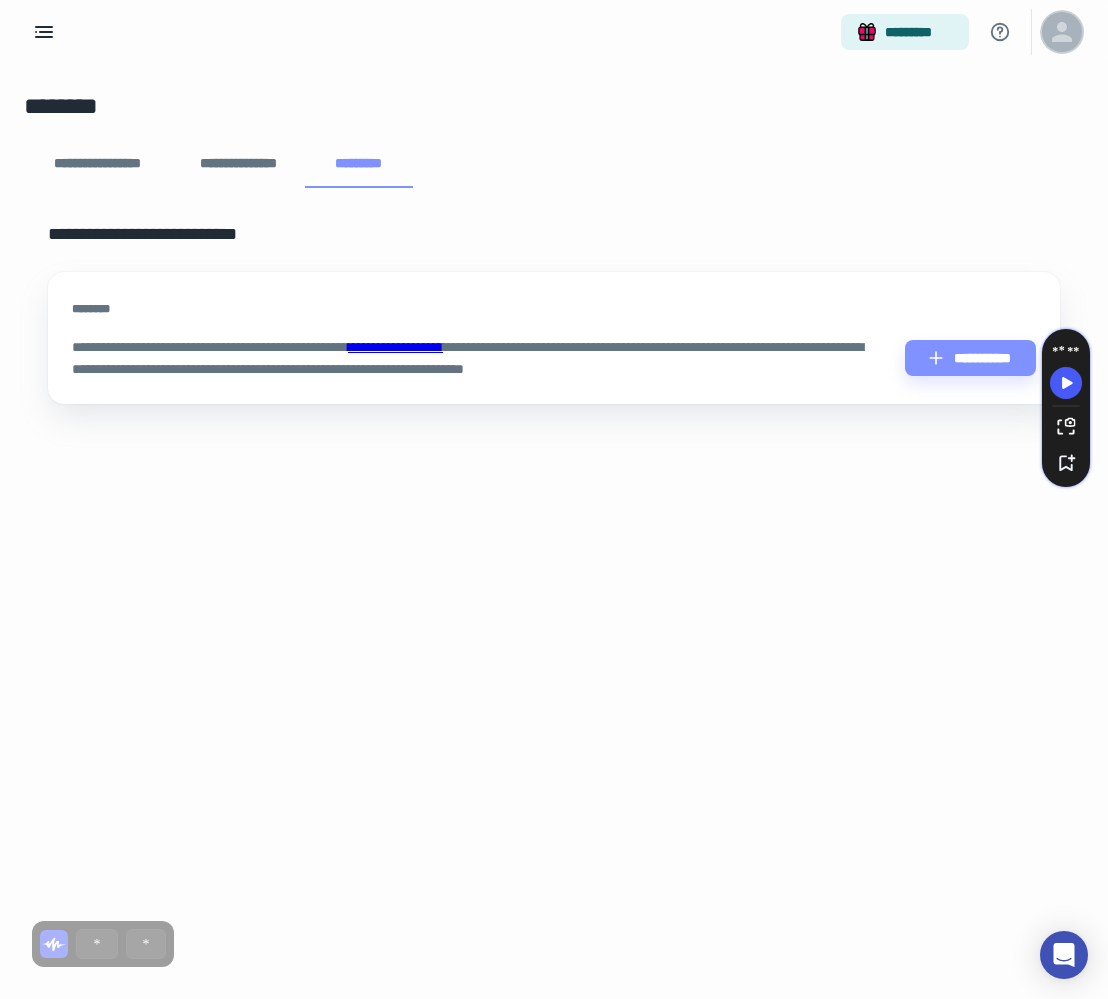 click 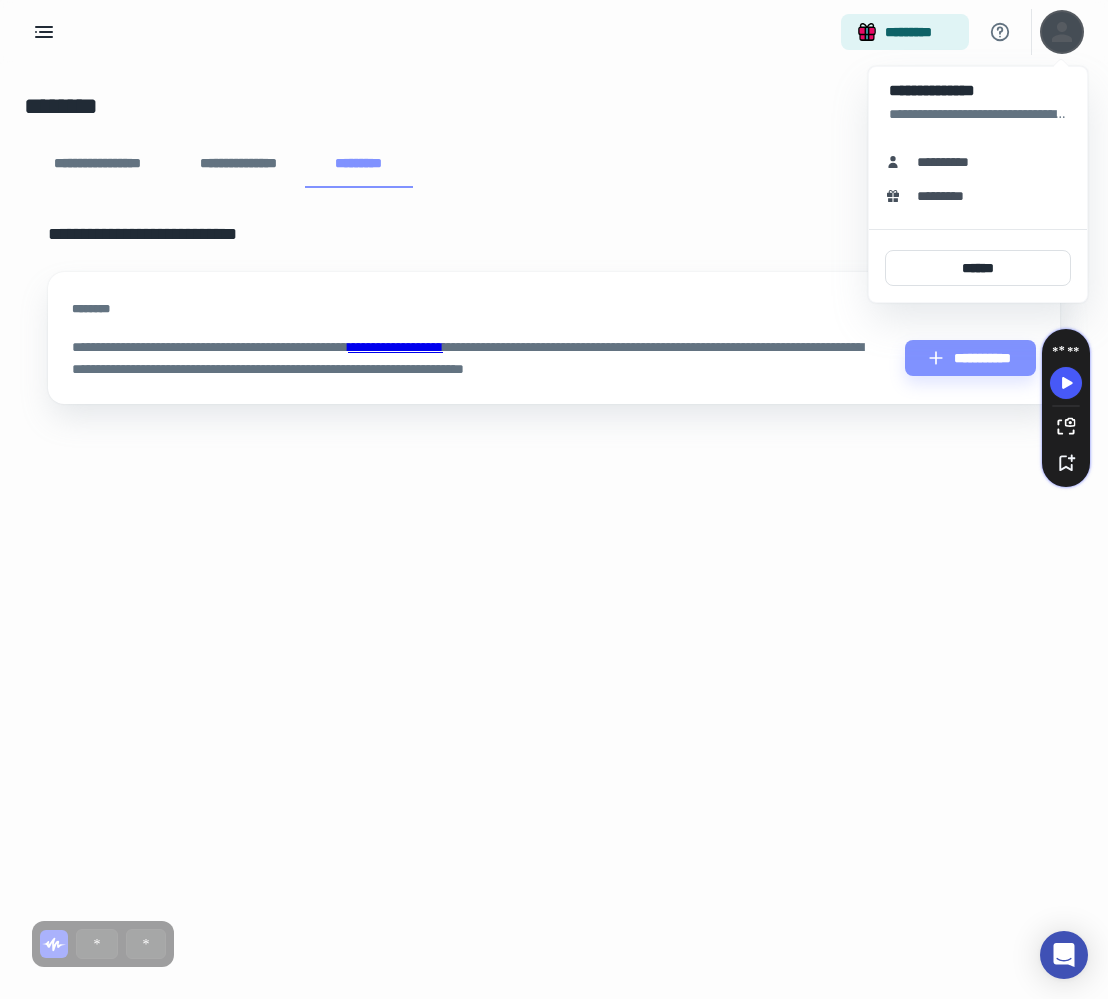 click at bounding box center (554, 499) 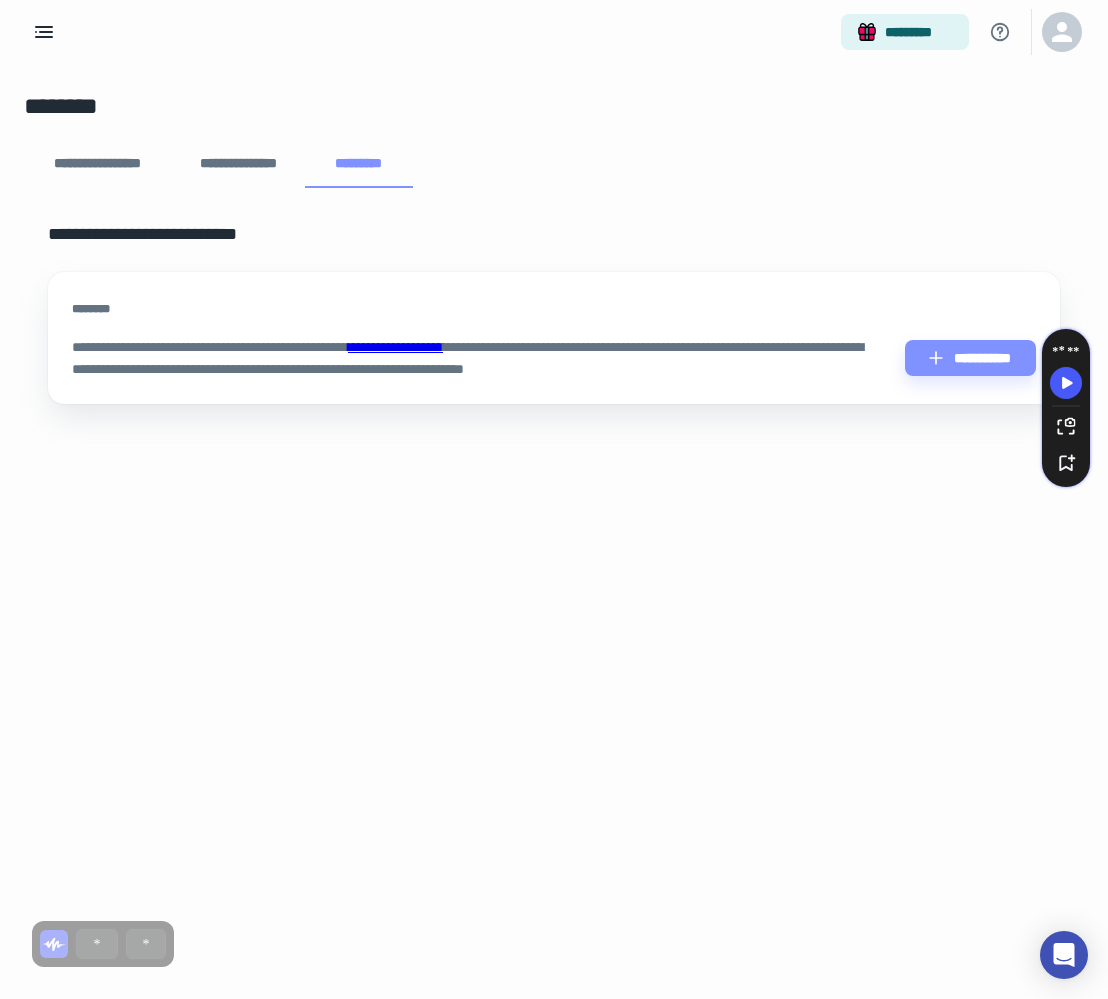 click on "[NUMBER] [STREET], [CITY], [STATE]" at bounding box center (554, 499) 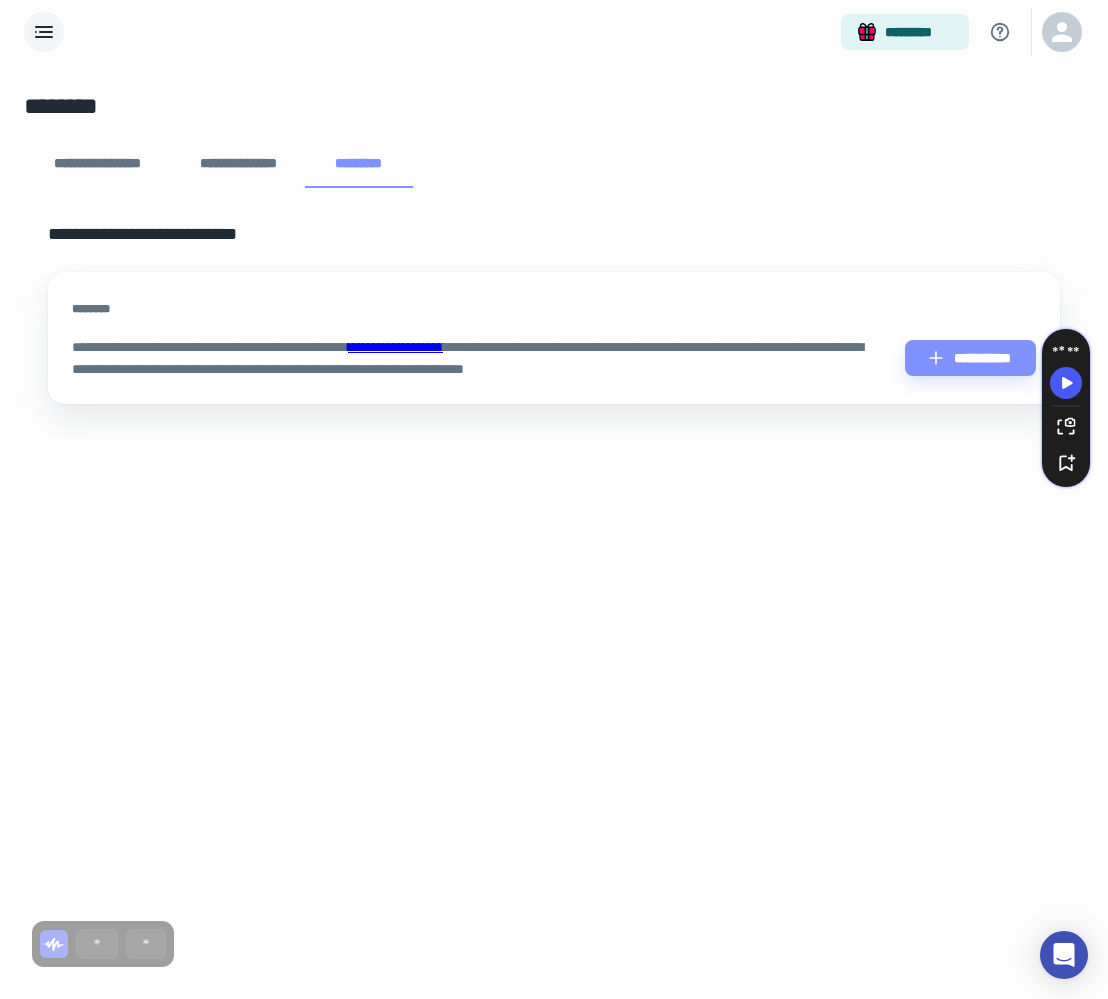 click 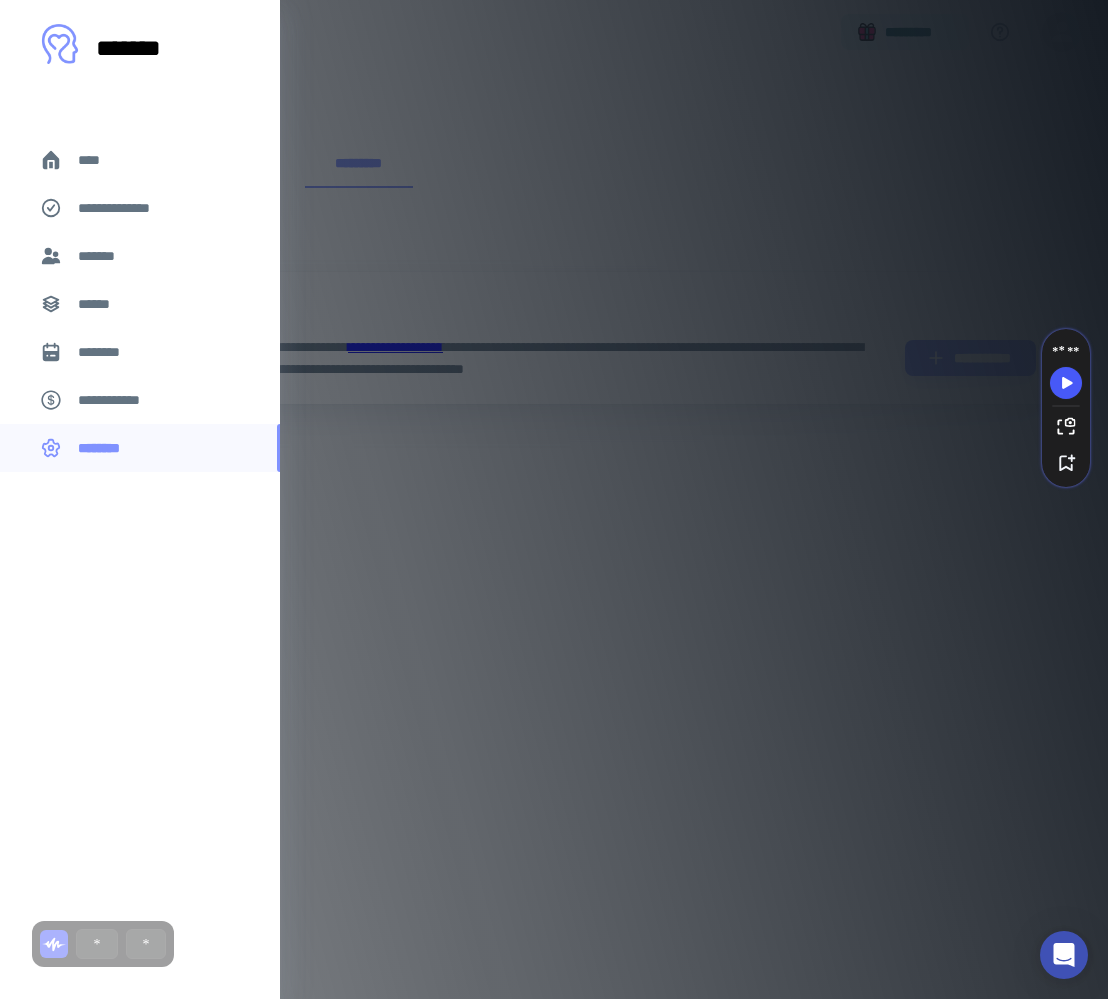 click at bounding box center (554, 499) 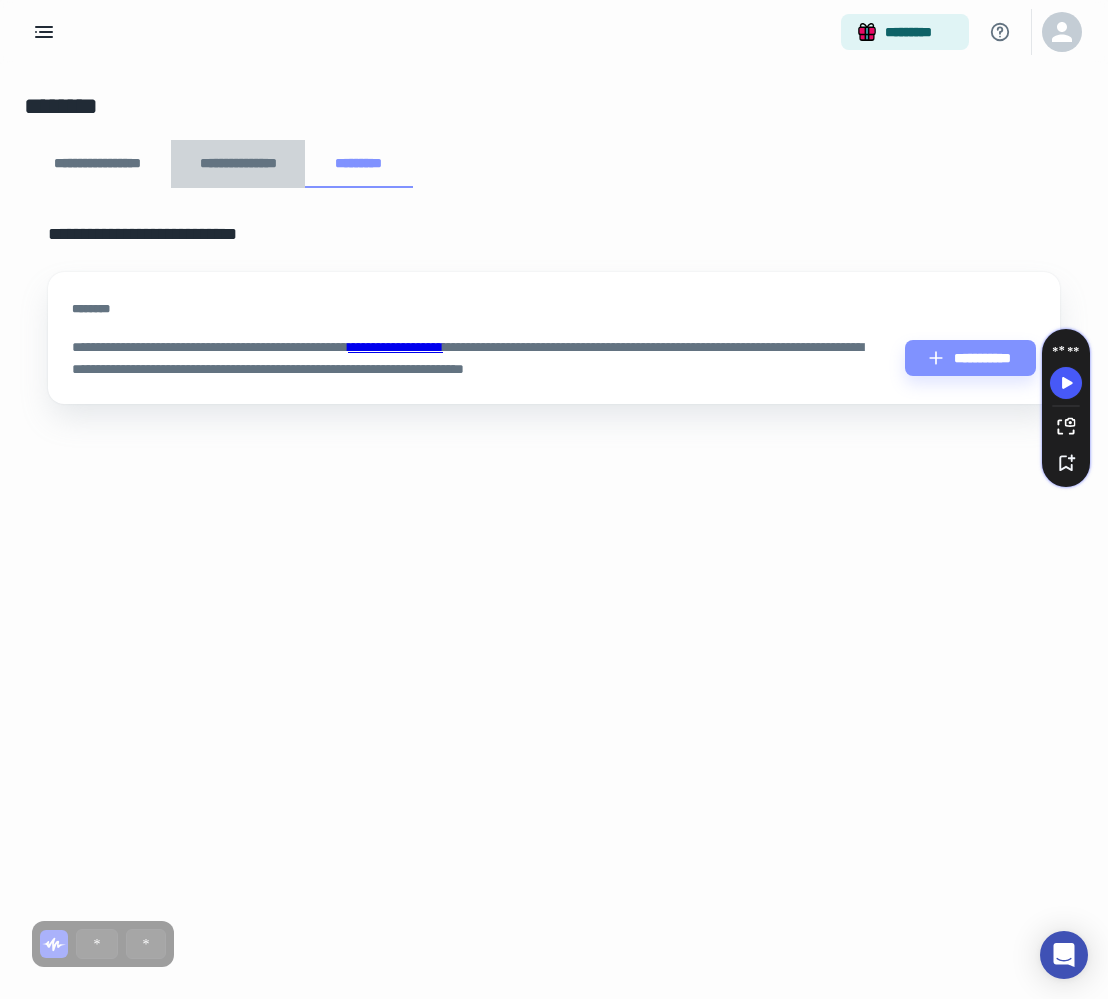 click on "**********" at bounding box center [238, 164] 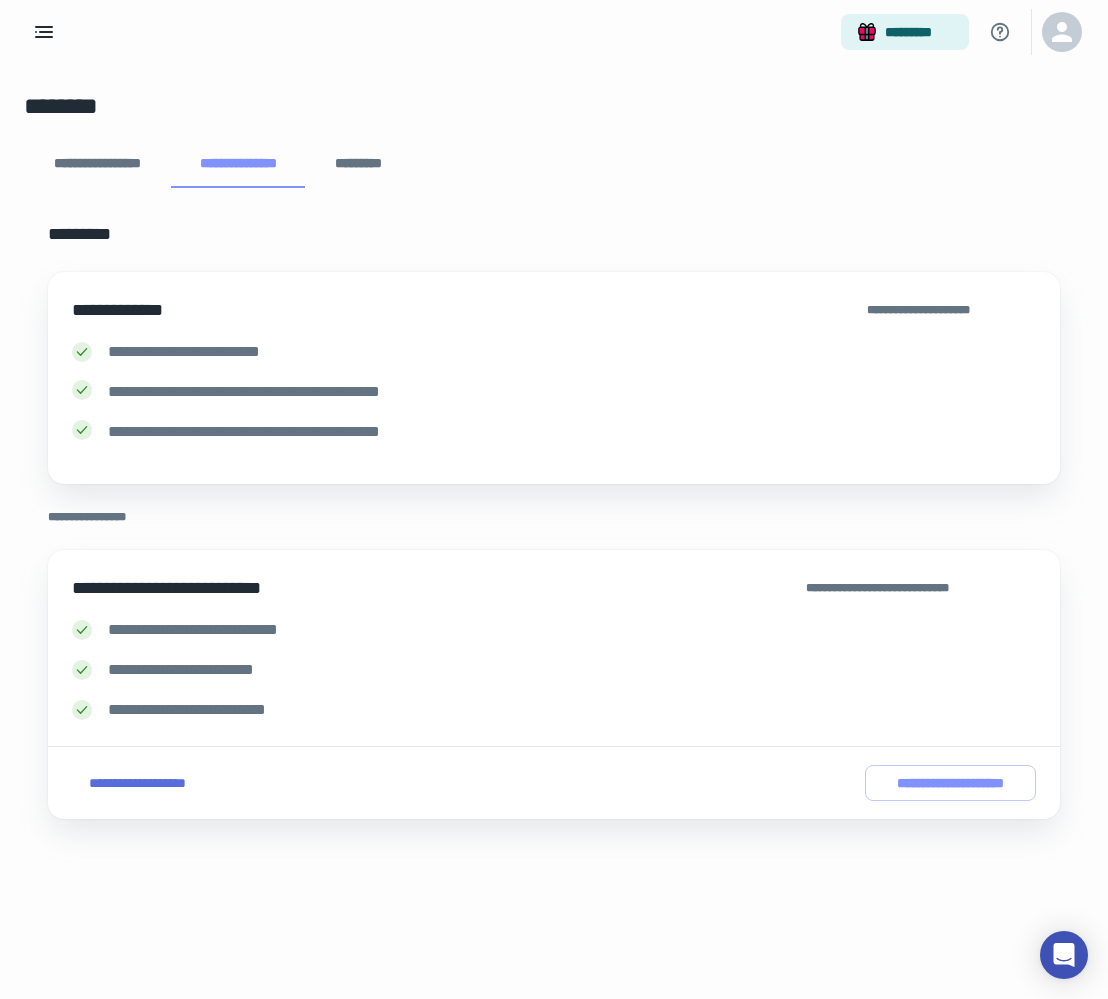 click on "**********" at bounding box center (97, 164) 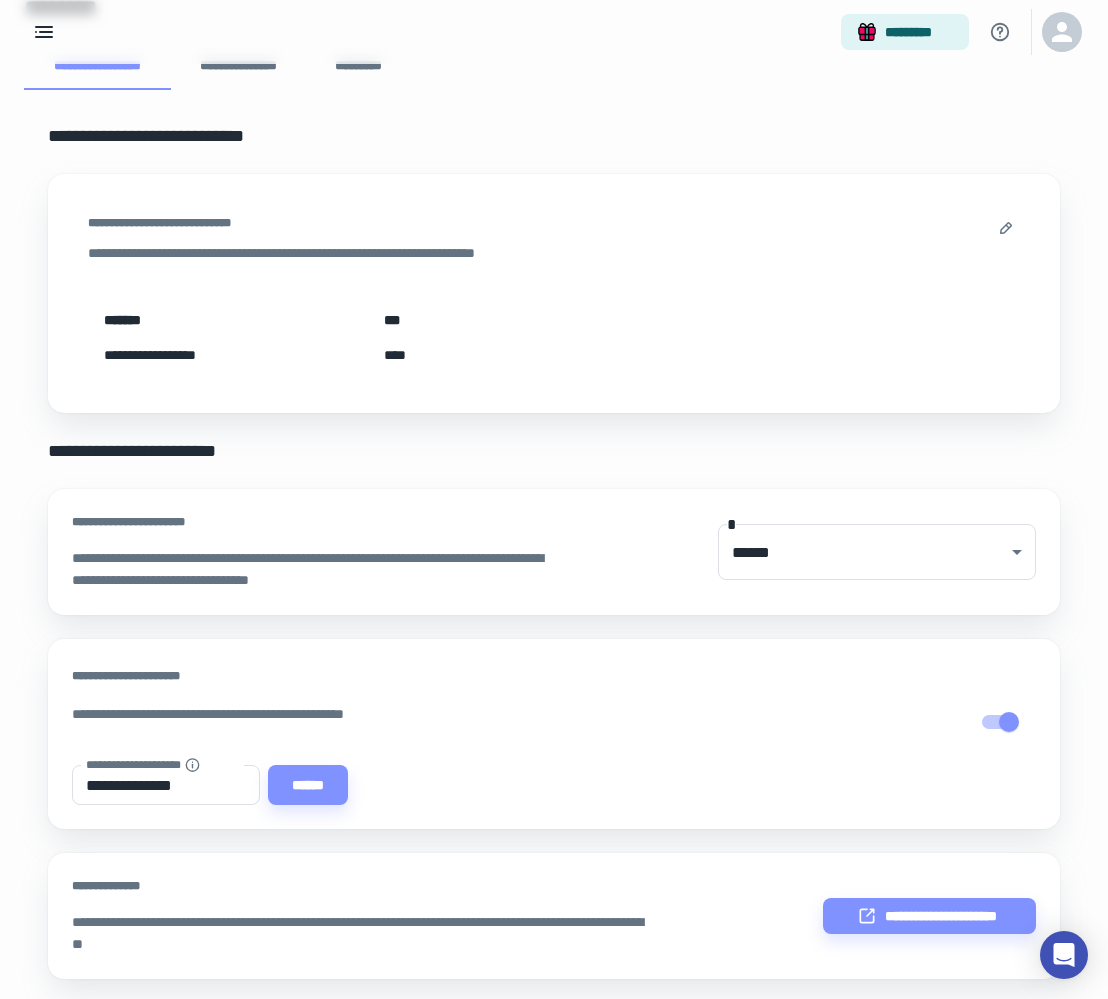 scroll, scrollTop: 50, scrollLeft: 0, axis: vertical 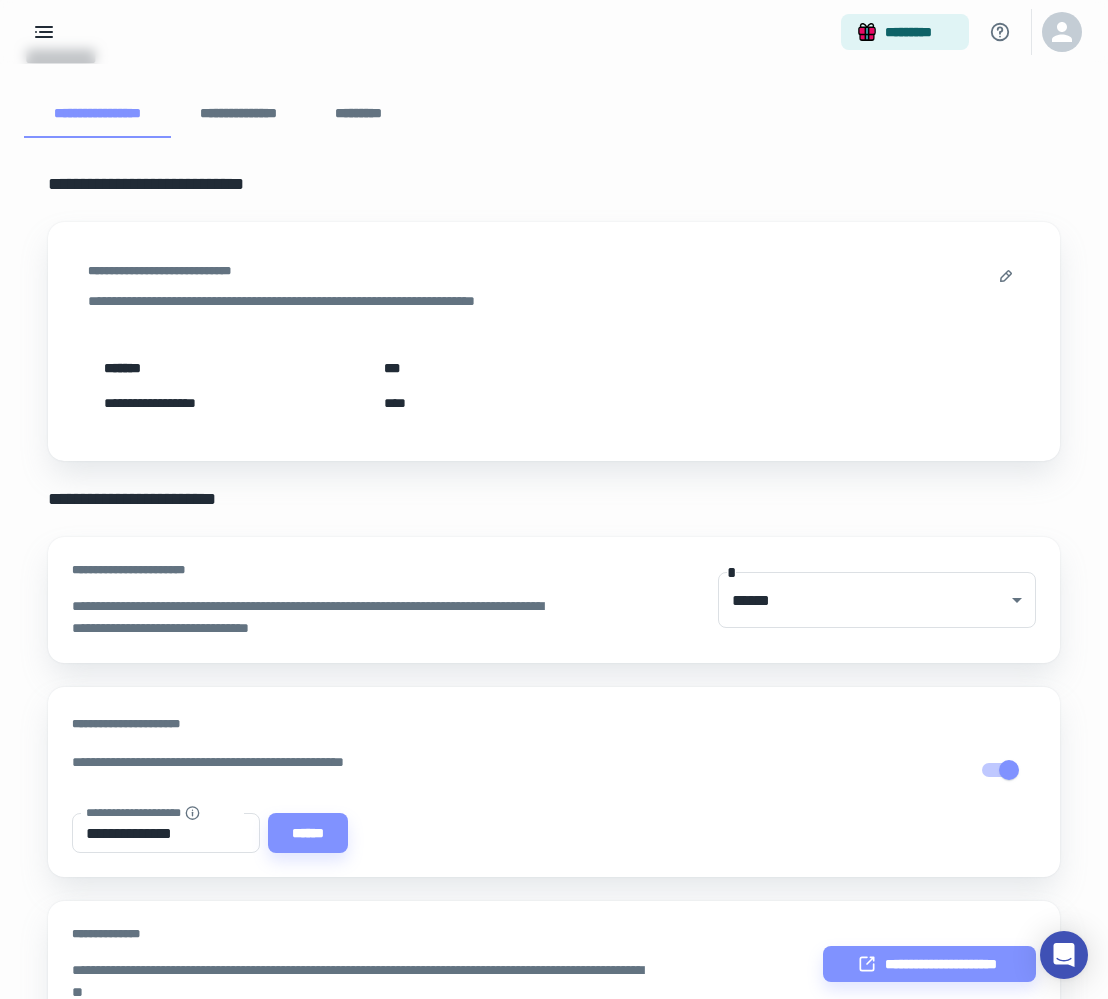 click on "**********" at bounding box center (238, 114) 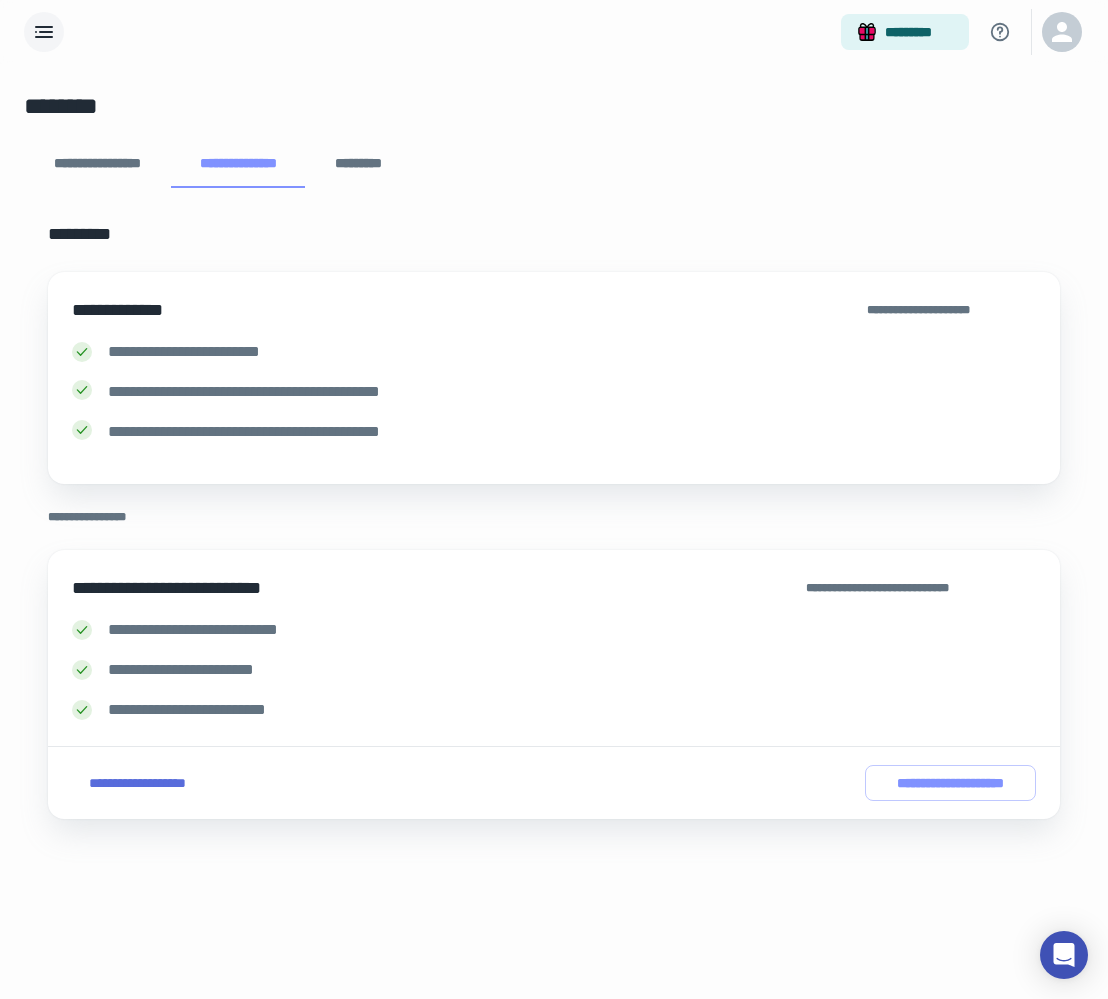 click 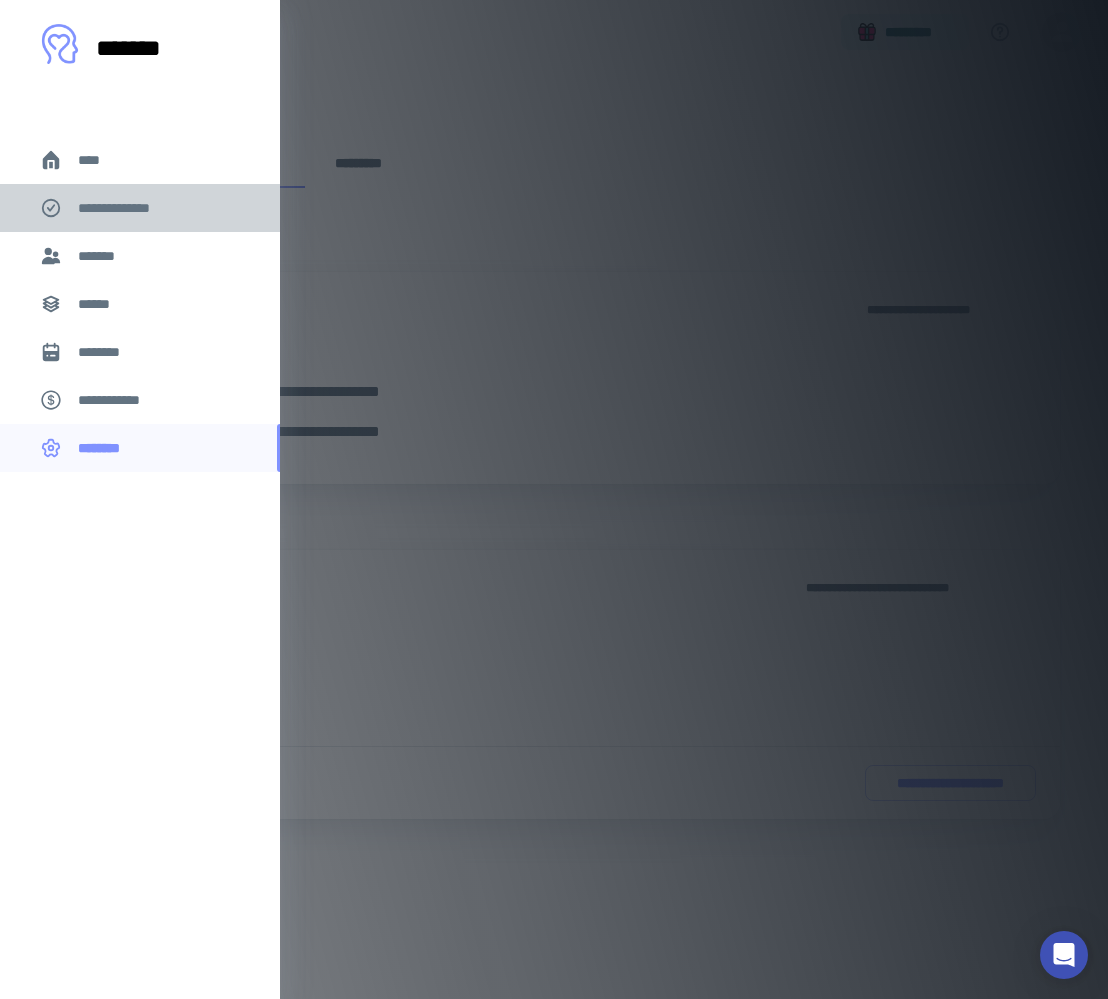 click on "**********" at bounding box center (140, 208) 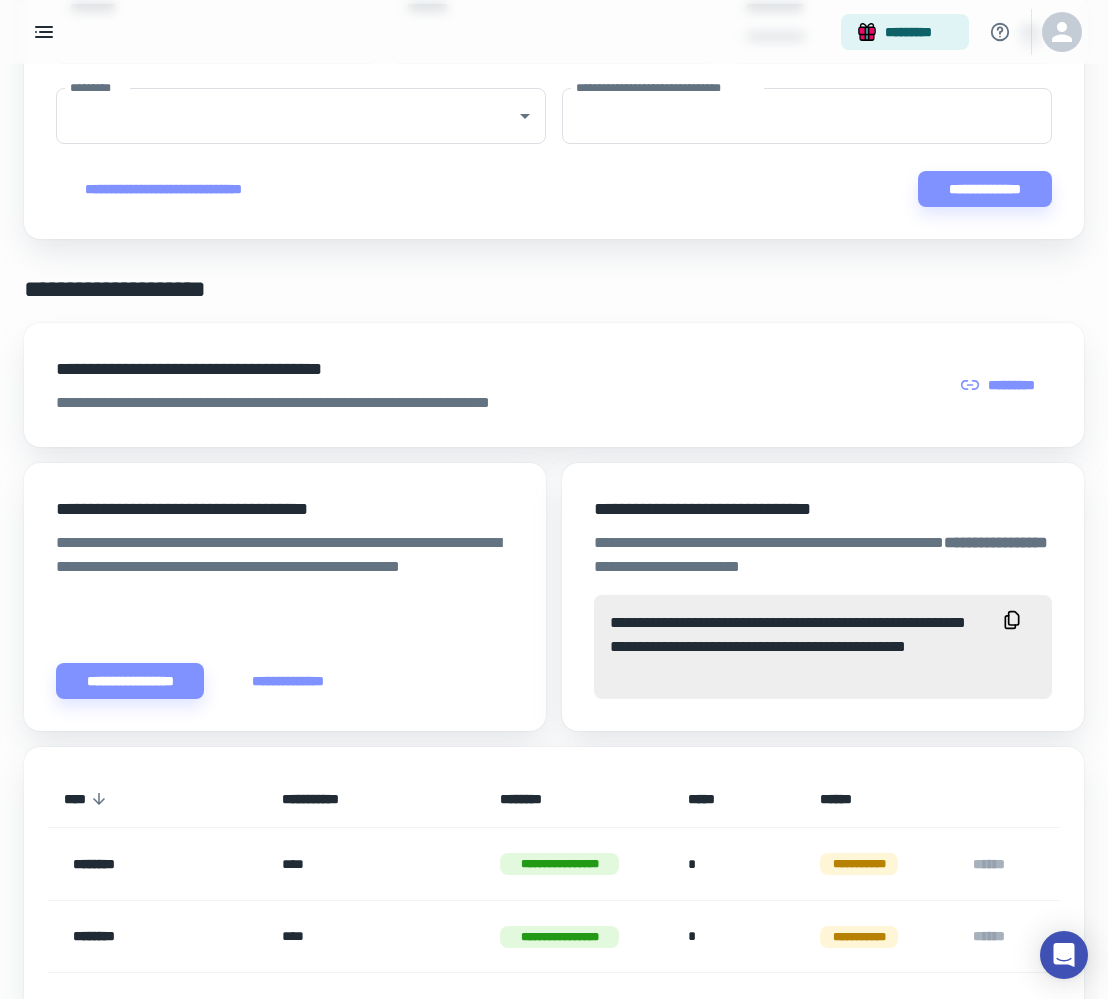 scroll, scrollTop: 0, scrollLeft: 0, axis: both 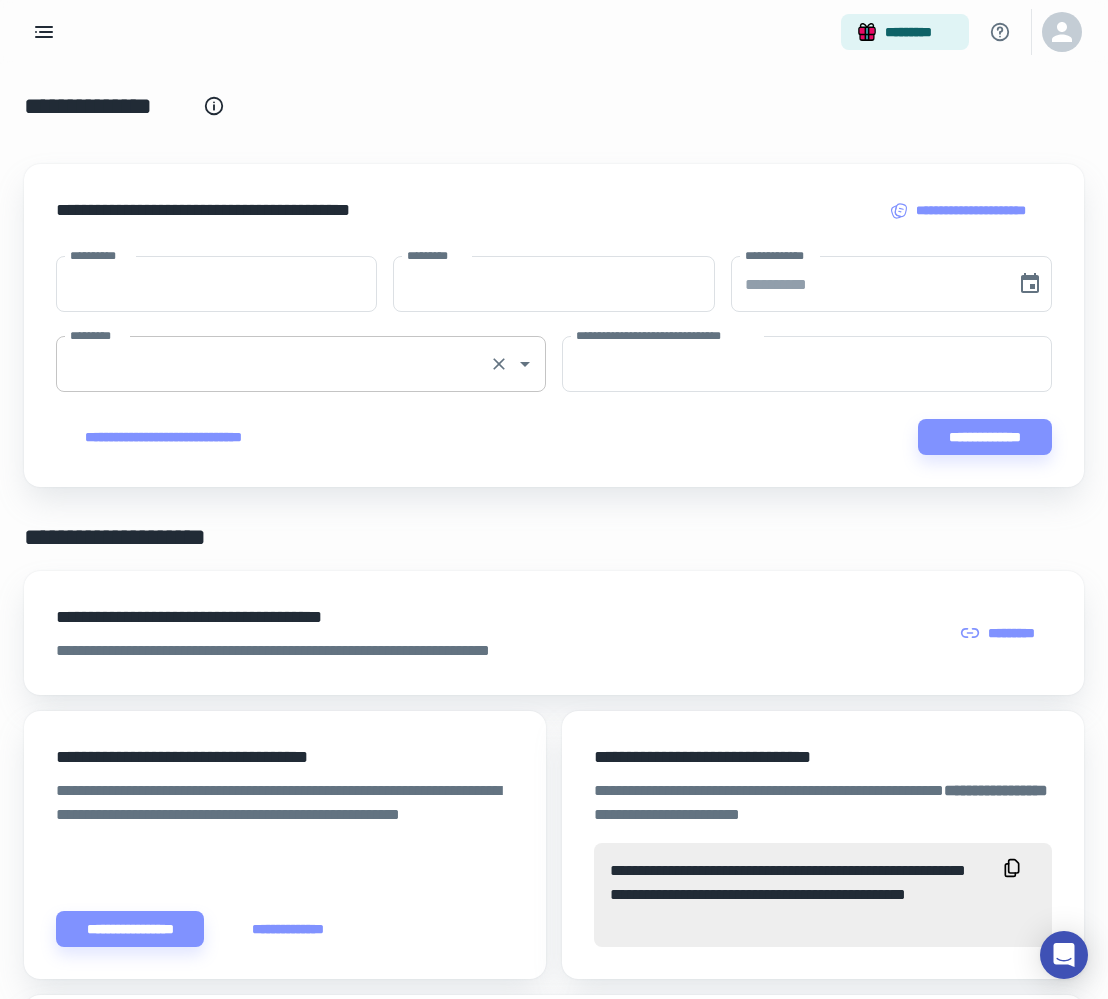 click on "*********" at bounding box center (273, 364) 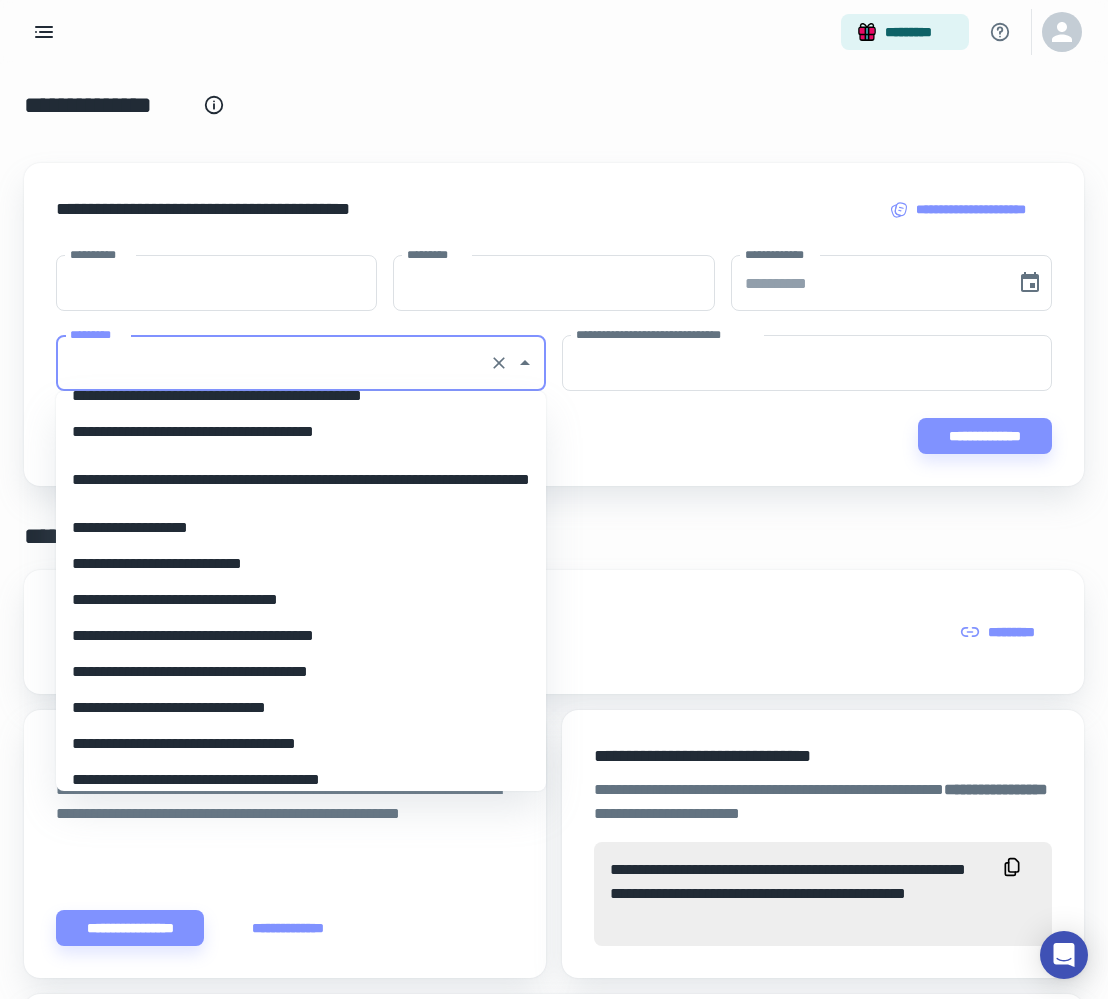 scroll, scrollTop: 1181, scrollLeft: 0, axis: vertical 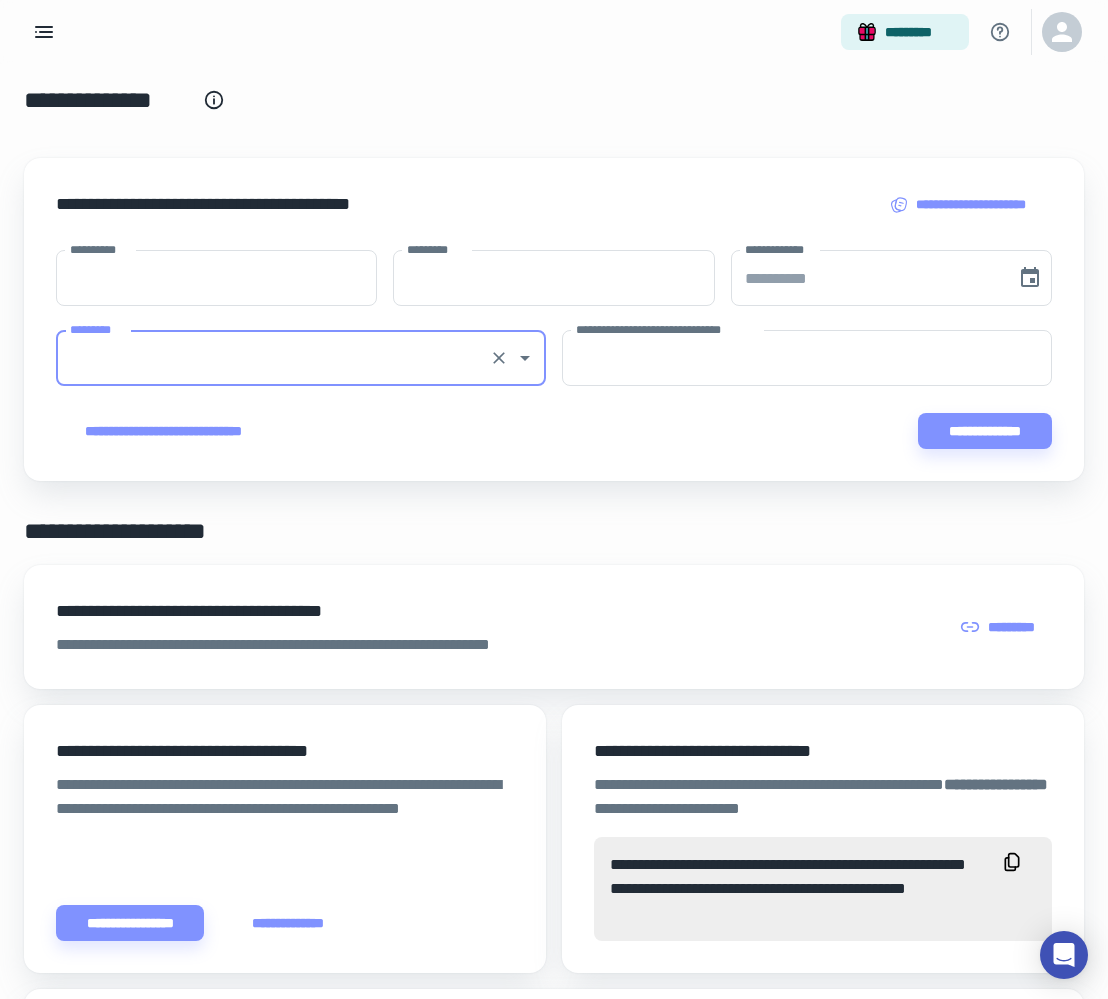 click on "*********" at bounding box center (273, 358) 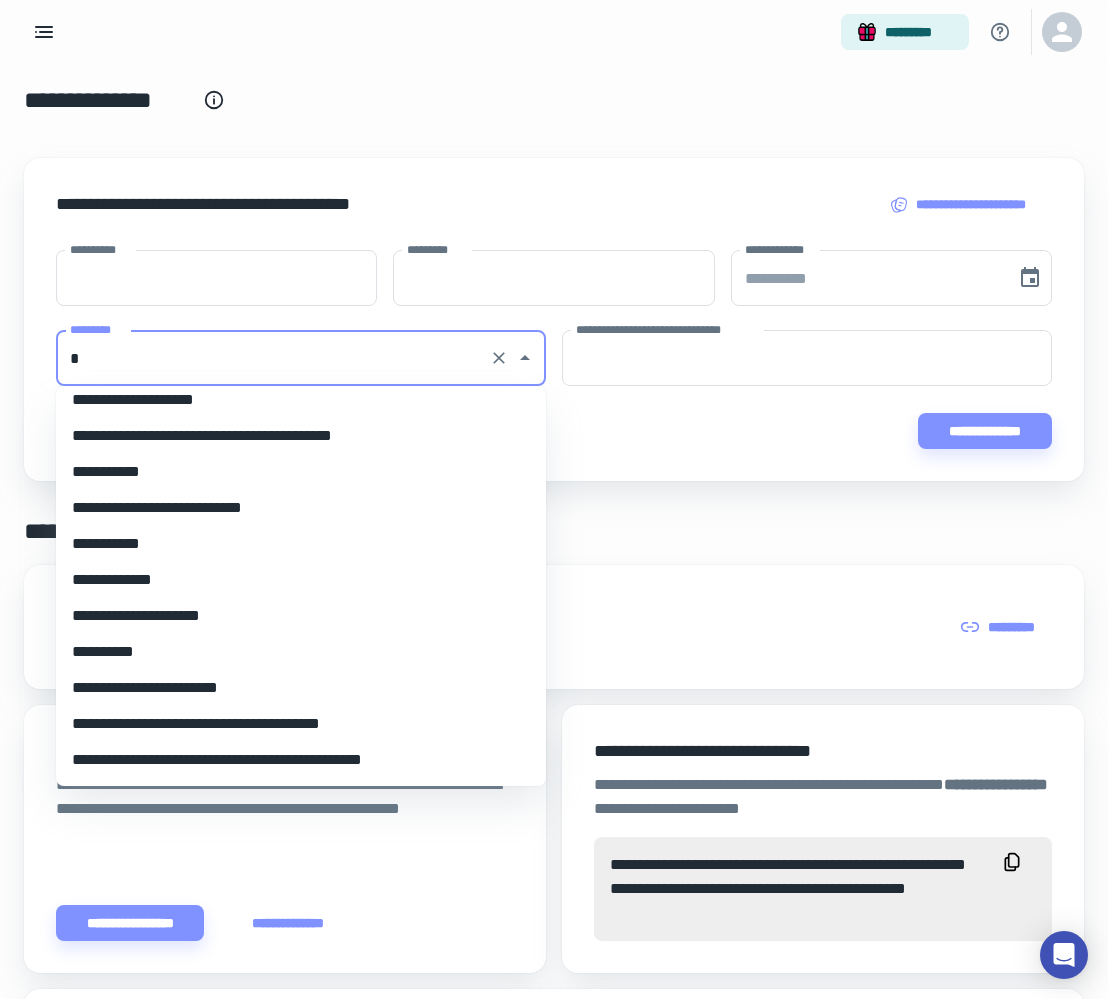 scroll, scrollTop: 0, scrollLeft: 0, axis: both 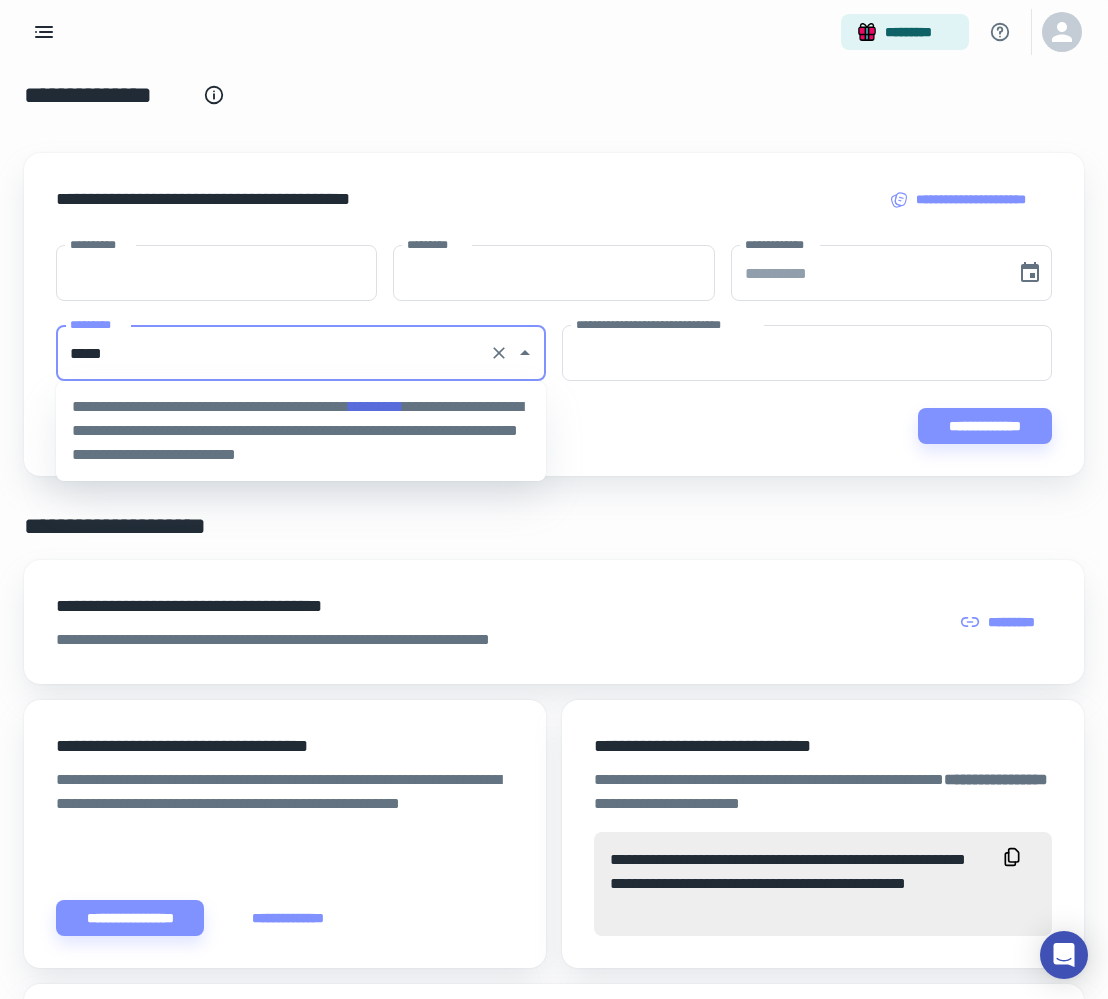 click on "*********" at bounding box center (376, 406) 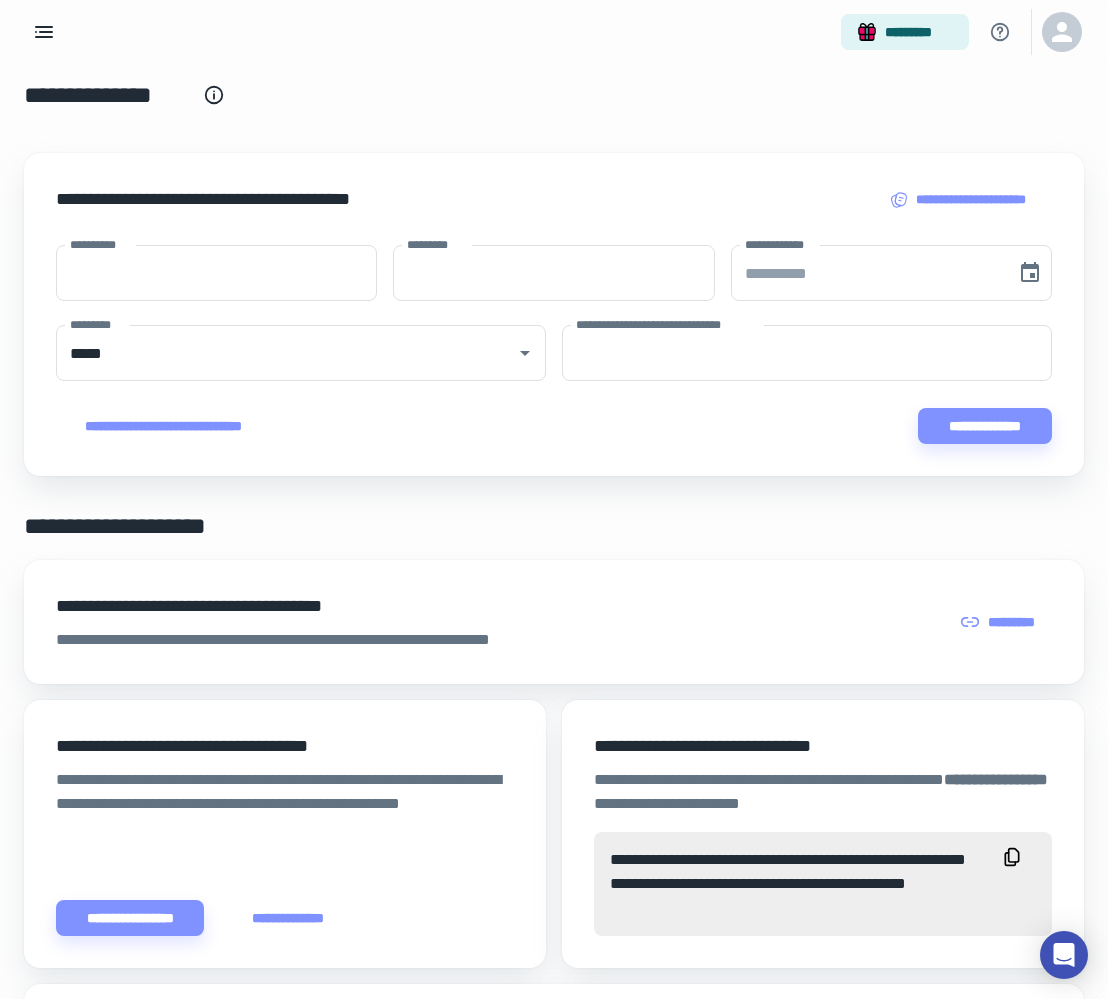 type 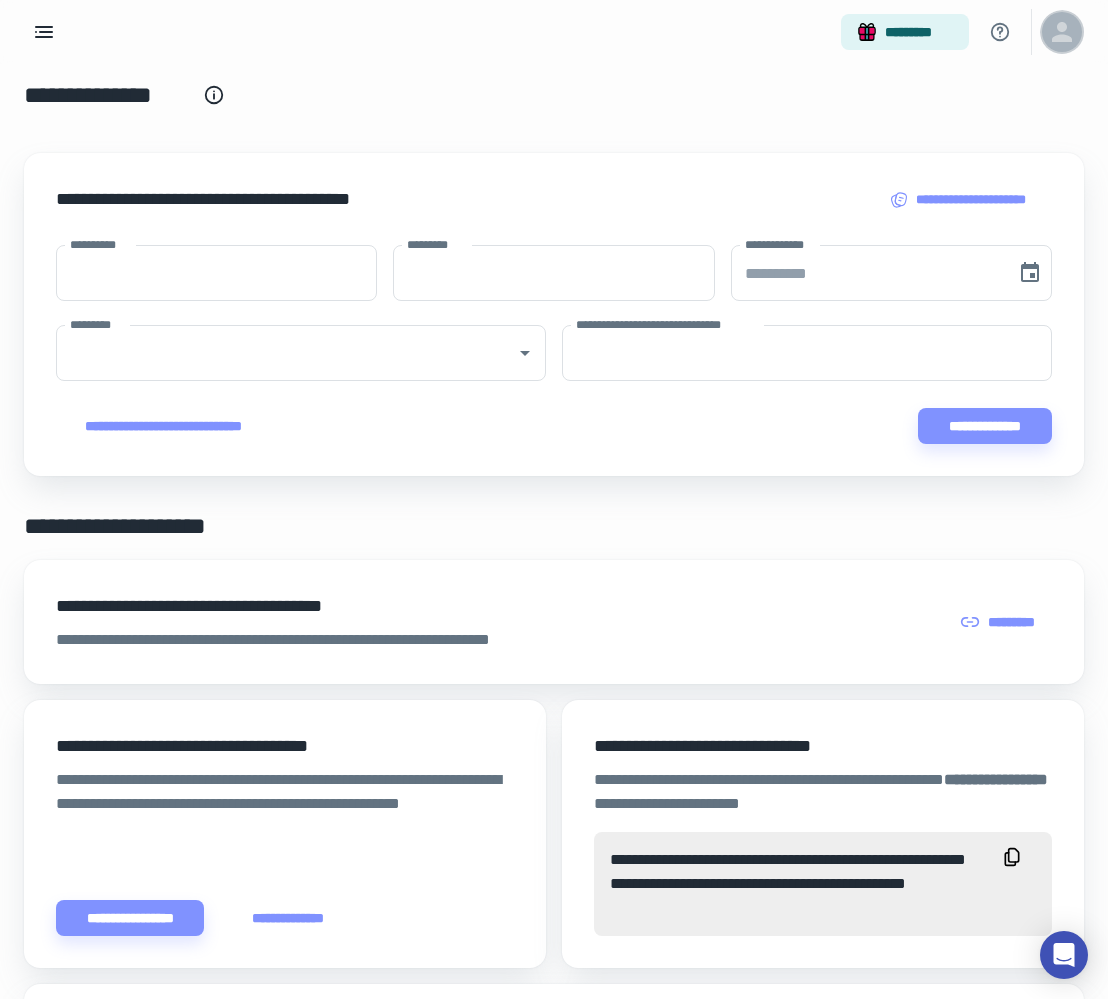 click 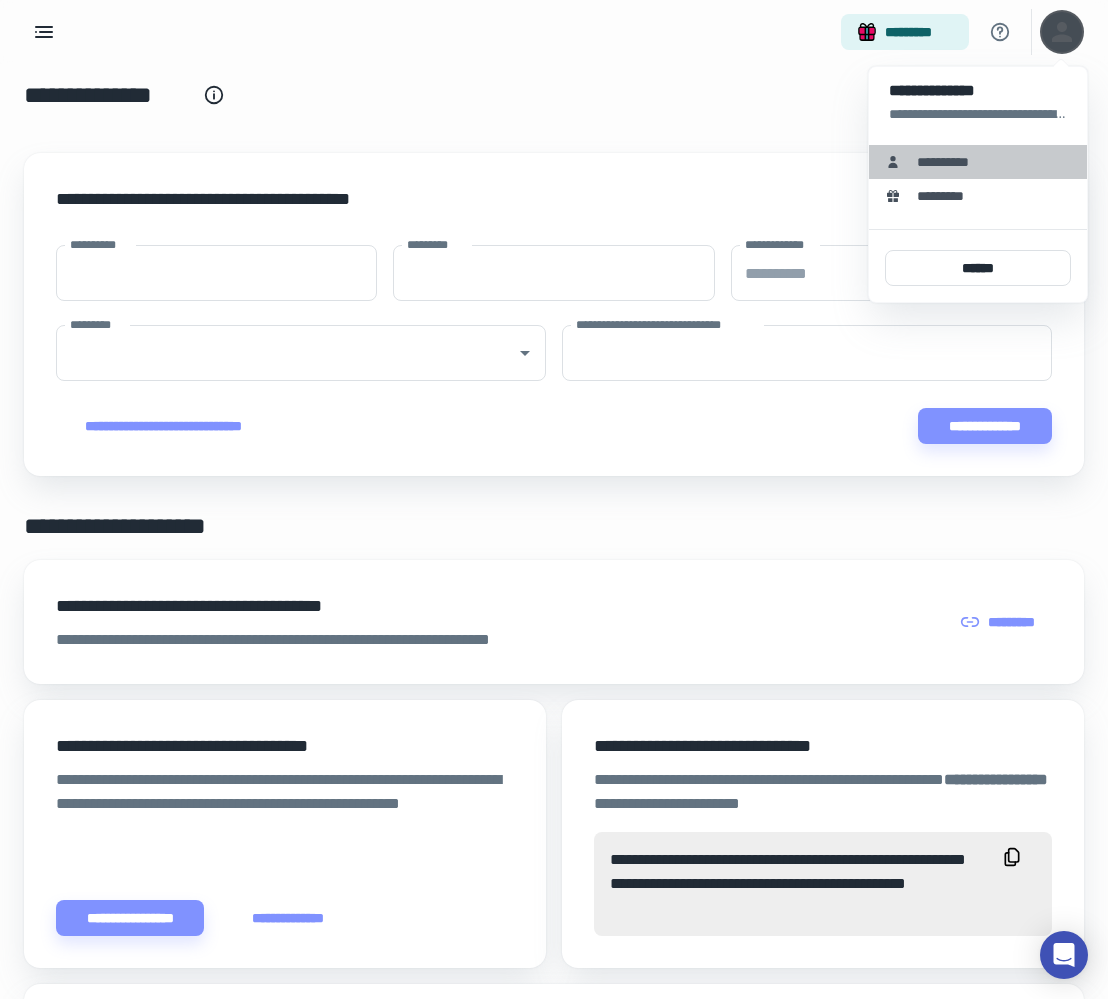 click on "**********" at bounding box center (978, 162) 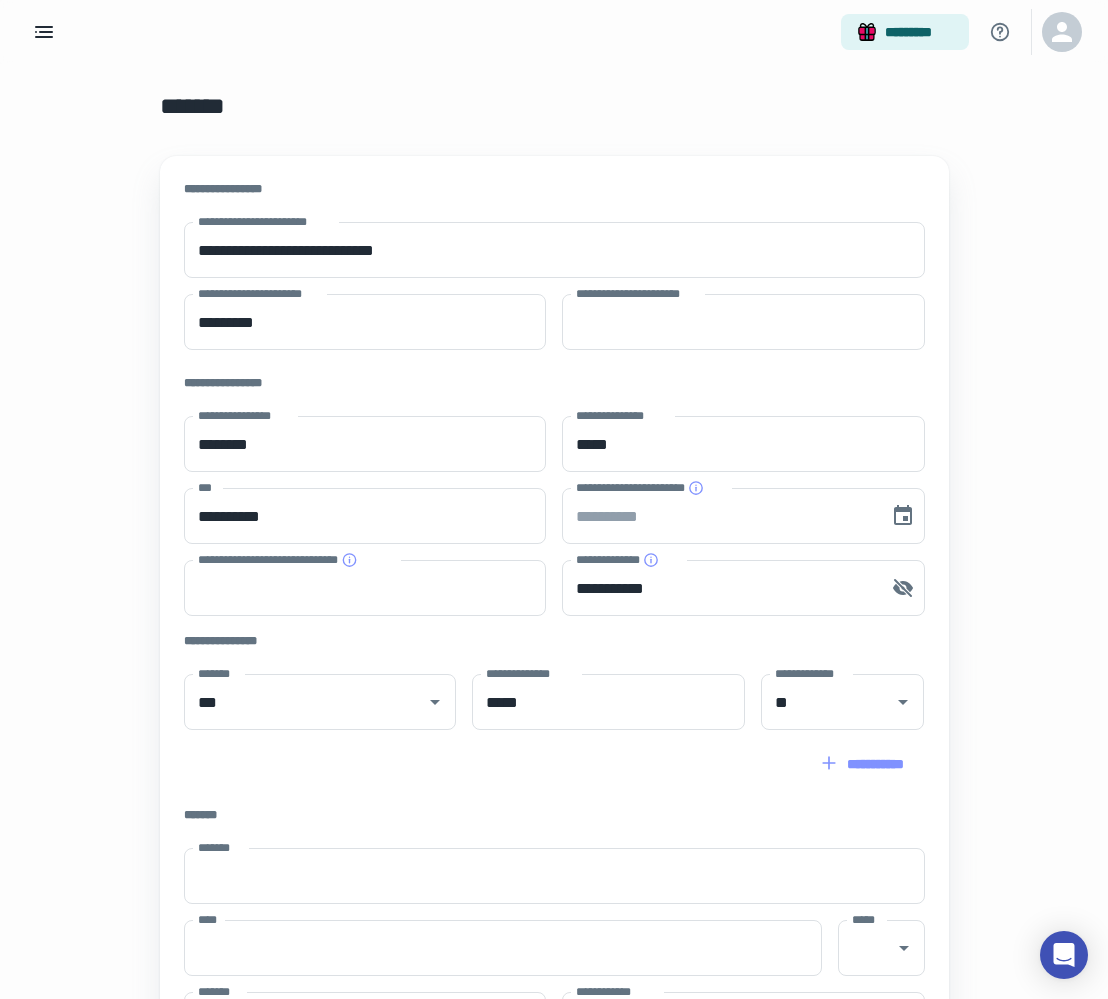 click on "**********" at bounding box center (863, 764) 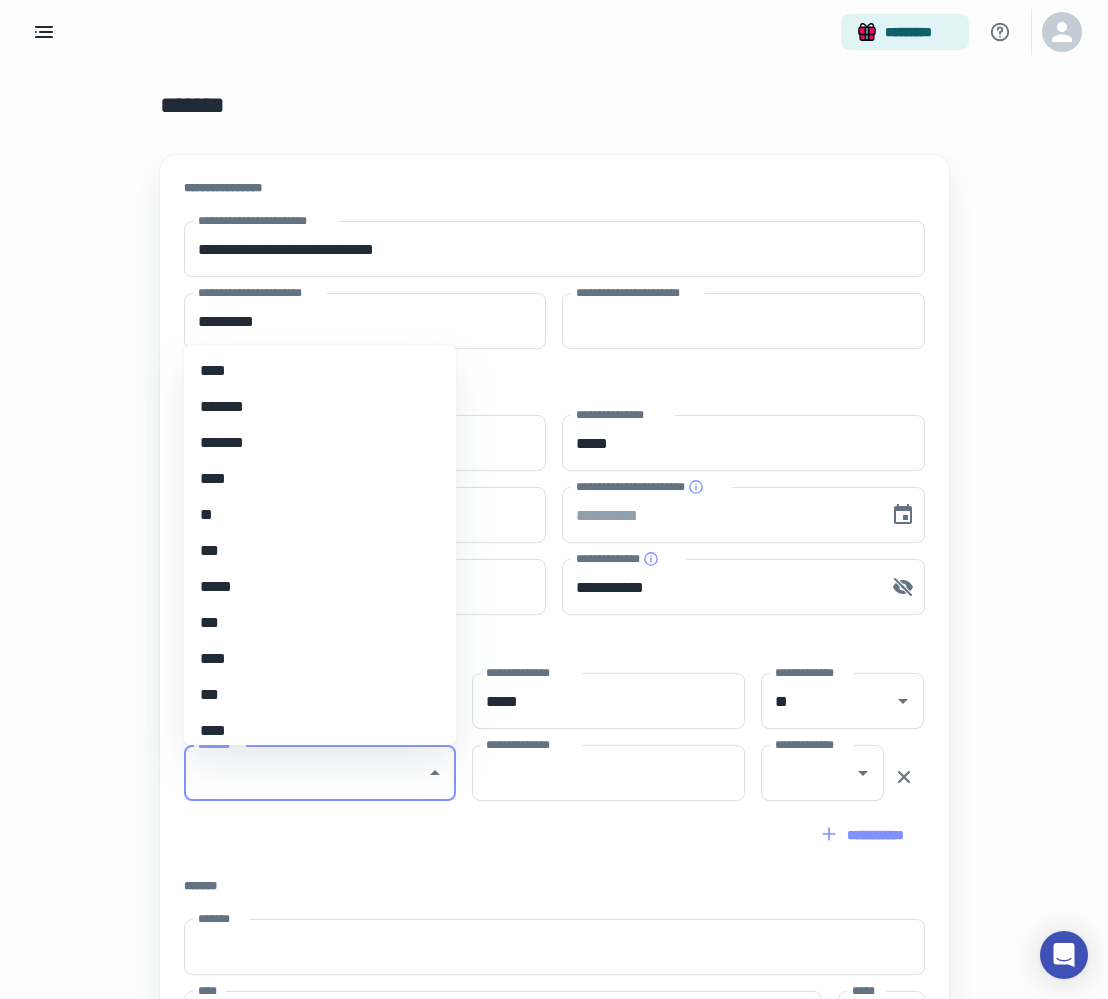 click on "*******" at bounding box center [305, 773] 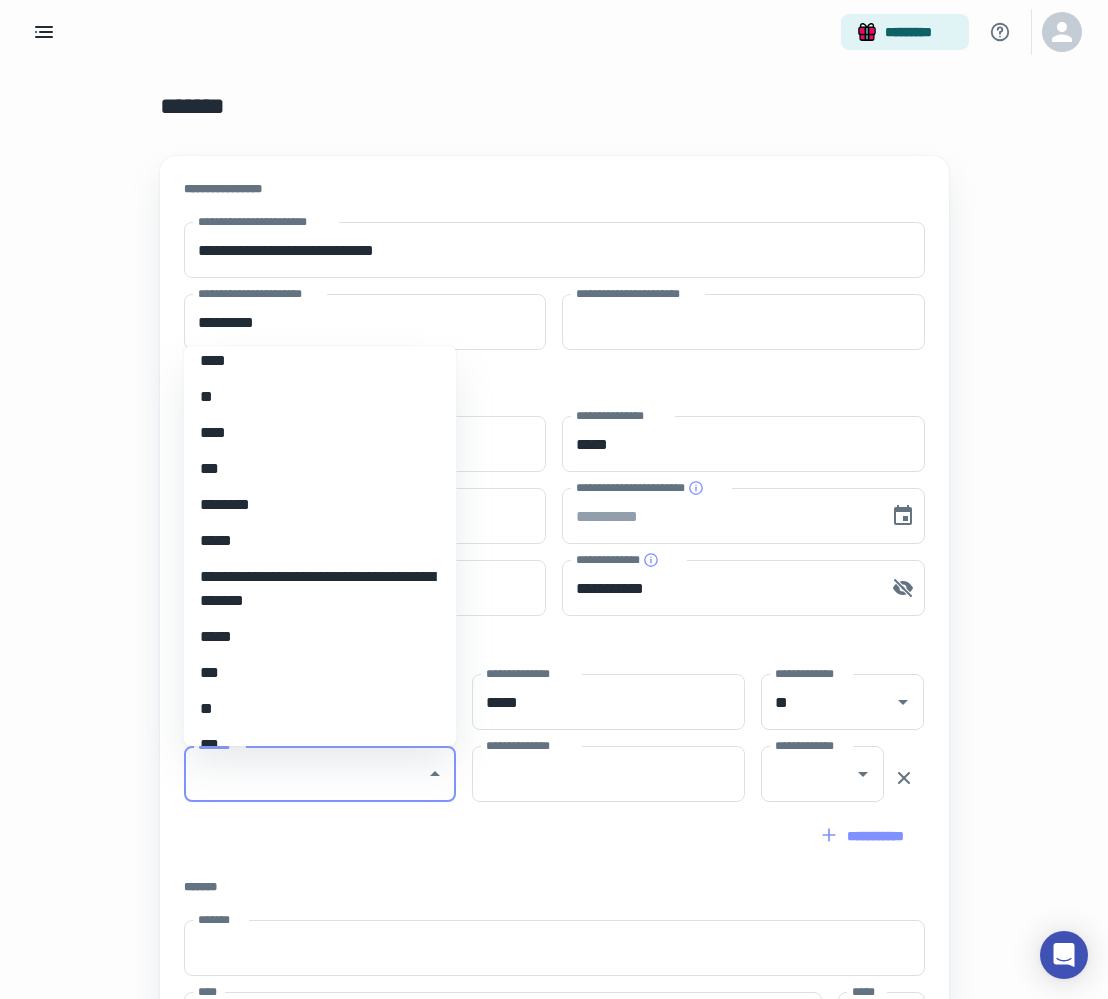 scroll, scrollTop: 696, scrollLeft: 0, axis: vertical 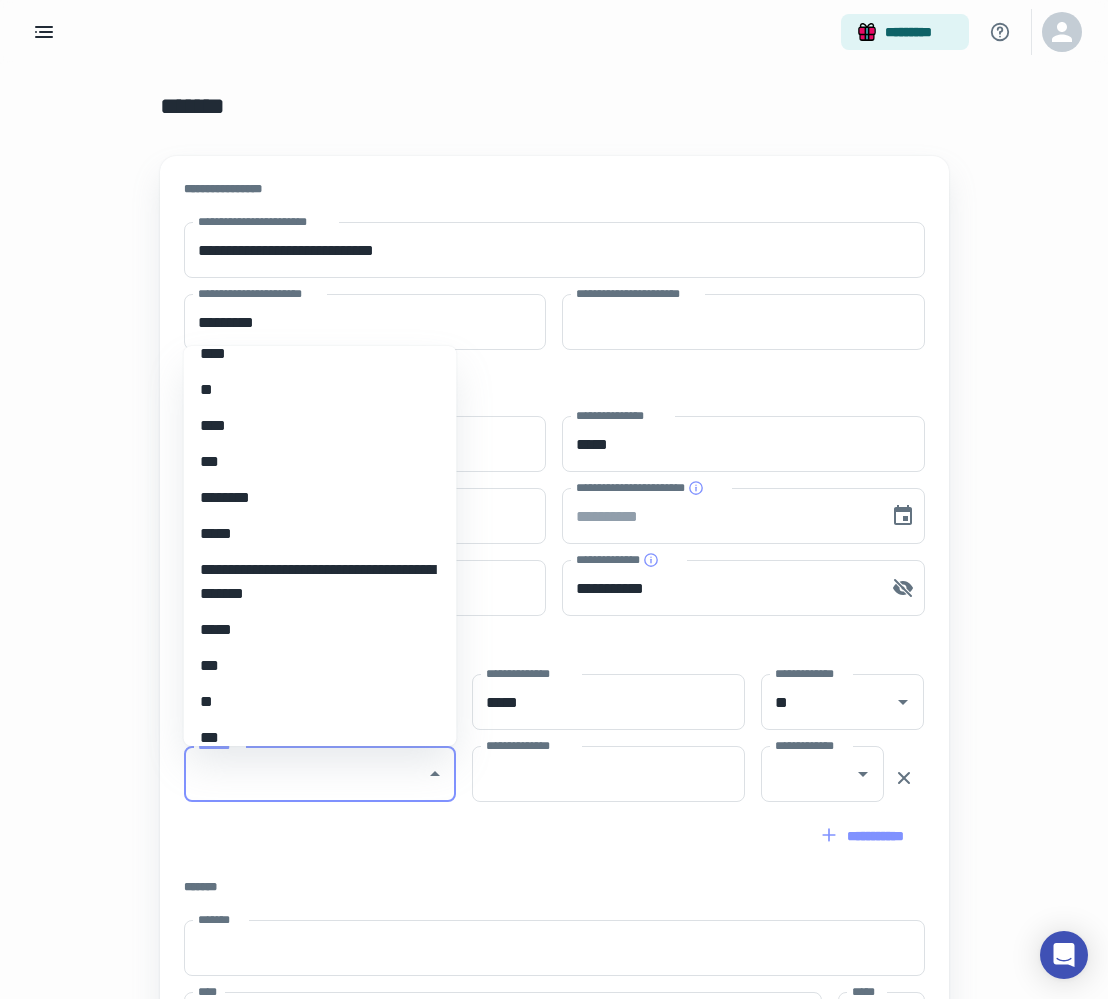 click on "**********" at bounding box center (320, 582) 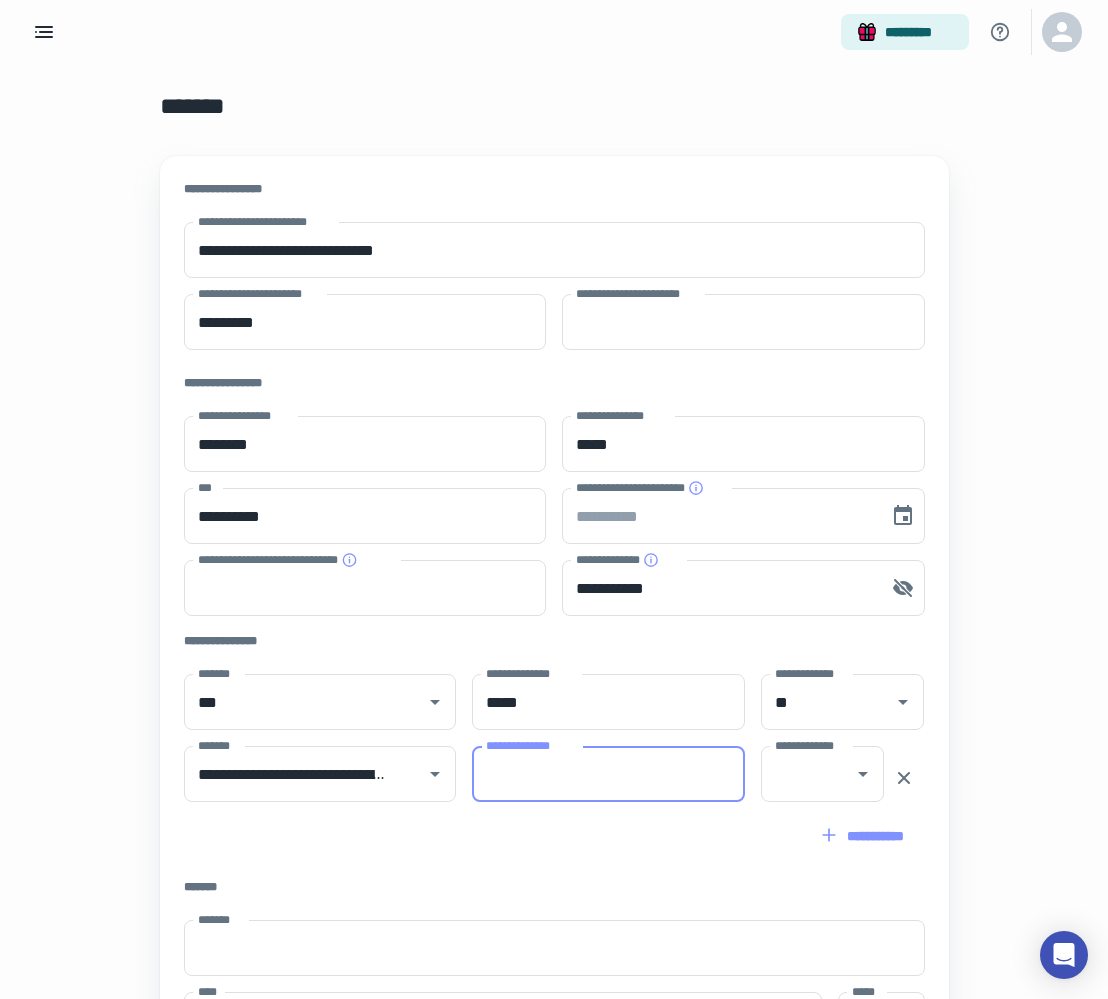 click on "**********" at bounding box center (608, 774) 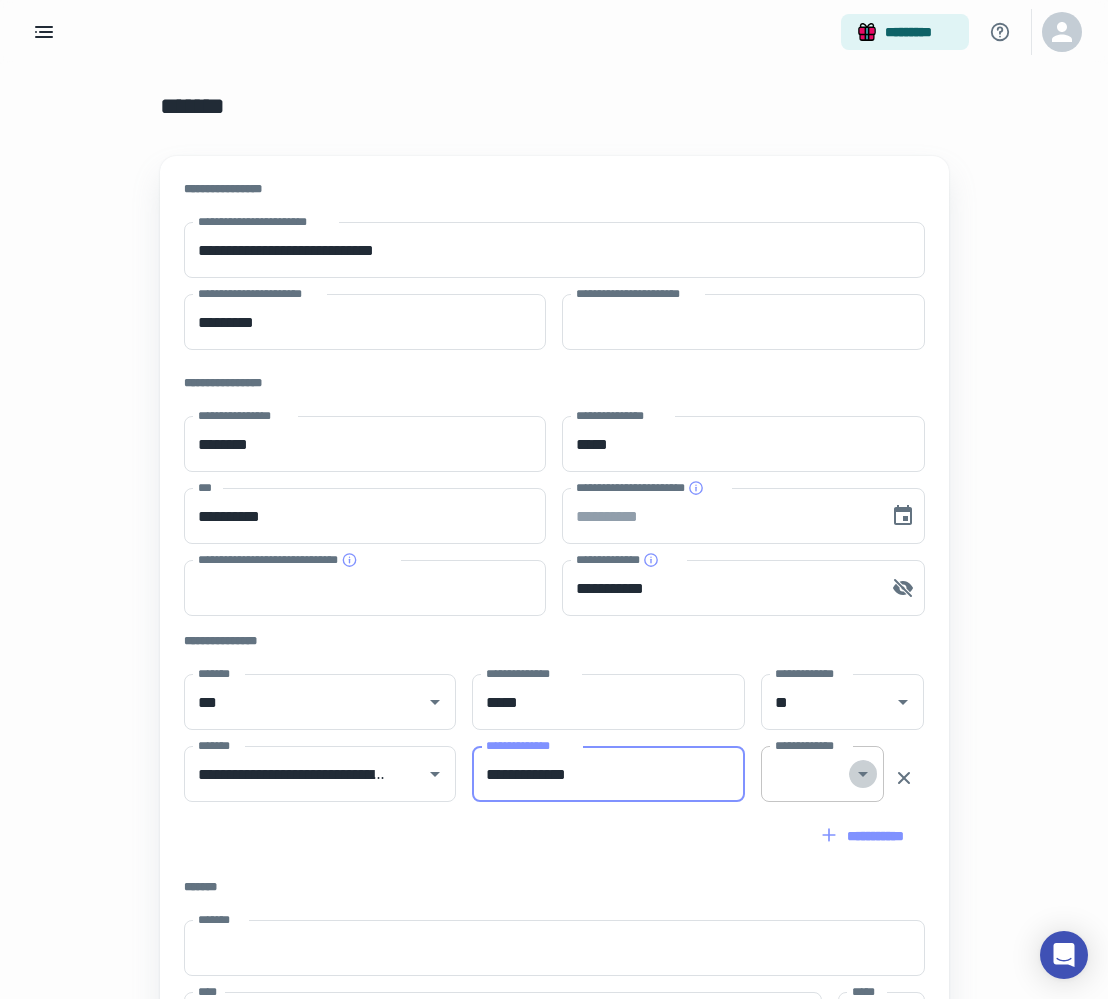 click 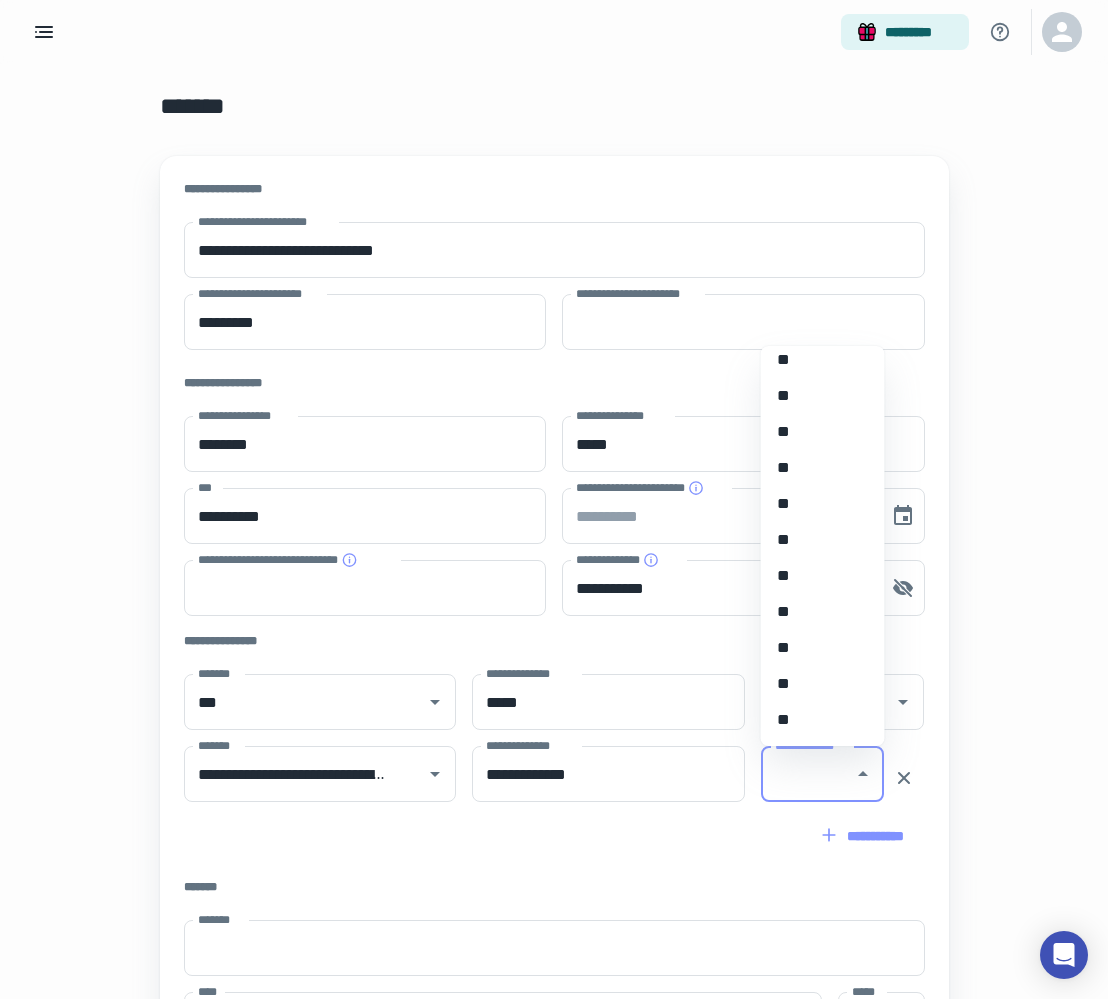 scroll, scrollTop: 960, scrollLeft: 0, axis: vertical 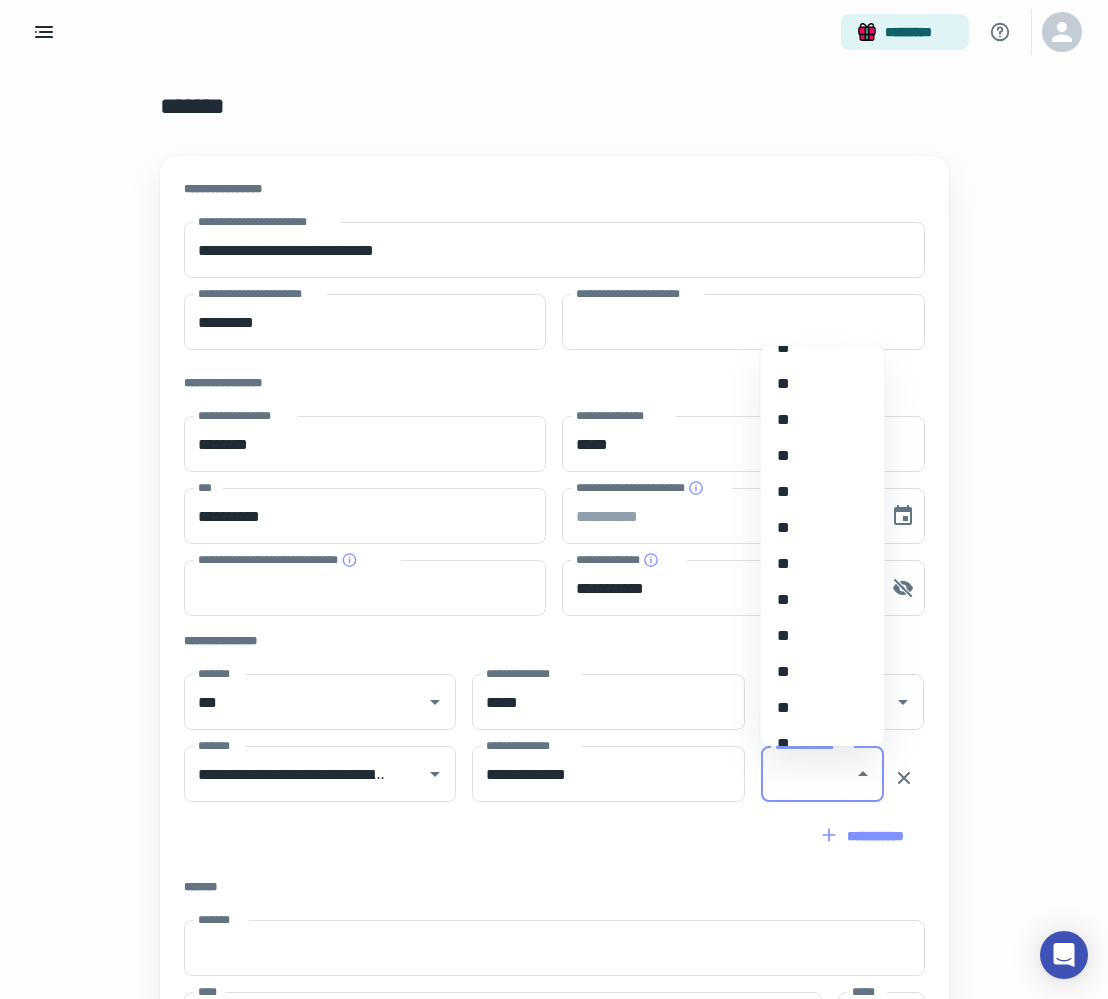 click on "**" at bounding box center (823, 672) 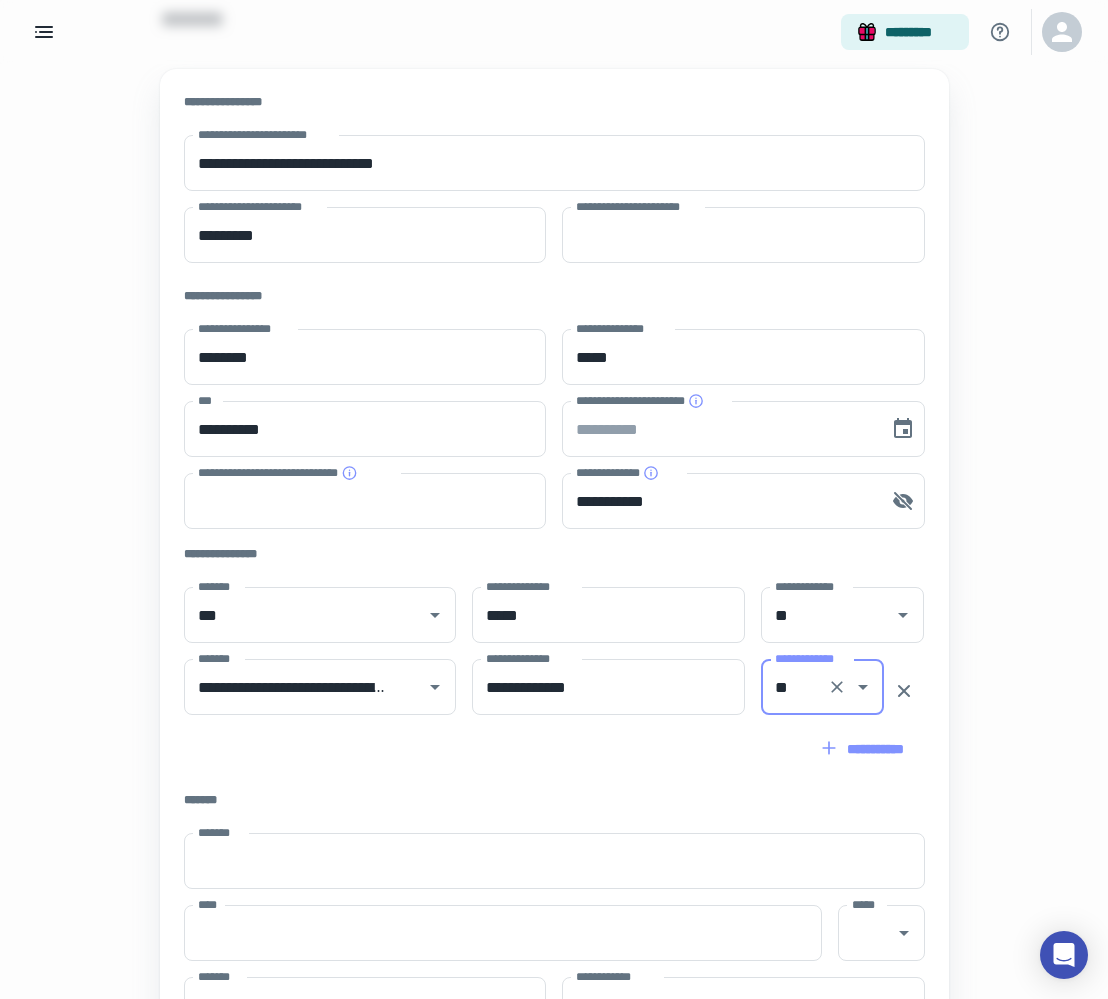 scroll, scrollTop: 133, scrollLeft: 0, axis: vertical 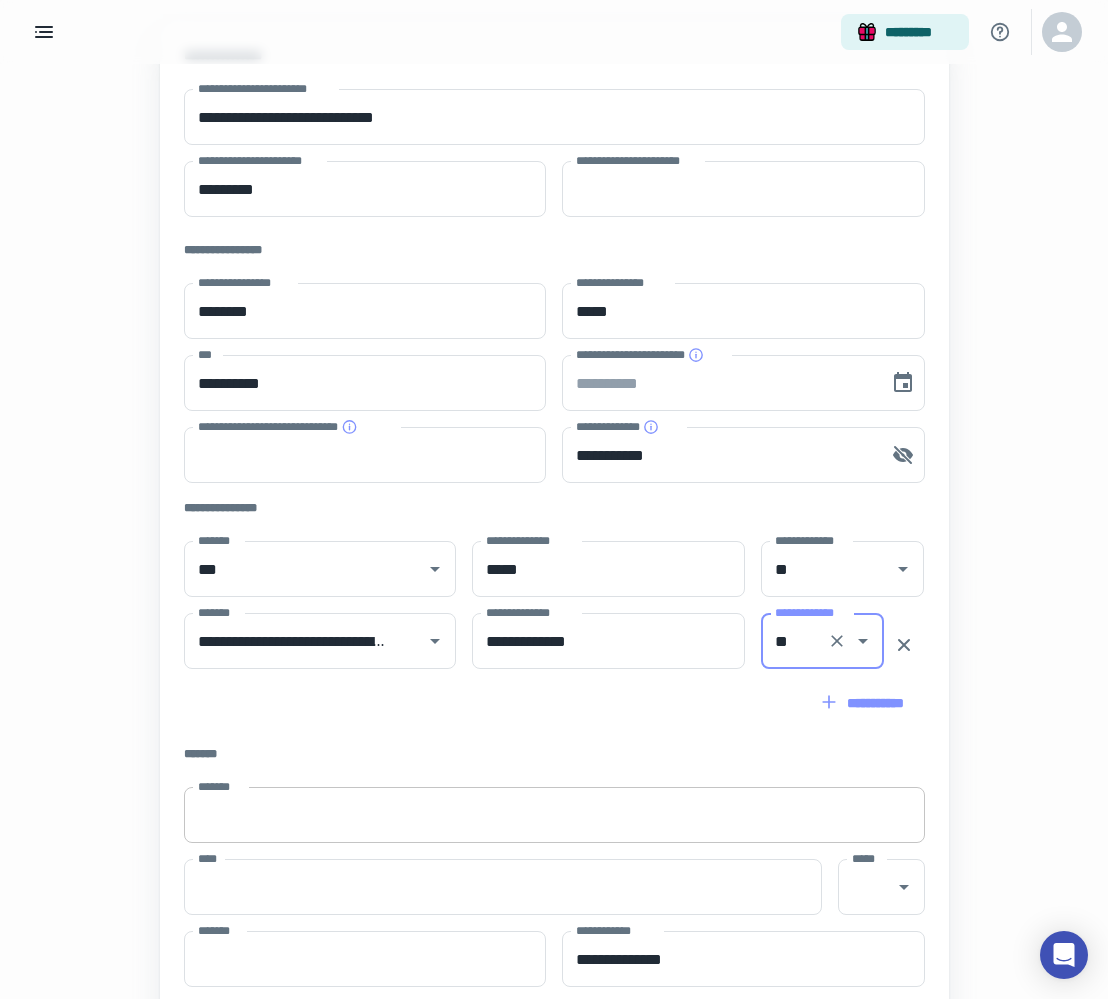 click on "*******" at bounding box center (554, 815) 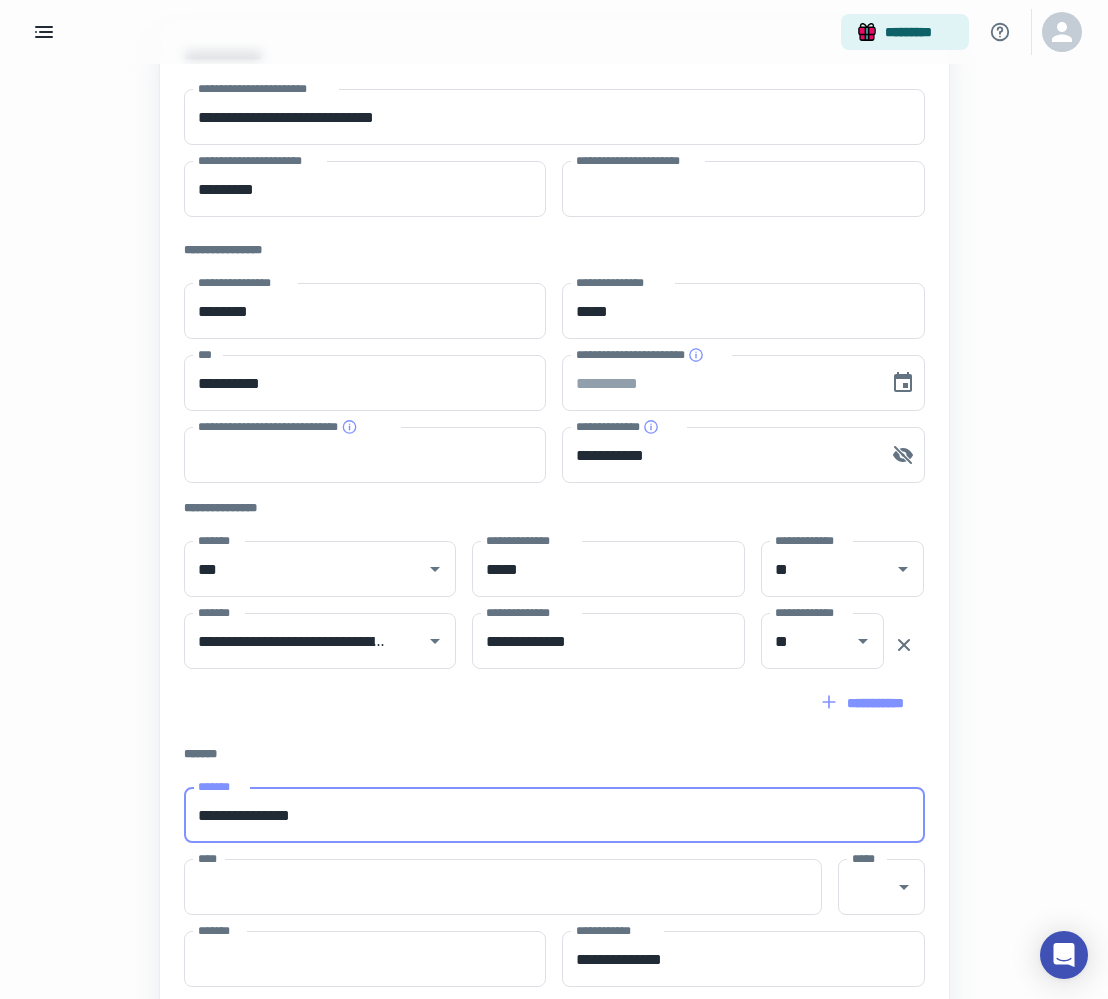 type on "**********" 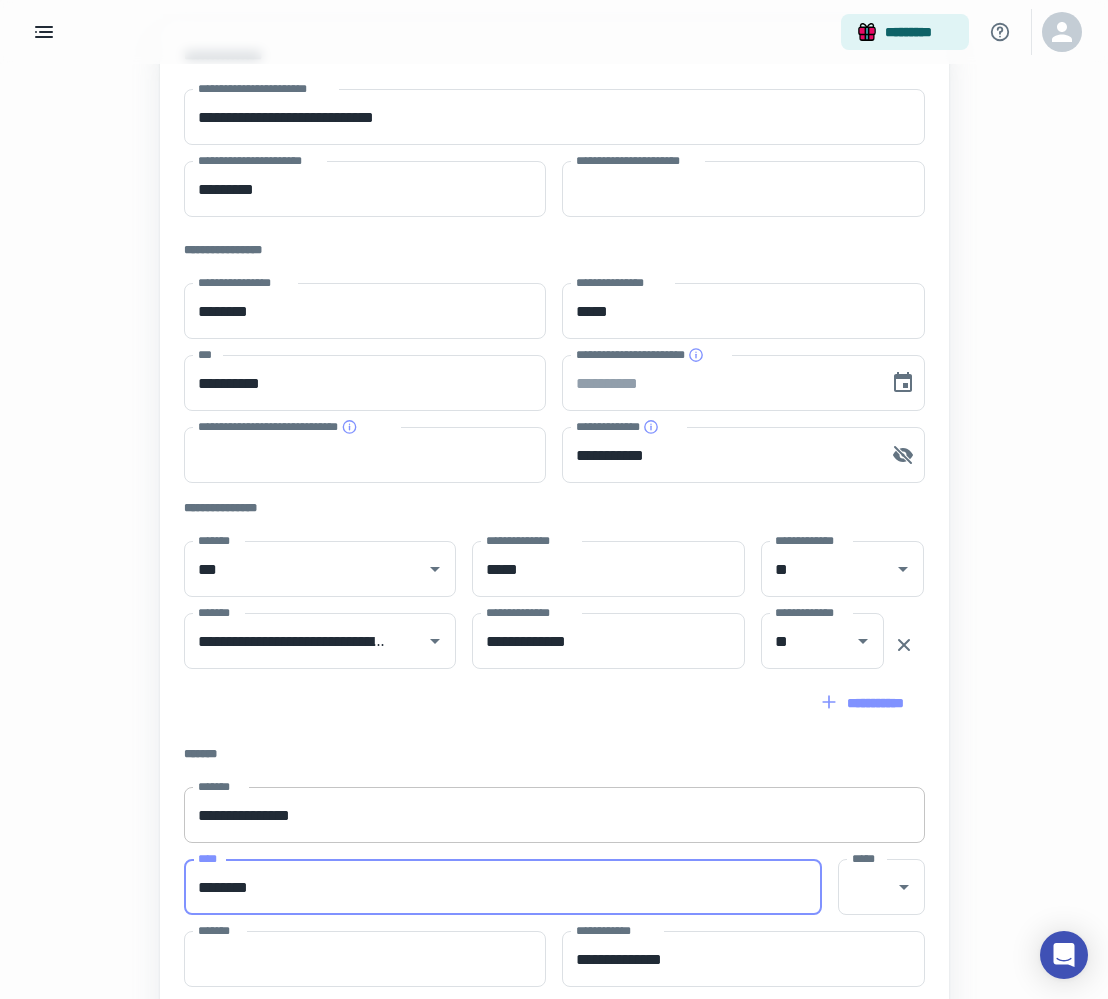 type on "*******" 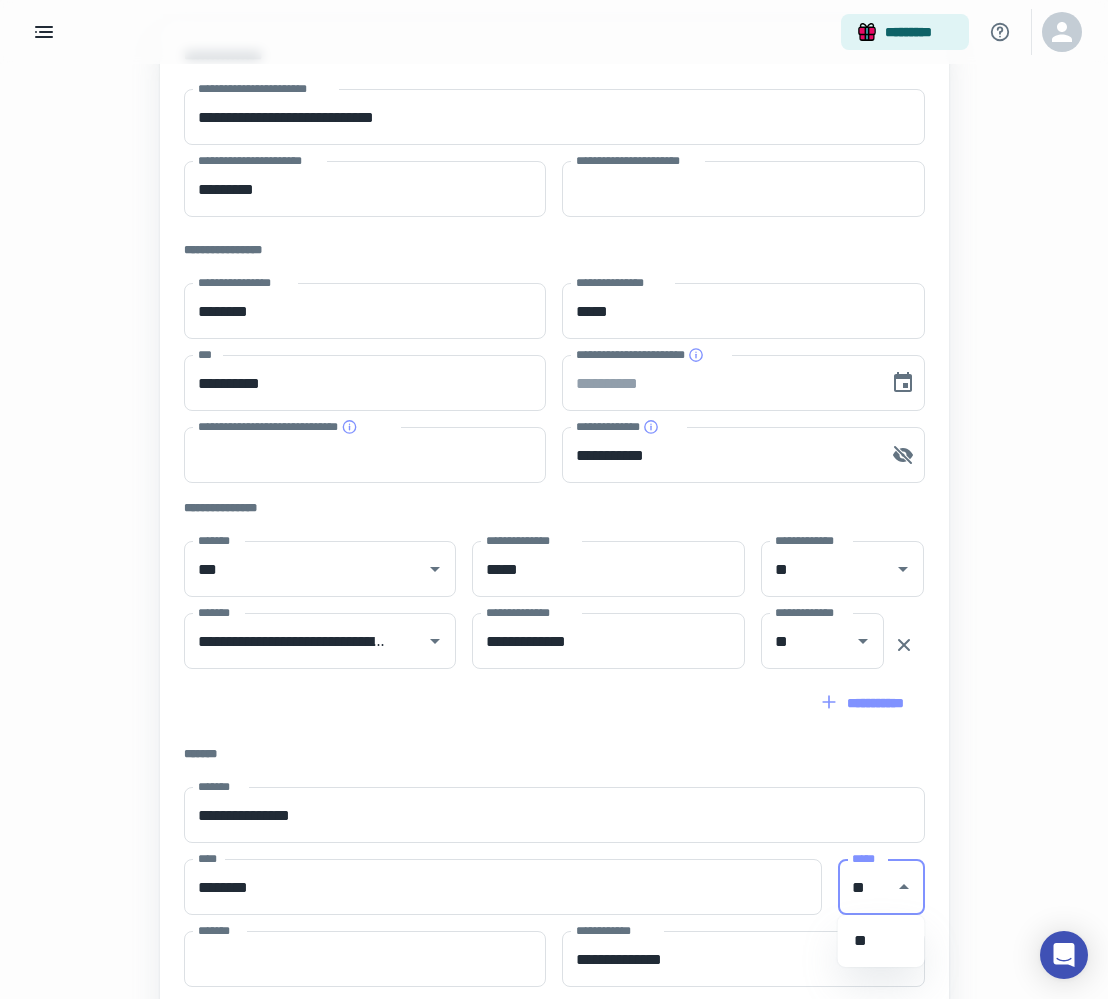 click on "**" at bounding box center (881, 941) 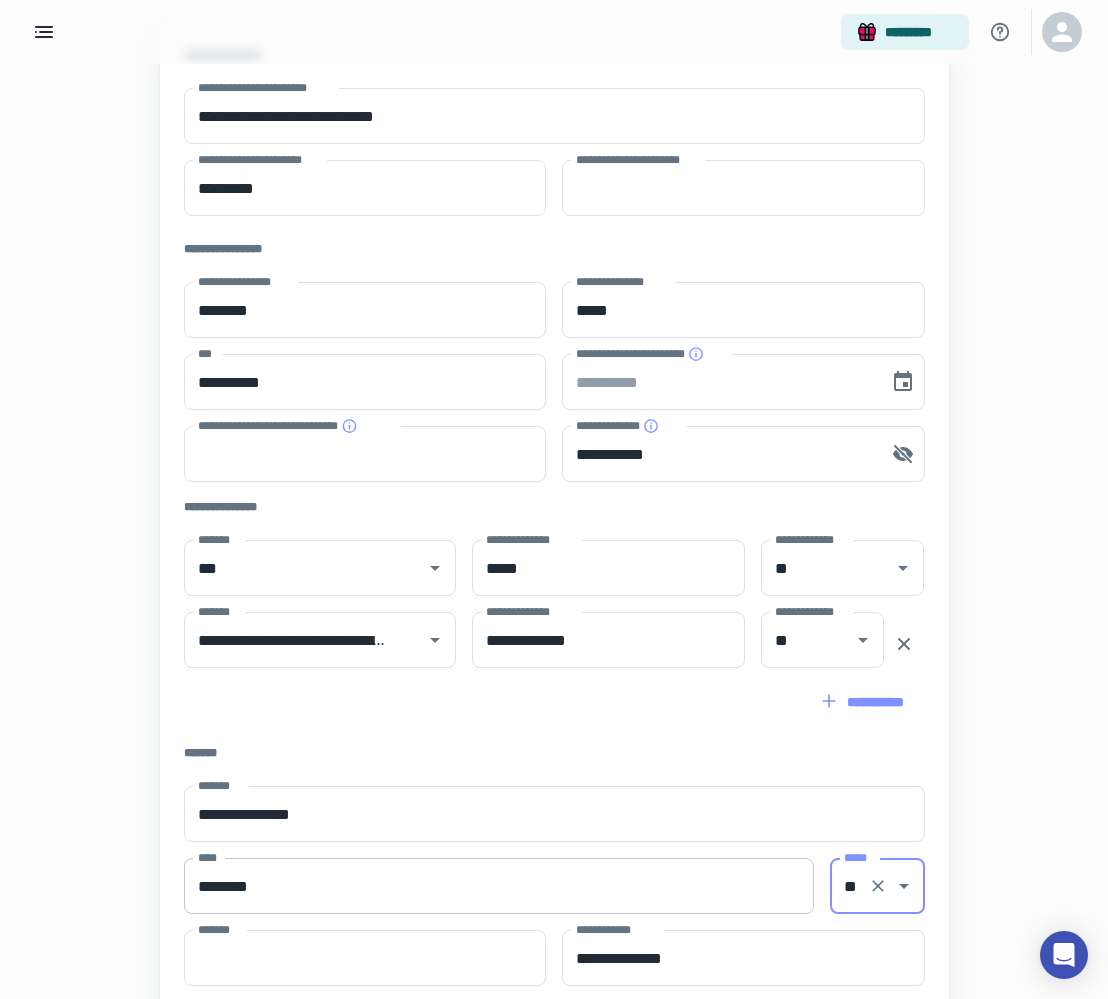 scroll, scrollTop: 285, scrollLeft: 0, axis: vertical 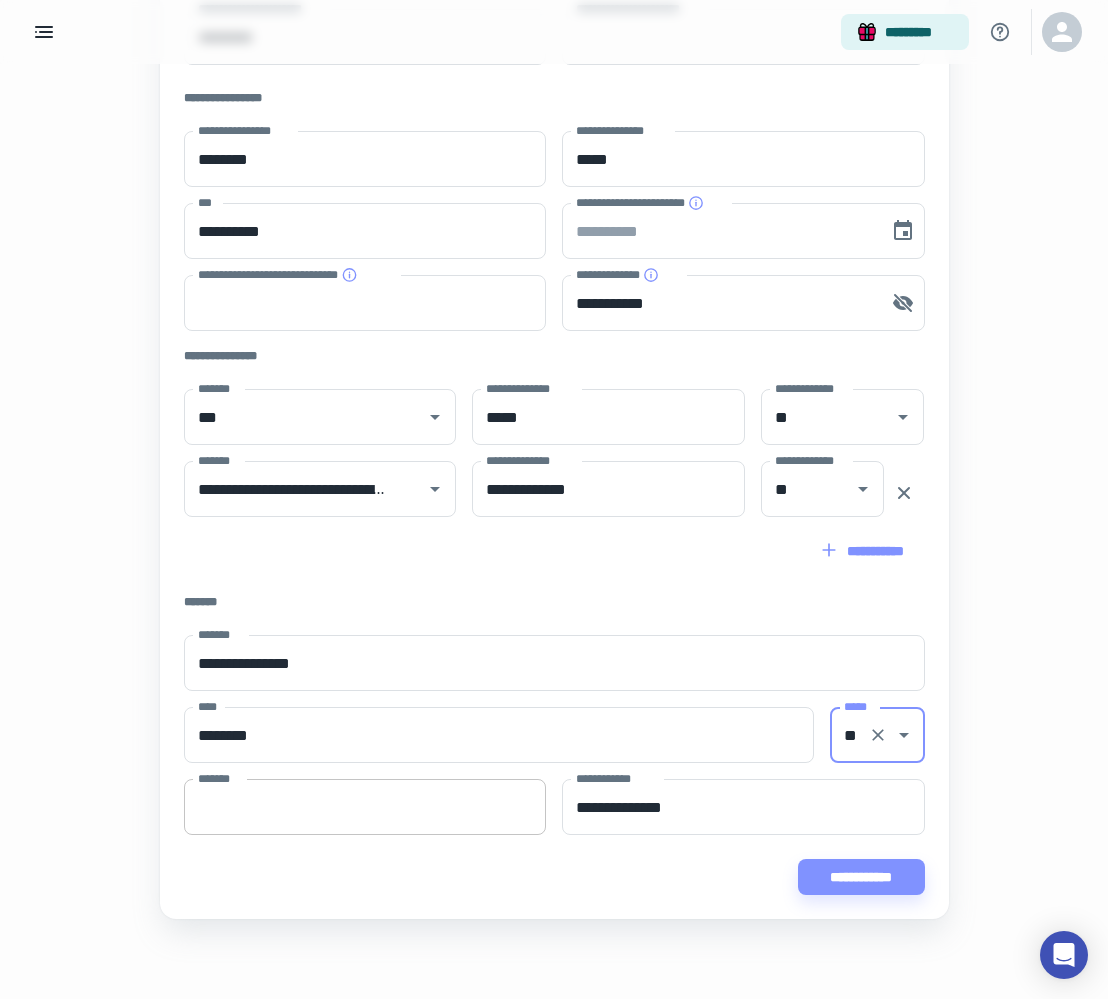 type on "**" 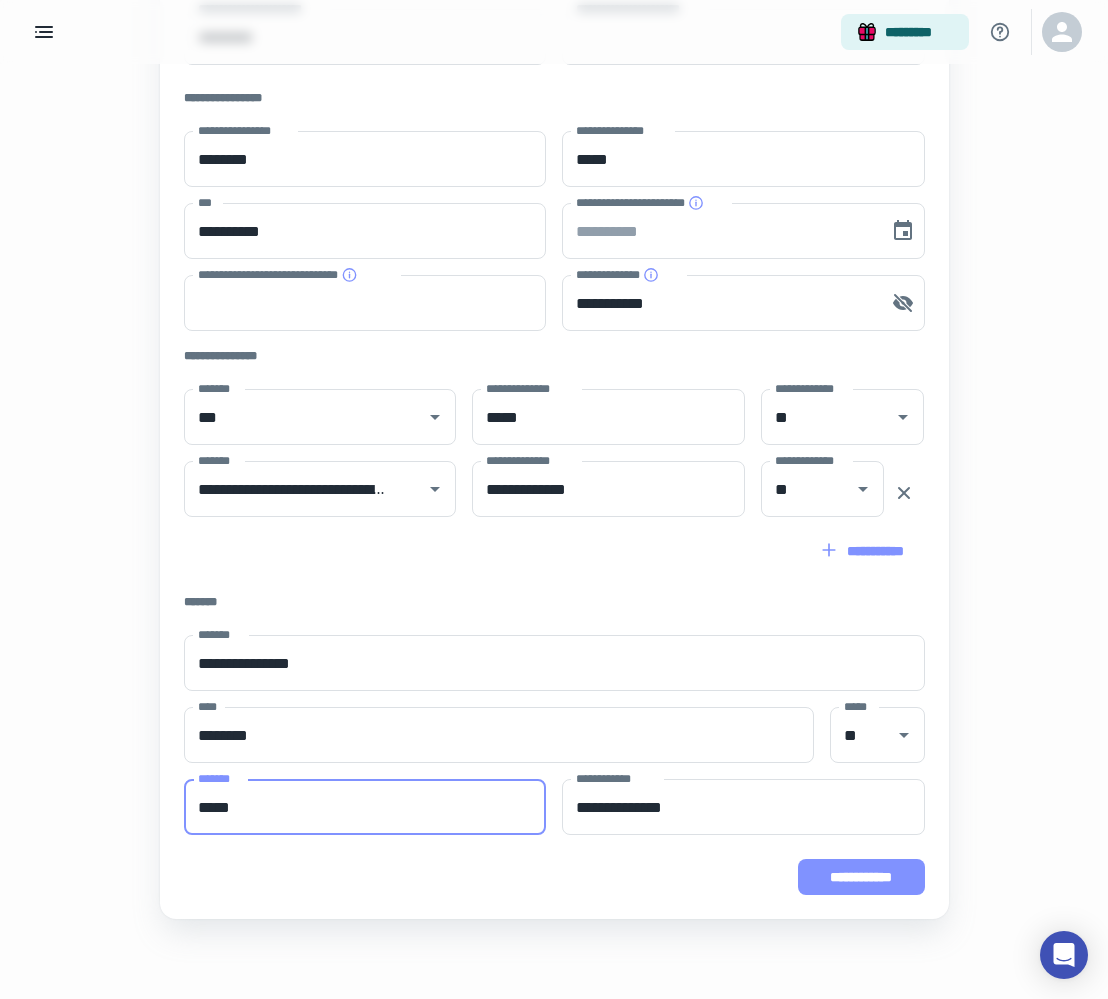 type on "*****" 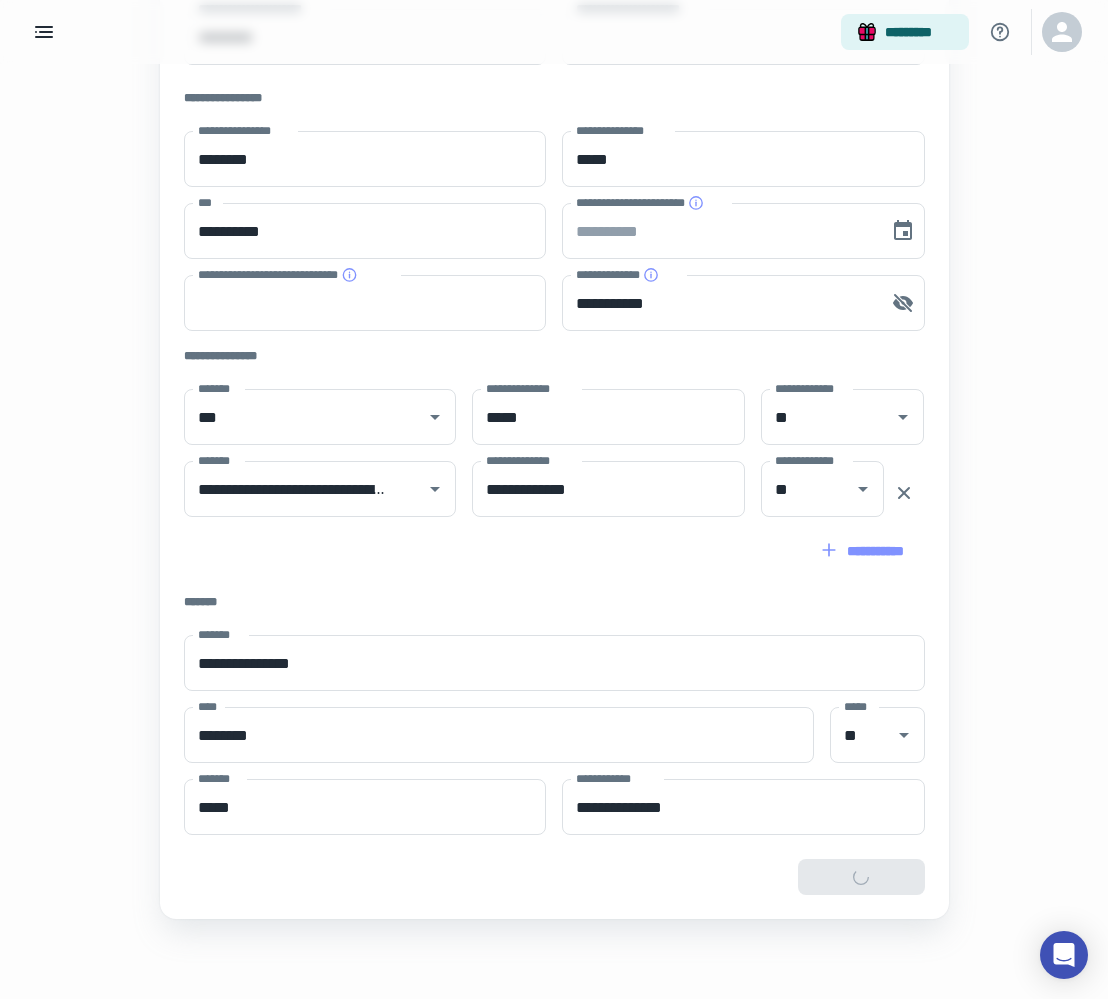 type on "*******" 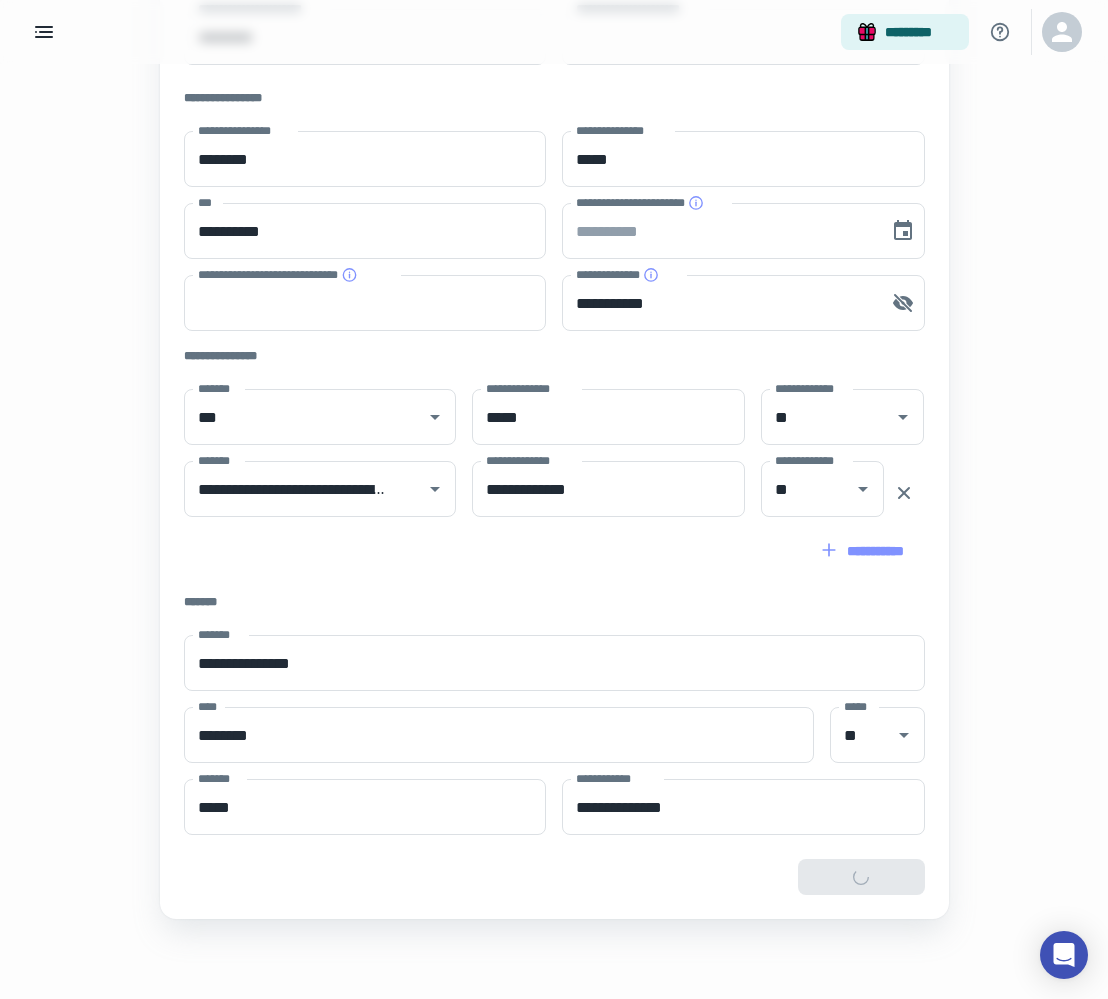 type on "**********" 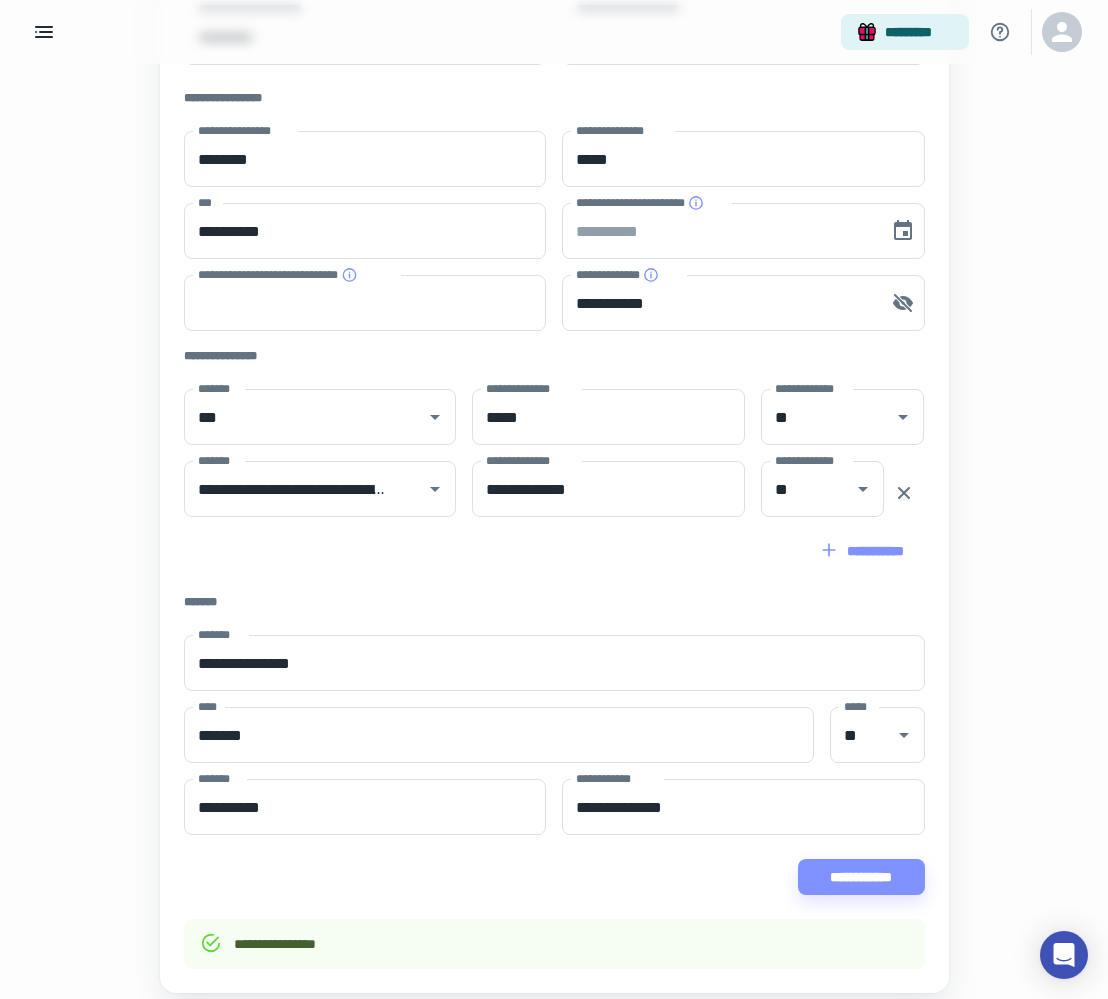 scroll, scrollTop: 0, scrollLeft: 0, axis: both 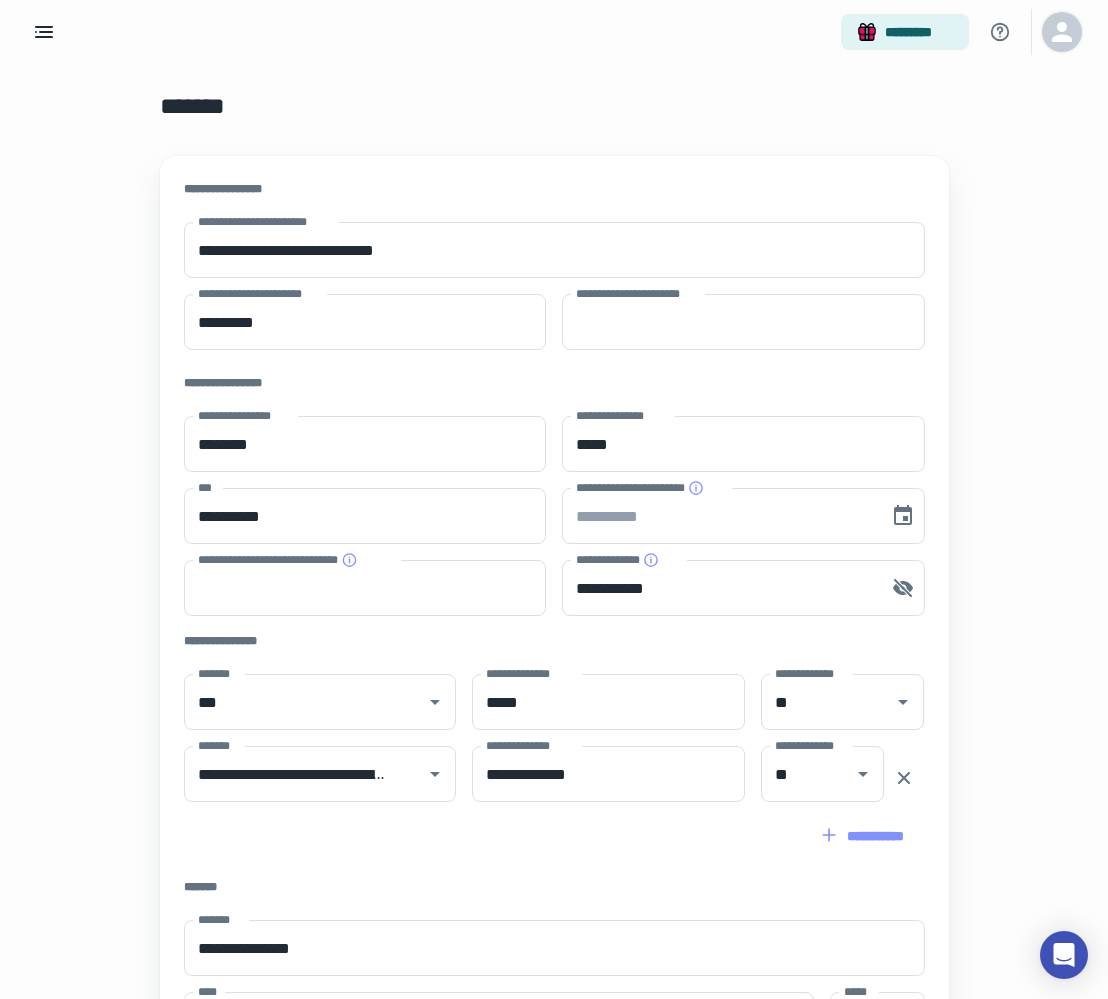 click 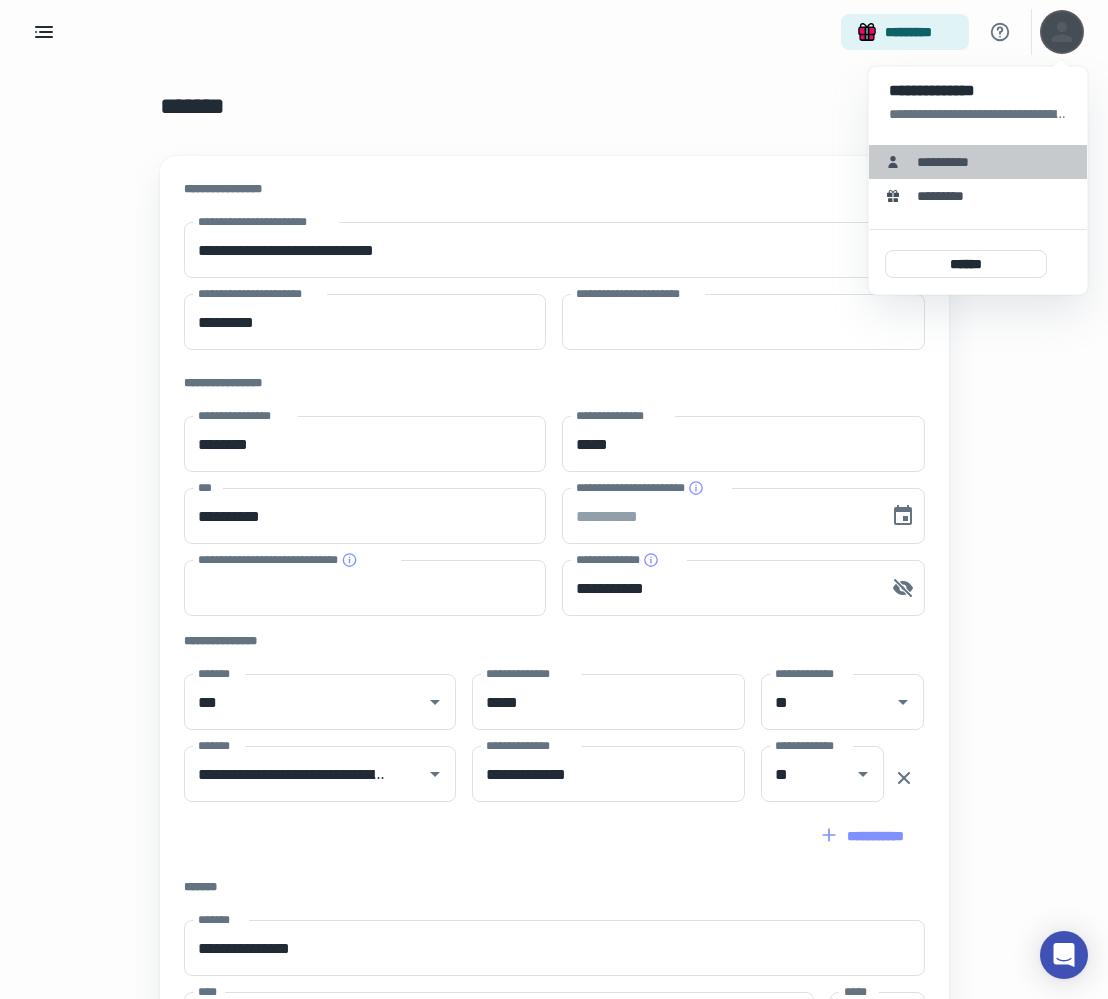 click on "**********" at bounding box center [950, 162] 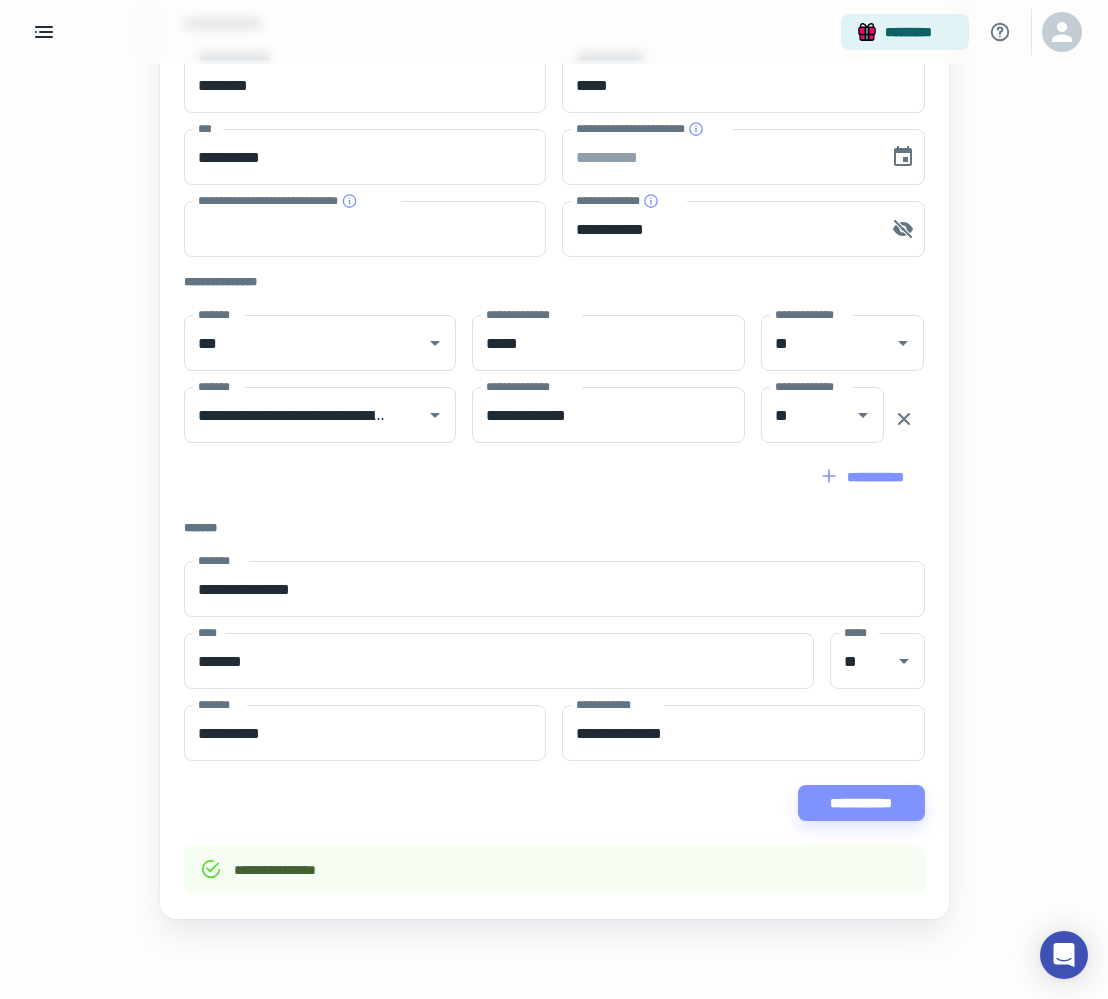 scroll, scrollTop: 0, scrollLeft: 0, axis: both 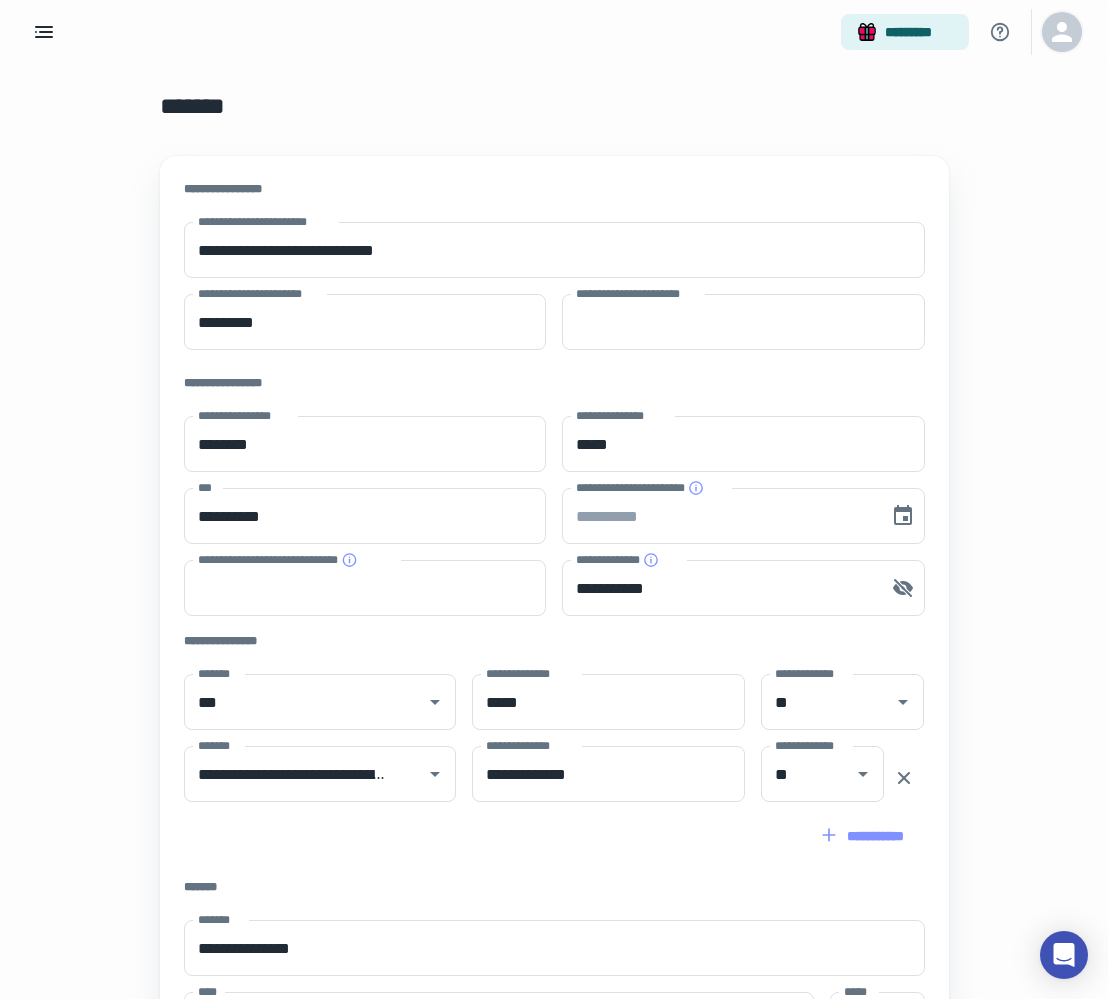click at bounding box center (1062, 32) 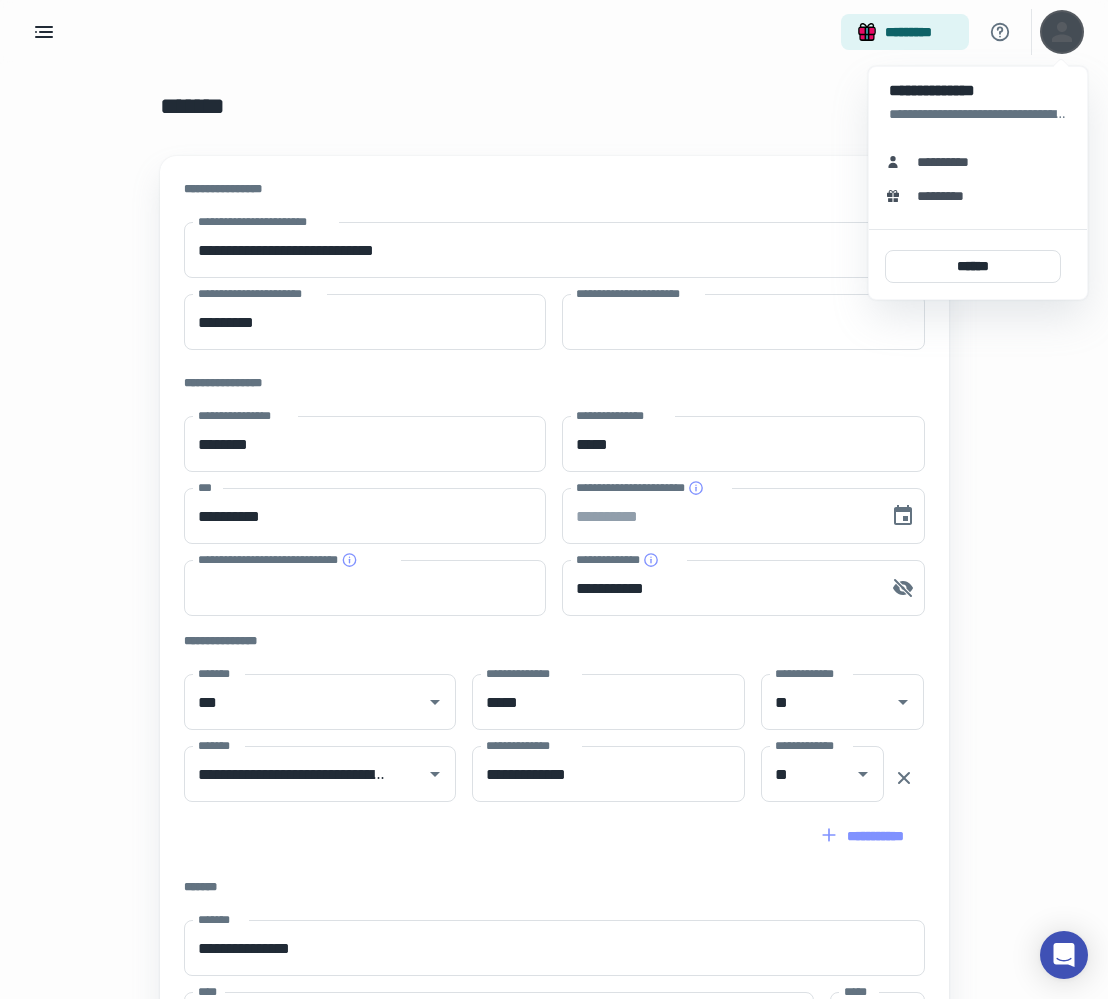 click at bounding box center (554, 499) 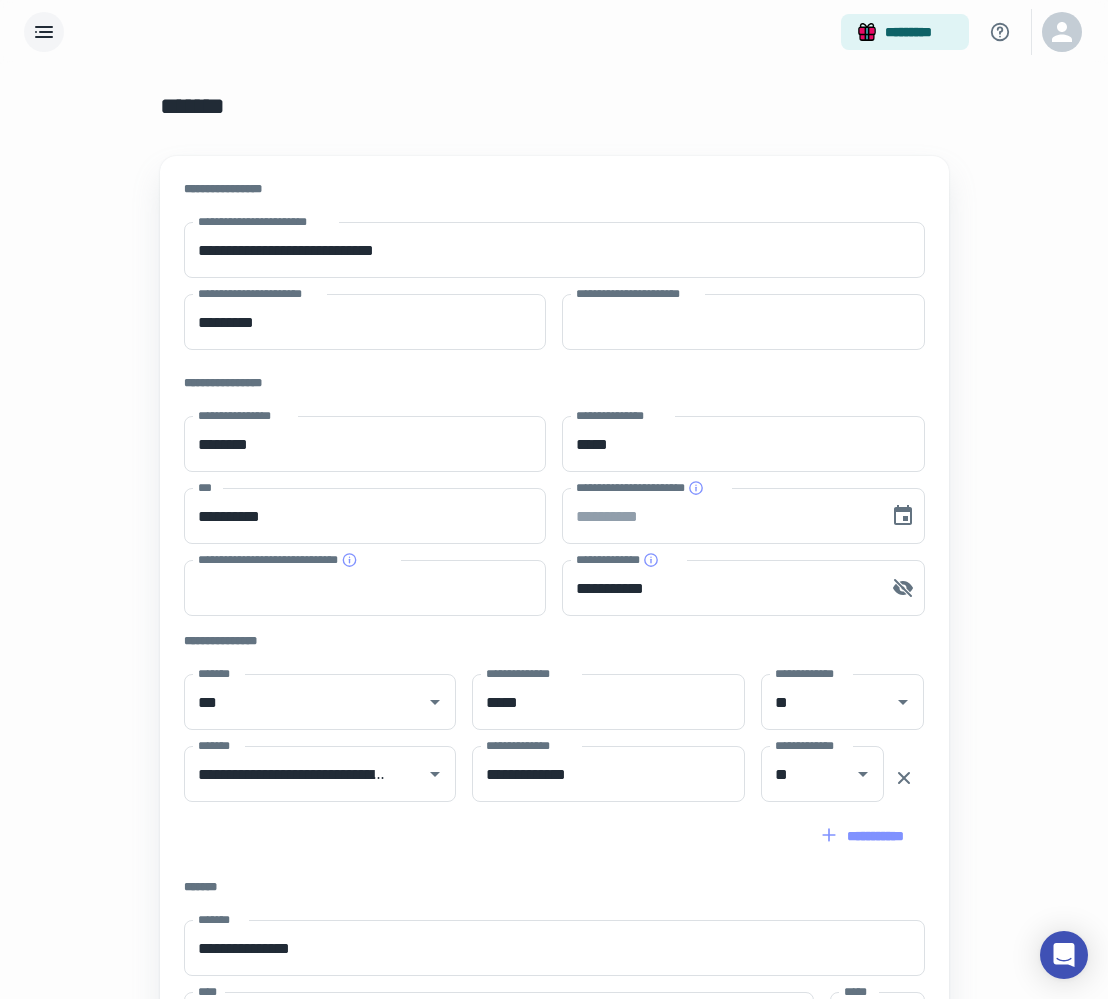 click 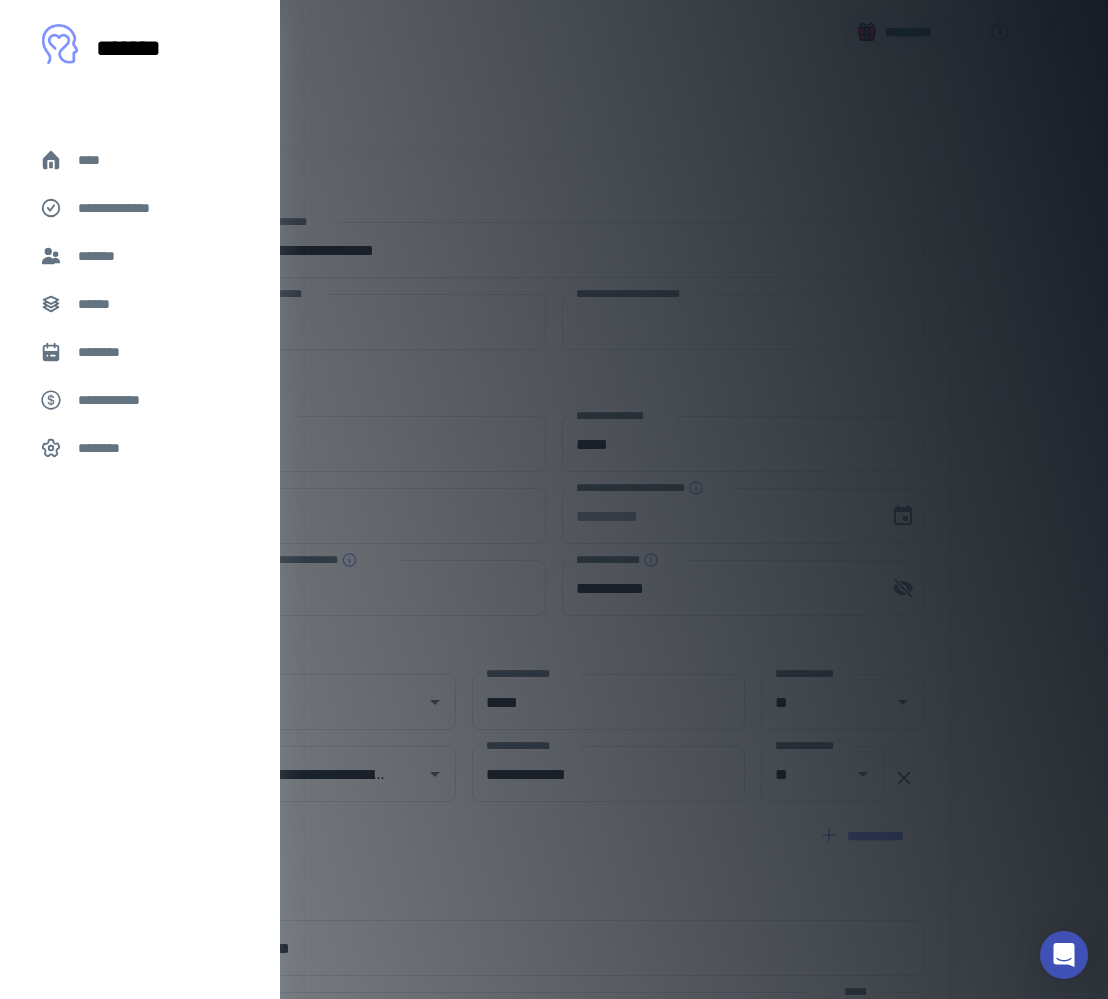 click on "*******" at bounding box center (140, 256) 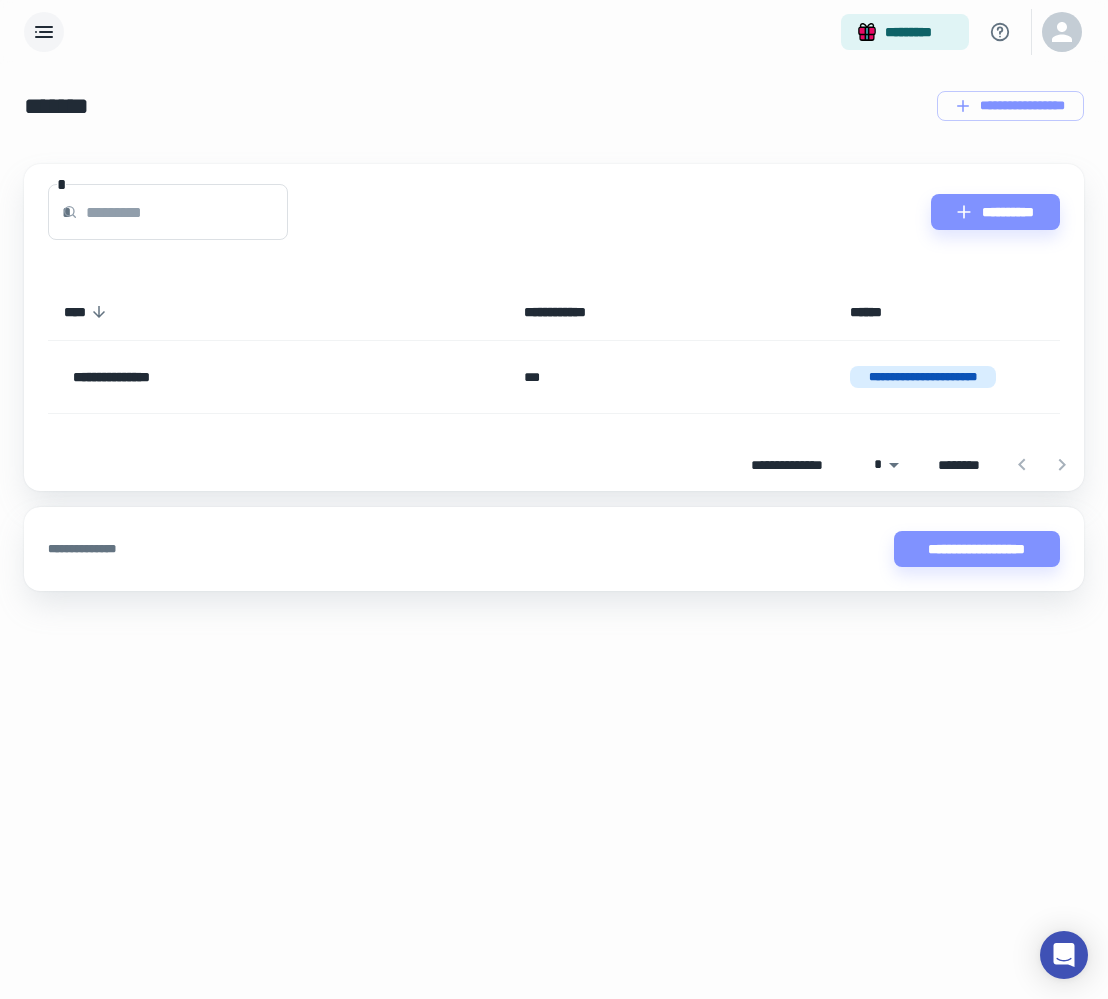 click 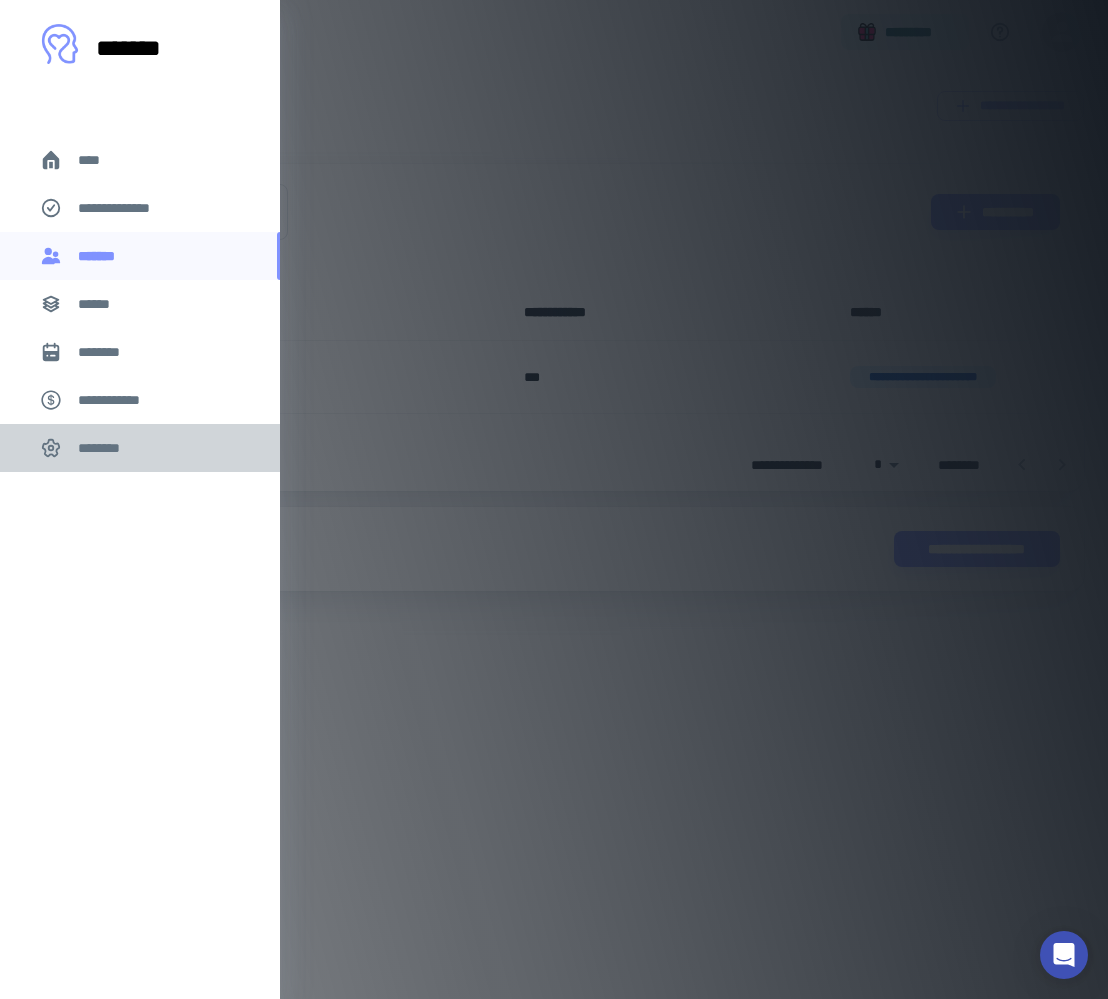 click on "********" at bounding box center (105, 448) 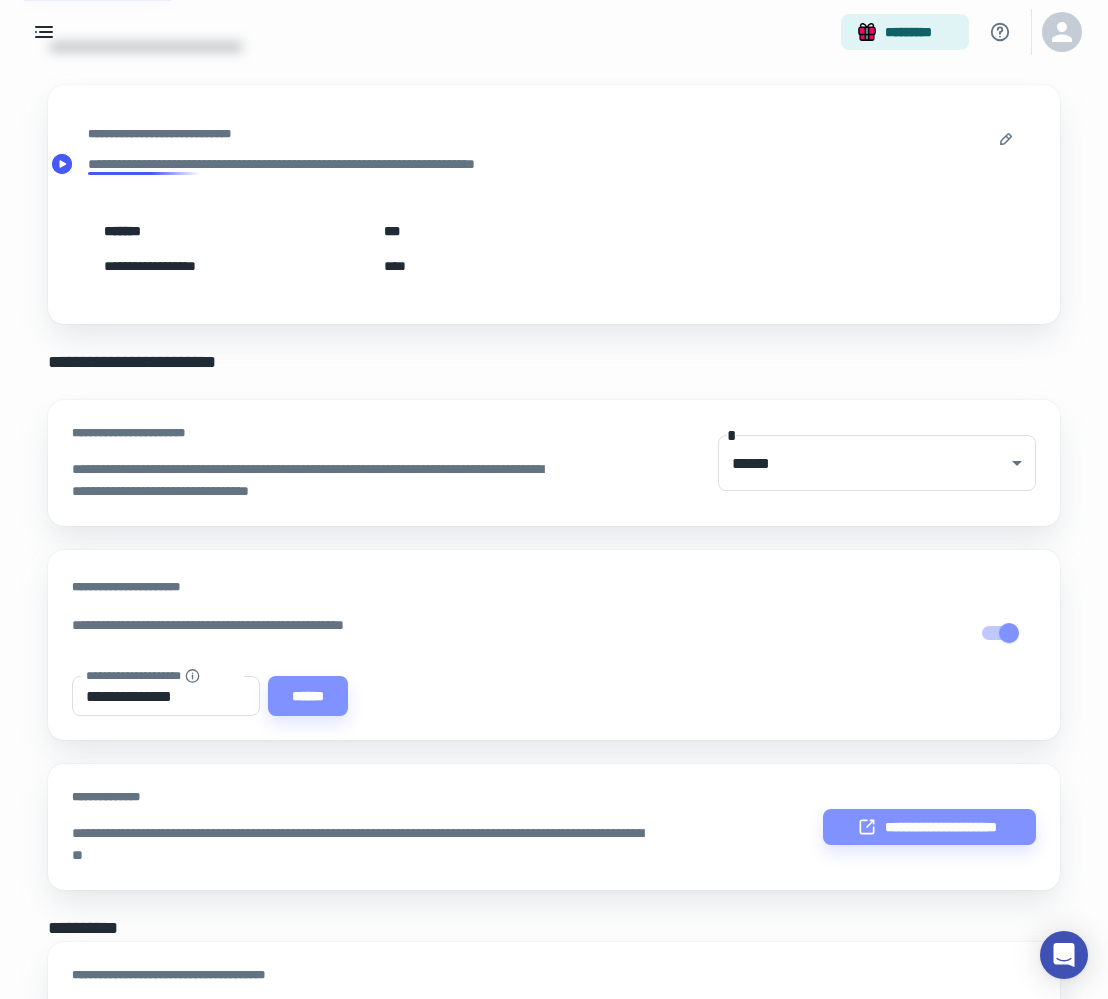 scroll, scrollTop: 188, scrollLeft: 0, axis: vertical 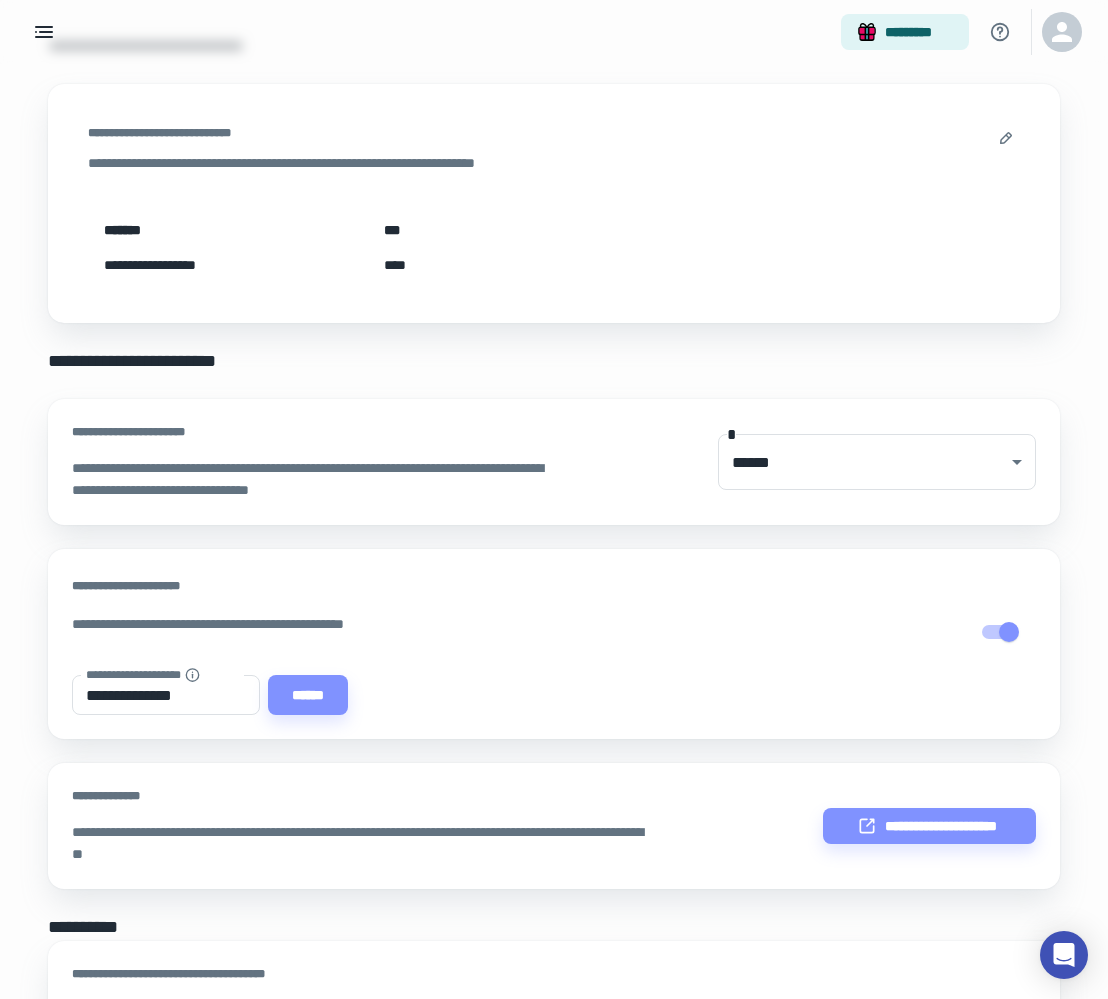 click on "[FIRST NAME] [LAST NAME] [ADDRESS] [CITY] [STATE] [ZIP]" at bounding box center (554, 203) 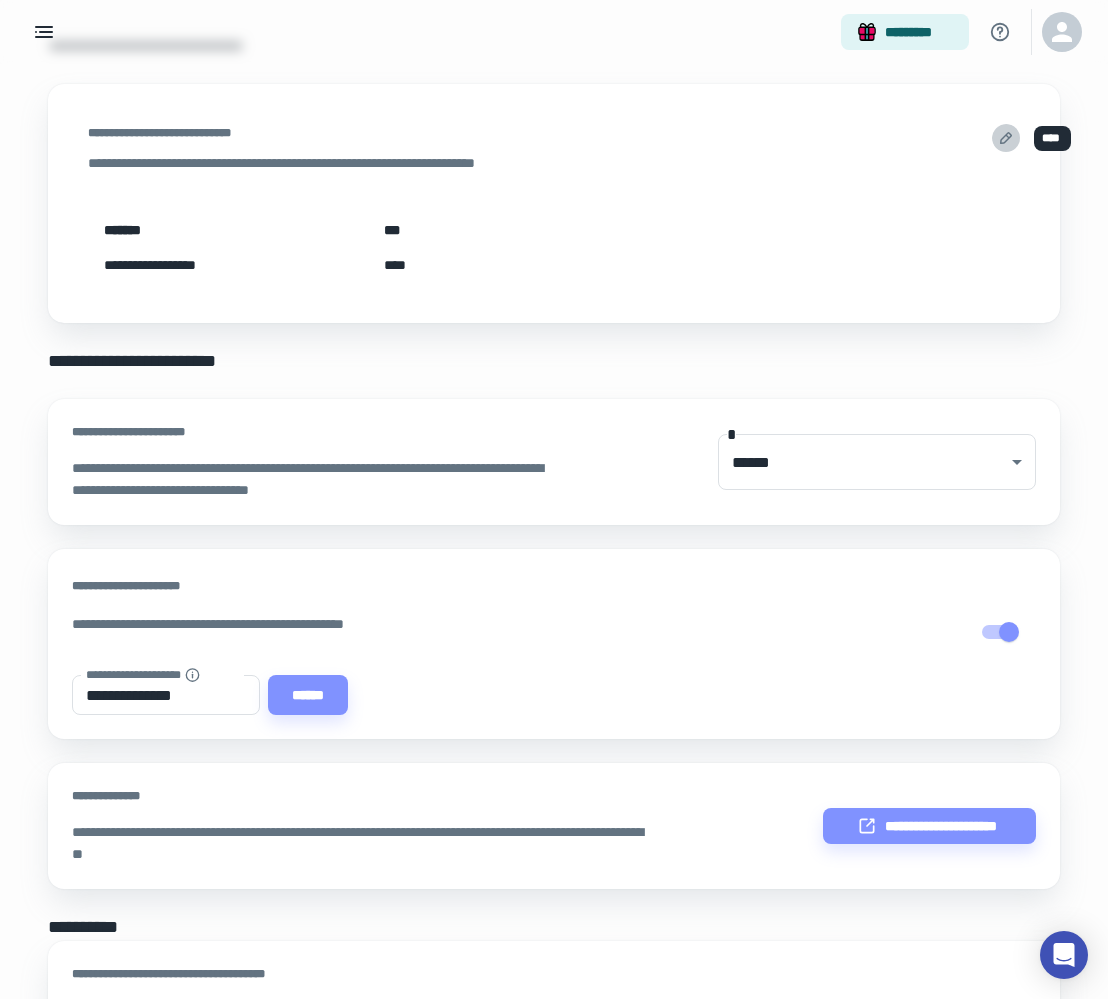 click at bounding box center [1006, 138] 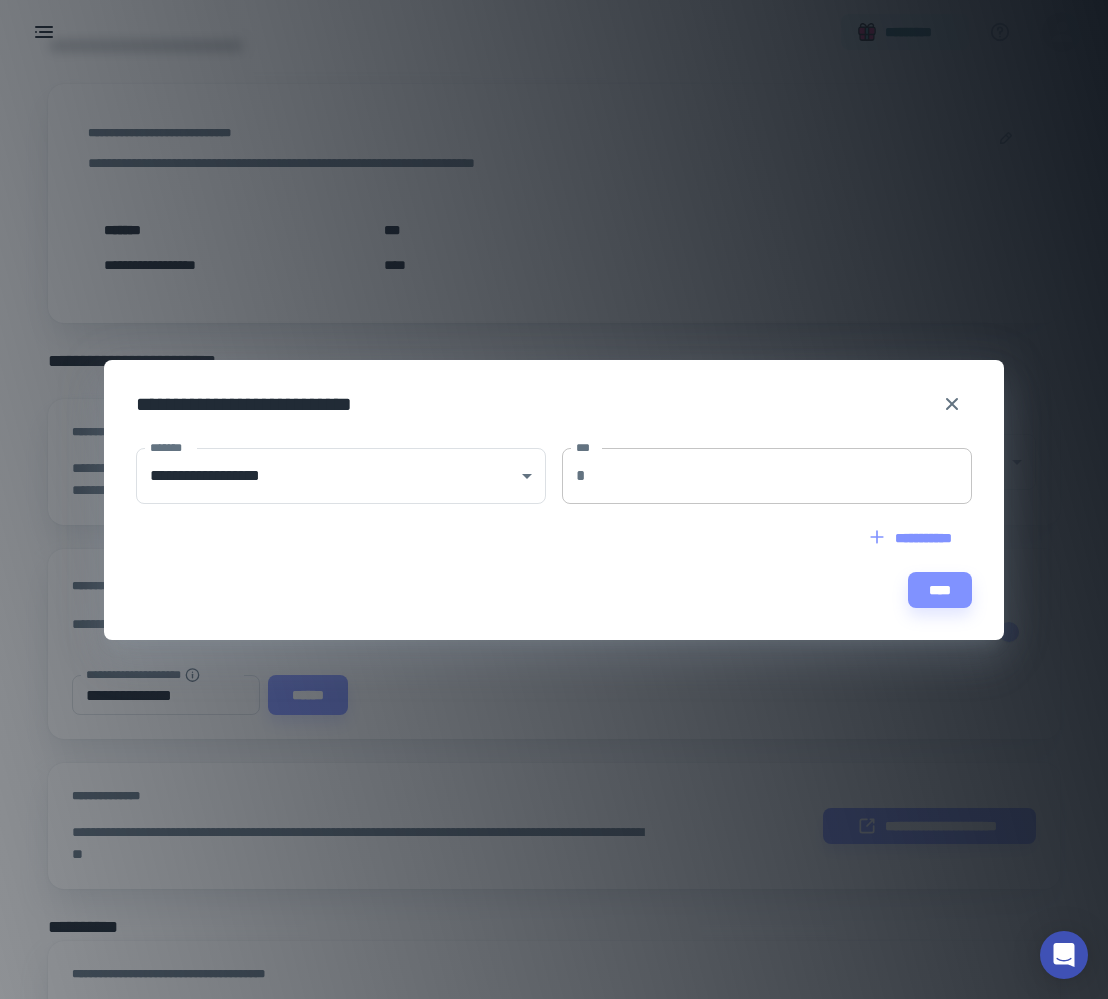 click on "***" at bounding box center [783, 476] 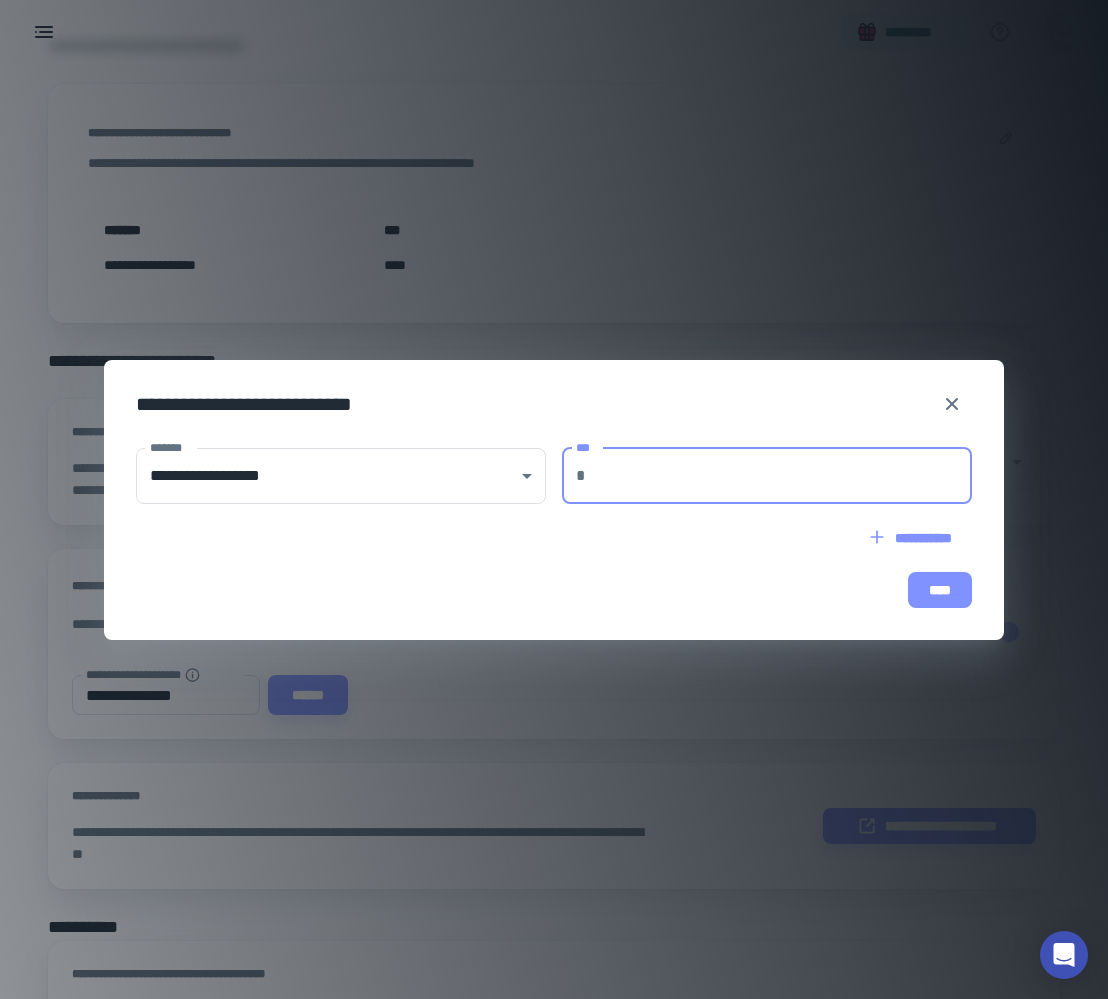 type on "***" 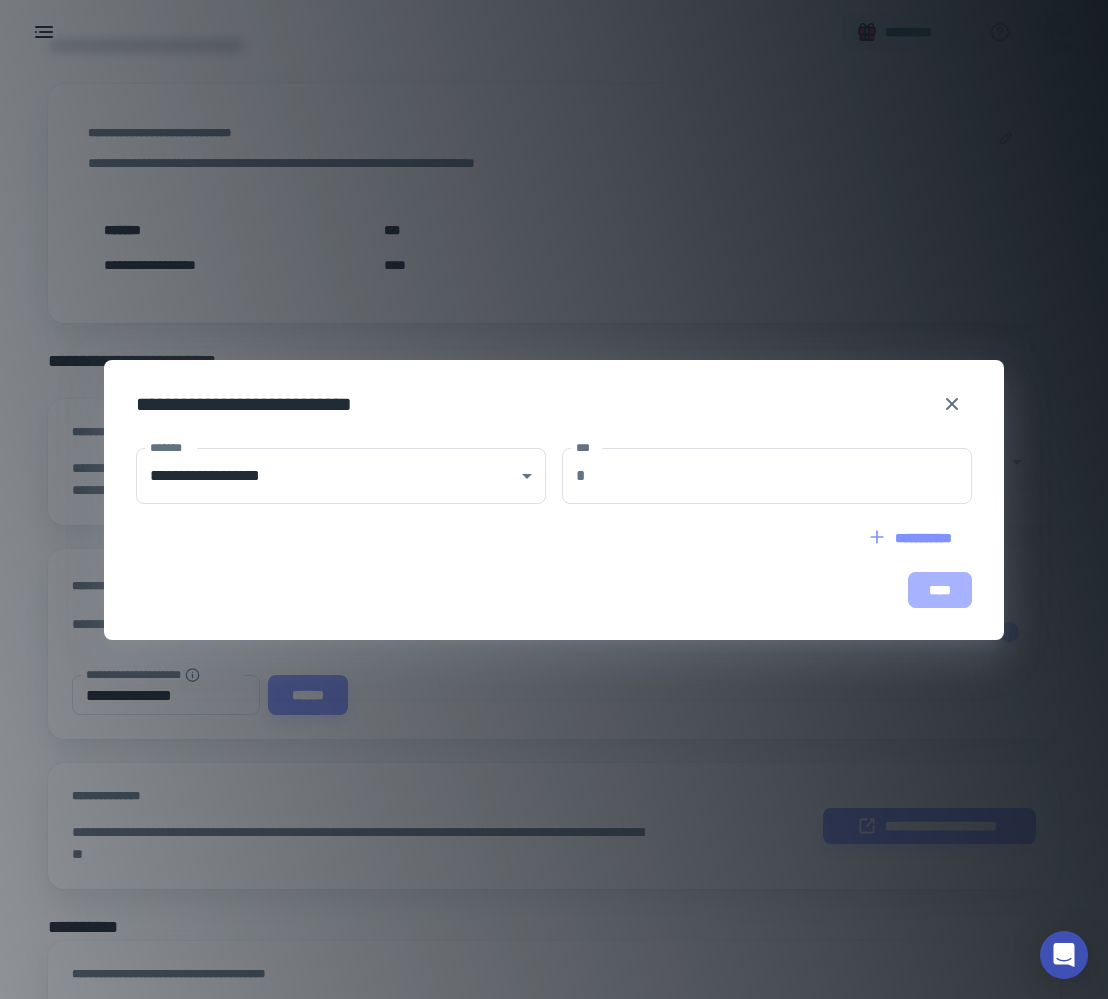 click on "****" at bounding box center [940, 590] 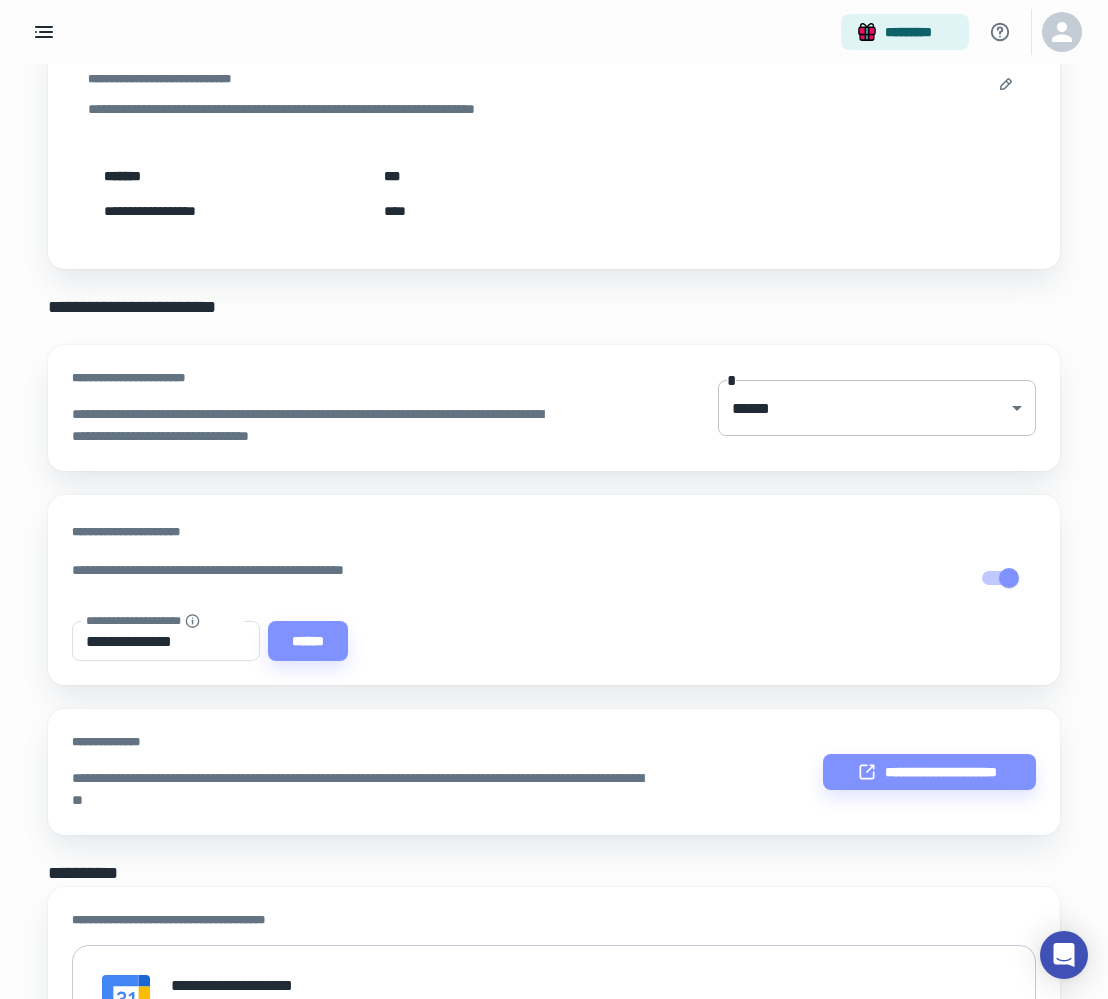 scroll, scrollTop: 253, scrollLeft: 0, axis: vertical 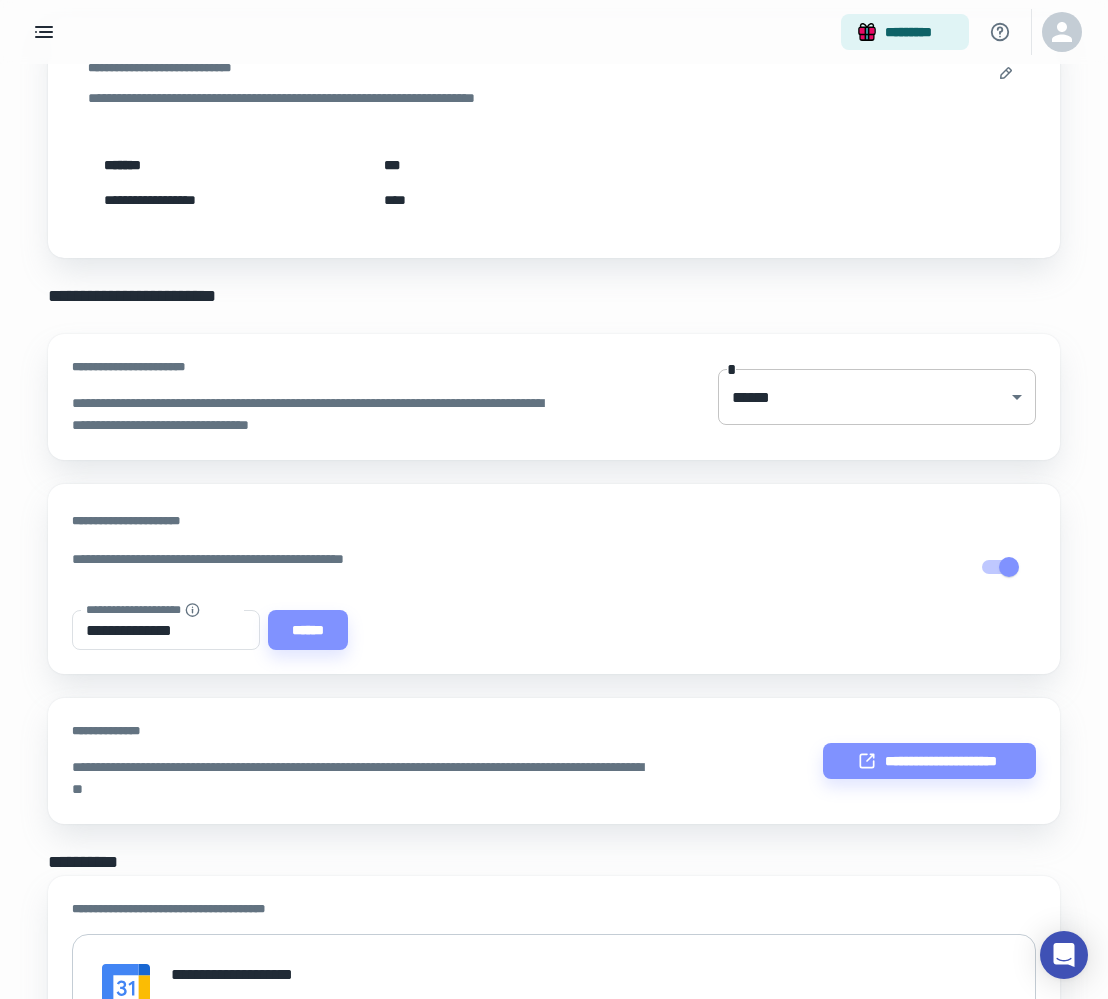 click on "[FIRST NAME] [LAST NAME] [ADDRESS] [CITY] [STATE] [ZIP] [COUNTRY] [PHONE] [EMAIL] [WEBSITE] [COMPANY] [JOB TITLE] [DEPARTMENT] [OFFICE PHONE] [MOBILE PHONE] [FAX NUMBER] [ADDRESS] [CITY] [STATE] [ZIP] [COUNTRY] [EMAIL] [WEBSITE] [COMPANY] [JOB TITLE] [DEPARTMENT] [OFFICE PHONE] [MOBILE PHONE] [FAX NUMBER]" at bounding box center (554, 246) 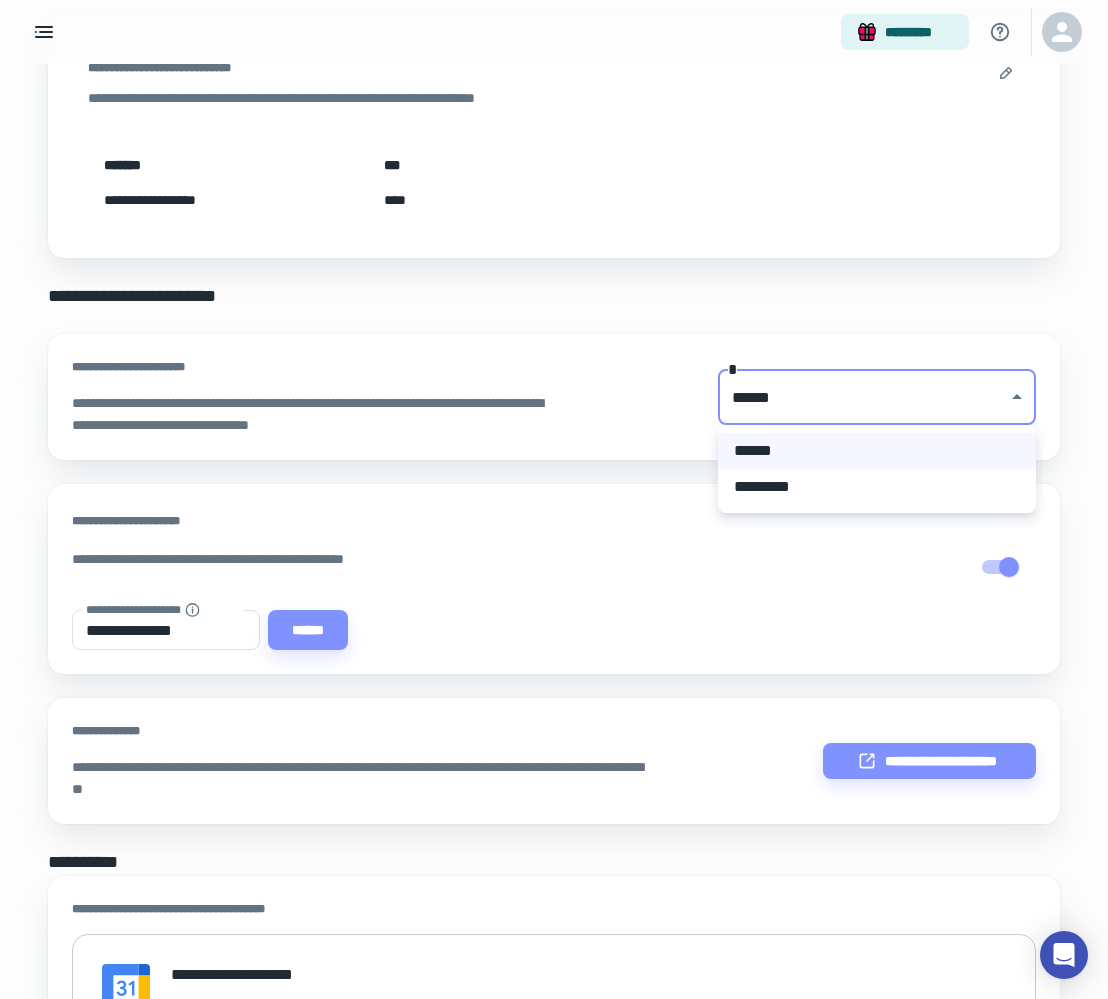 click on "*********" at bounding box center [877, 487] 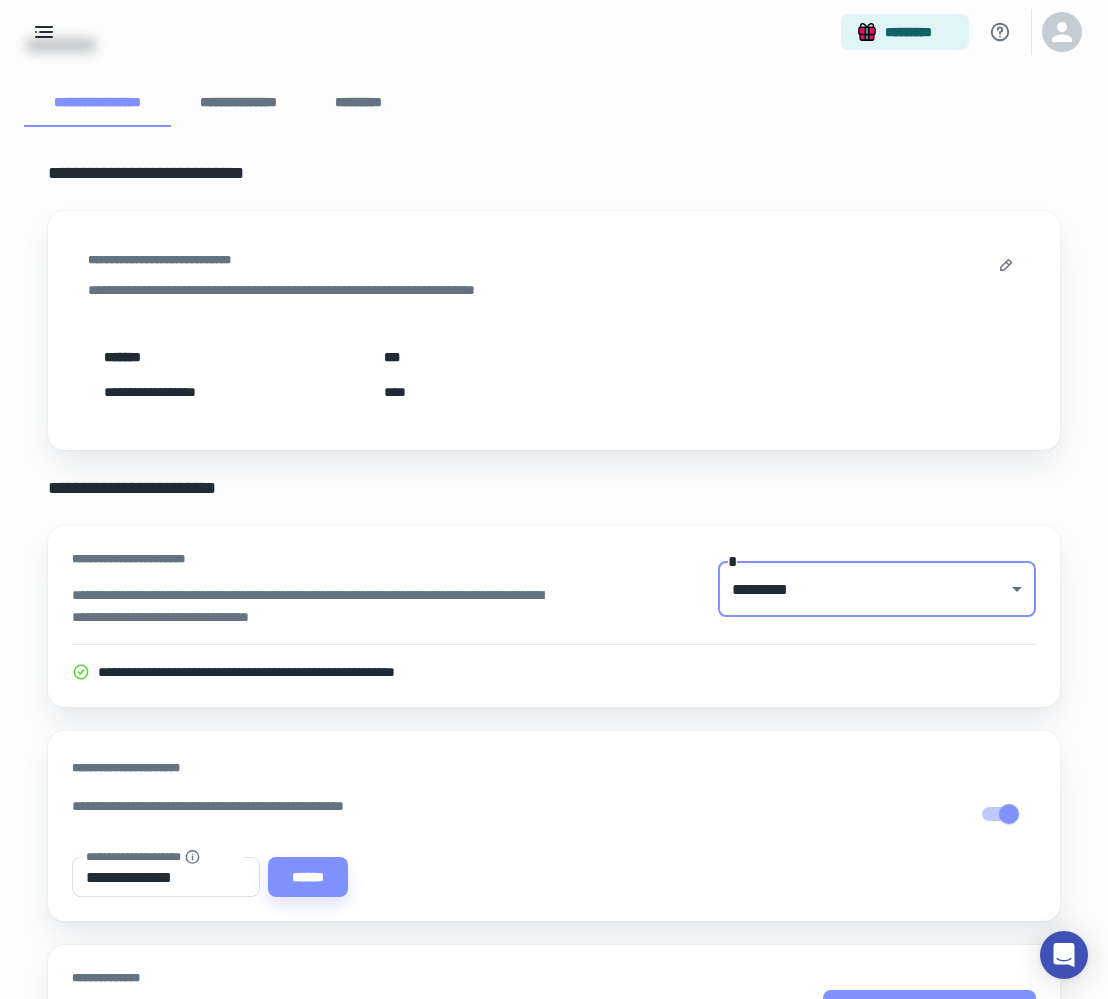 scroll, scrollTop: 62, scrollLeft: 0, axis: vertical 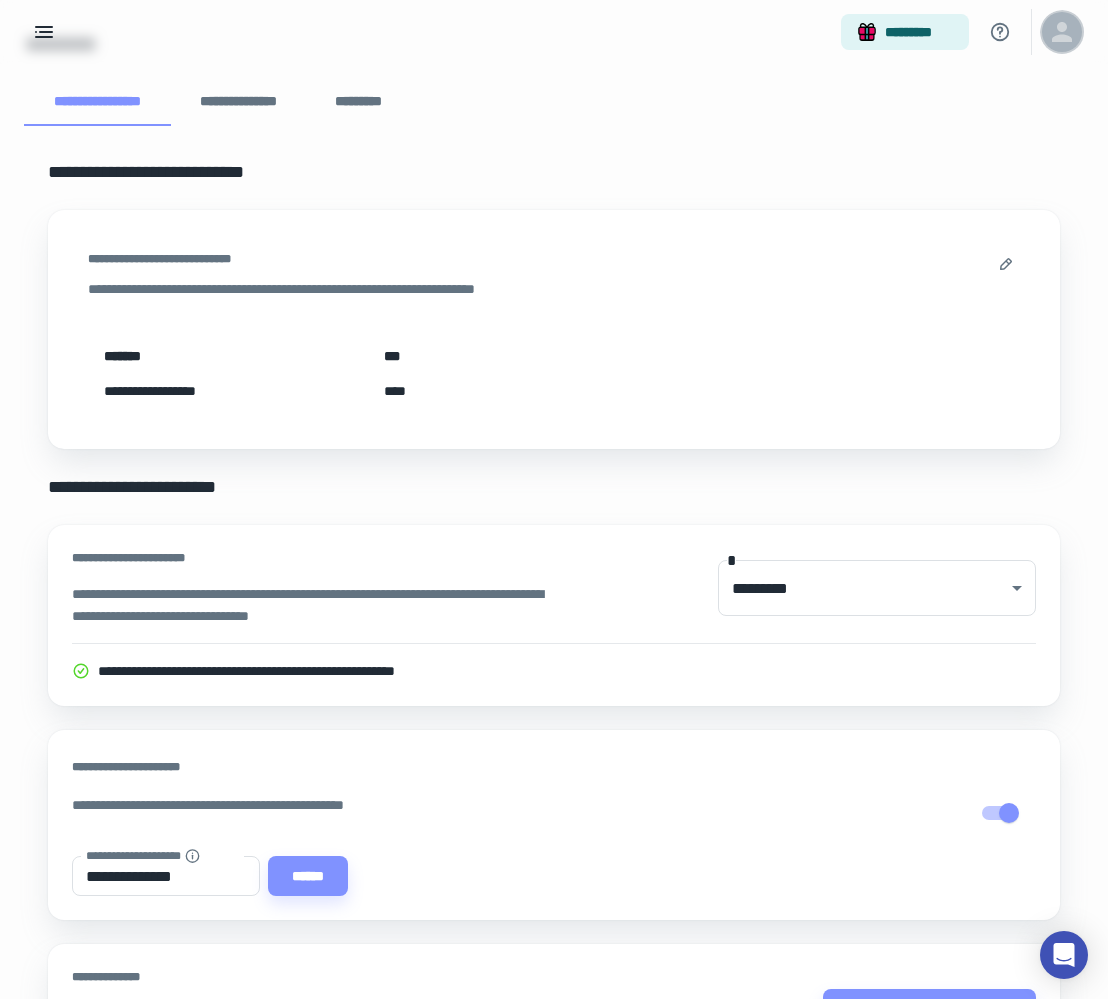click 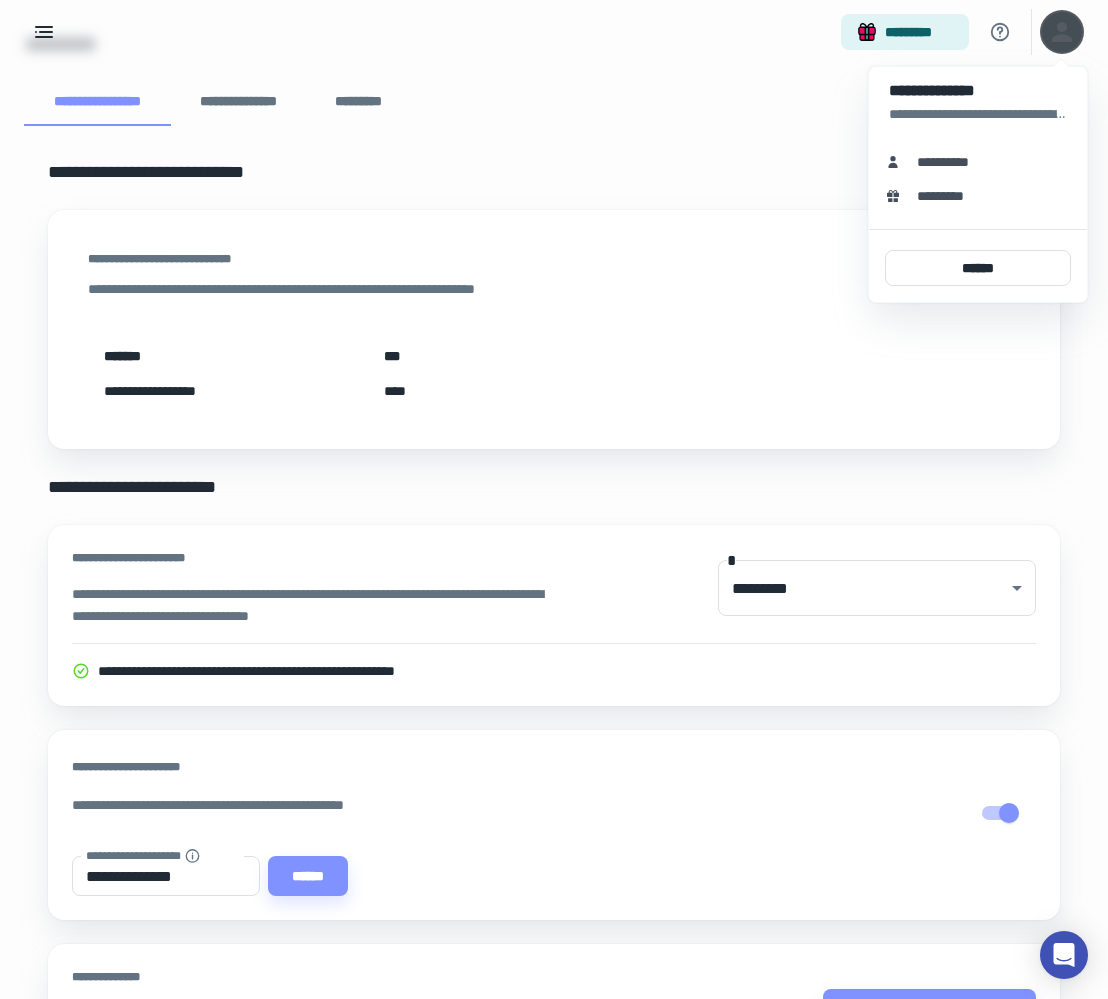 click at bounding box center [554, 499] 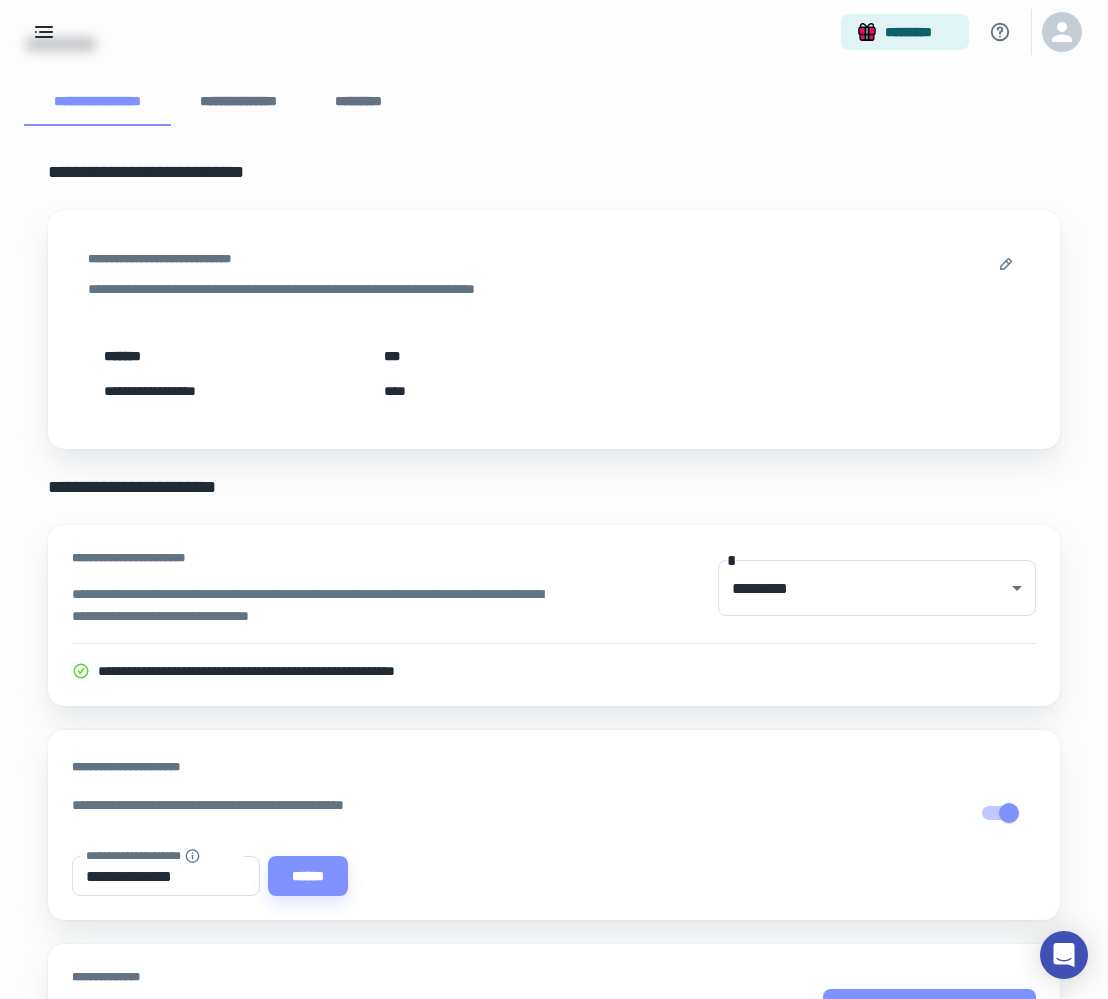 click 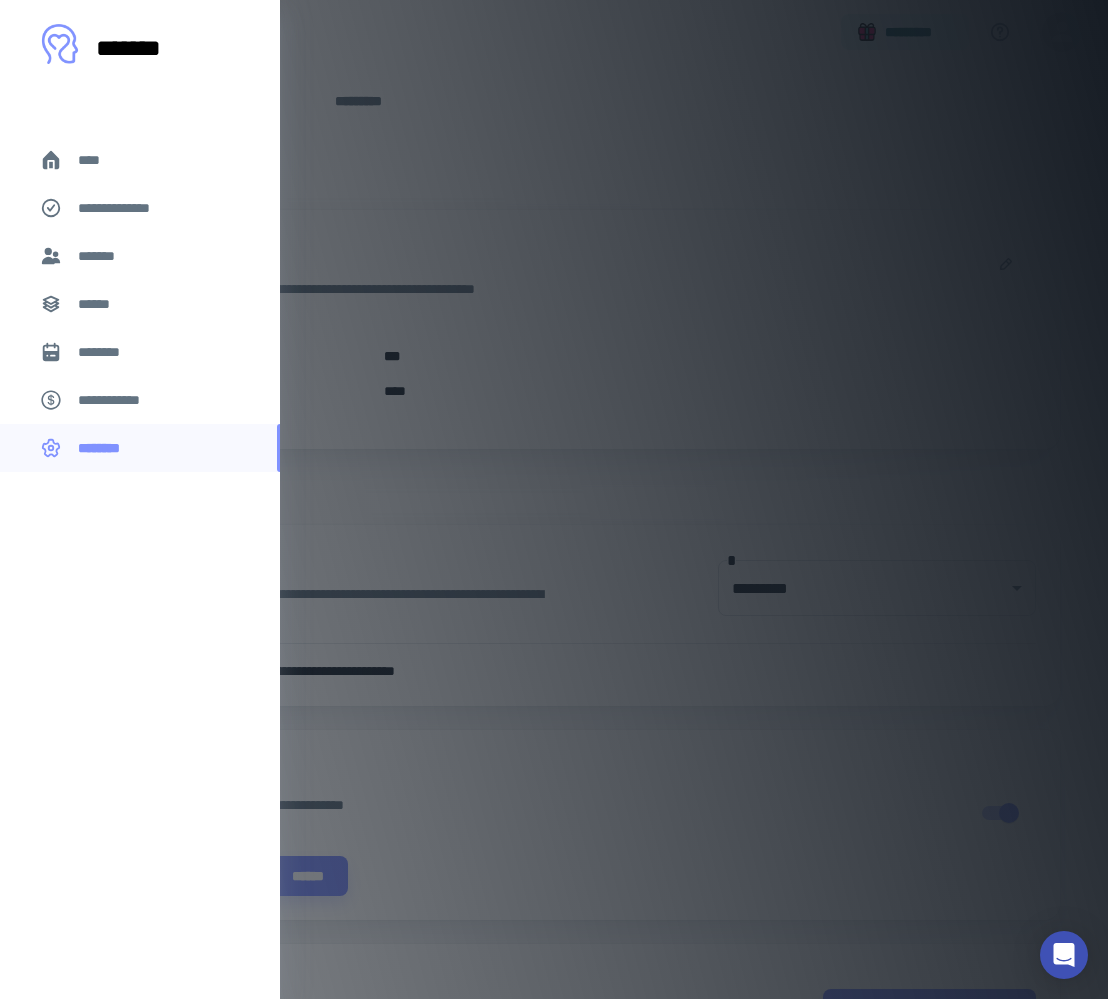 click on "****" at bounding box center [97, 160] 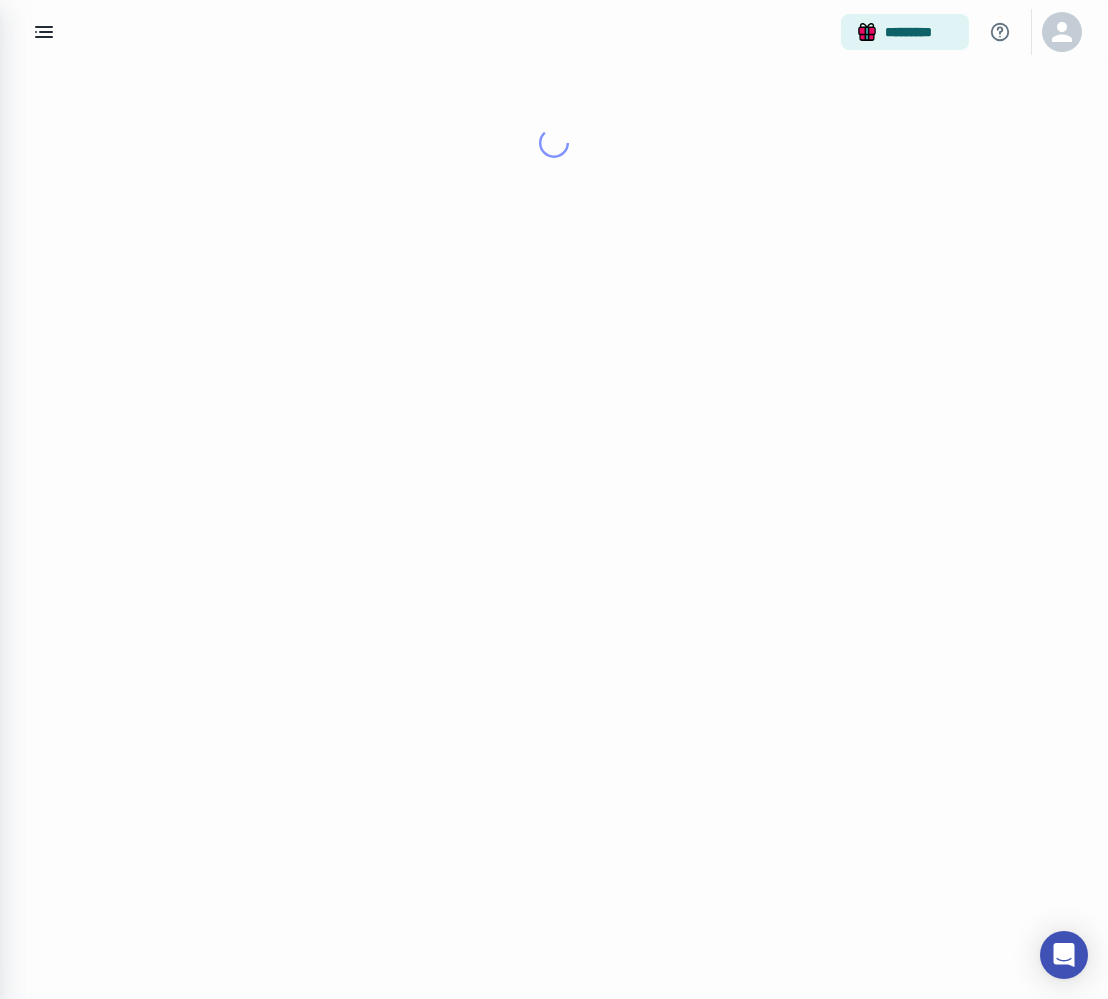 scroll, scrollTop: 0, scrollLeft: 0, axis: both 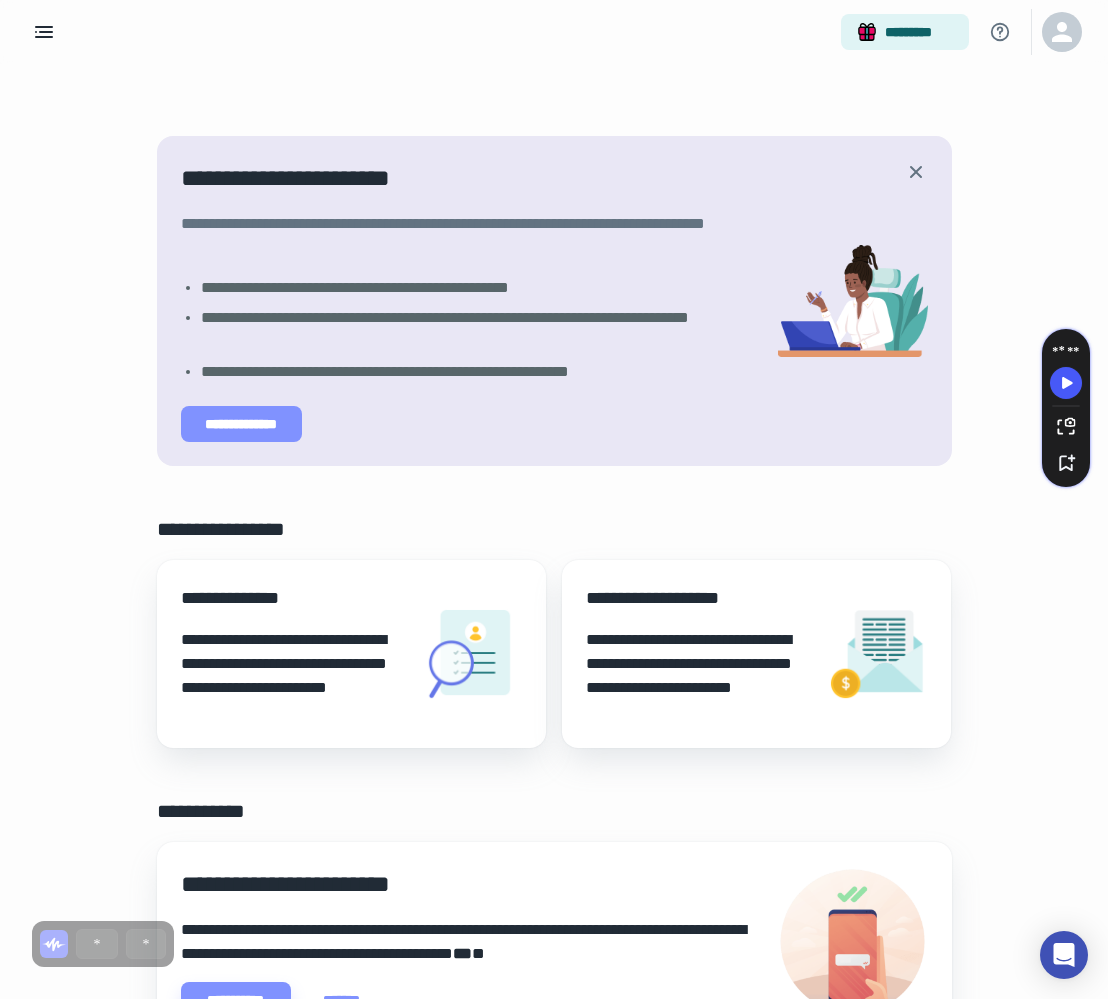 click on "**********" at bounding box center (242, 424) 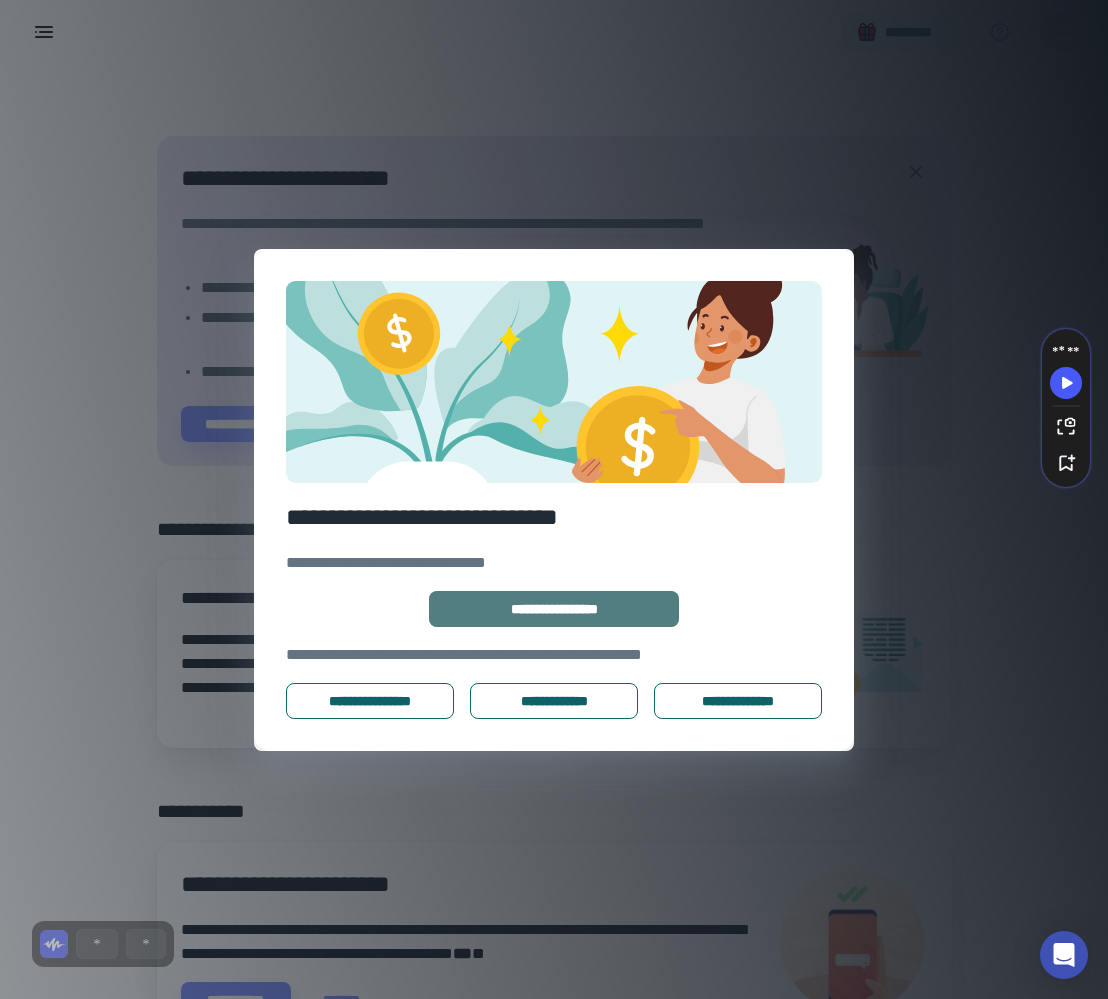 click on "**********" at bounding box center (554, 609) 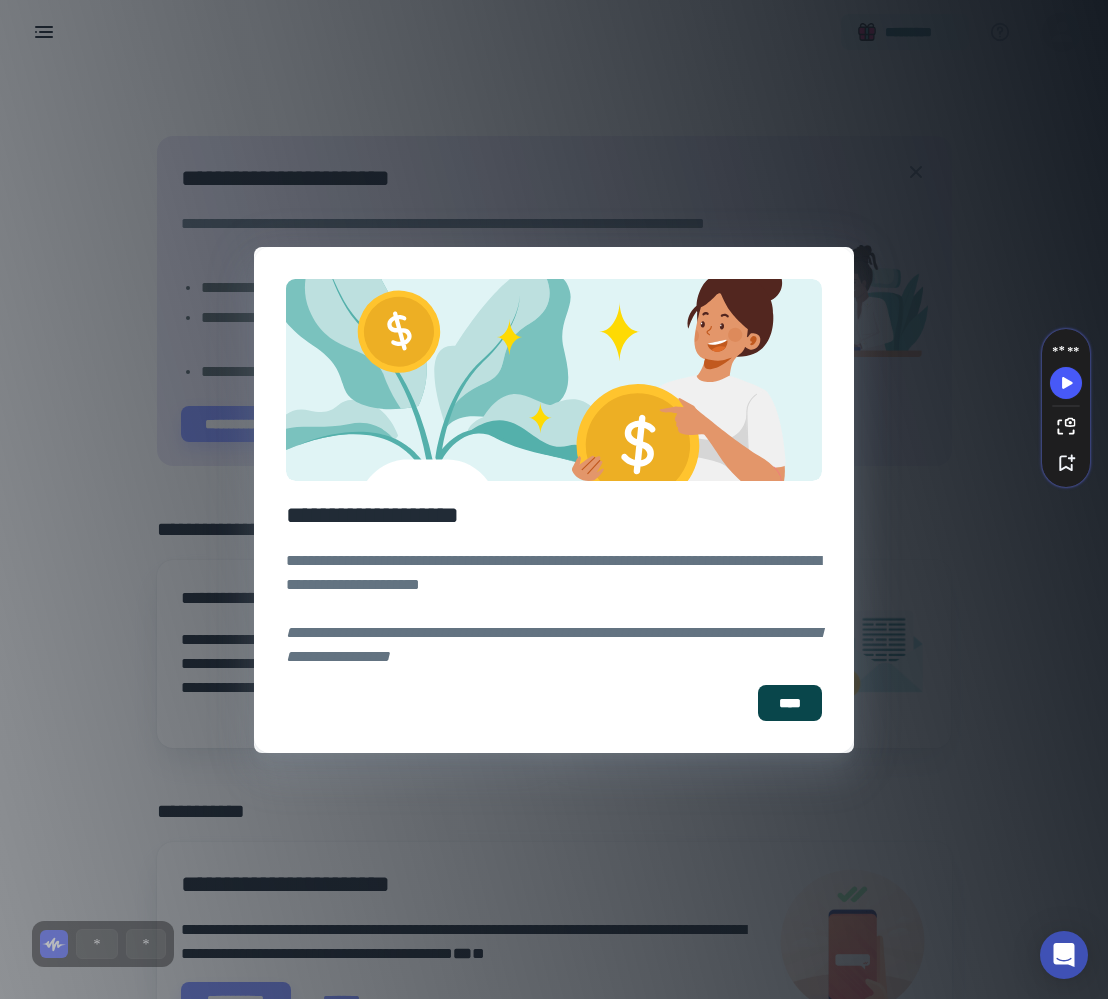 click on "****" at bounding box center (790, 703) 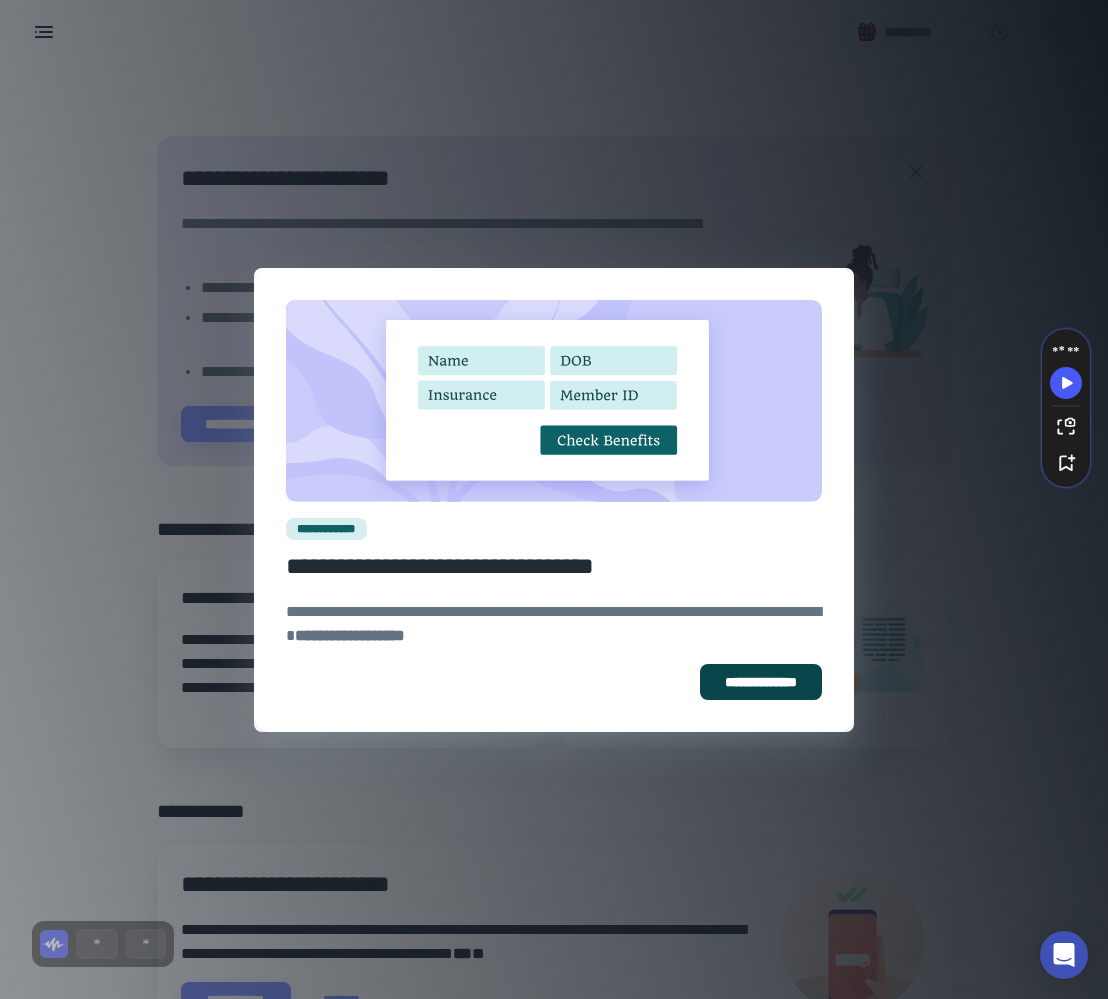 click on "**********" at bounding box center [761, 682] 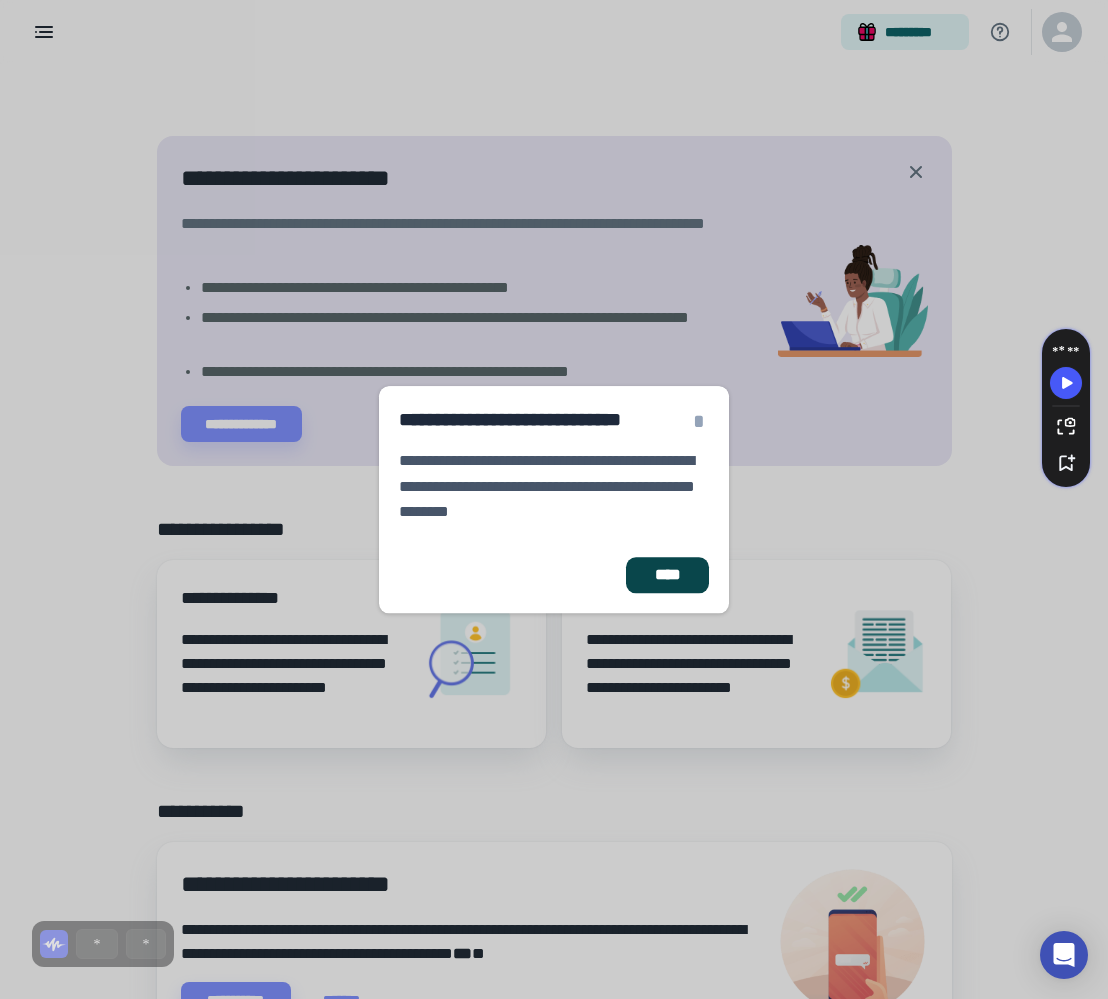 click on "****" at bounding box center (667, 575) 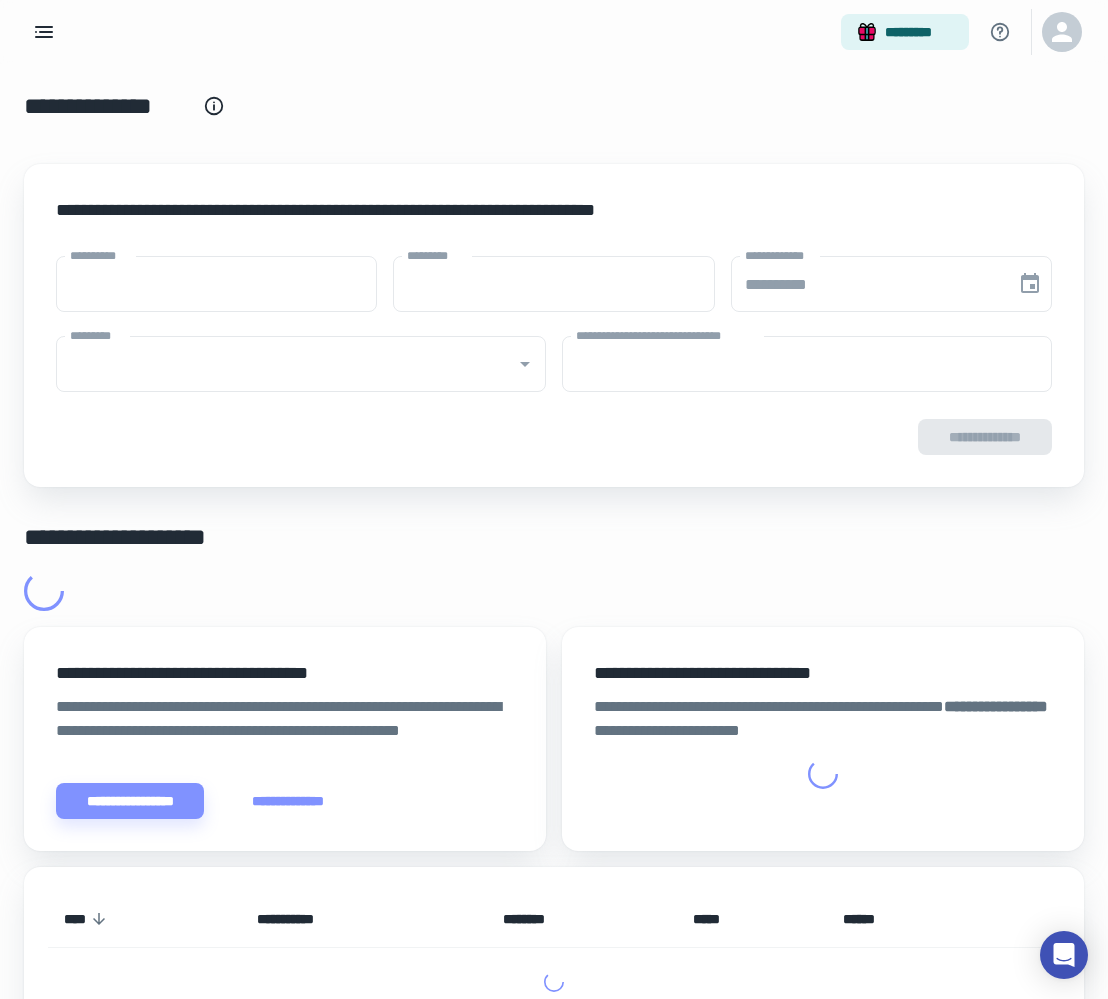 type on "****" 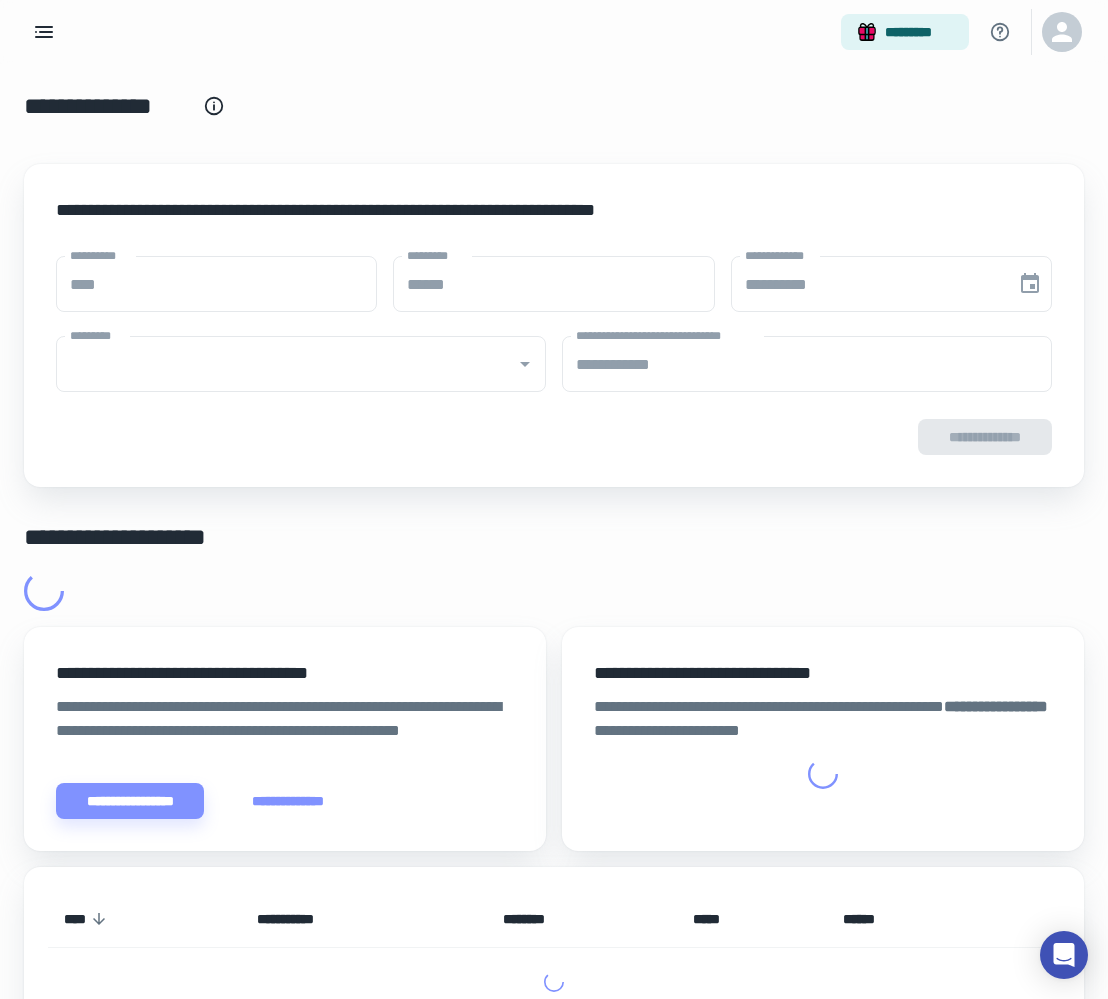 type on "**********" 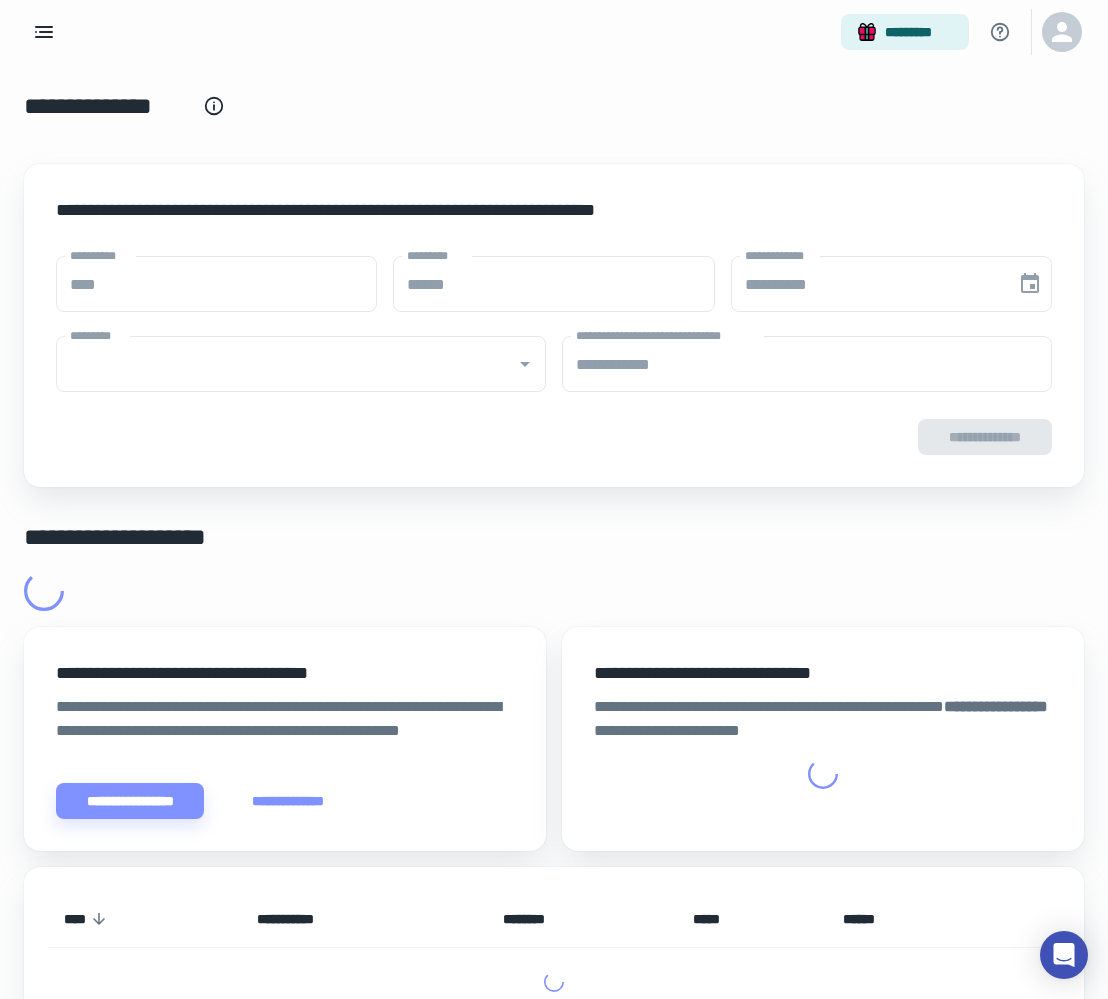 type on "**********" 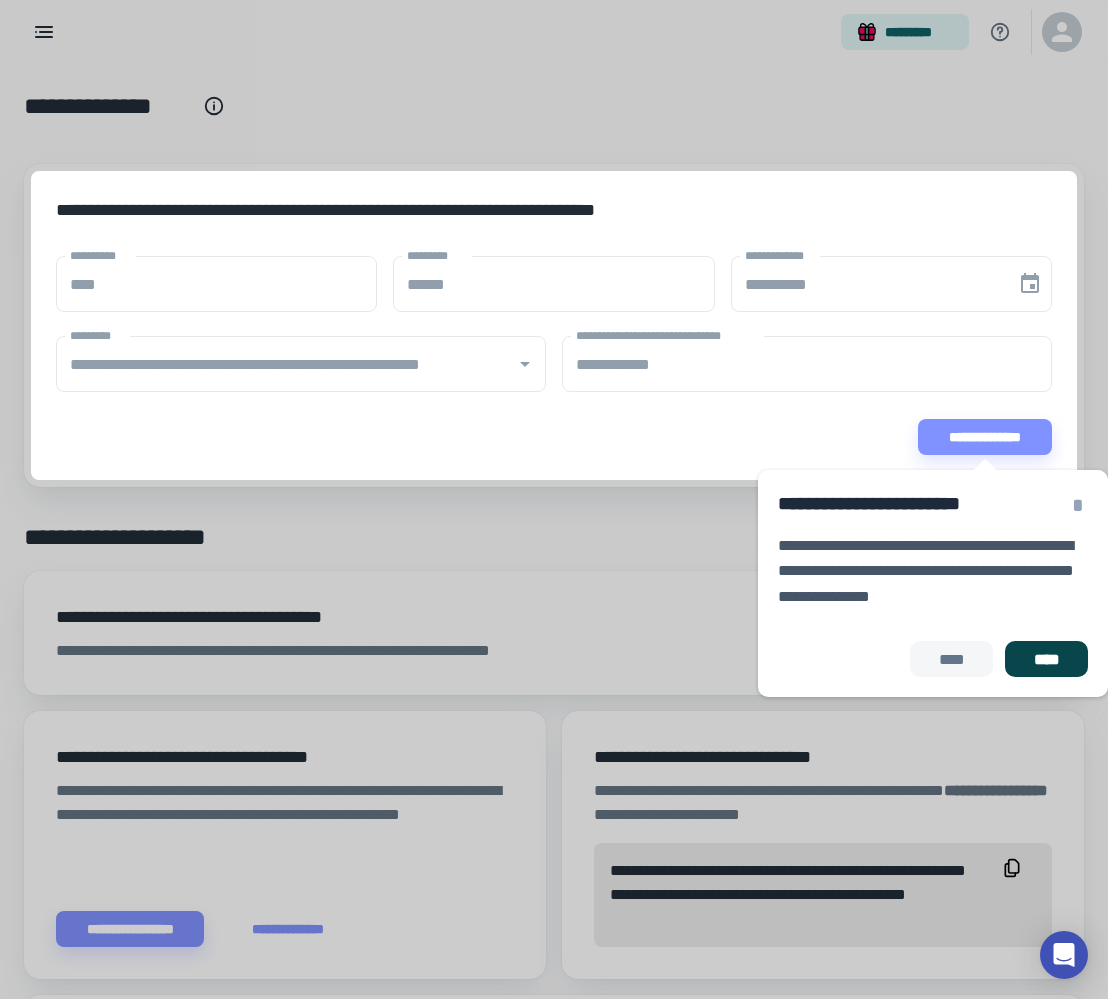 click on "****" at bounding box center [1046, 659] 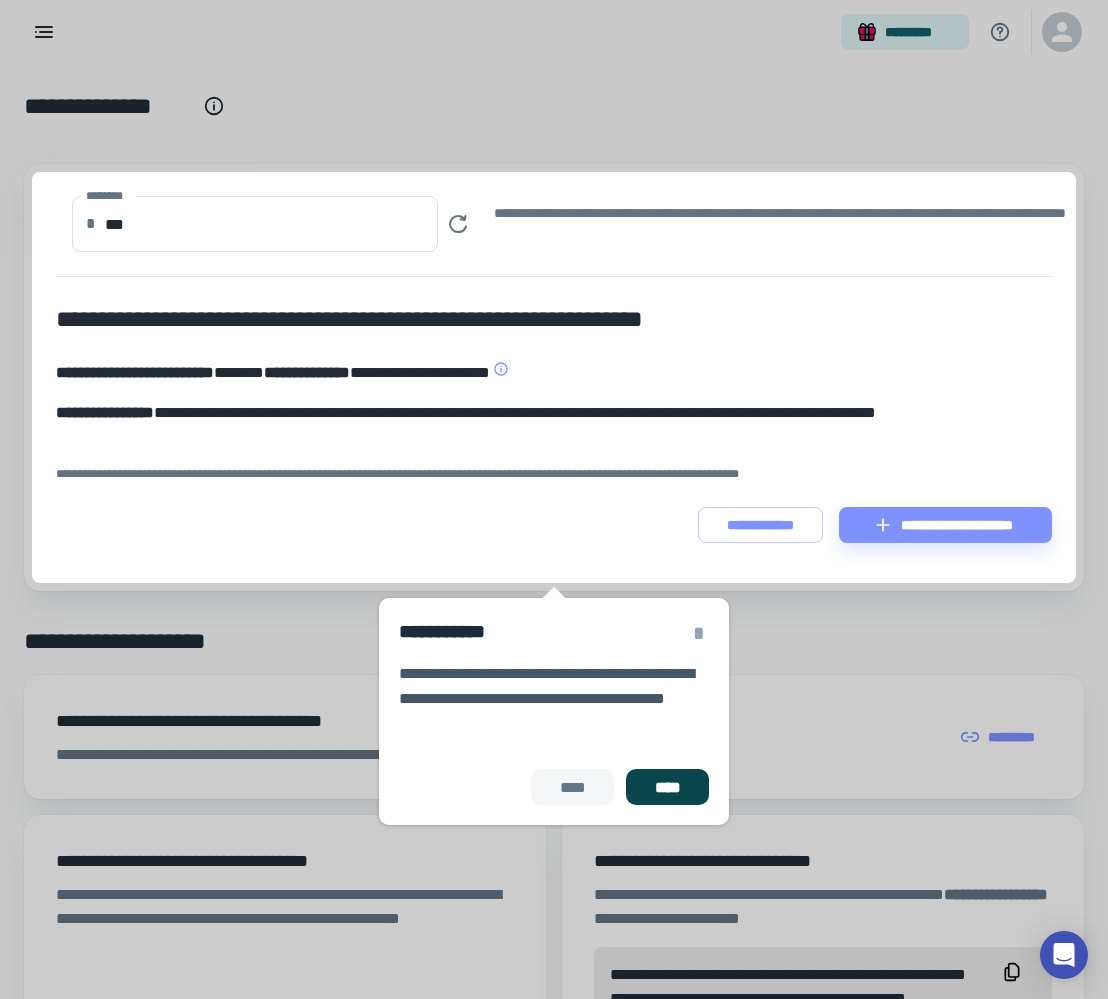click on "****" at bounding box center [667, 787] 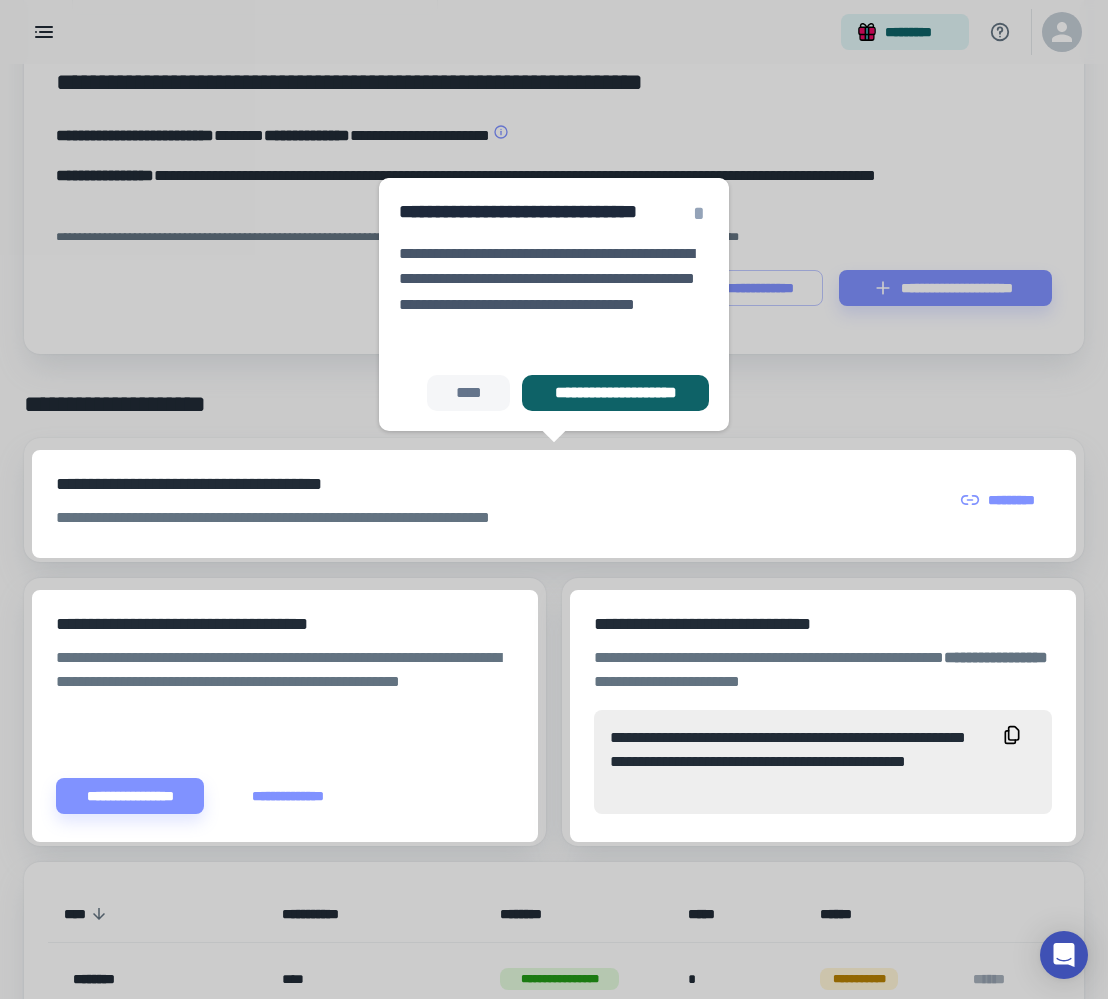 scroll, scrollTop: 237, scrollLeft: 0, axis: vertical 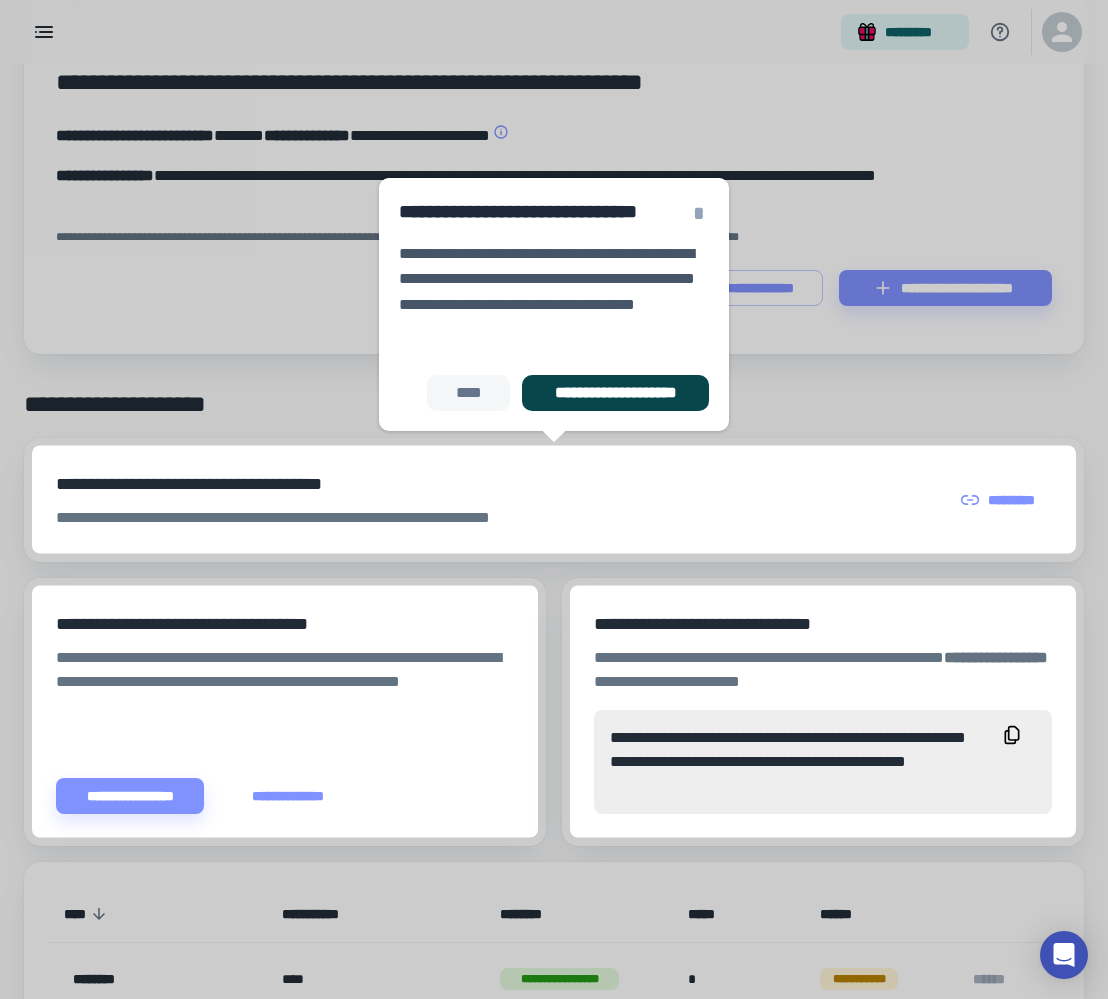 click on "**********" at bounding box center (615, 393) 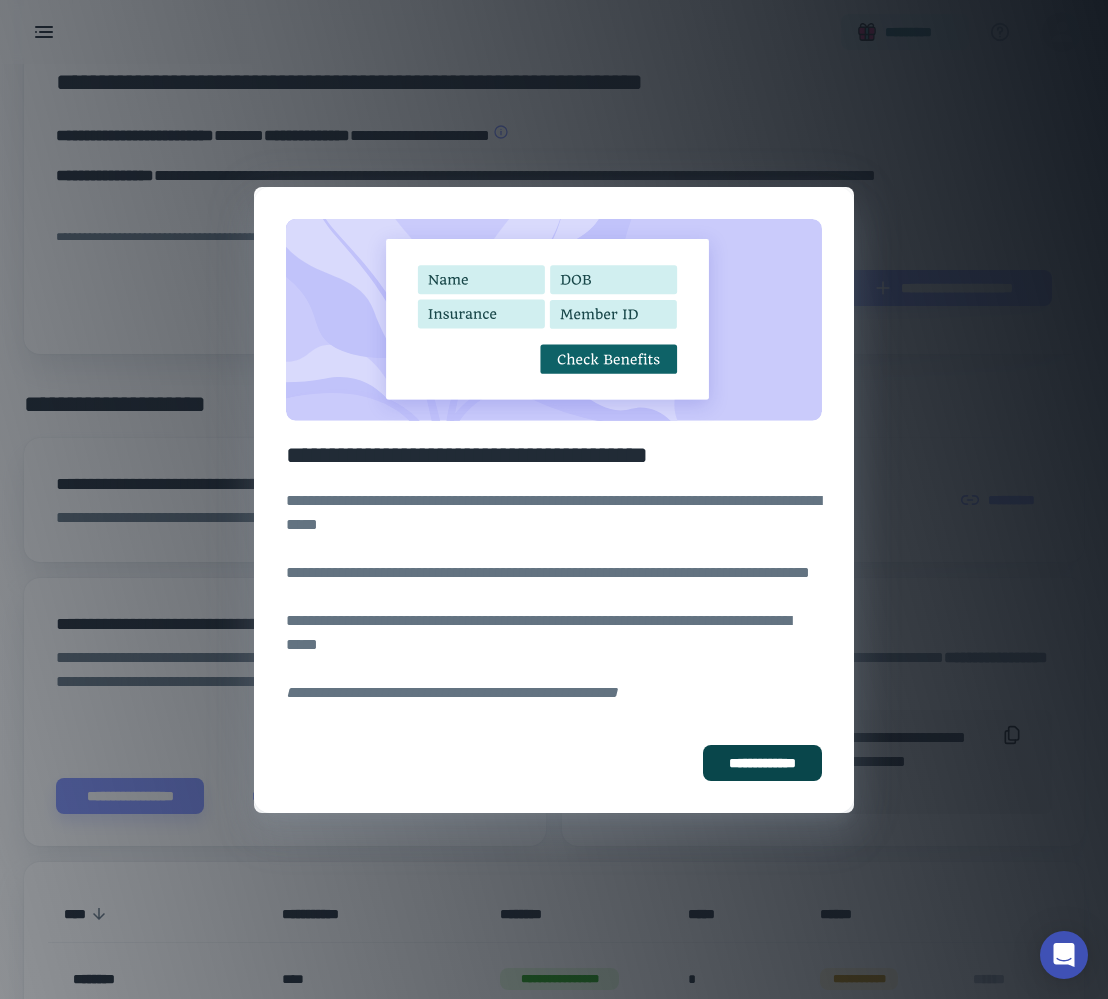 click on "**********" at bounding box center [762, 763] 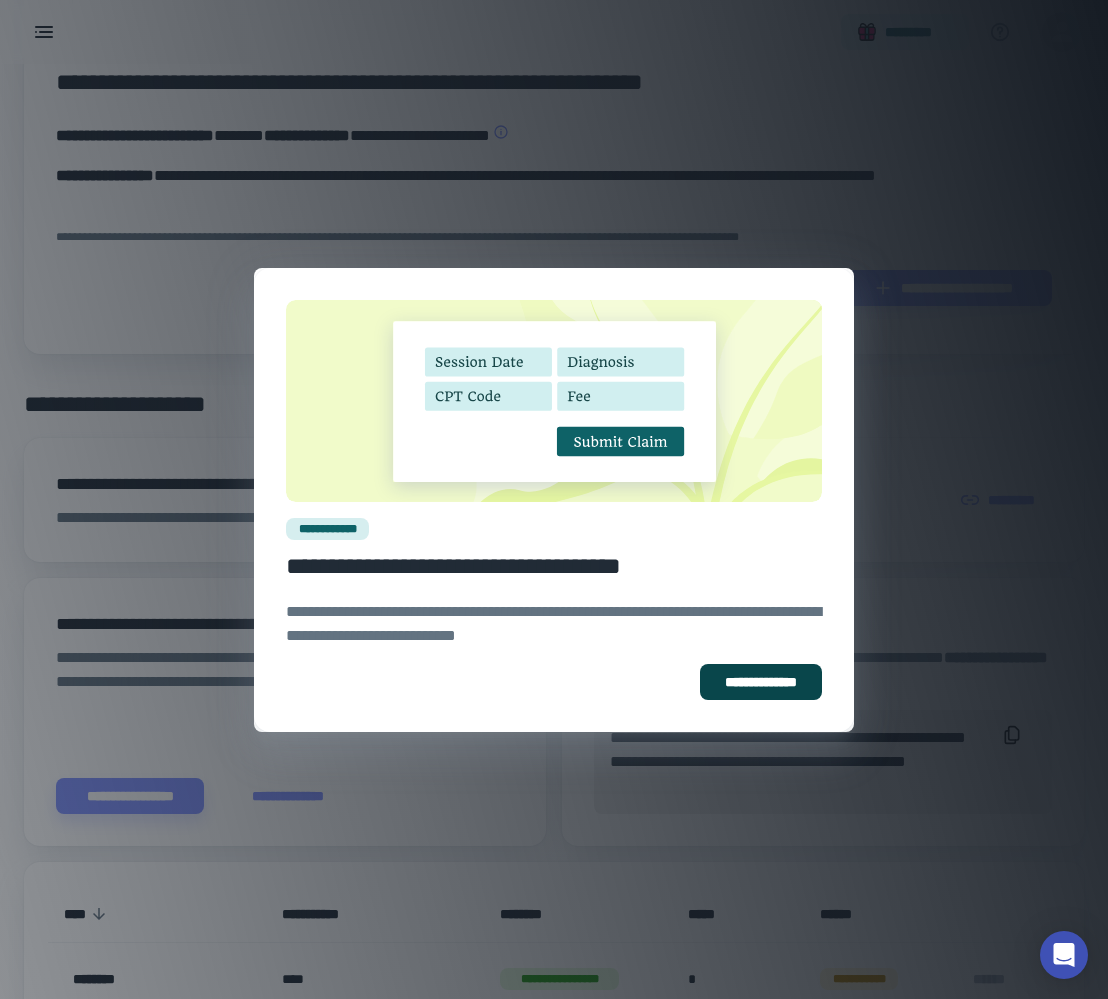 click on "**********" at bounding box center (761, 682) 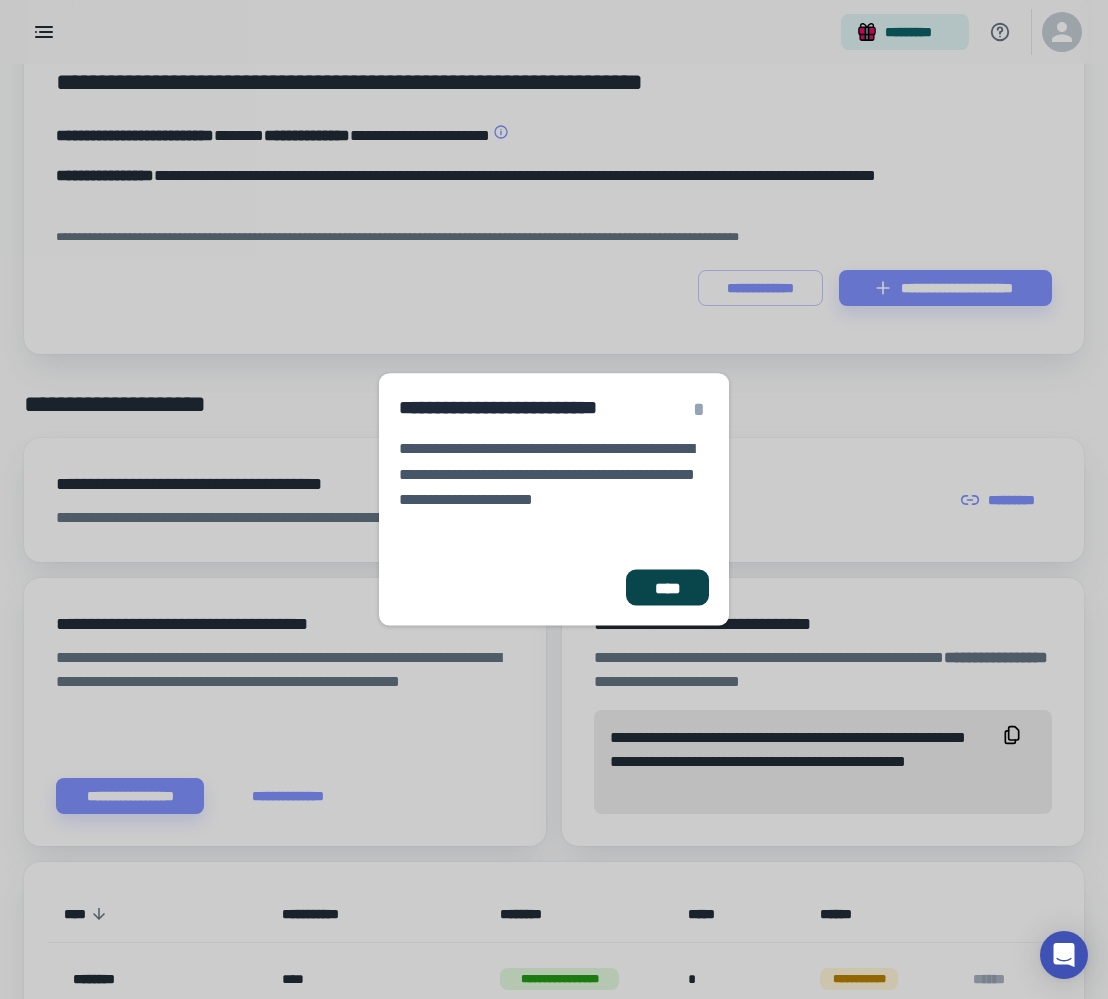 click on "****" at bounding box center (667, 588) 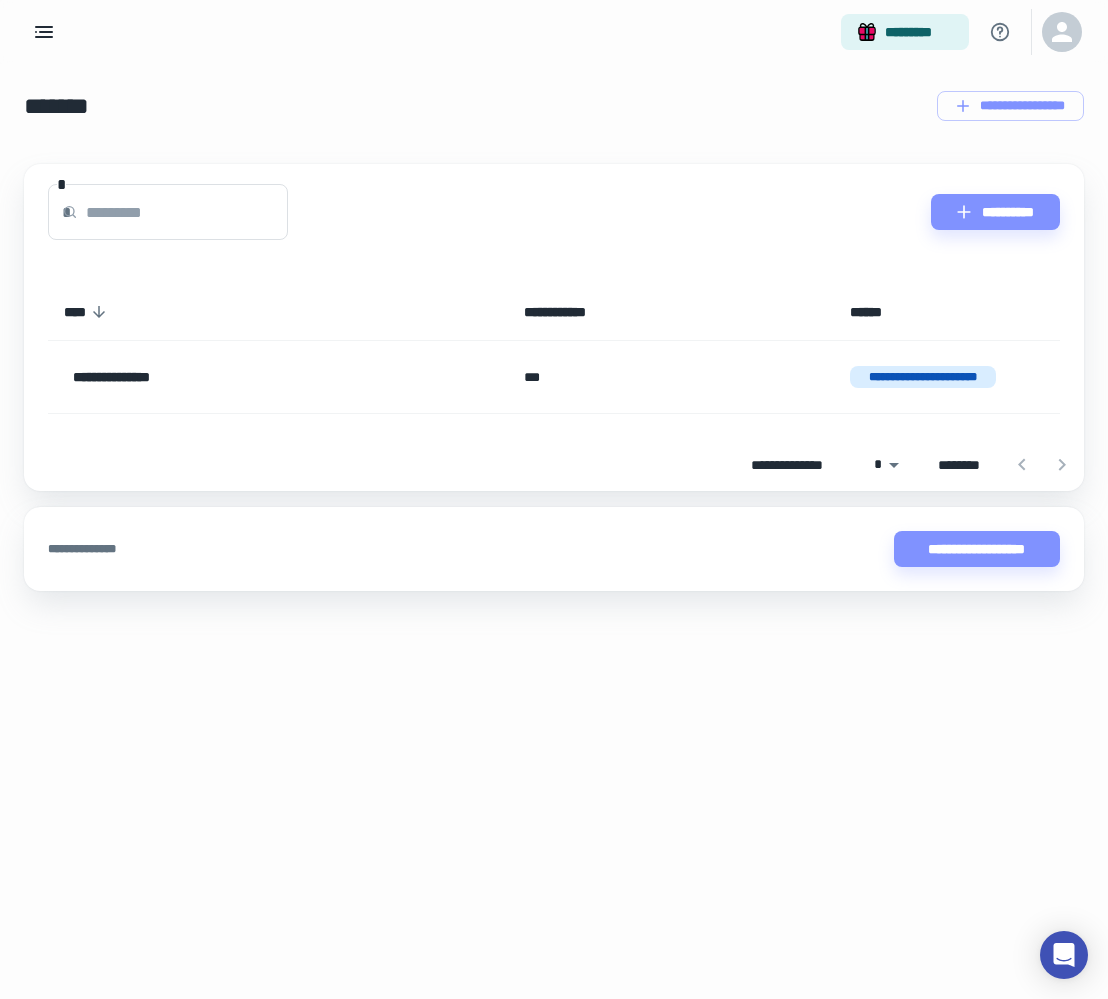 scroll, scrollTop: 0, scrollLeft: 0, axis: both 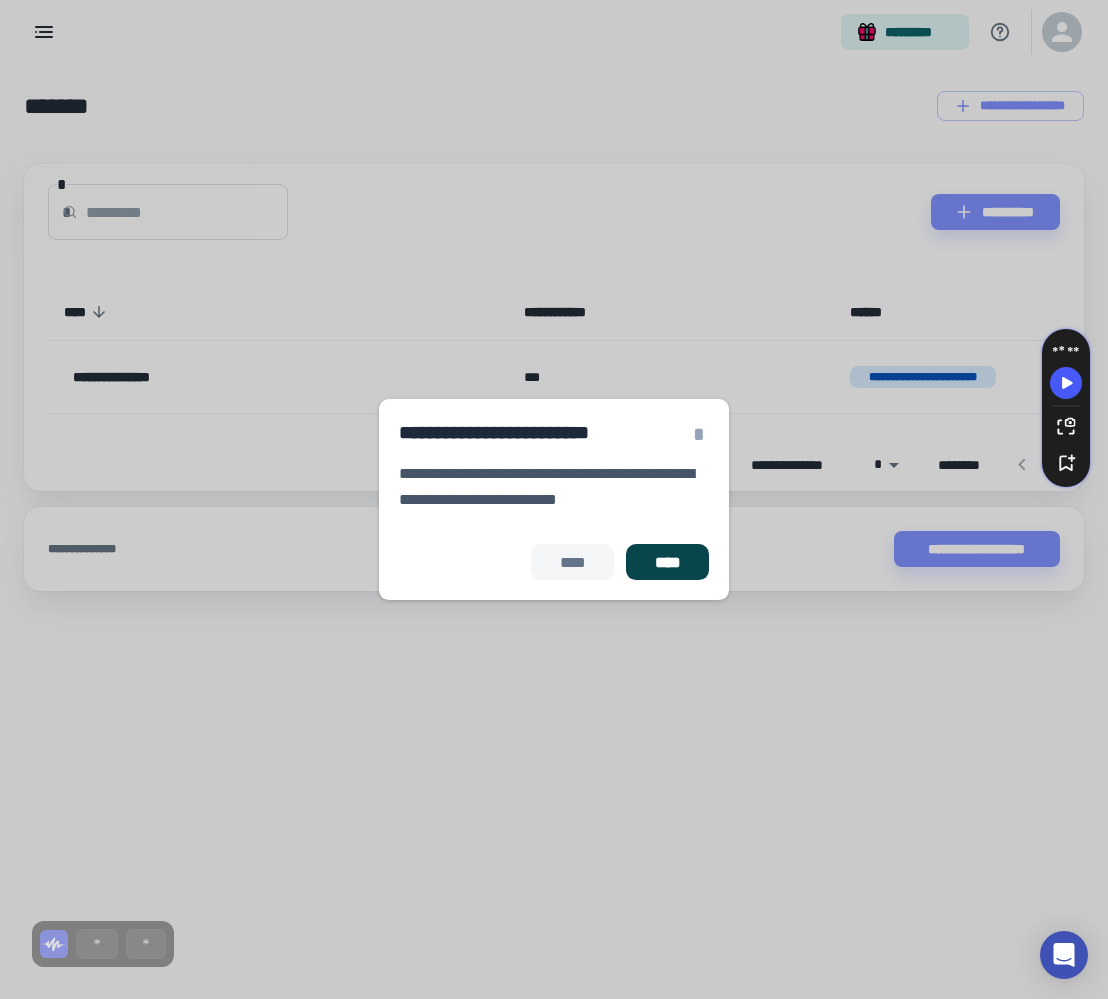click on "****" at bounding box center (667, 562) 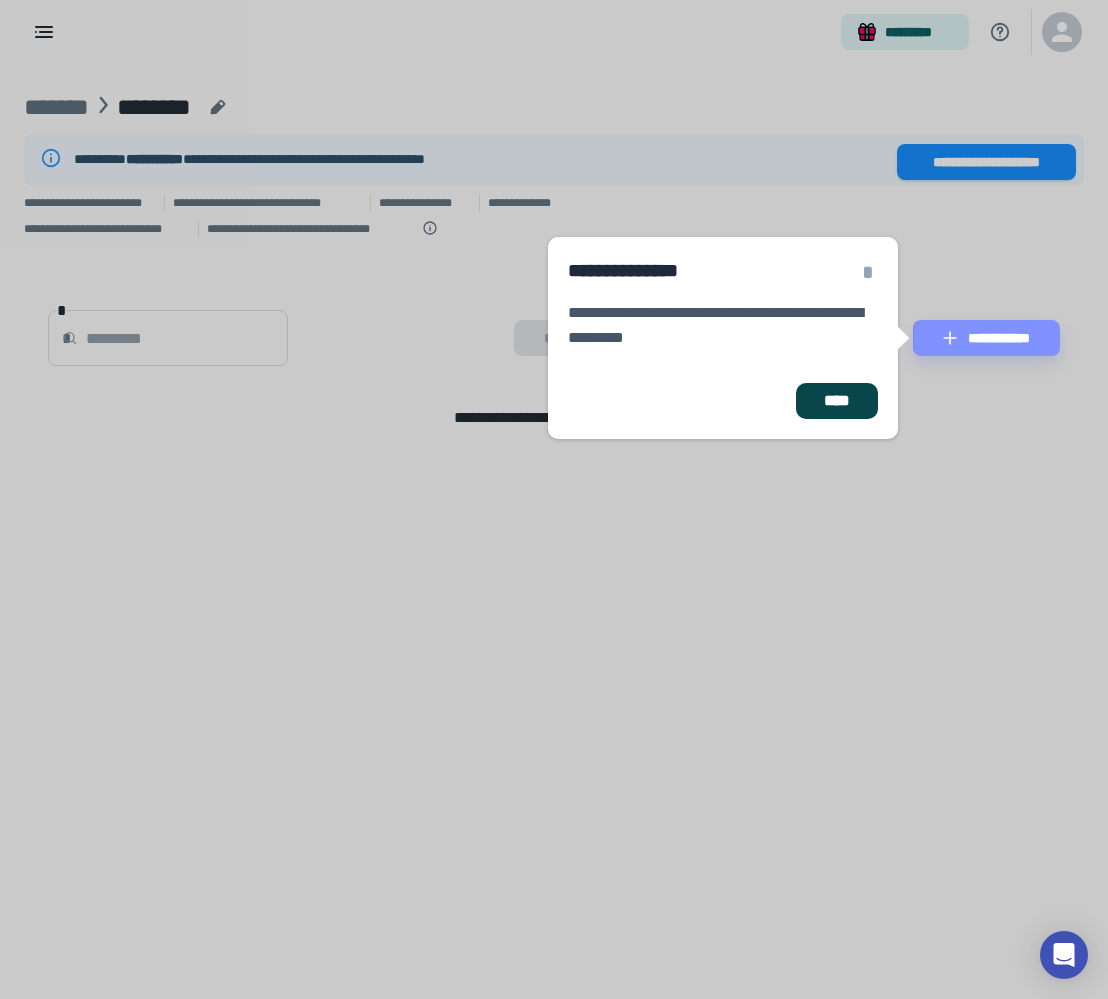 click on "****" at bounding box center (837, 401) 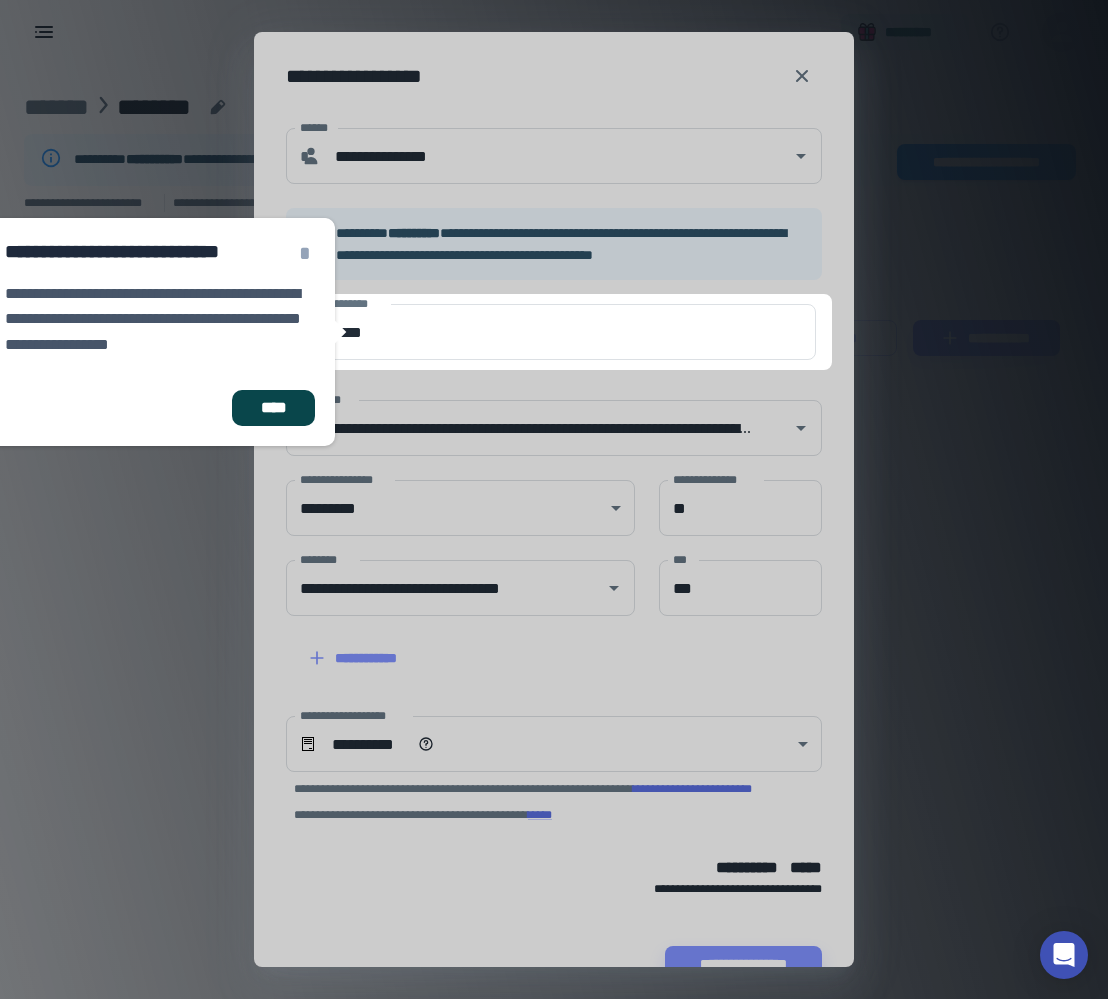 click on "****" at bounding box center (273, 408) 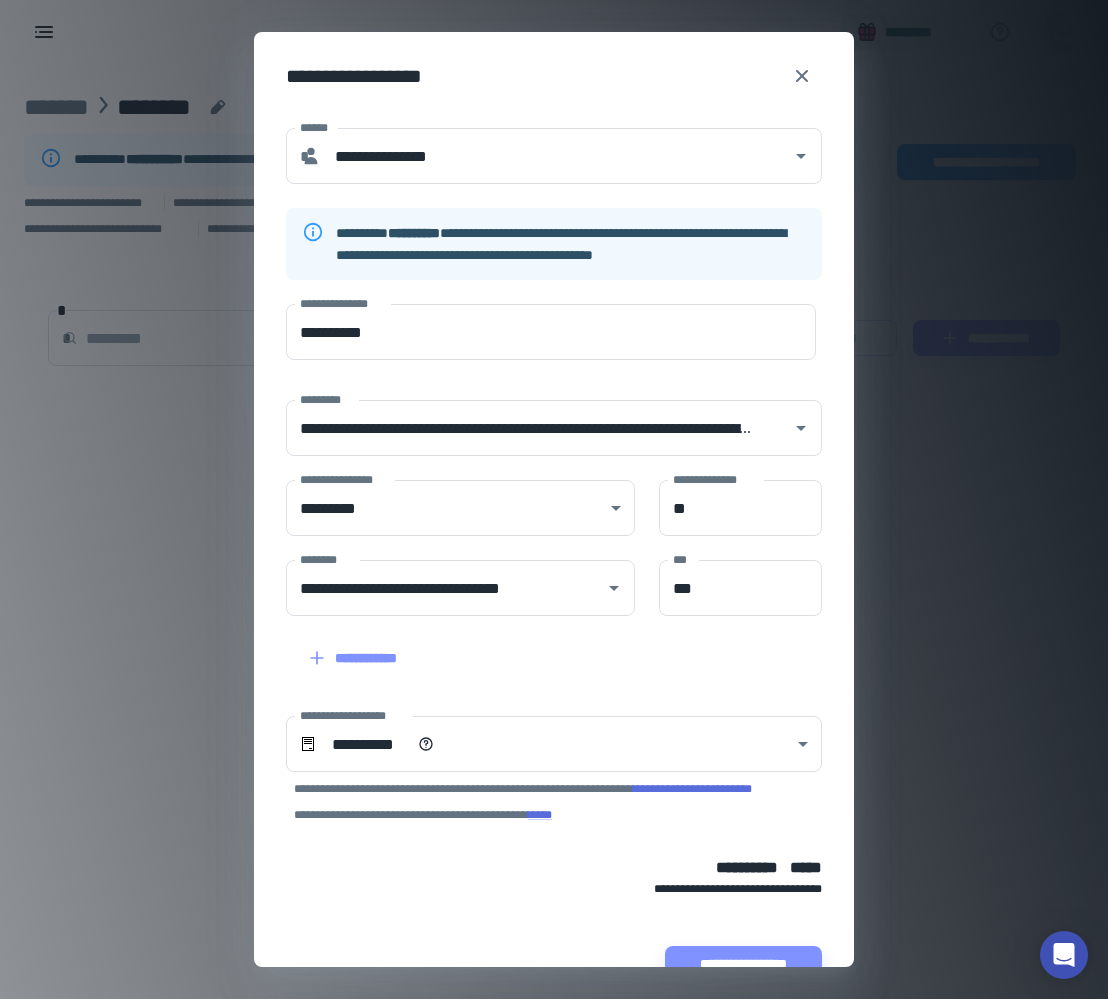 scroll, scrollTop: 18, scrollLeft: 0, axis: vertical 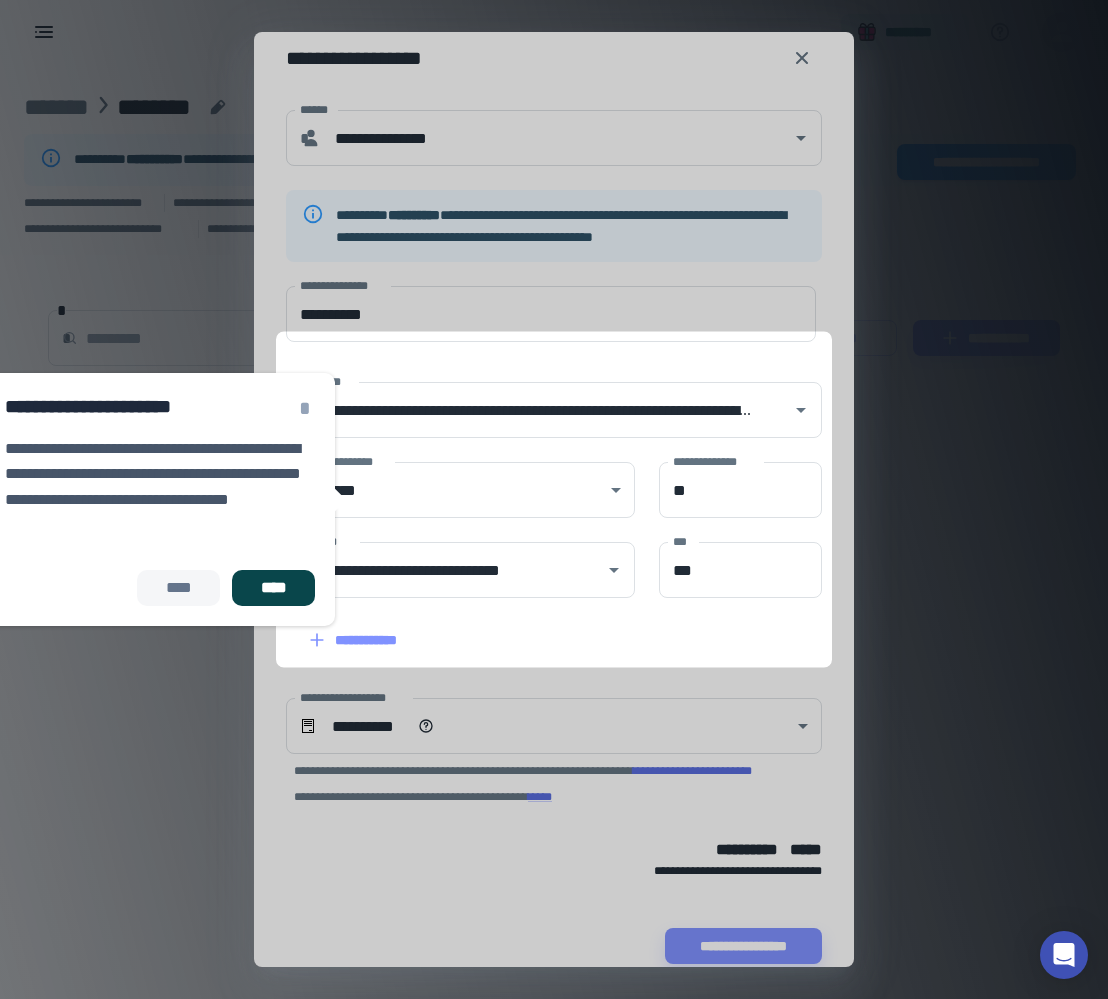 click on "****" at bounding box center [273, 588] 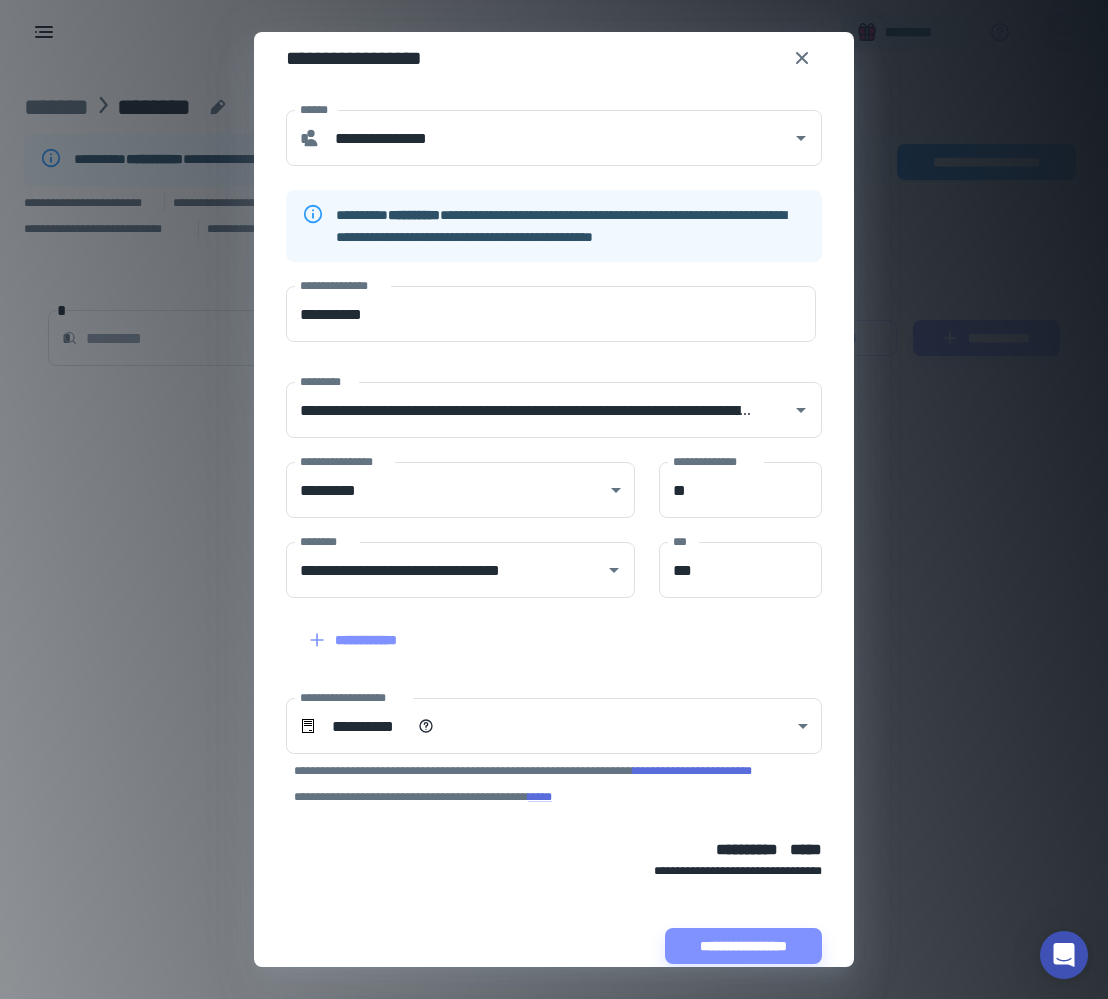 scroll, scrollTop: 47, scrollLeft: 0, axis: vertical 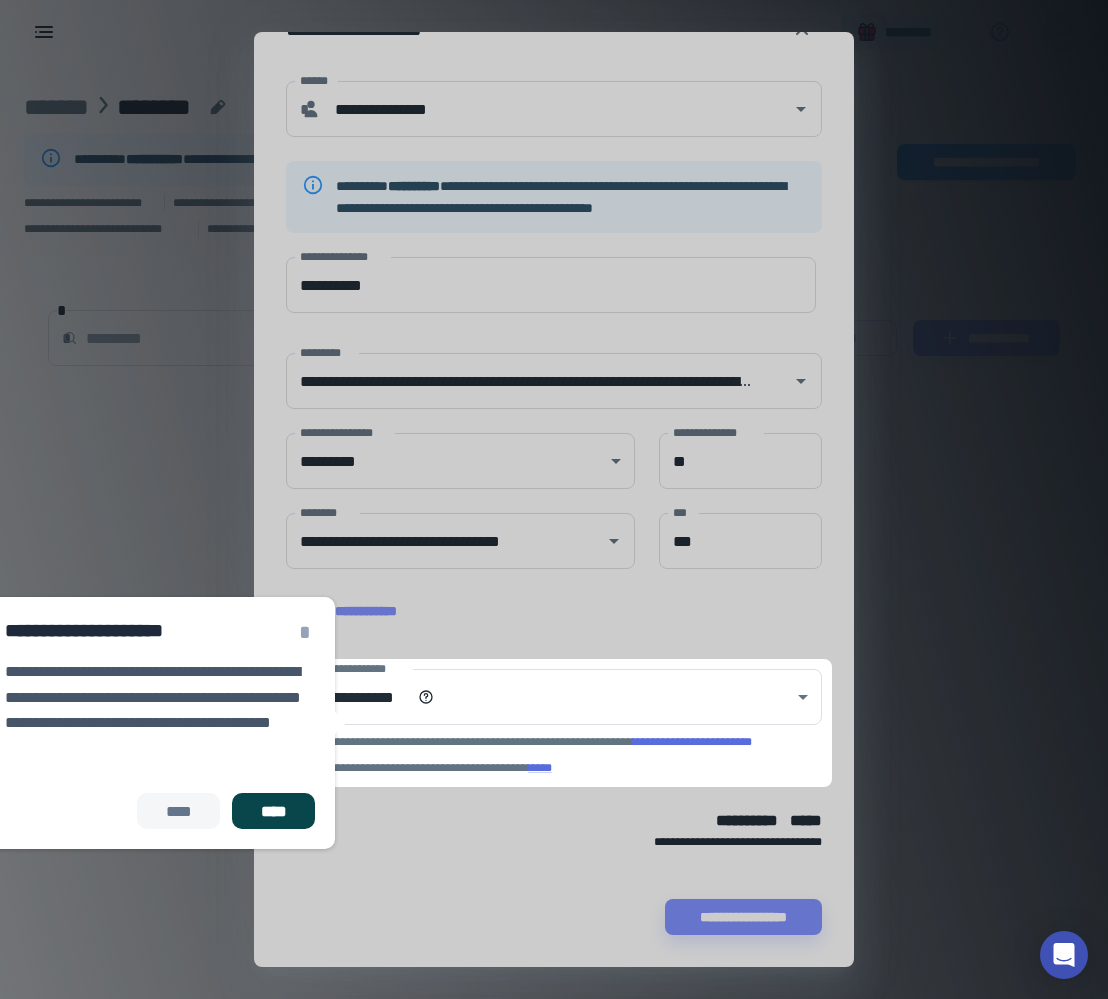 click on "****" at bounding box center [273, 811] 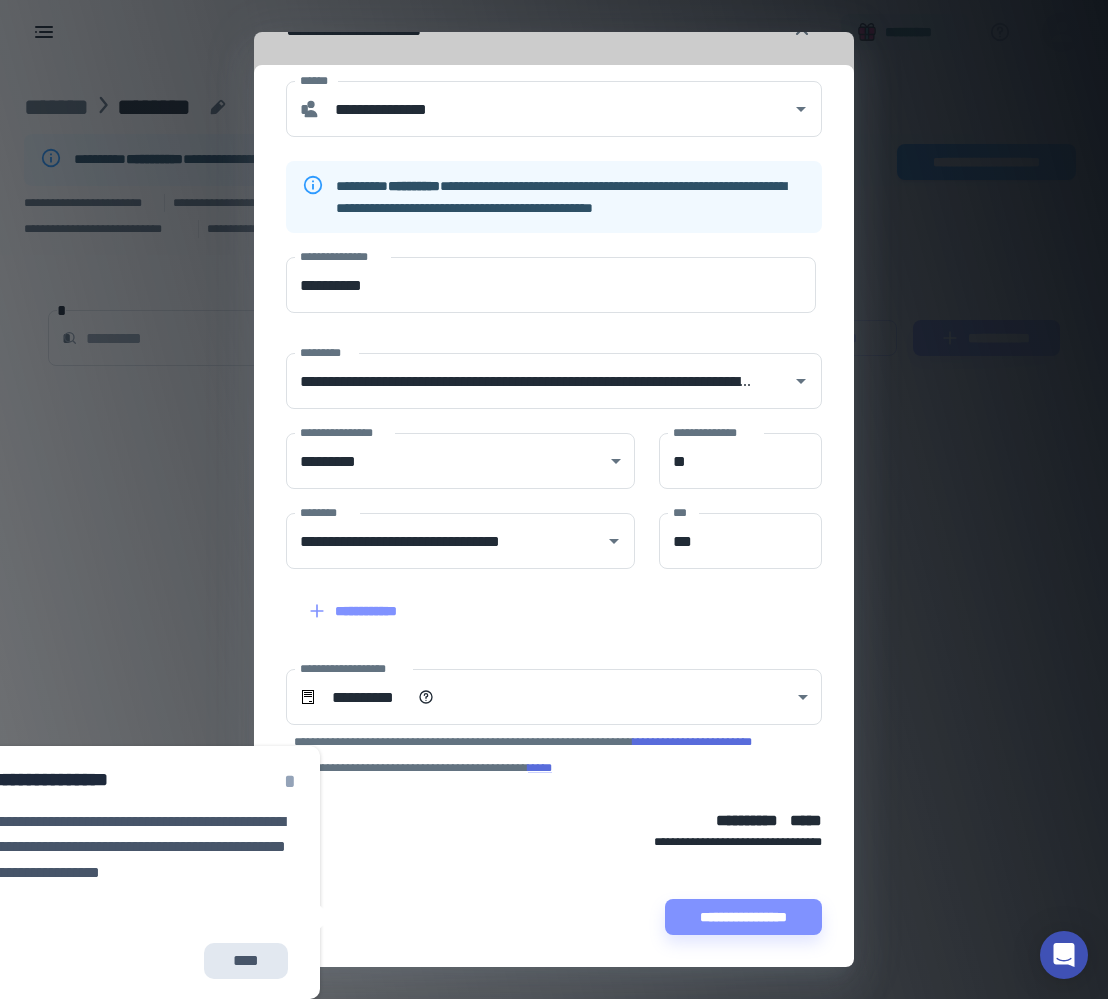 click on "****" at bounding box center (246, 961) 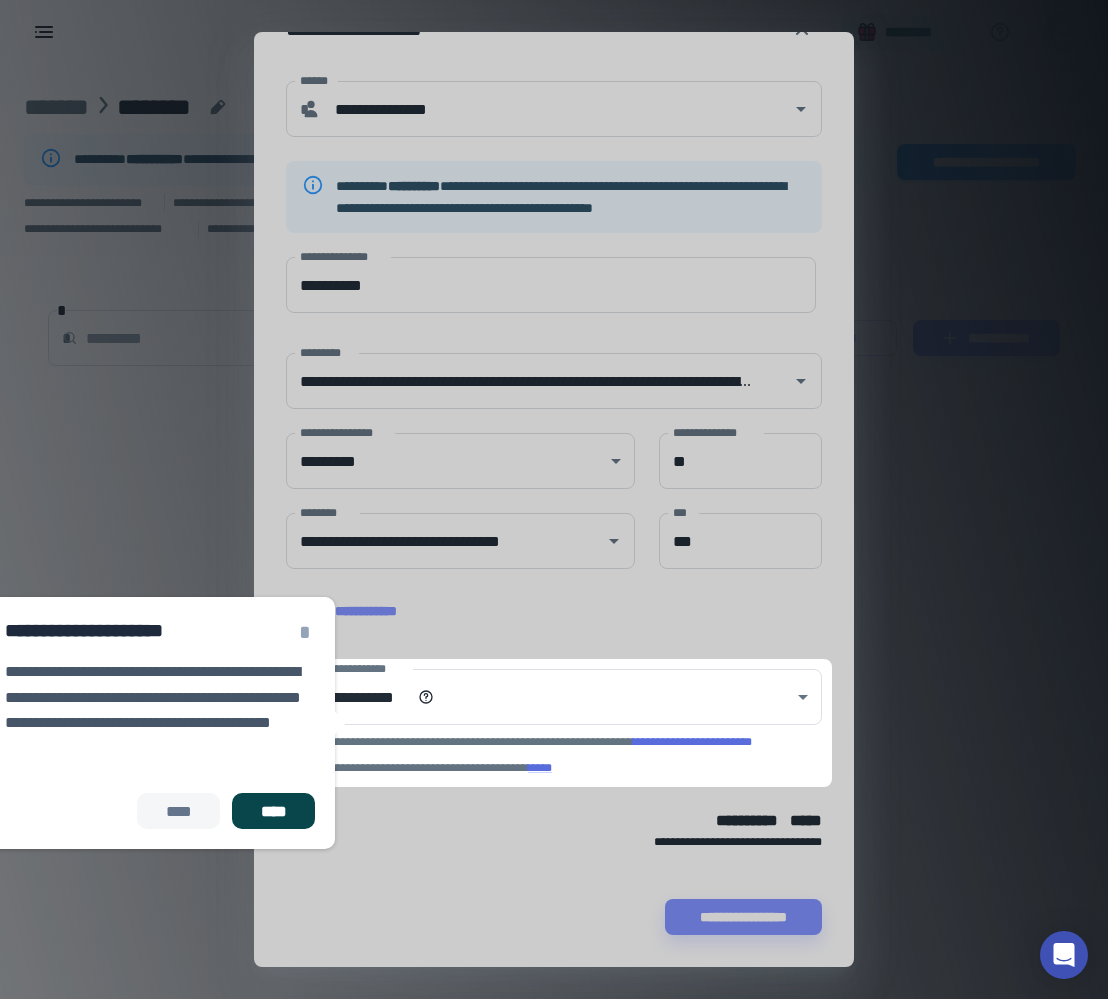 click on "****" at bounding box center [273, 811] 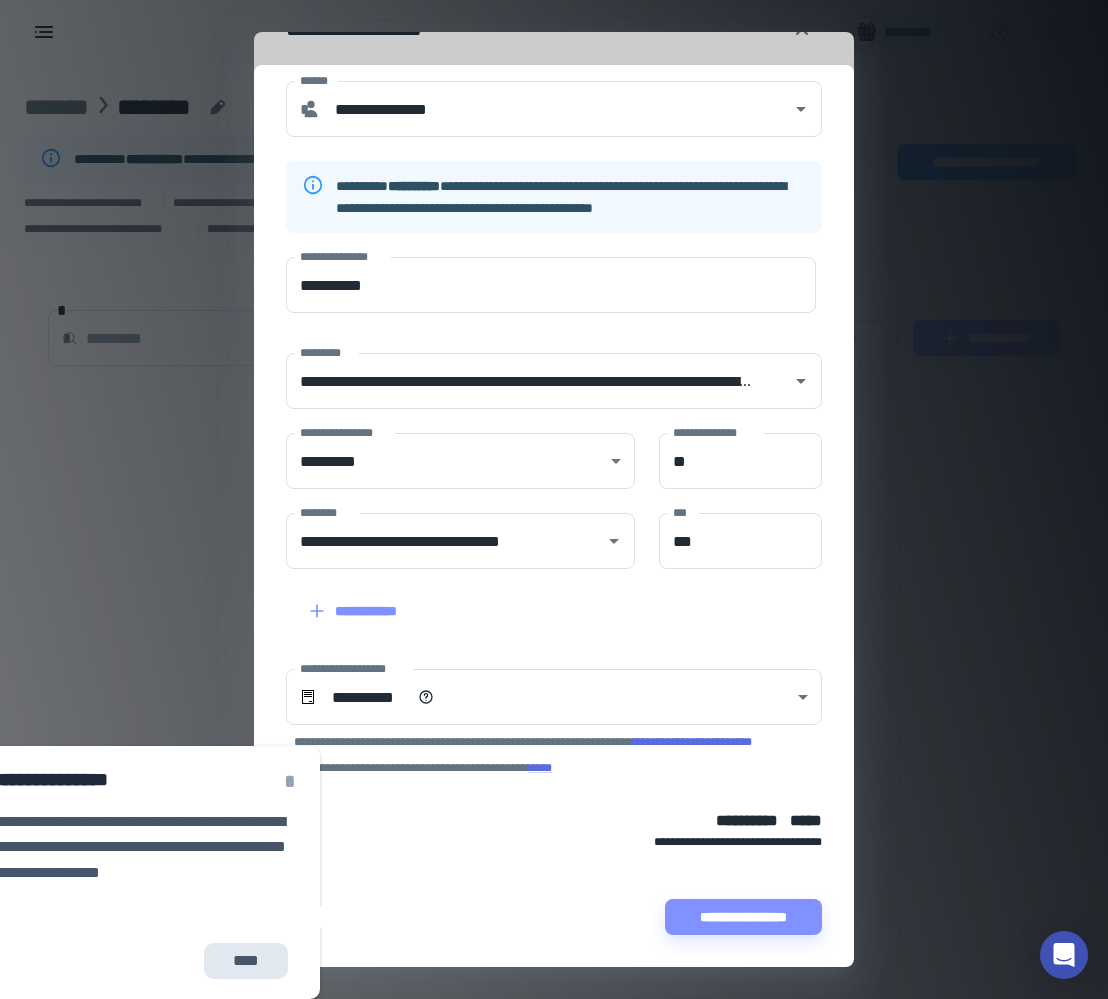 click on "****" at bounding box center [246, 961] 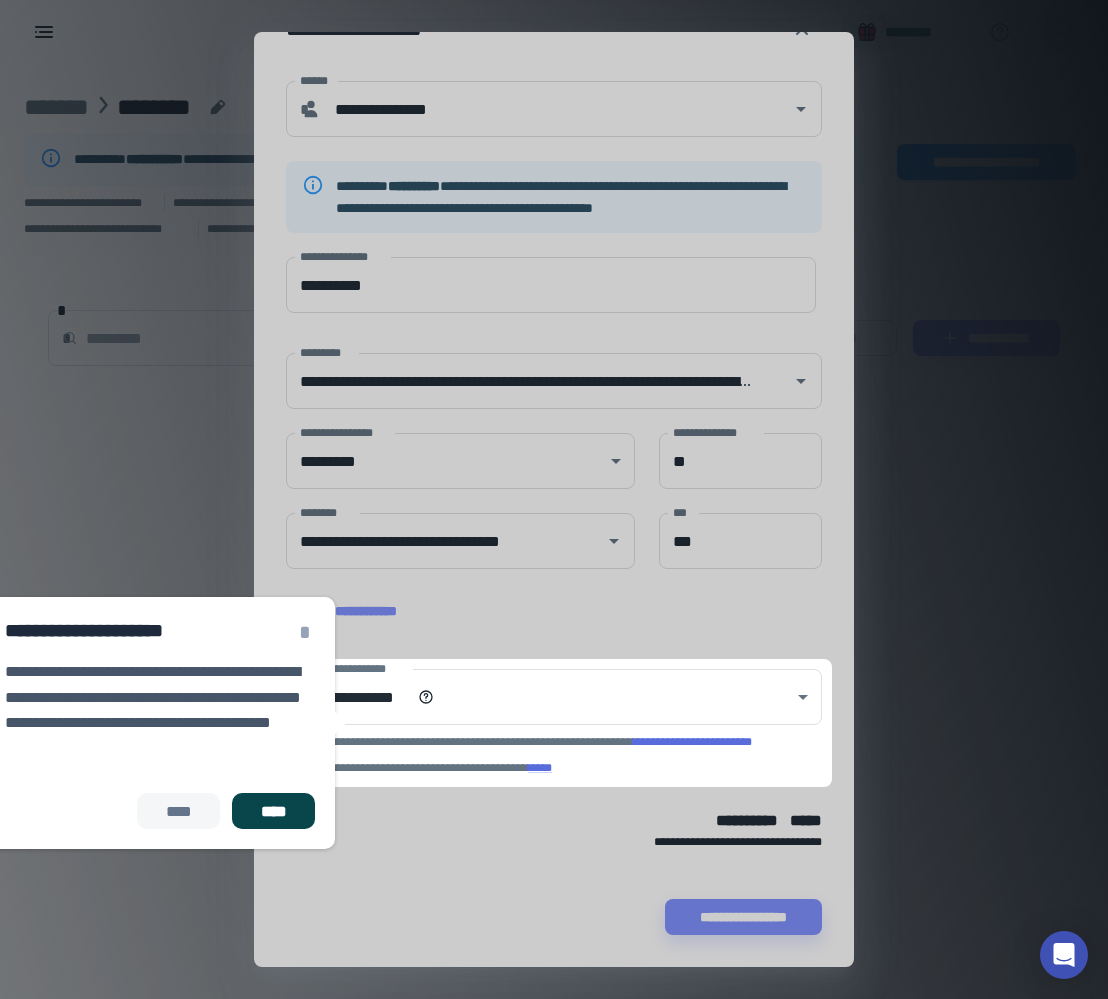 click on "****" at bounding box center (273, 811) 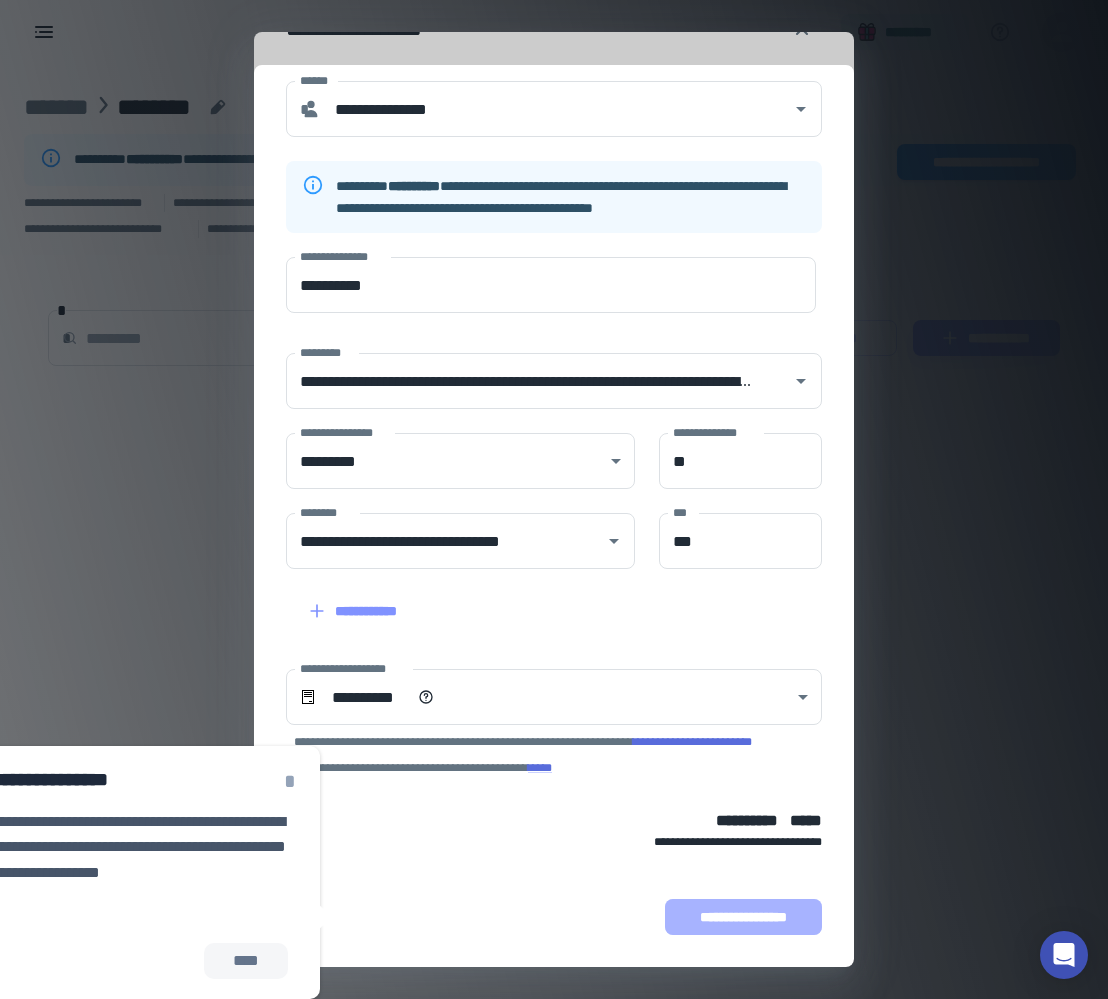 click on "**********" at bounding box center (743, 917) 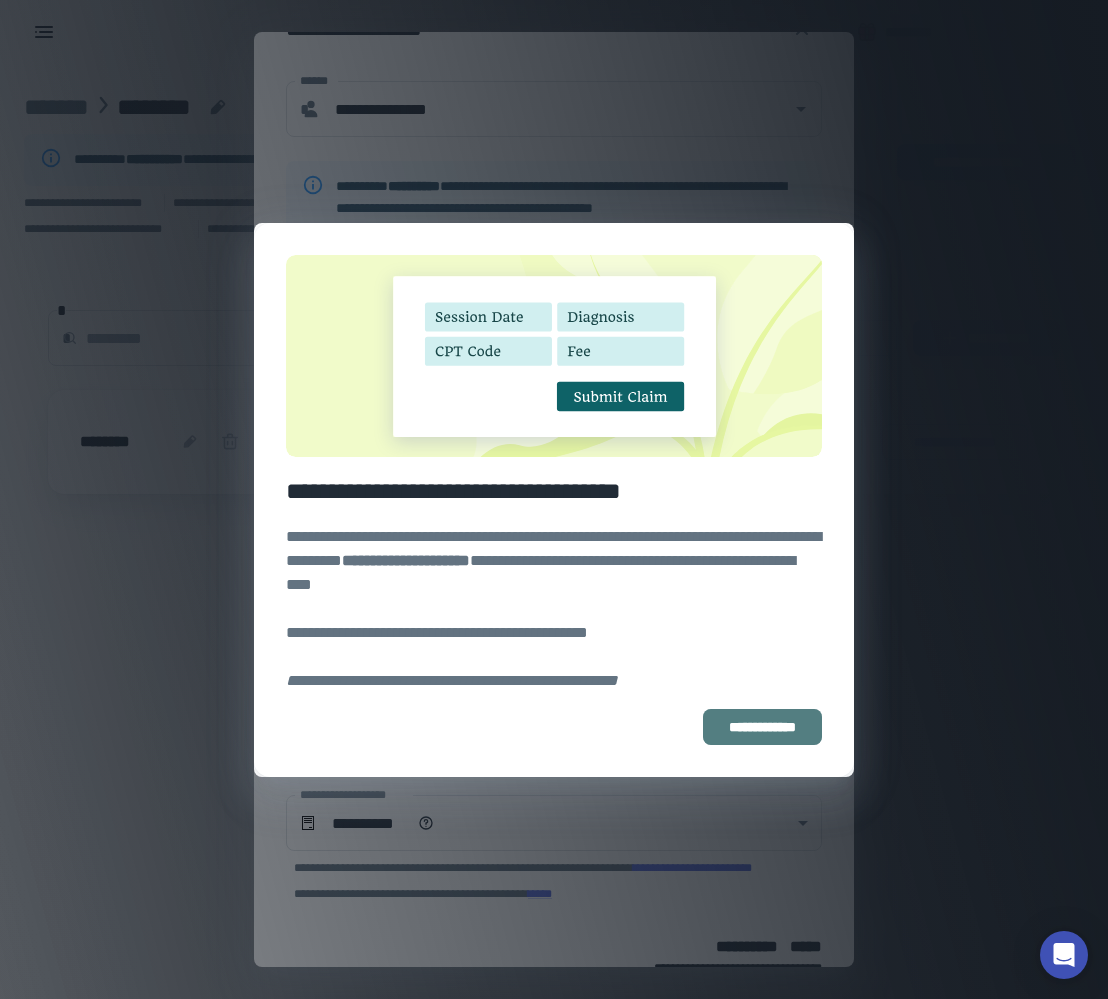 click on "**********" at bounding box center [762, 727] 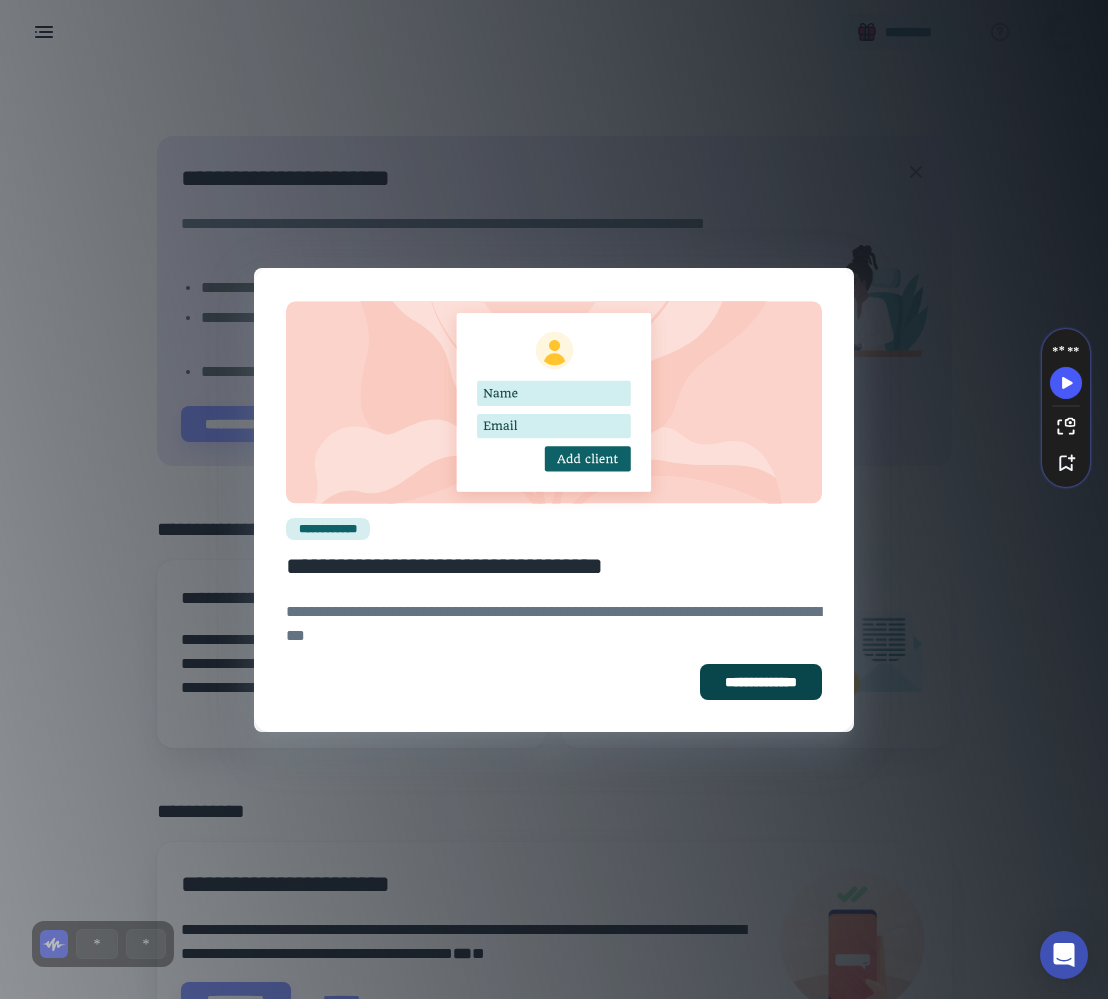 click on "**********" at bounding box center (761, 682) 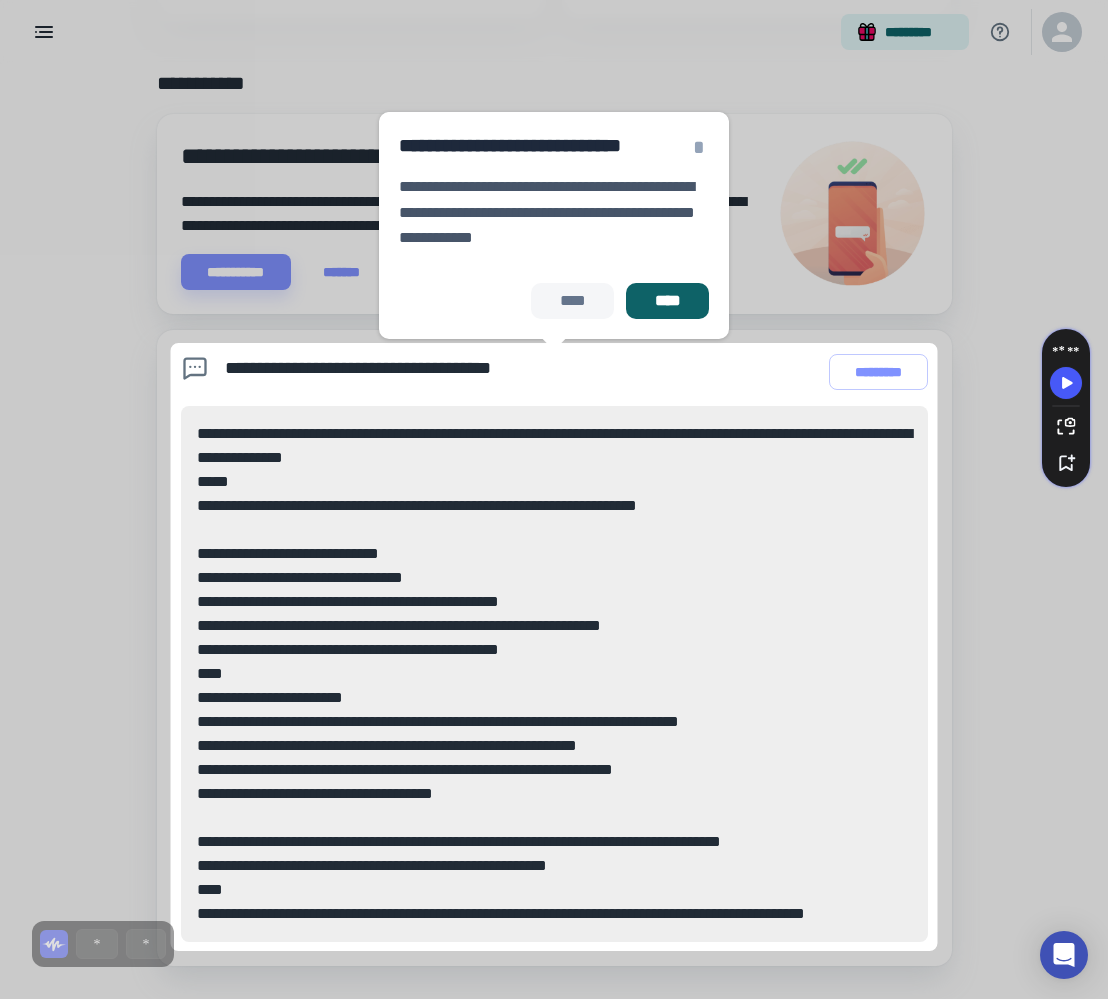 scroll, scrollTop: 731, scrollLeft: 0, axis: vertical 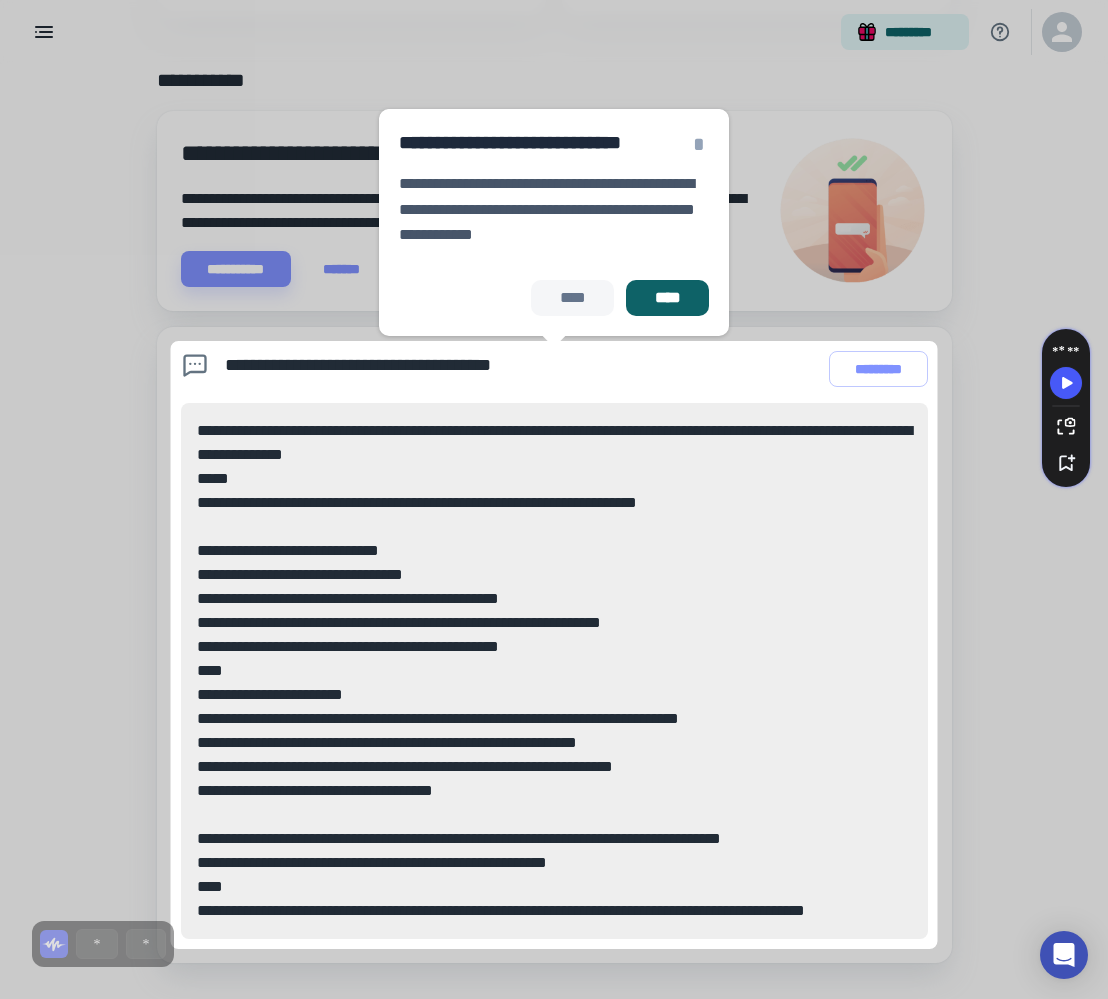 click on "****" at bounding box center [667, 298] 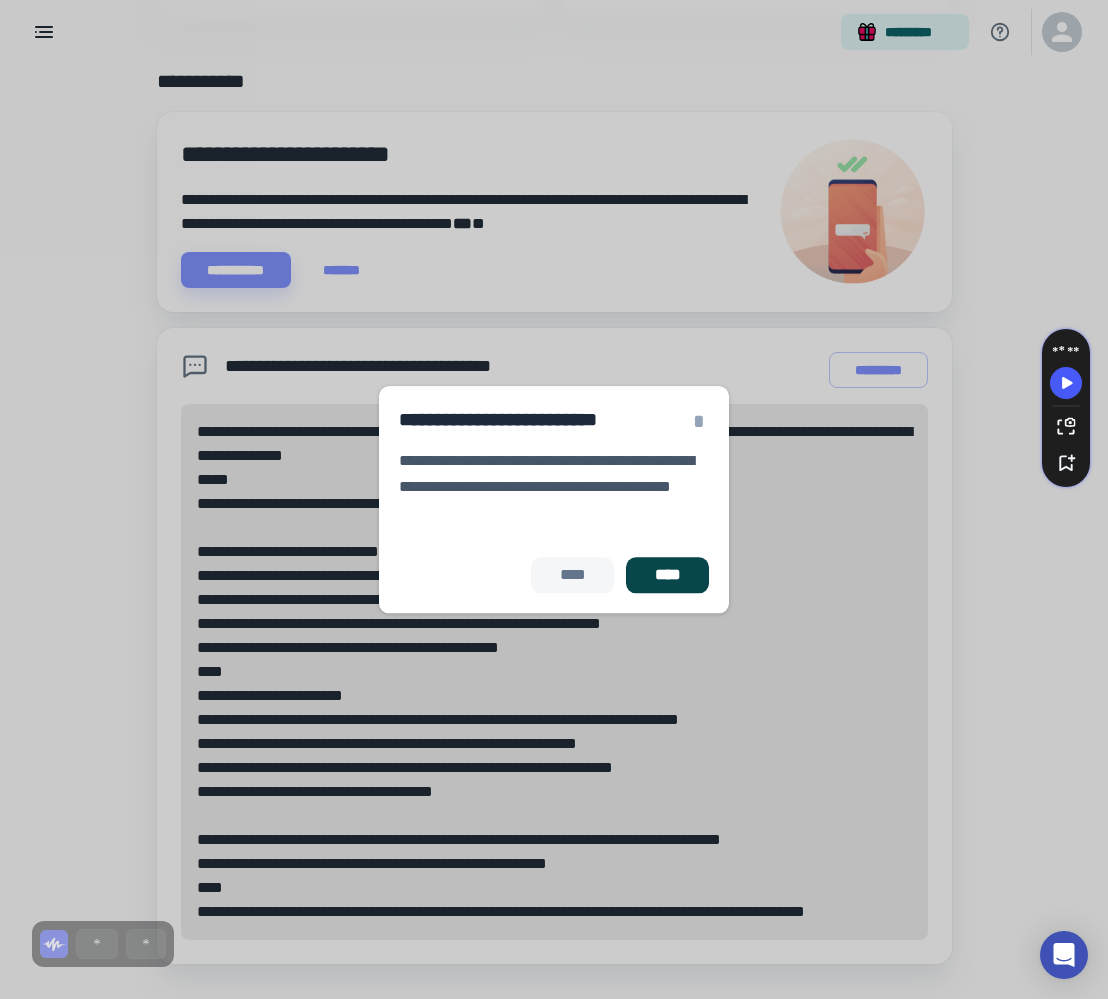 scroll, scrollTop: 732, scrollLeft: 0, axis: vertical 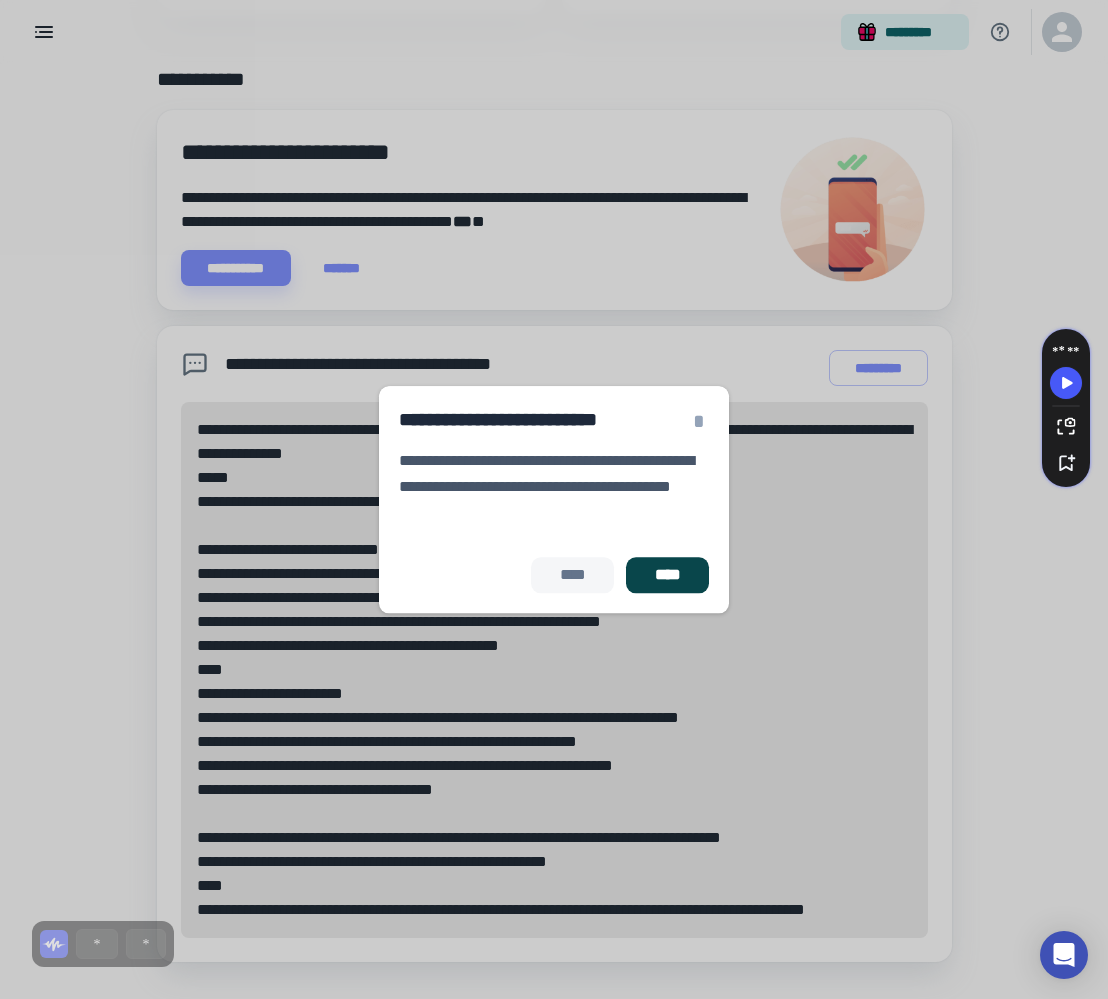 click on "****" at bounding box center (667, 575) 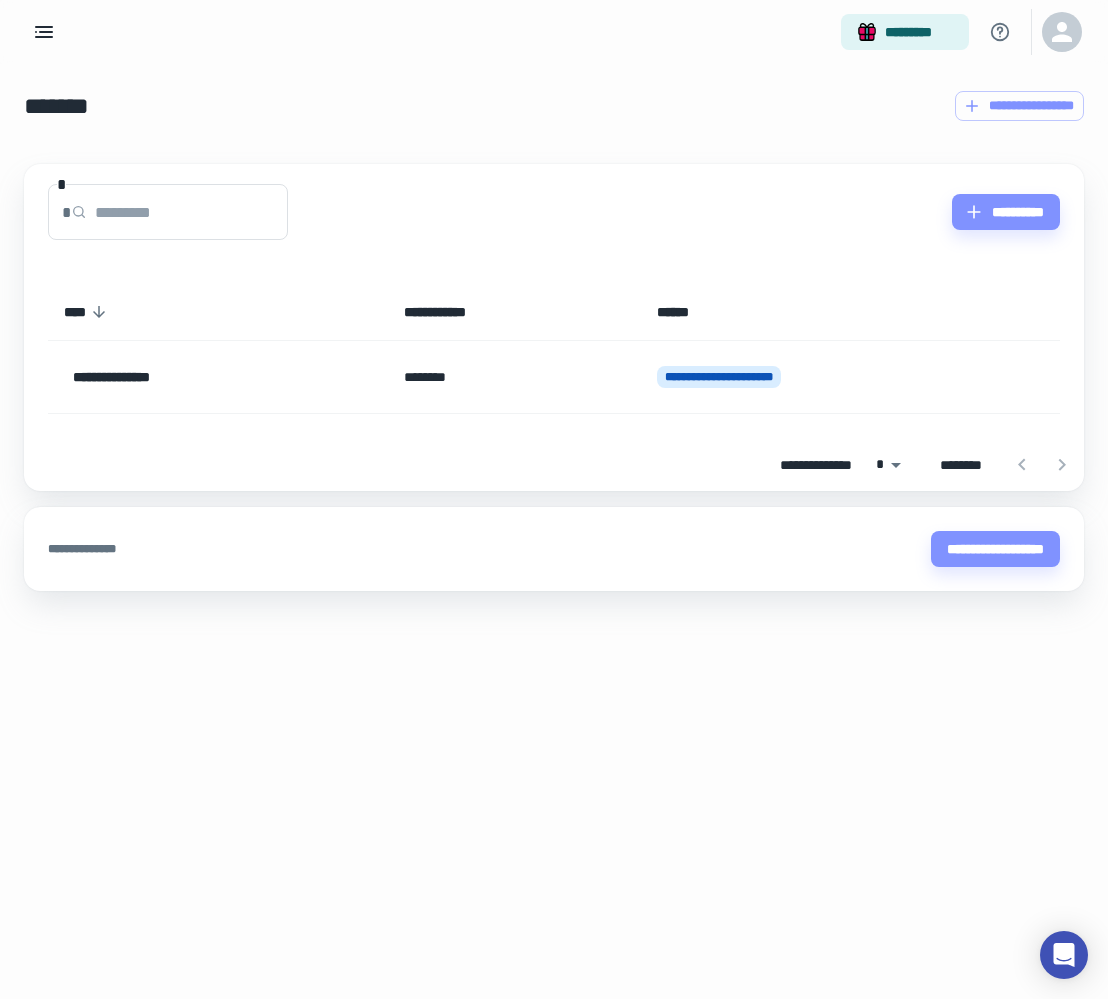 scroll, scrollTop: 0, scrollLeft: 0, axis: both 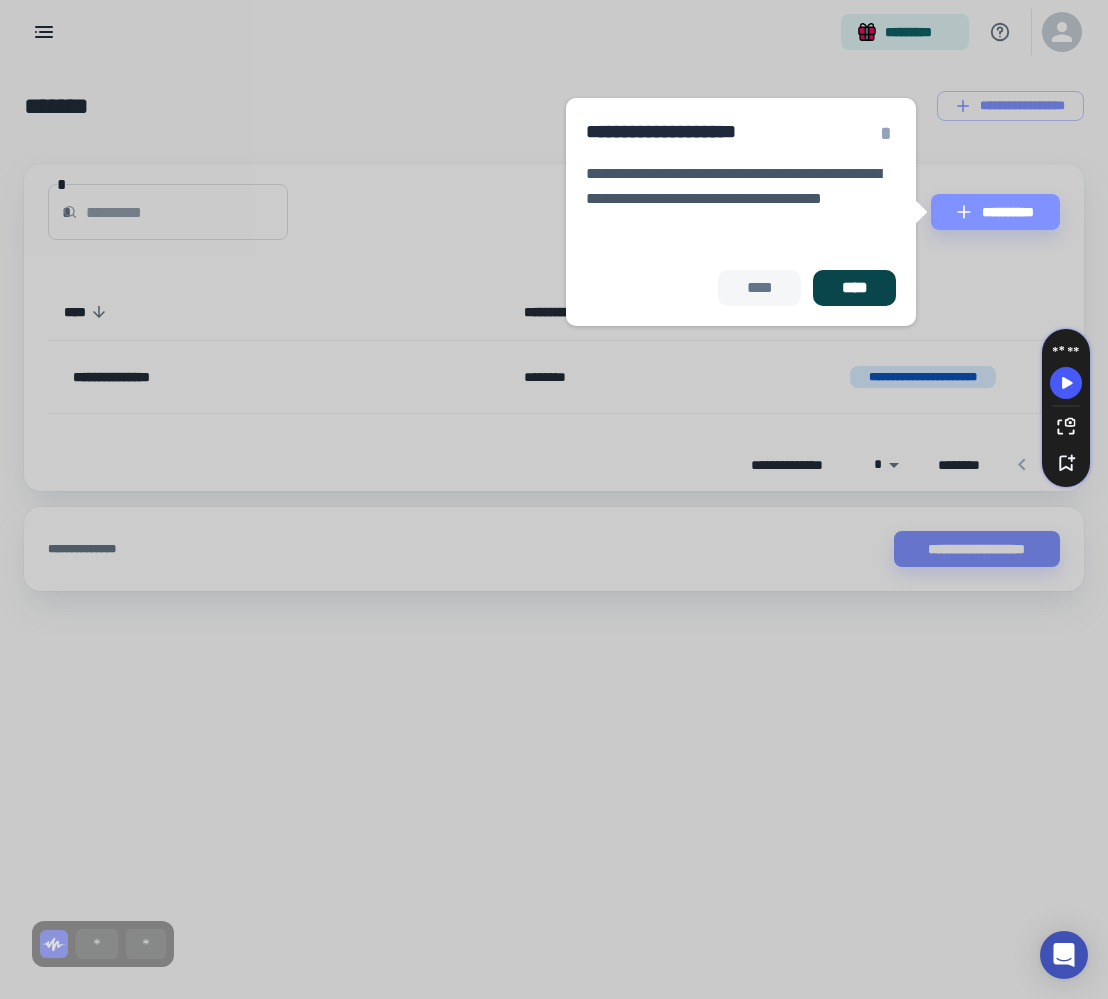 click on "****" at bounding box center [854, 288] 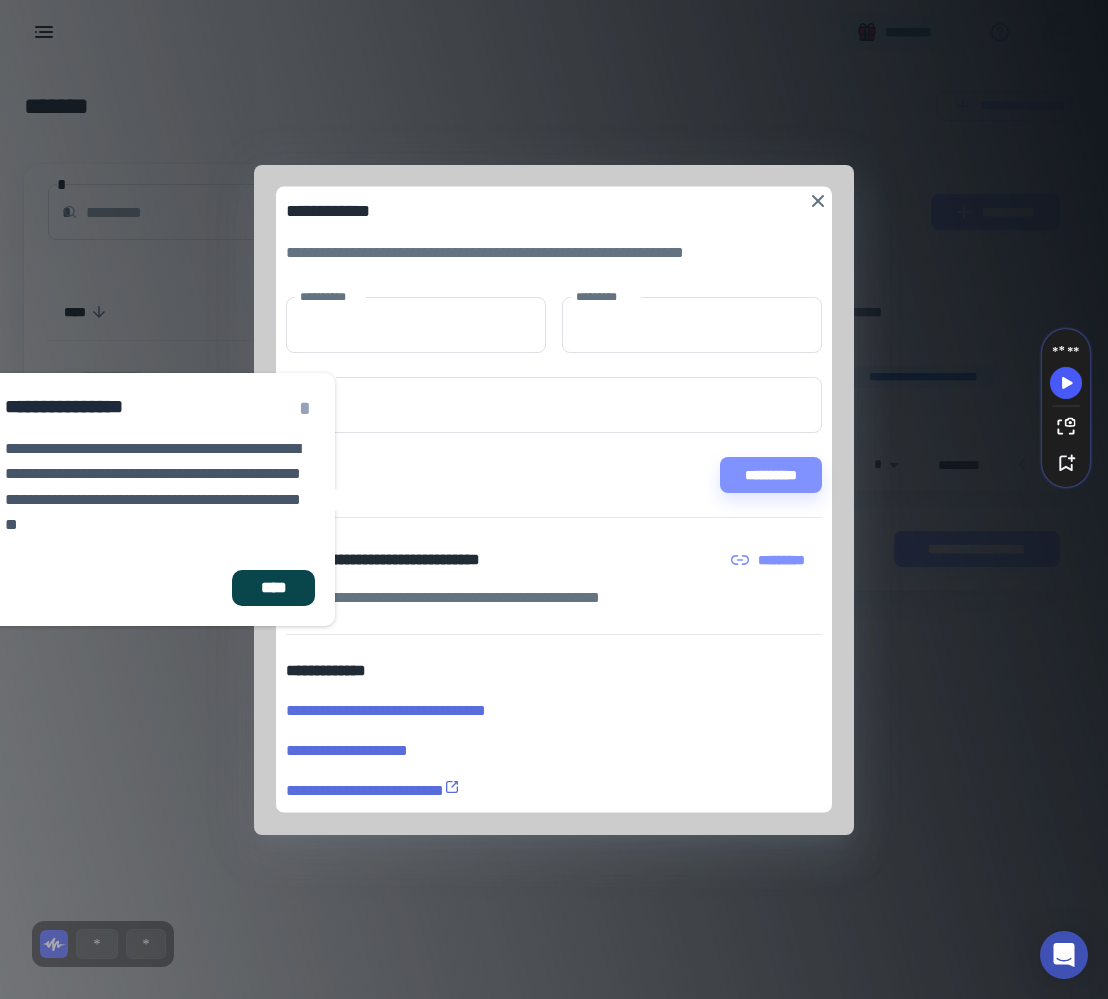 click on "****" at bounding box center (273, 588) 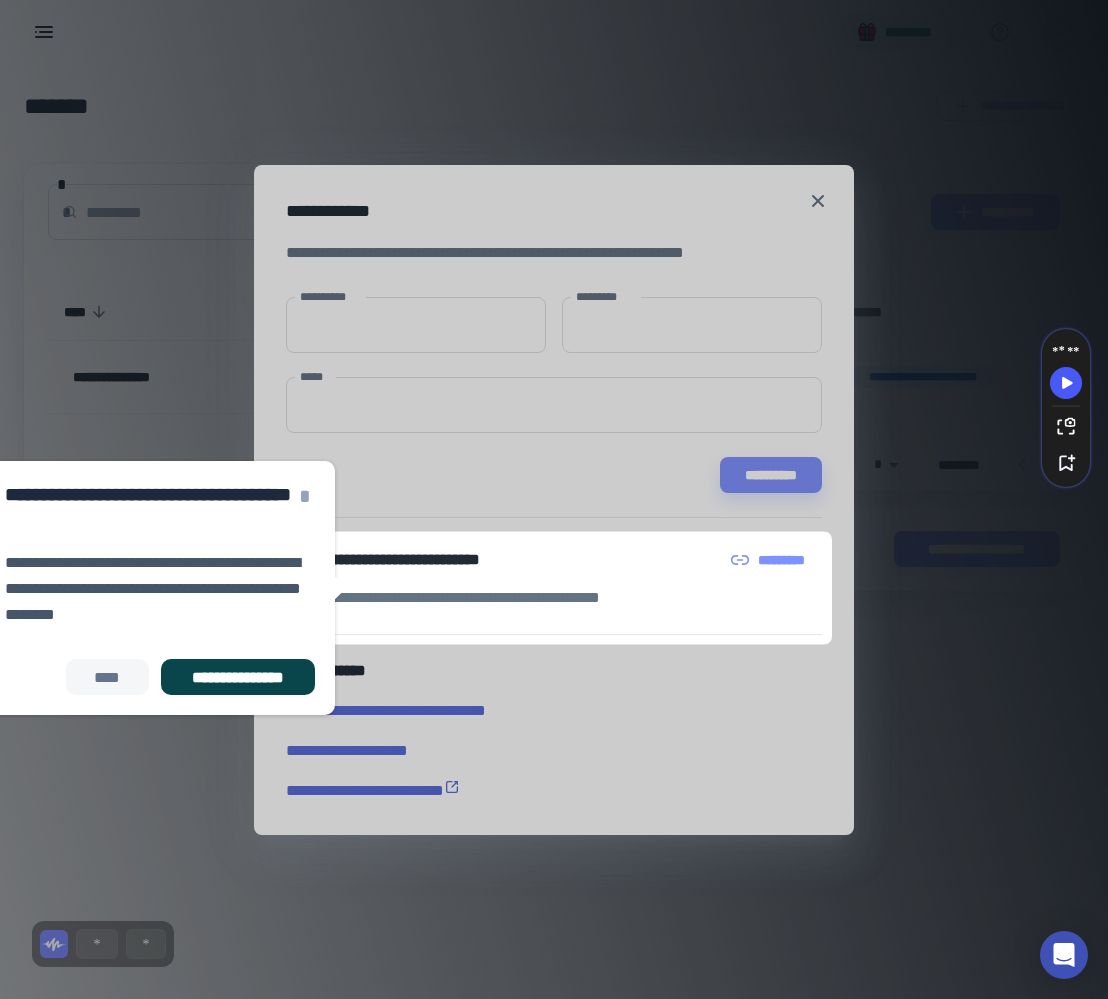 click on "**********" at bounding box center [238, 677] 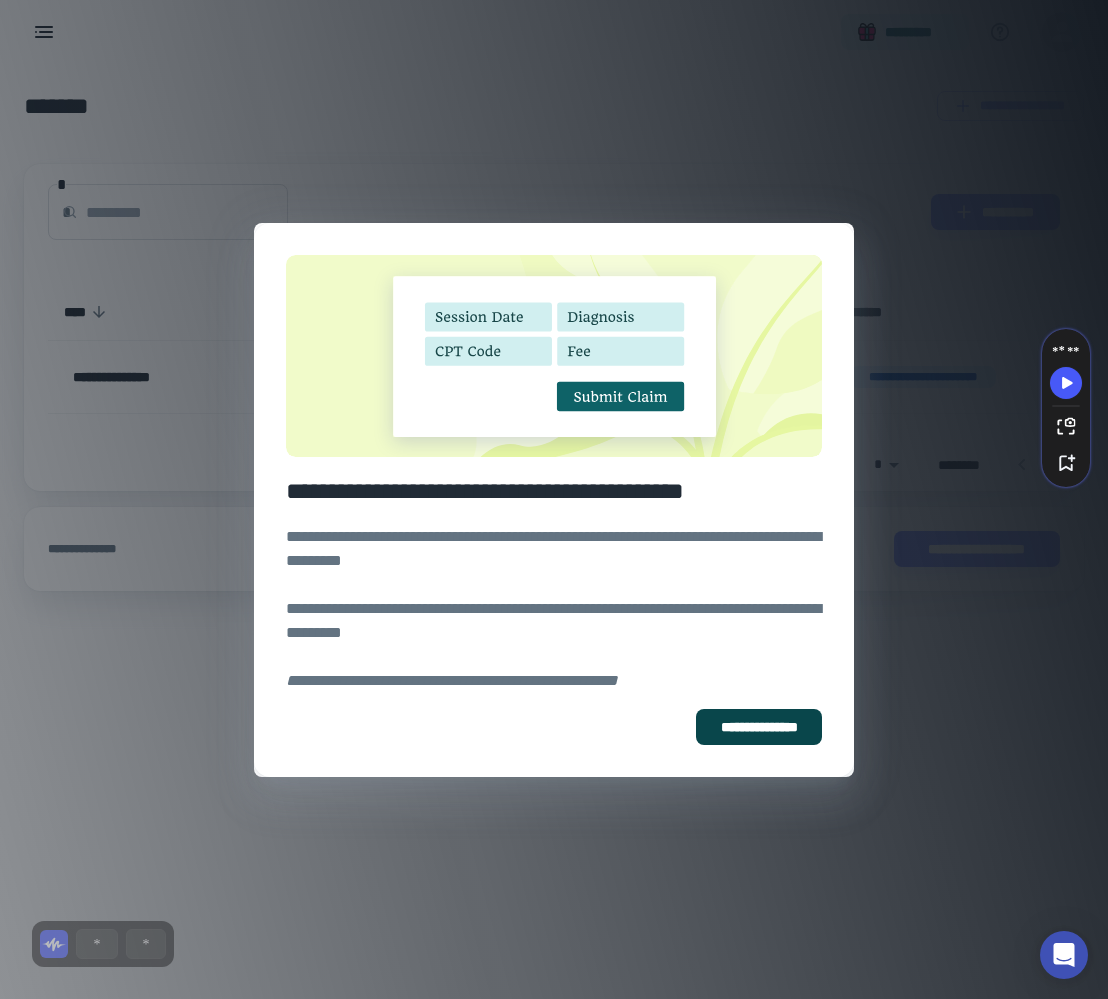 click on "**********" at bounding box center [759, 727] 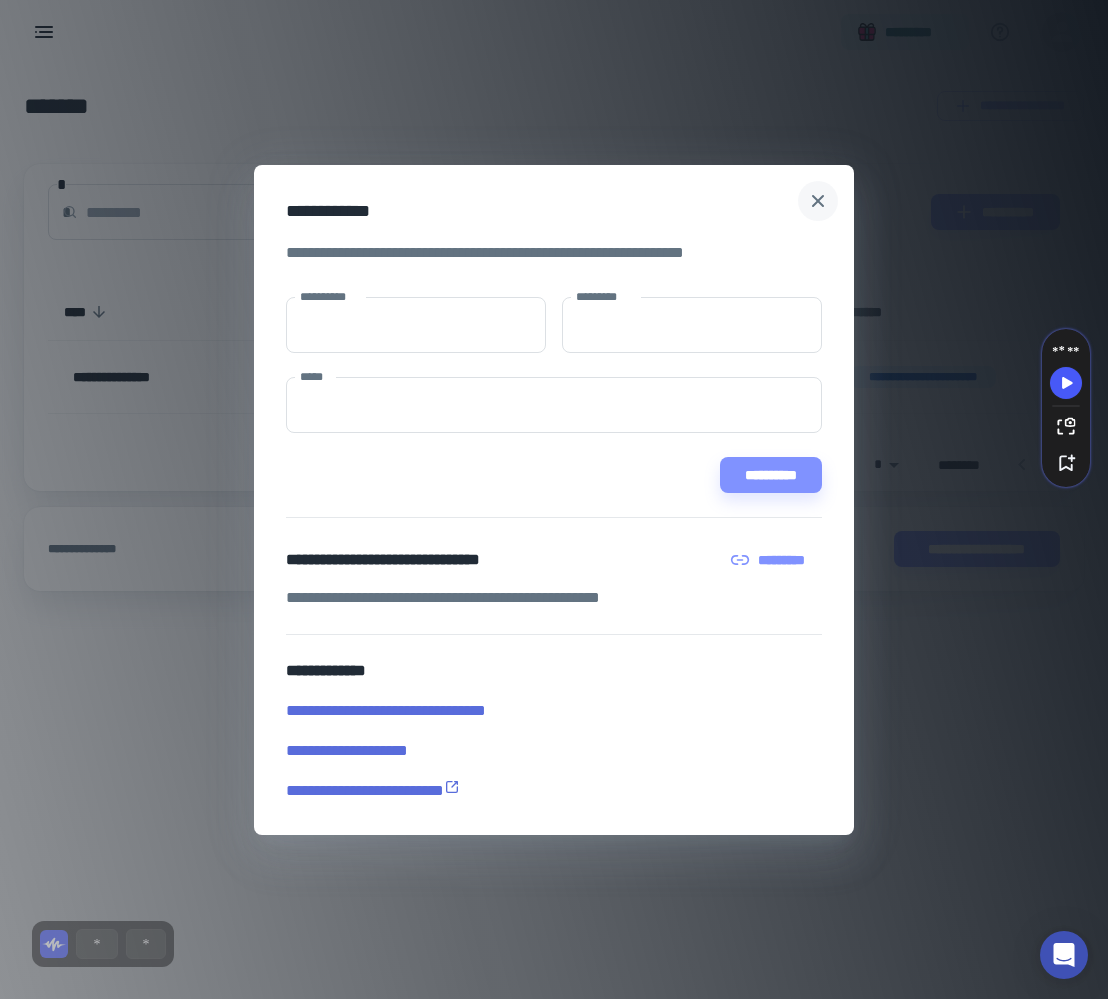 click 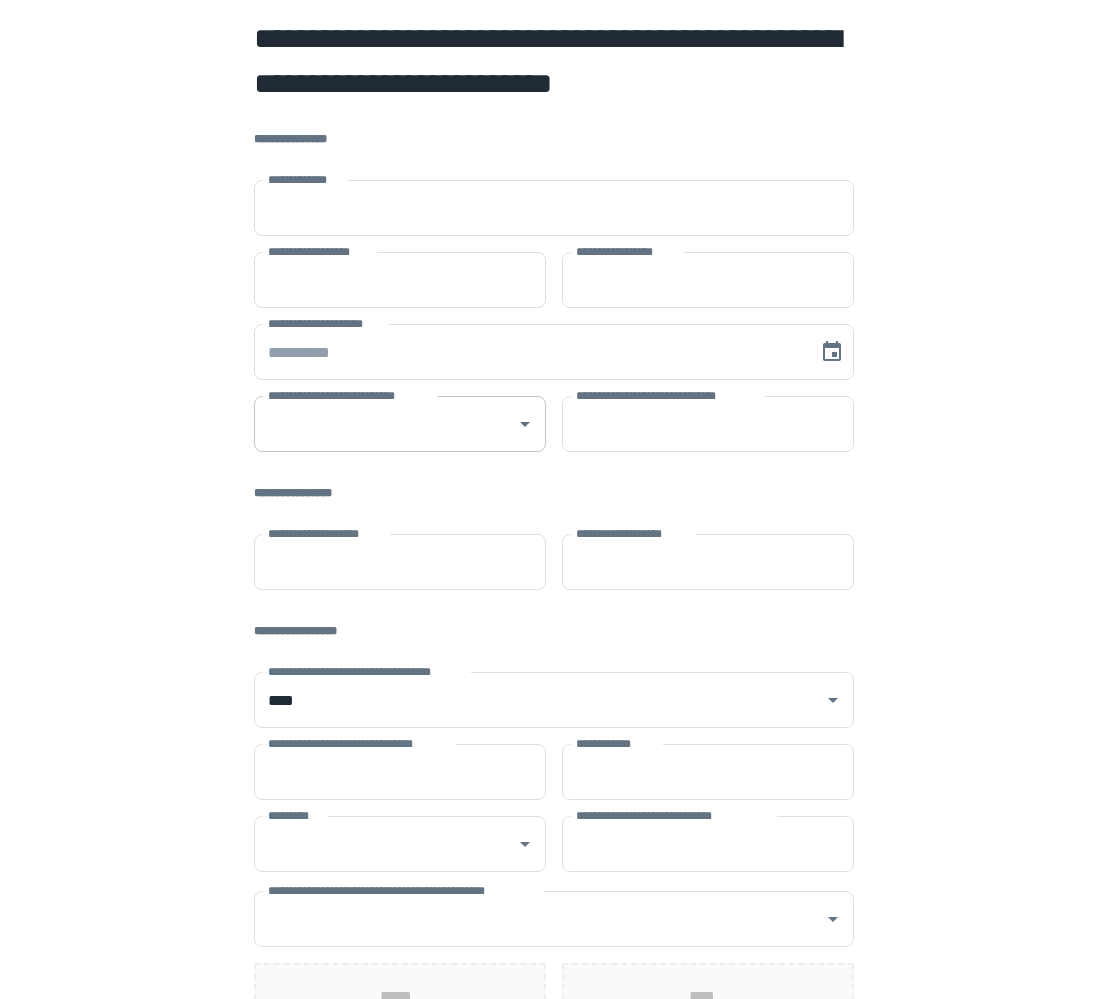scroll, scrollTop: 0, scrollLeft: 0, axis: both 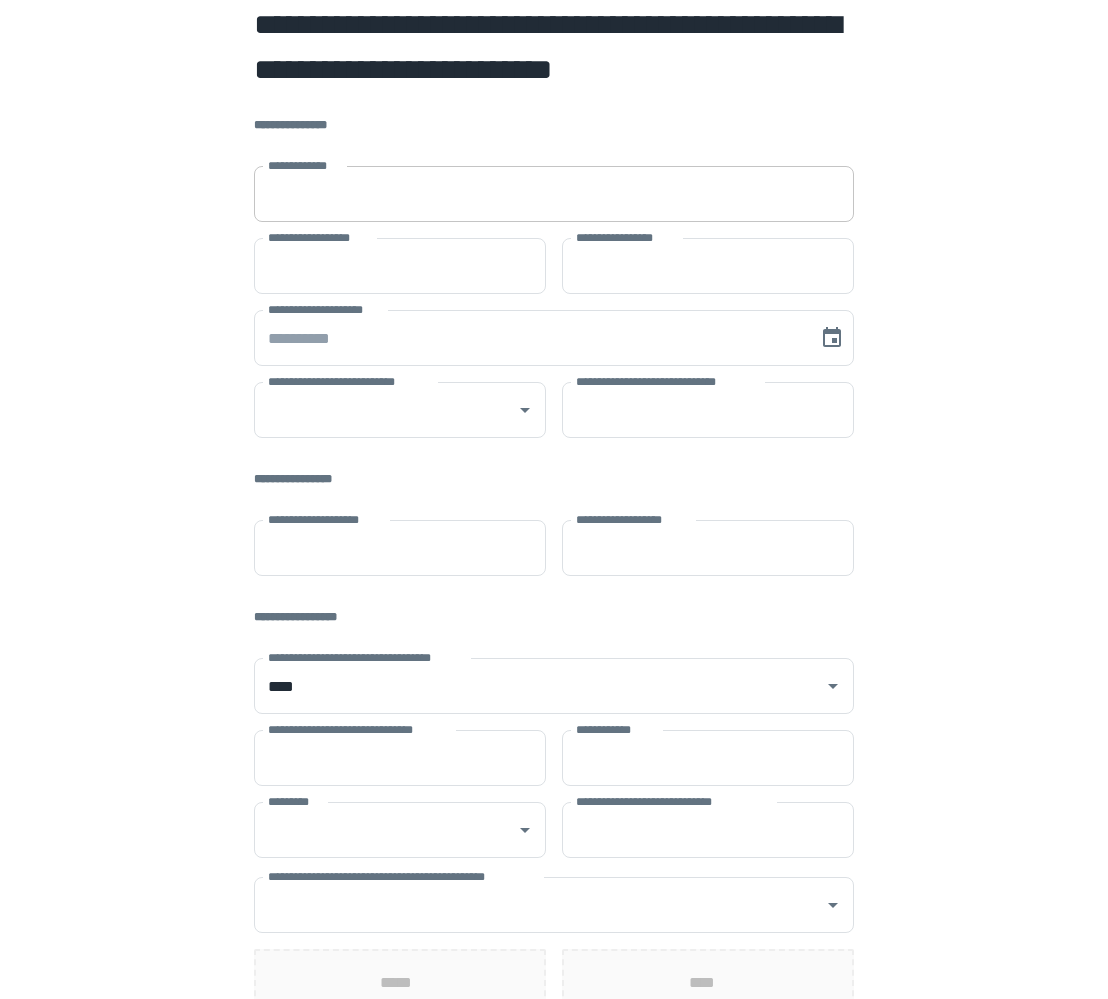 click on "**********" at bounding box center (554, 194) 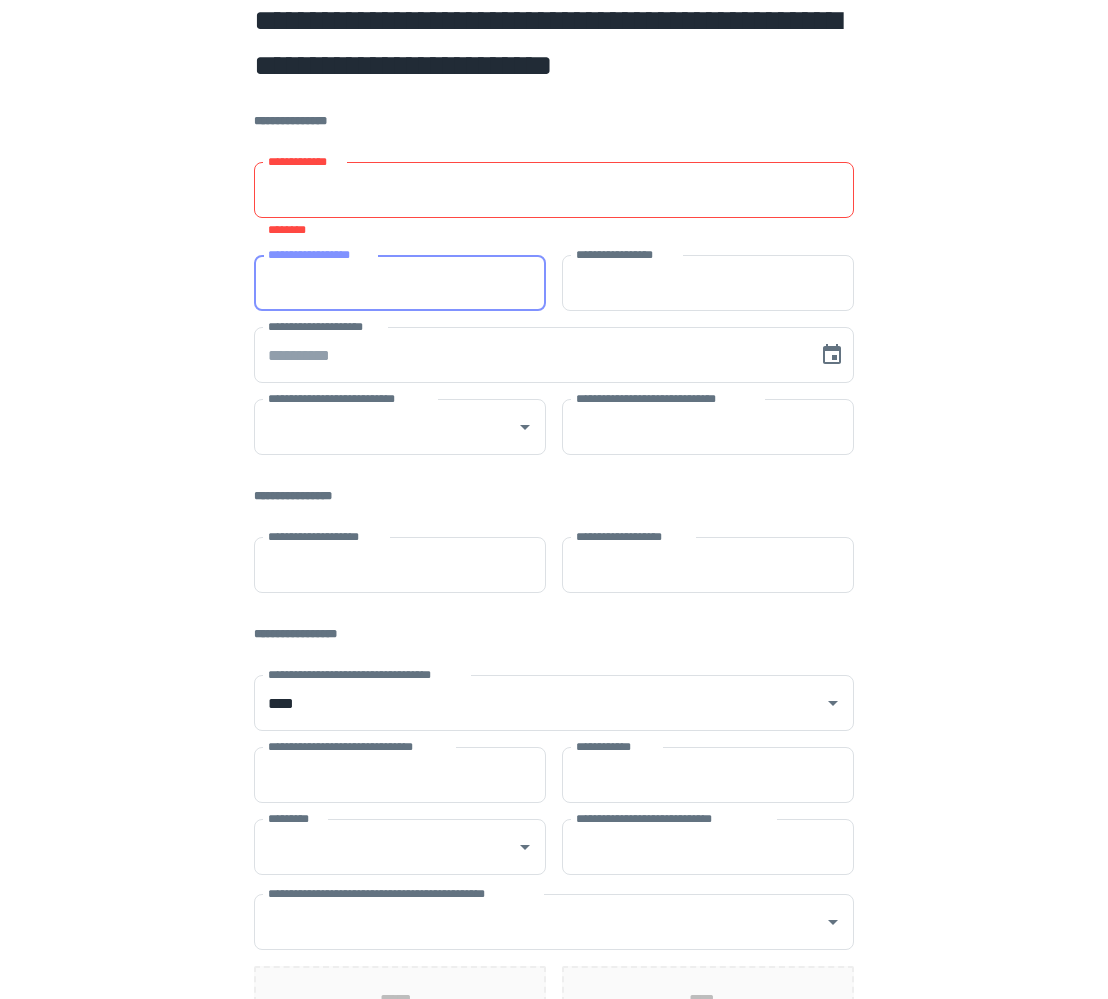 click on "**********" at bounding box center (400, 283) 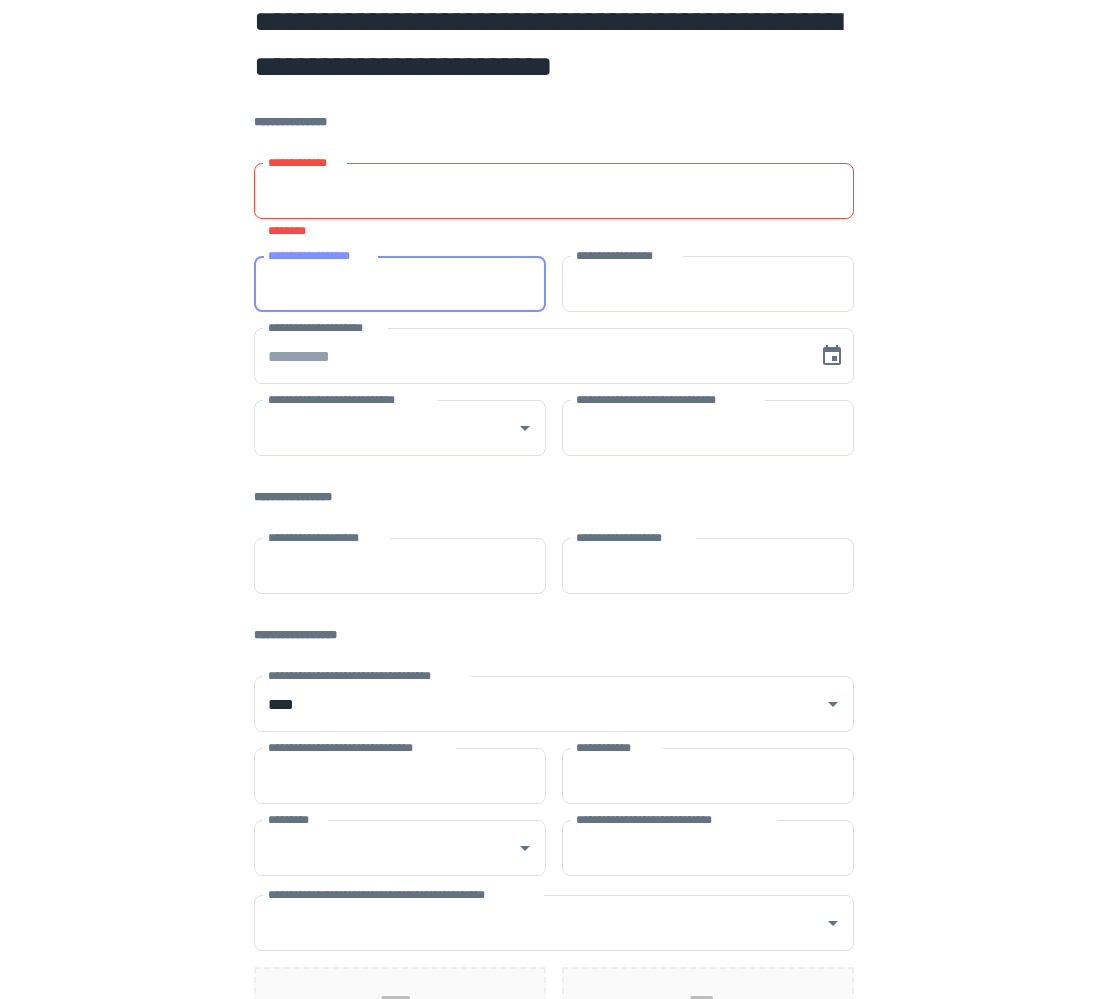 scroll, scrollTop: 15, scrollLeft: 0, axis: vertical 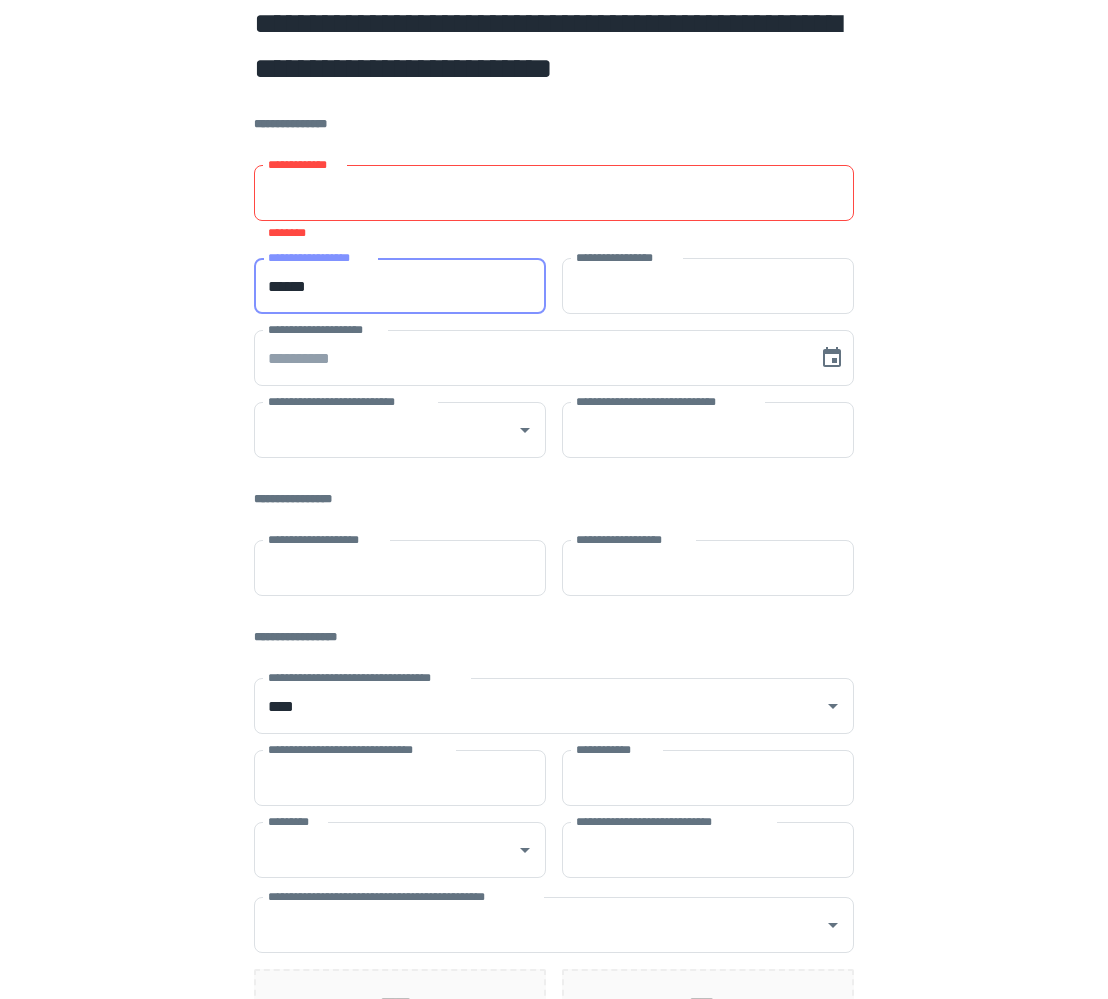 type on "*****" 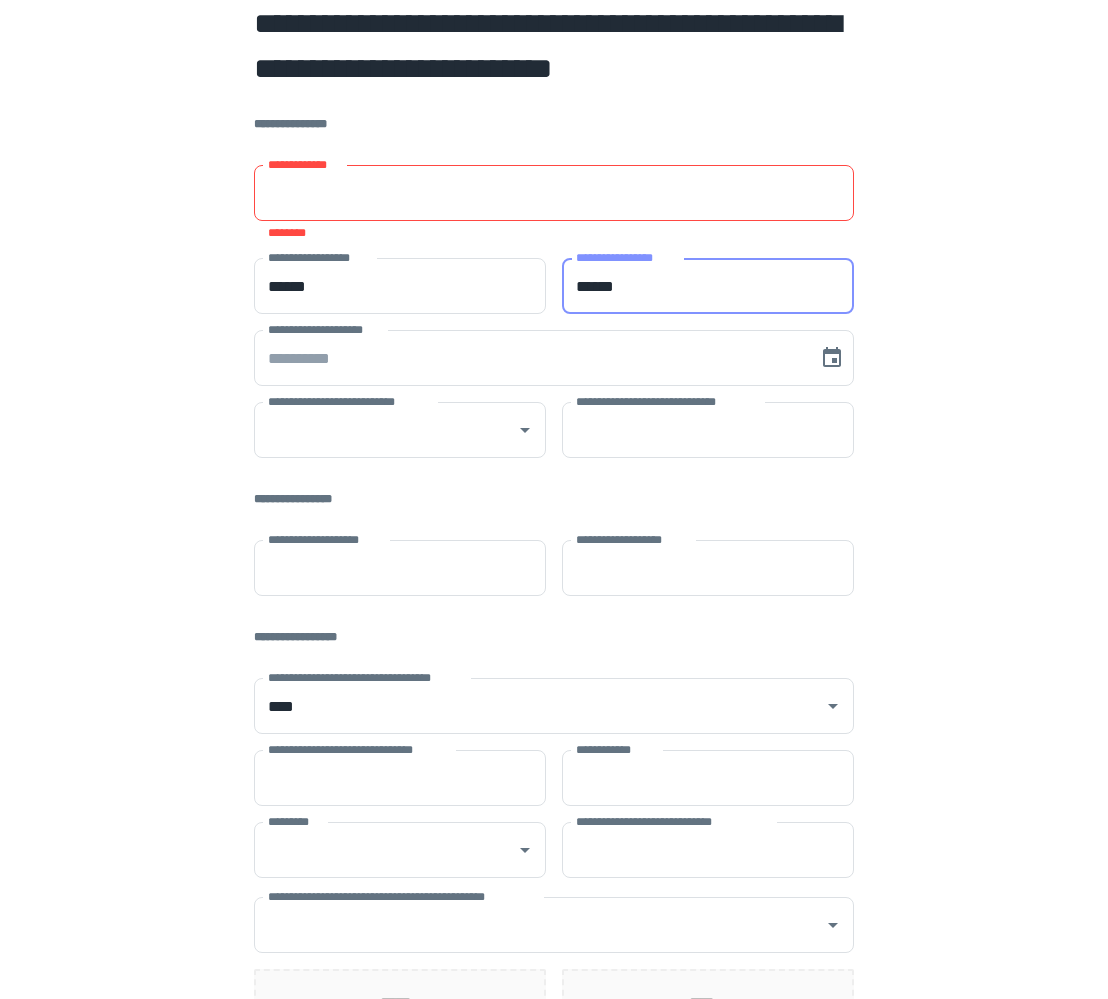 type on "******" 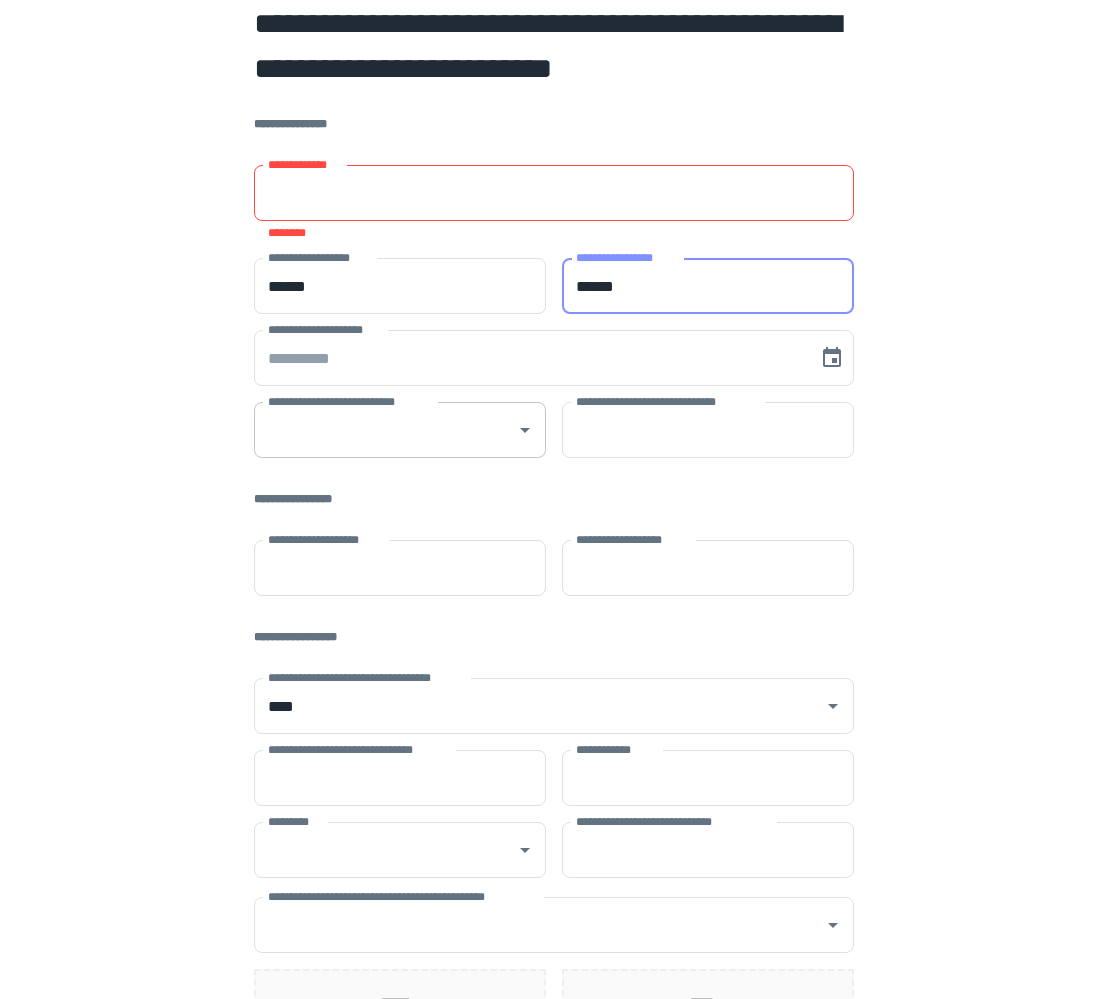 click on "**********" at bounding box center [385, 430] 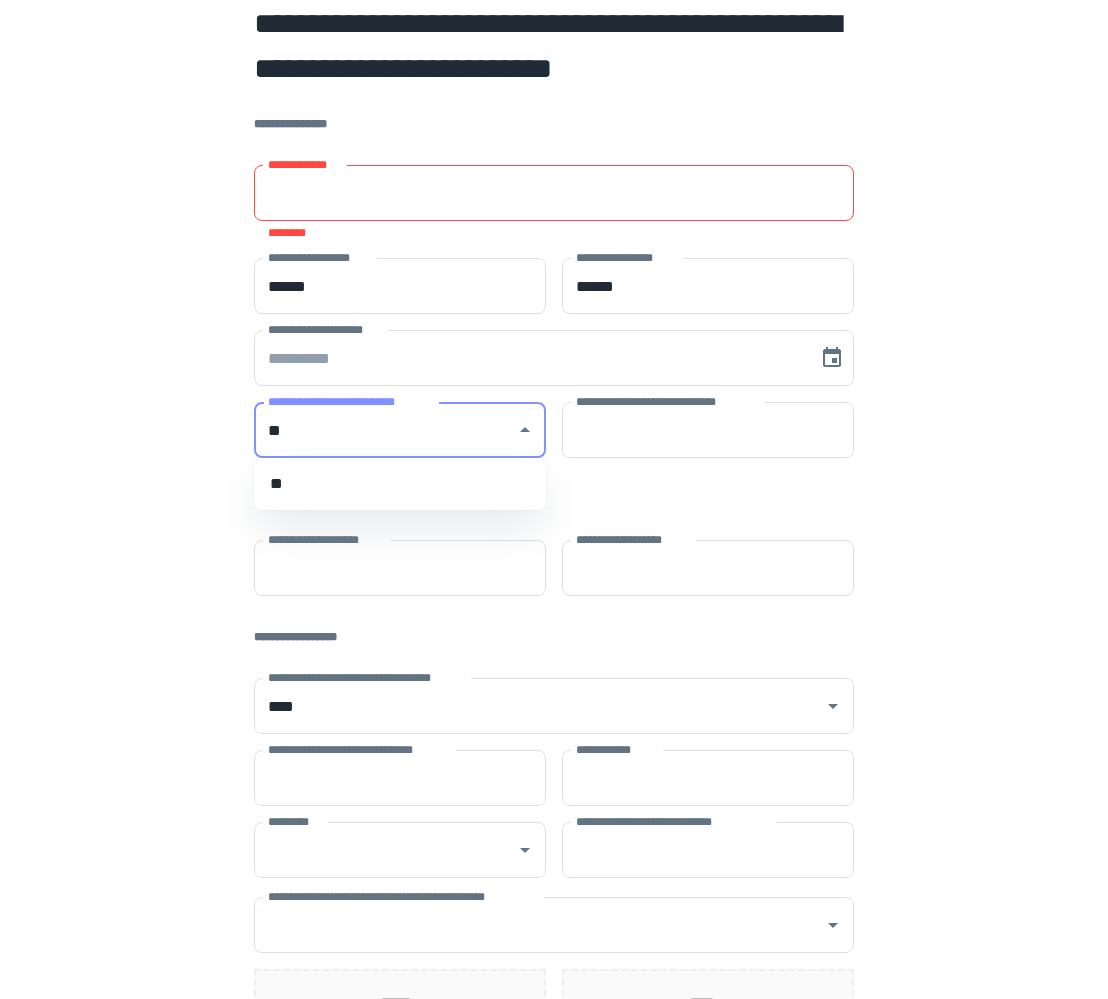 drag, startPoint x: 420, startPoint y: 479, endPoint x: 475, endPoint y: 471, distance: 55.578773 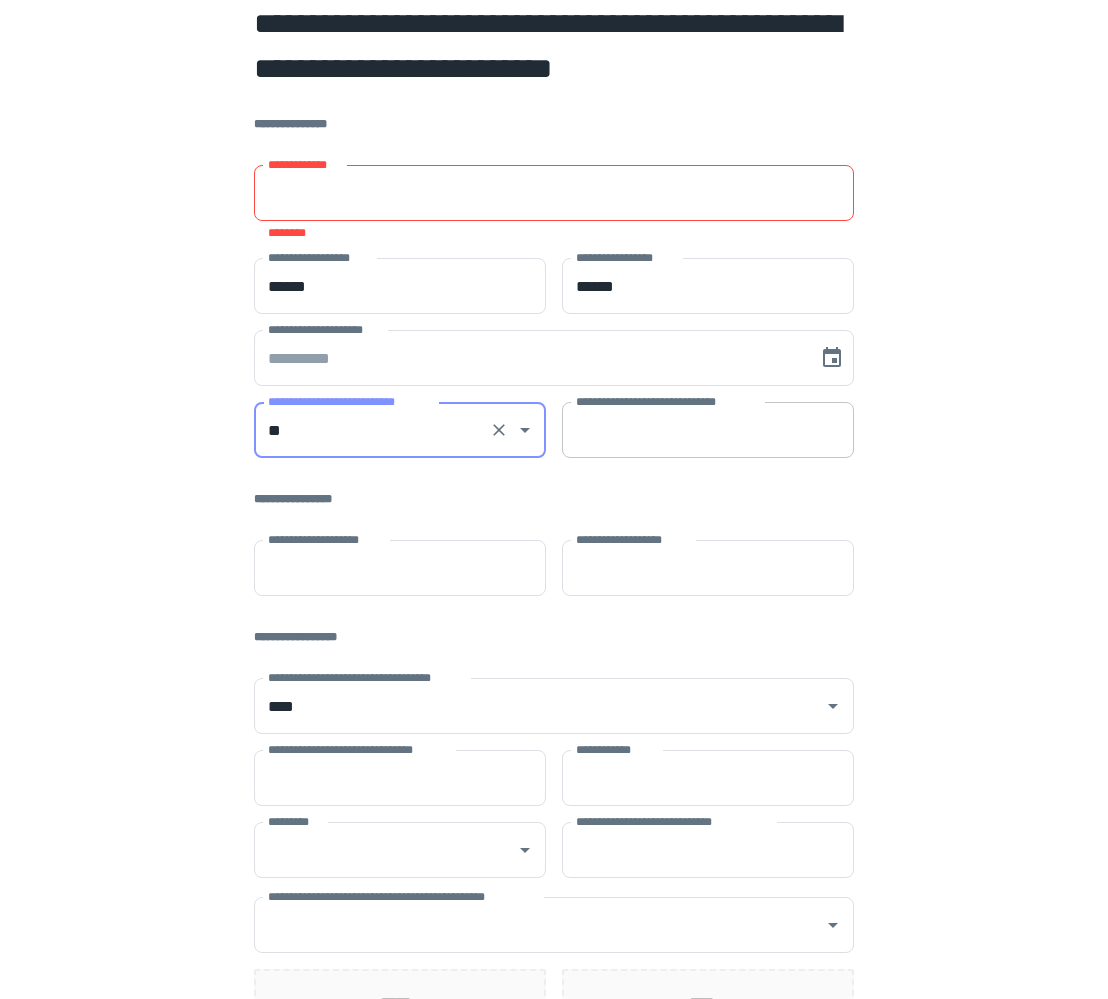 type on "**" 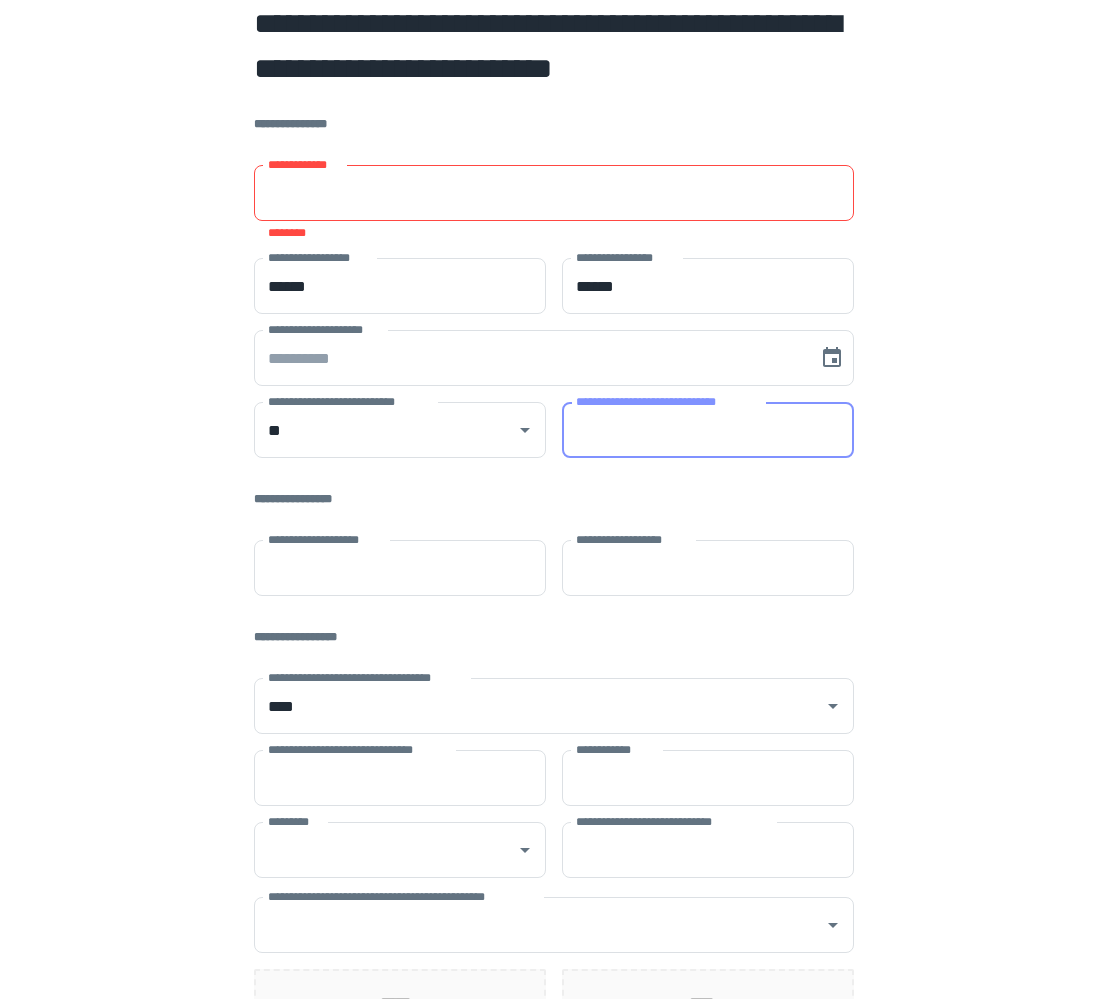 click on "**********" at bounding box center (708, 430) 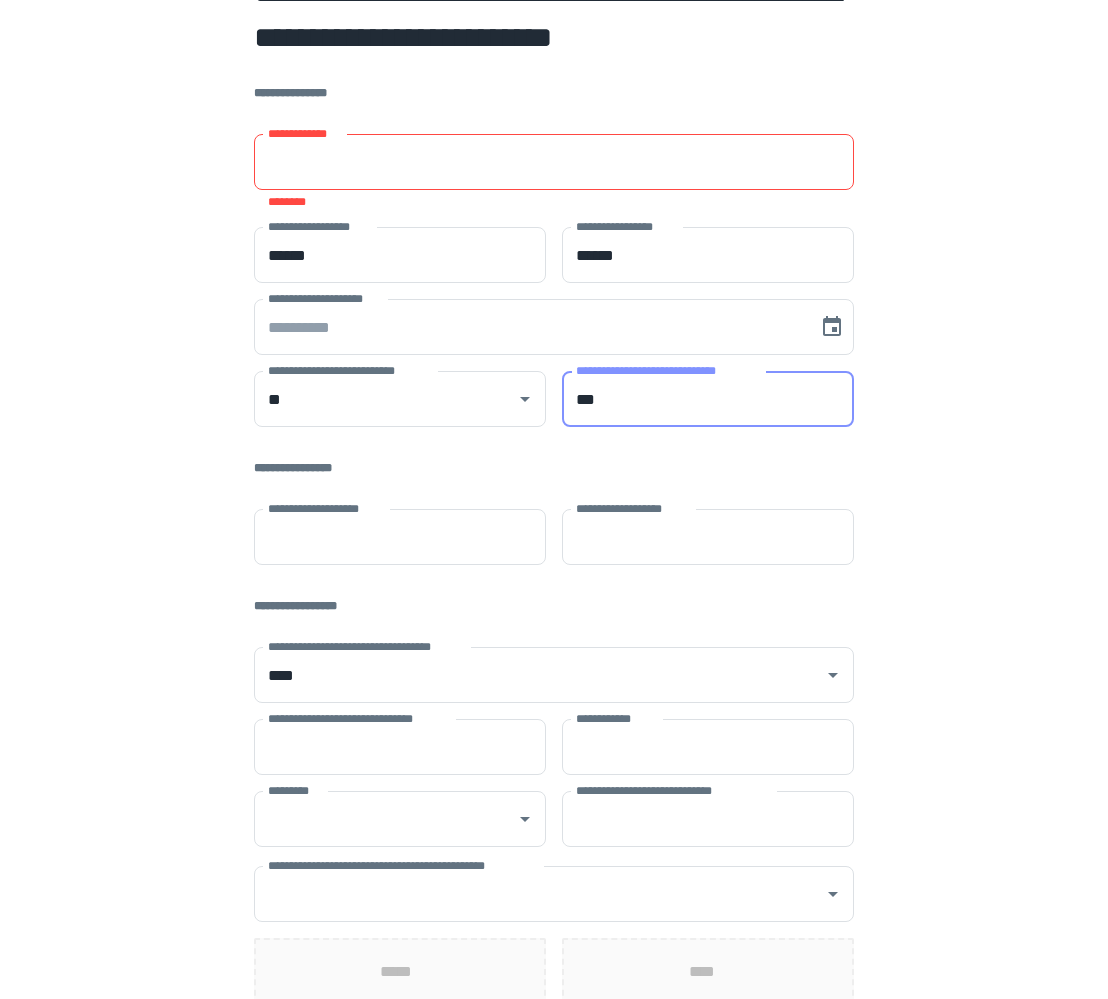 scroll, scrollTop: 47, scrollLeft: 0, axis: vertical 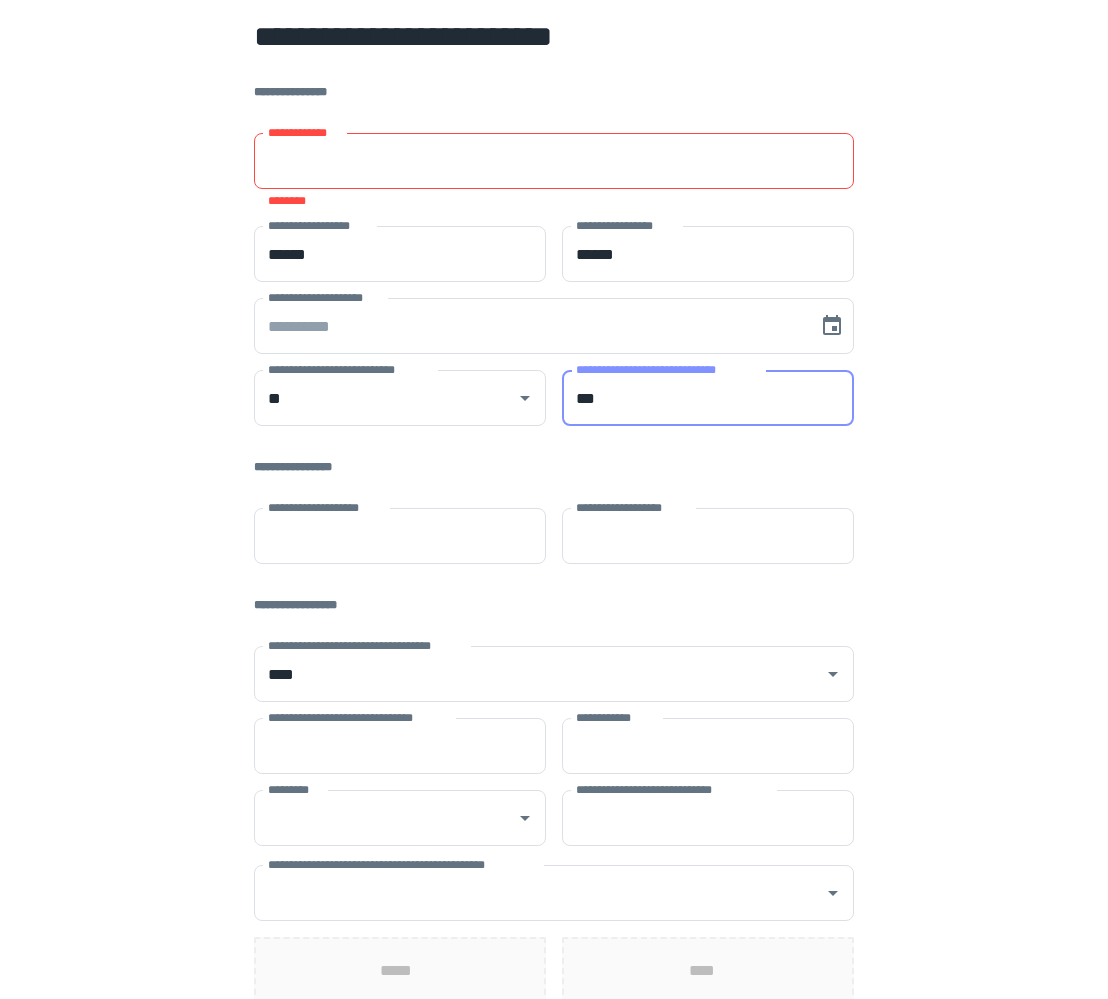 type on "***" 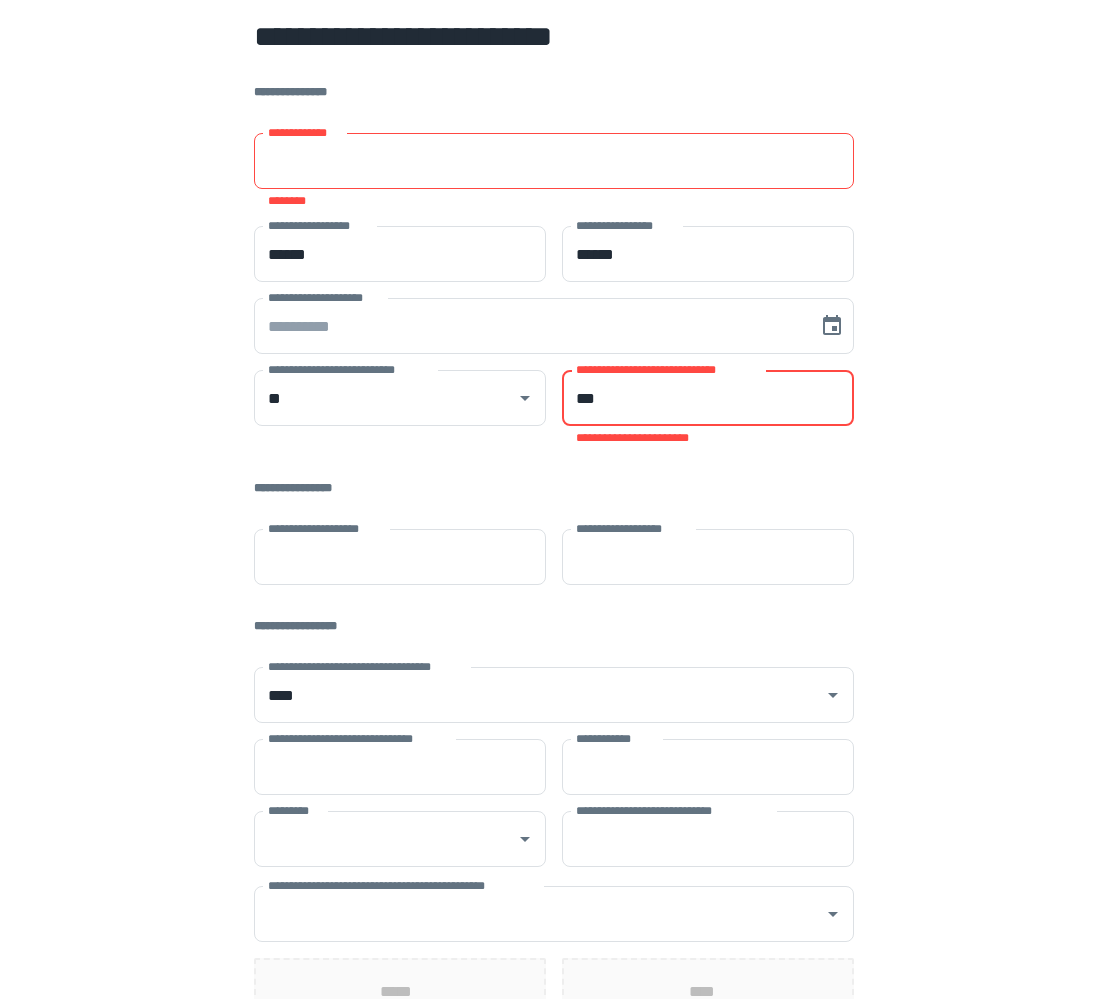 click on "**********" at bounding box center (554, 161) 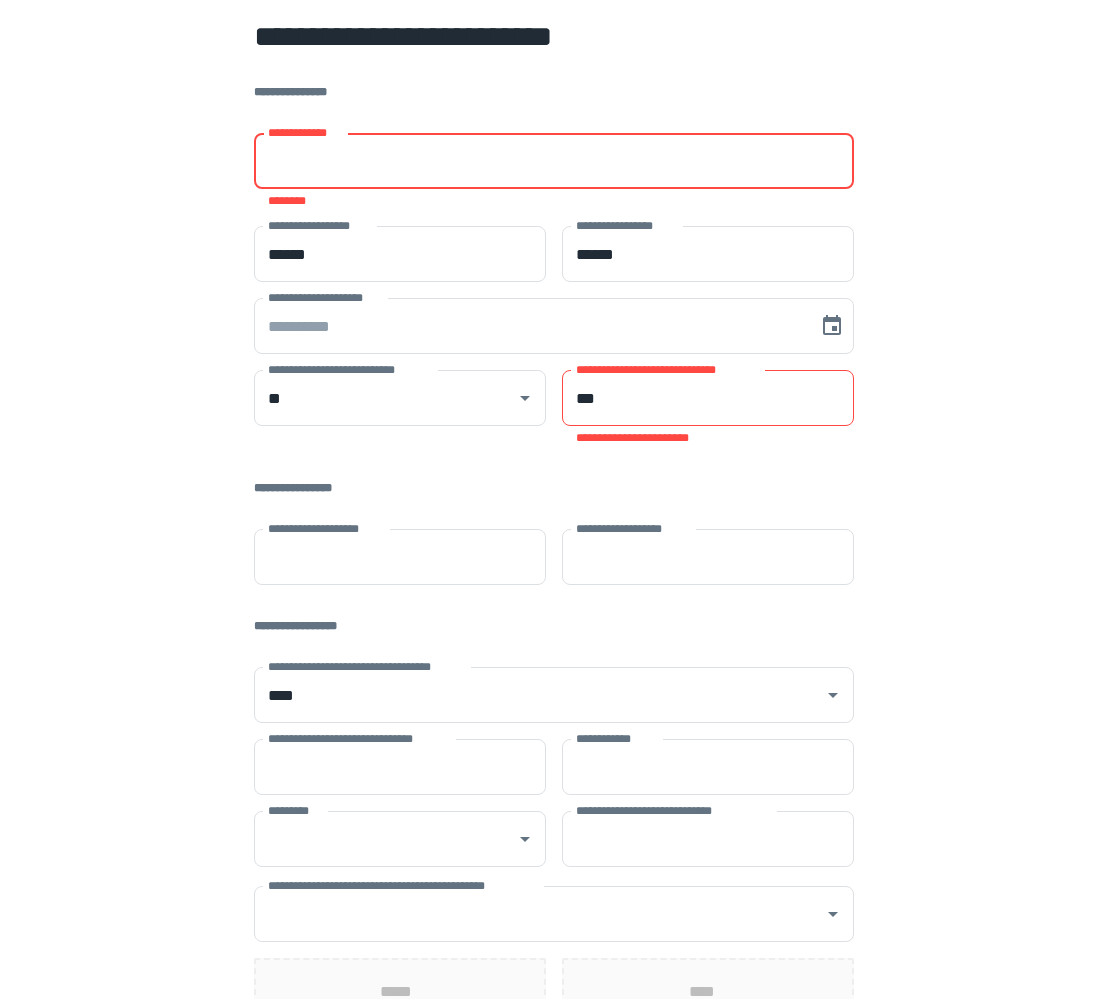click on "**********" at bounding box center [554, 161] 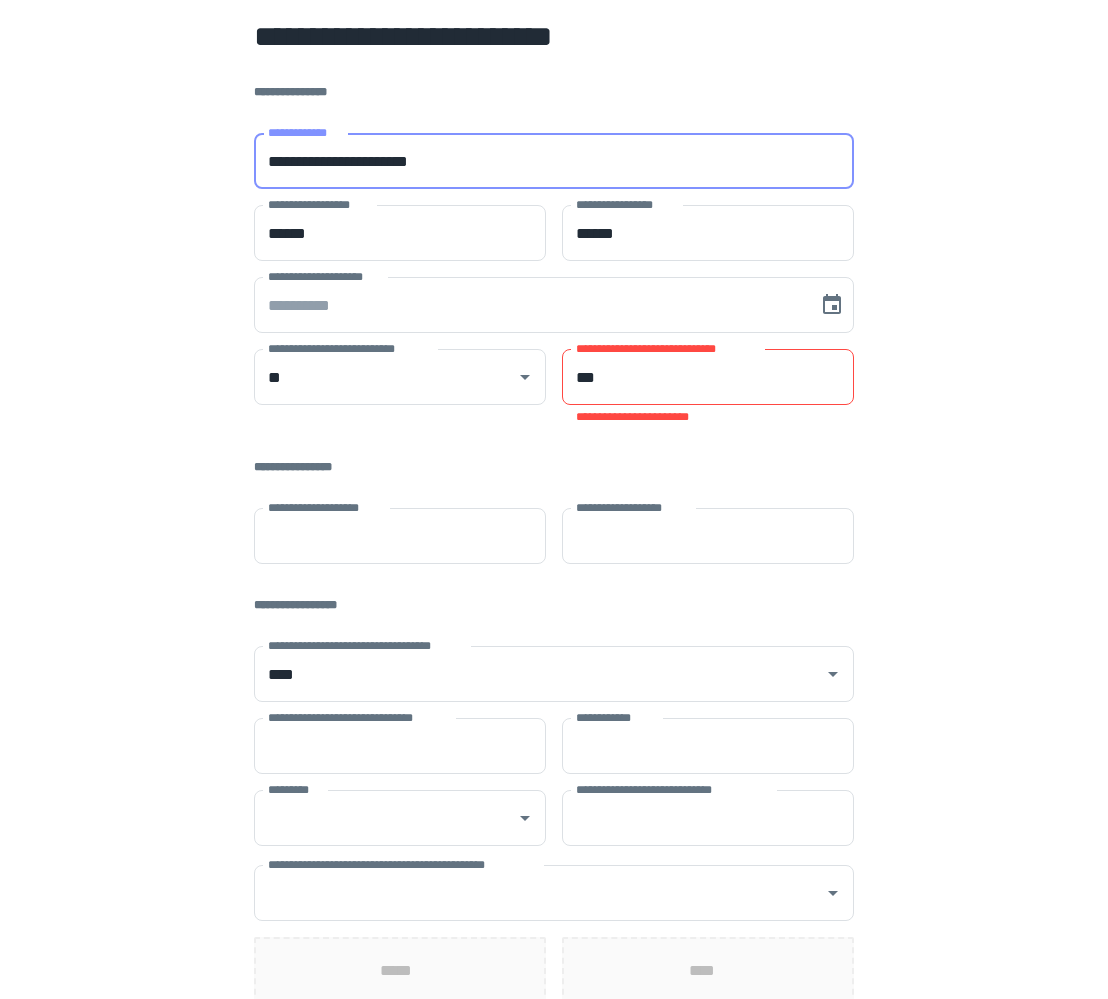 type on "**********" 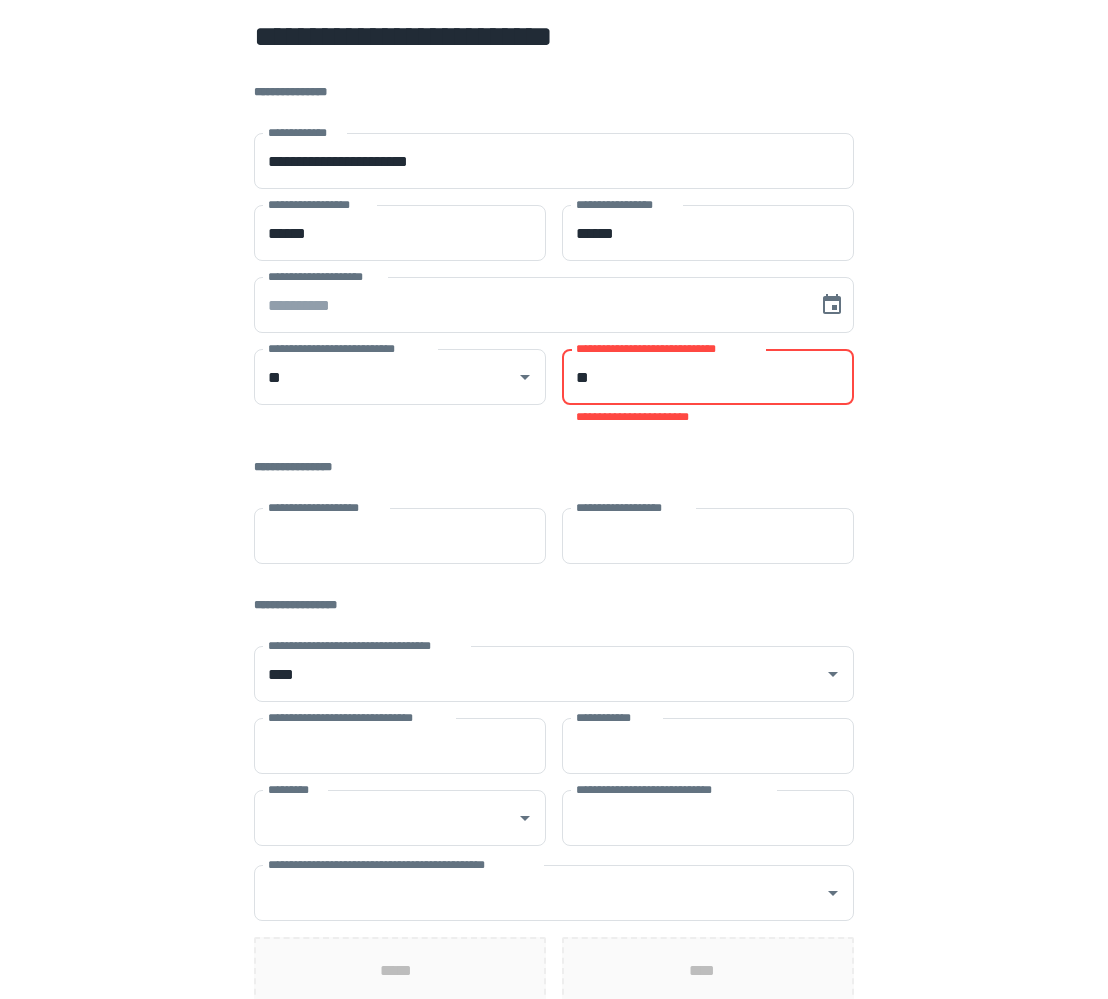 type on "*" 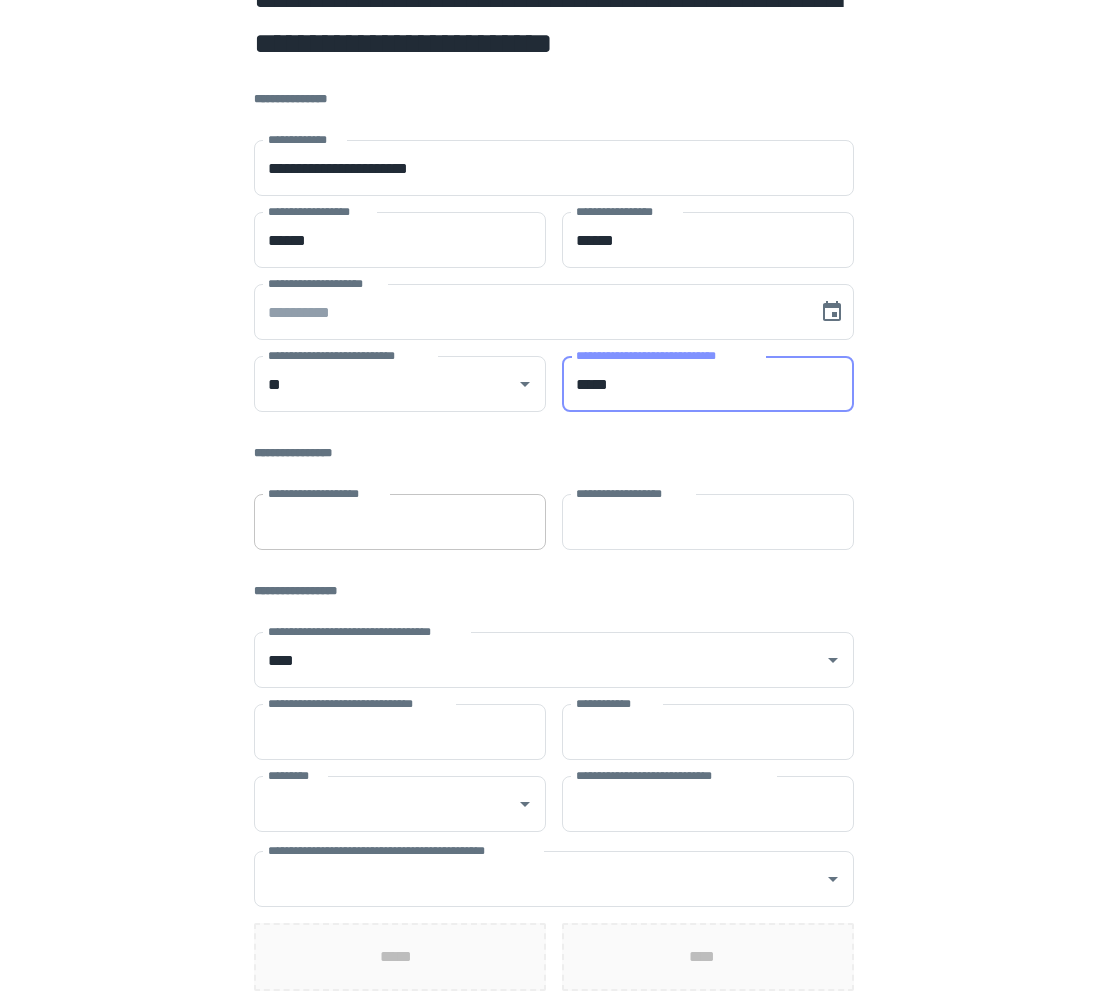 type on "*****" 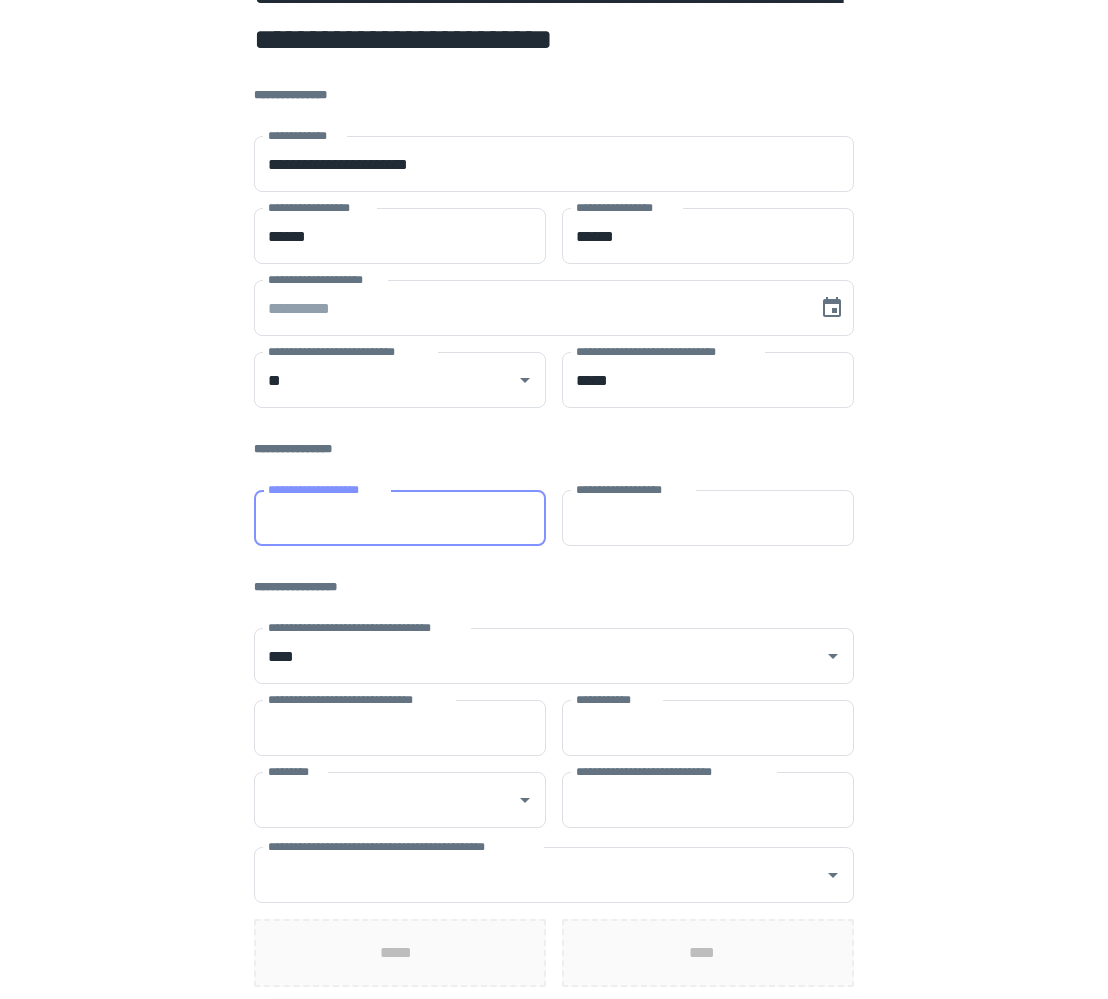 click on "**********" at bounding box center [400, 518] 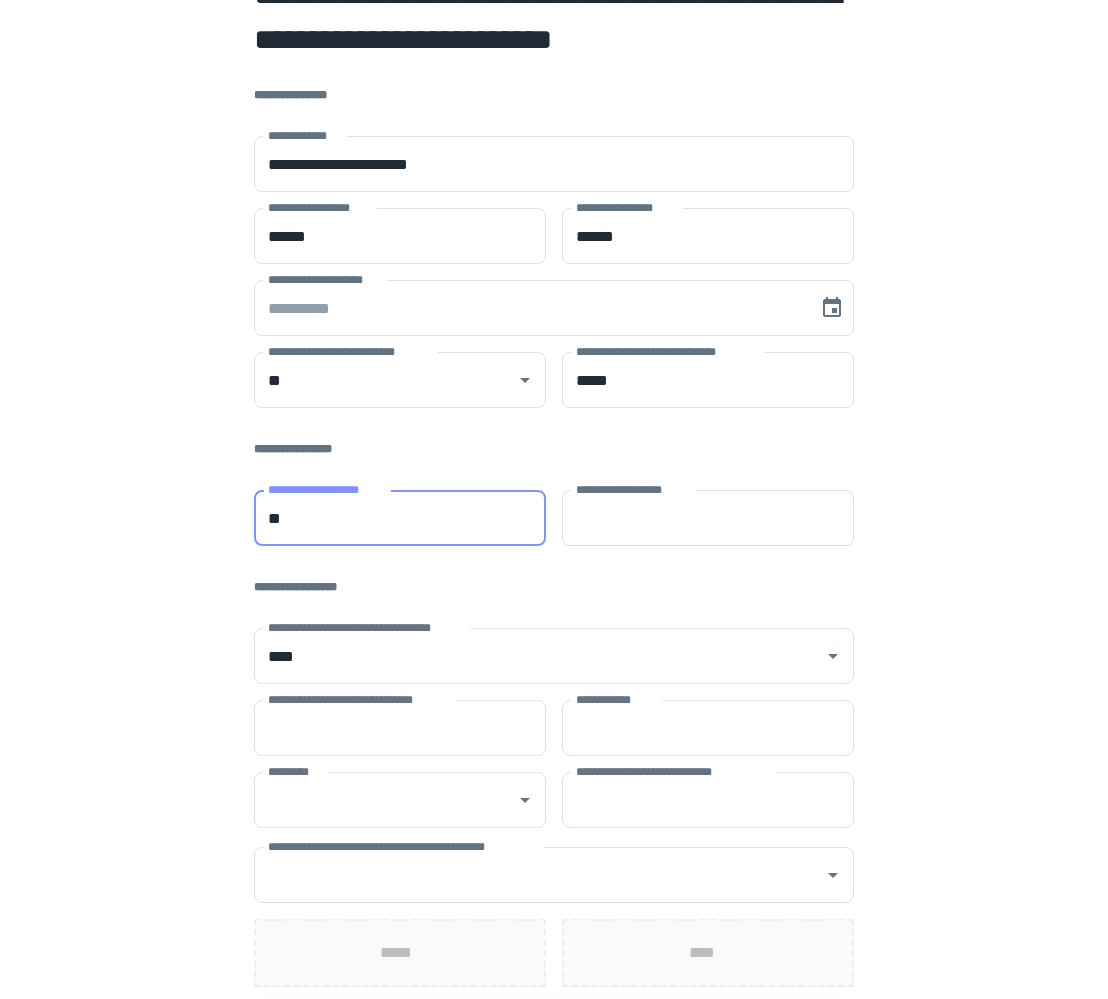 type on "*" 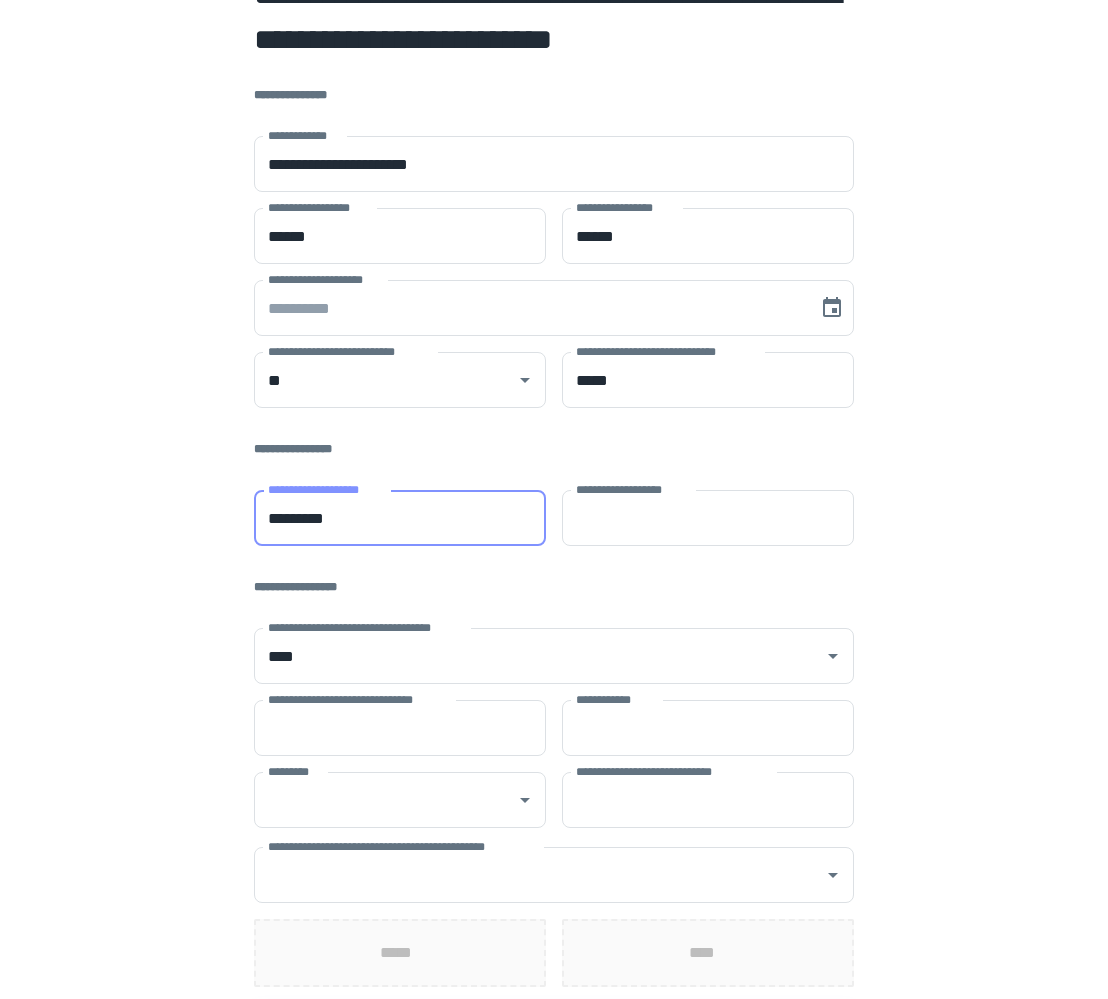 type on "********" 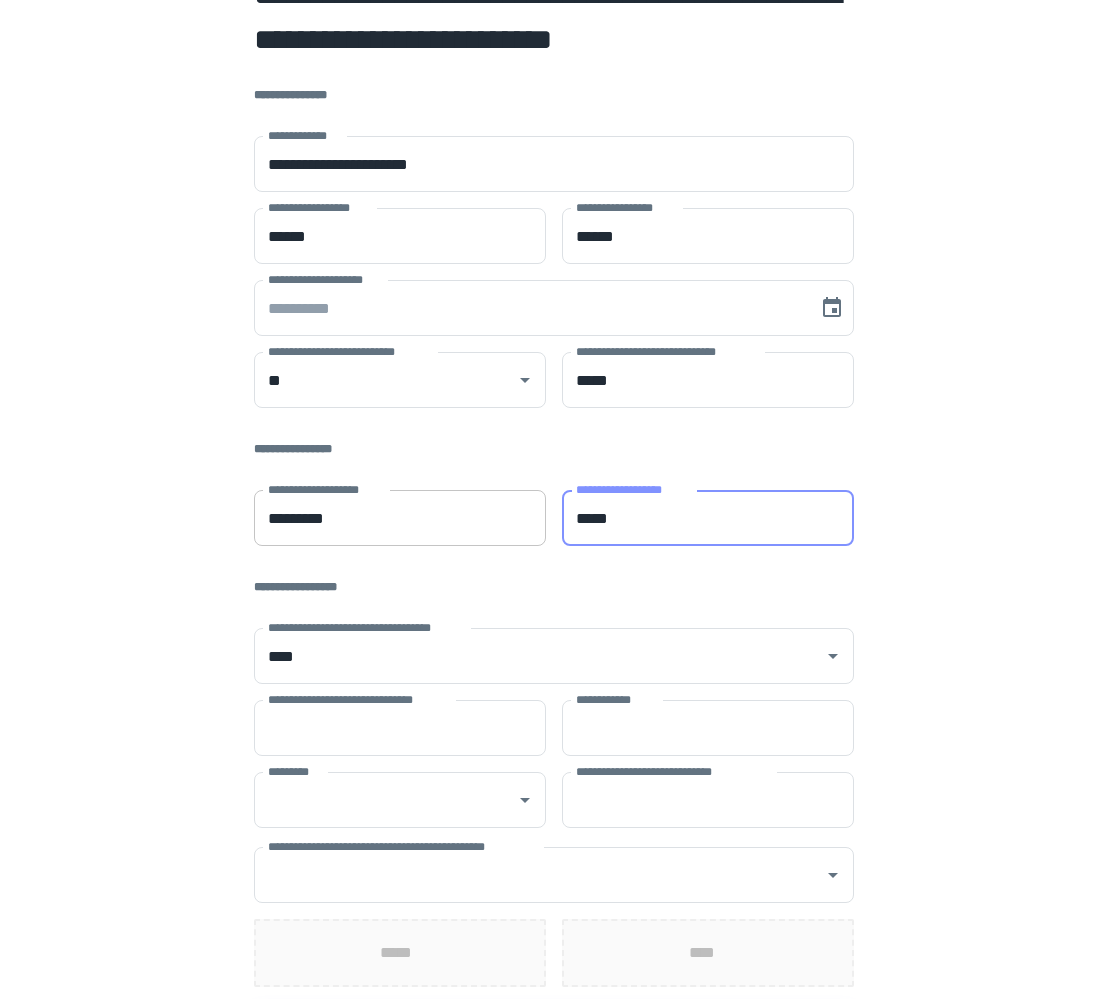 type on "*****" 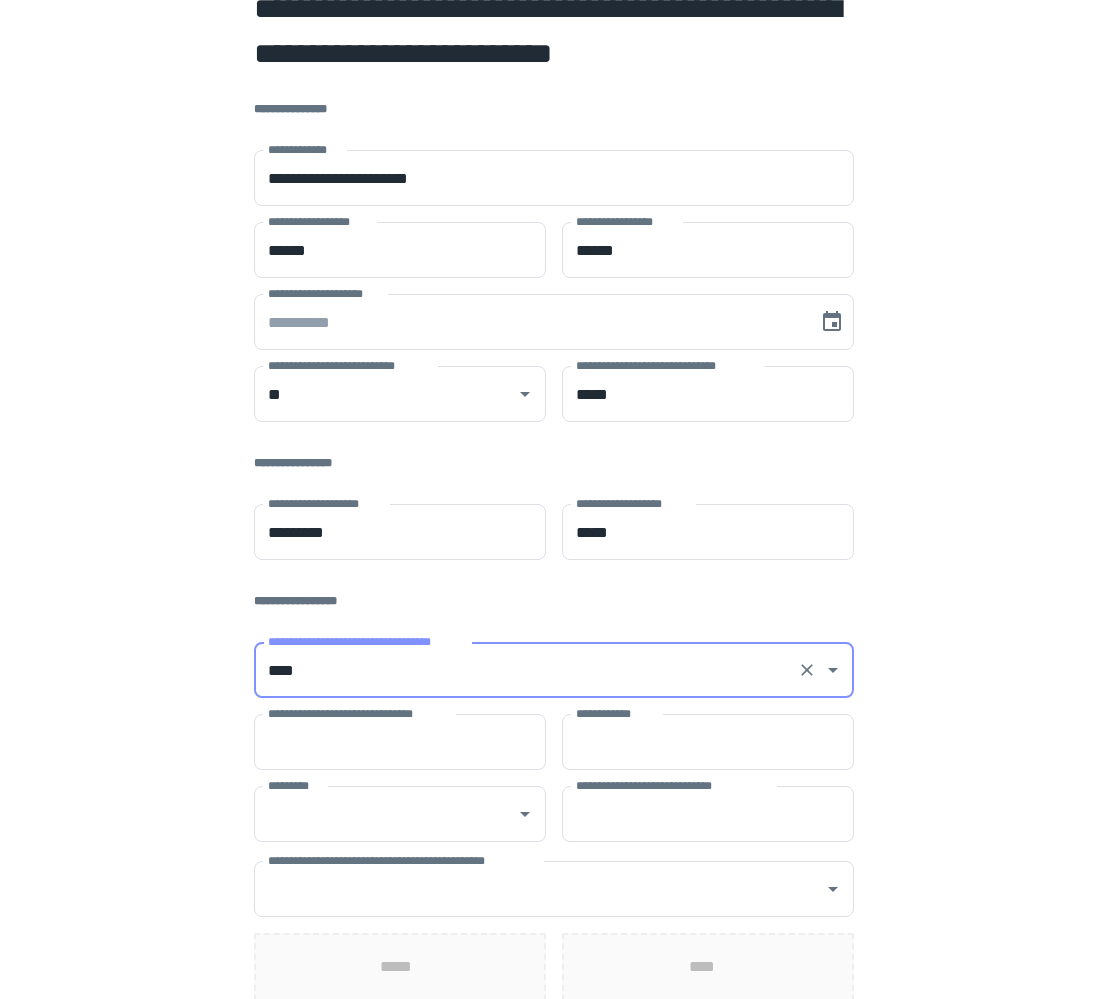scroll, scrollTop: 32, scrollLeft: 0, axis: vertical 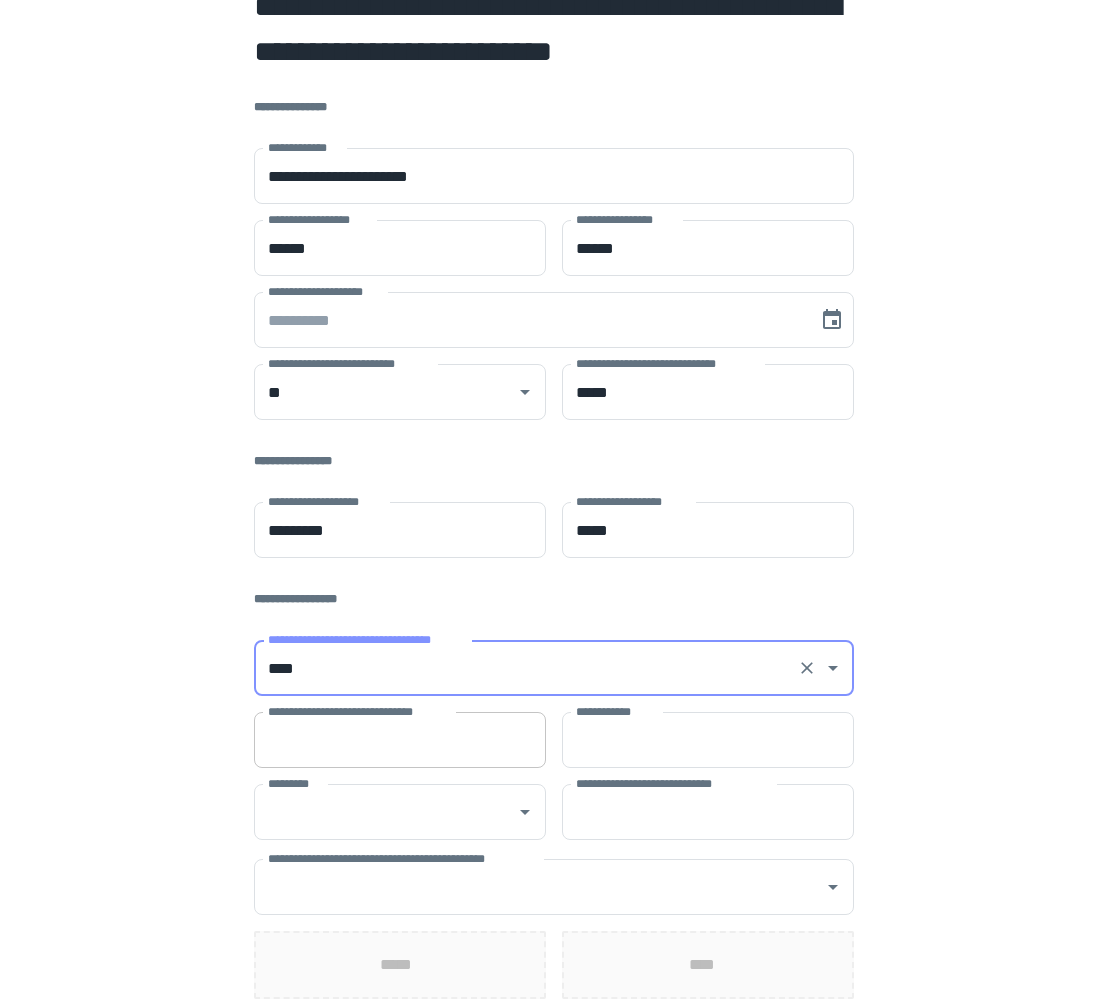 click on "**********" at bounding box center (400, 740) 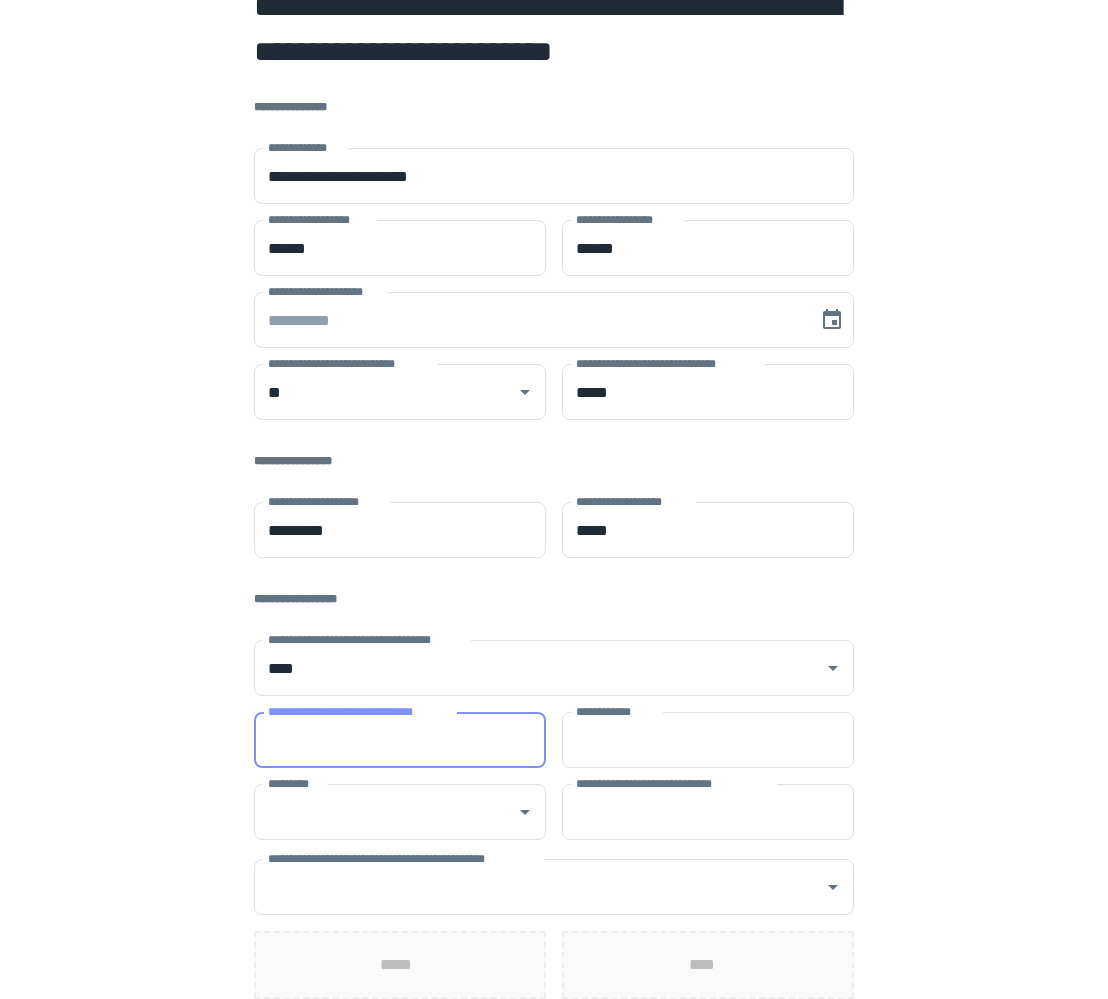 paste on "**********" 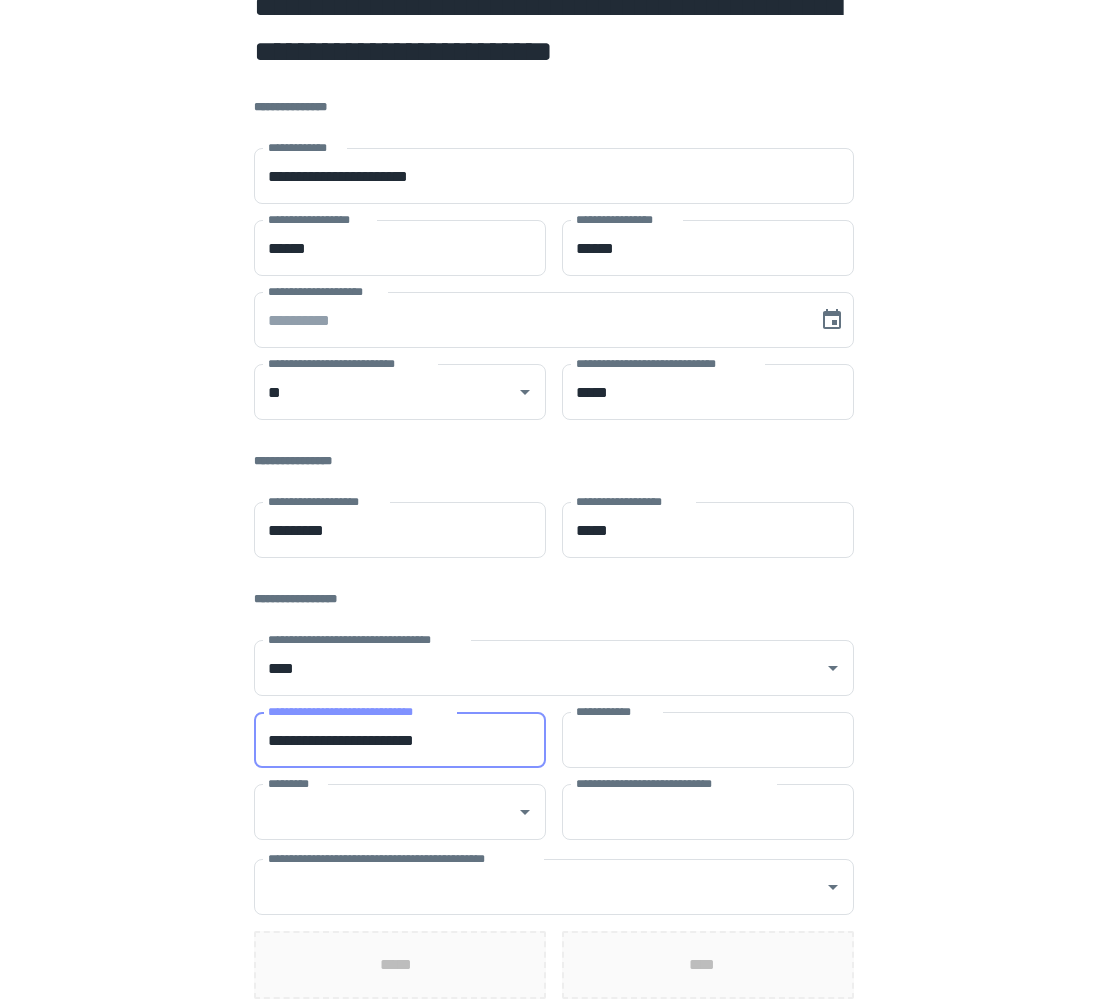 click on "**********" at bounding box center (400, 740) 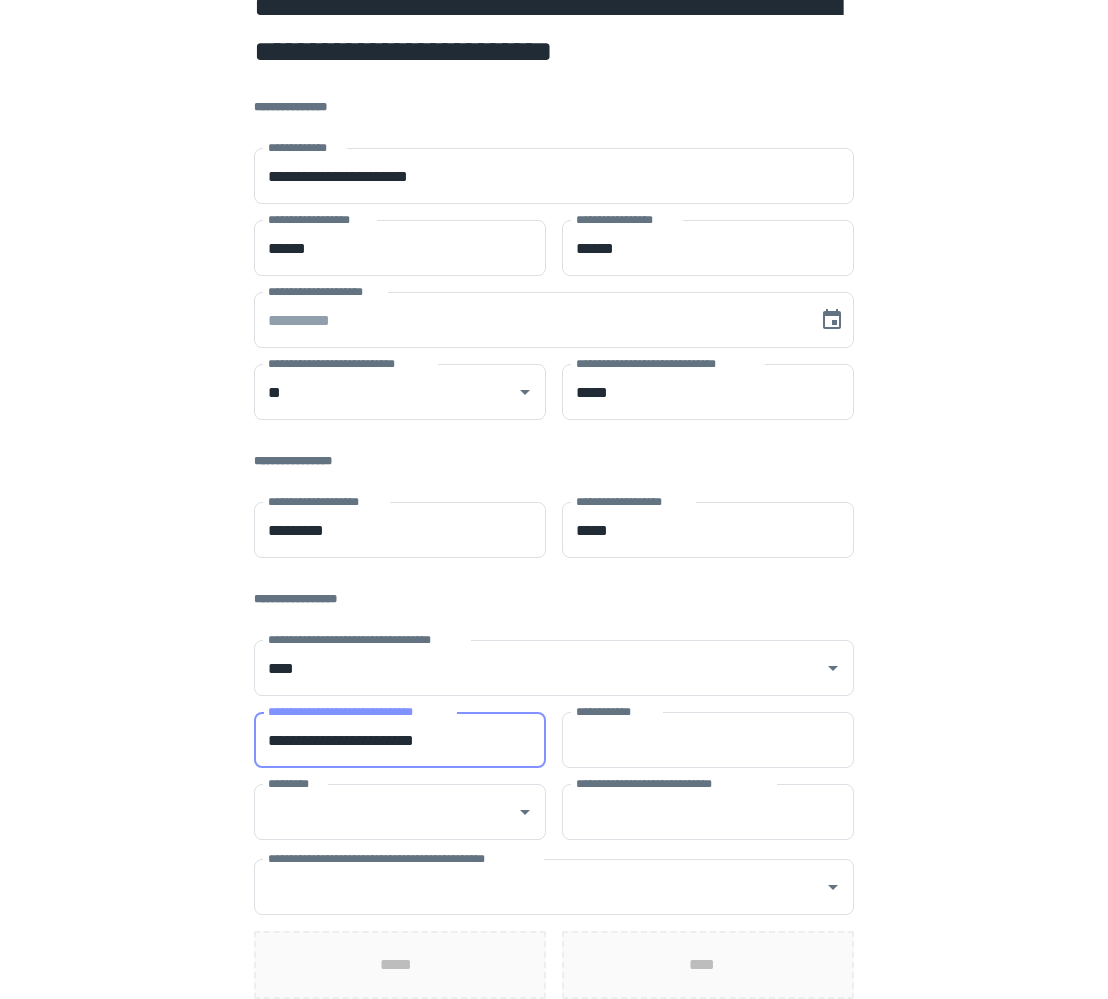type on "**********" 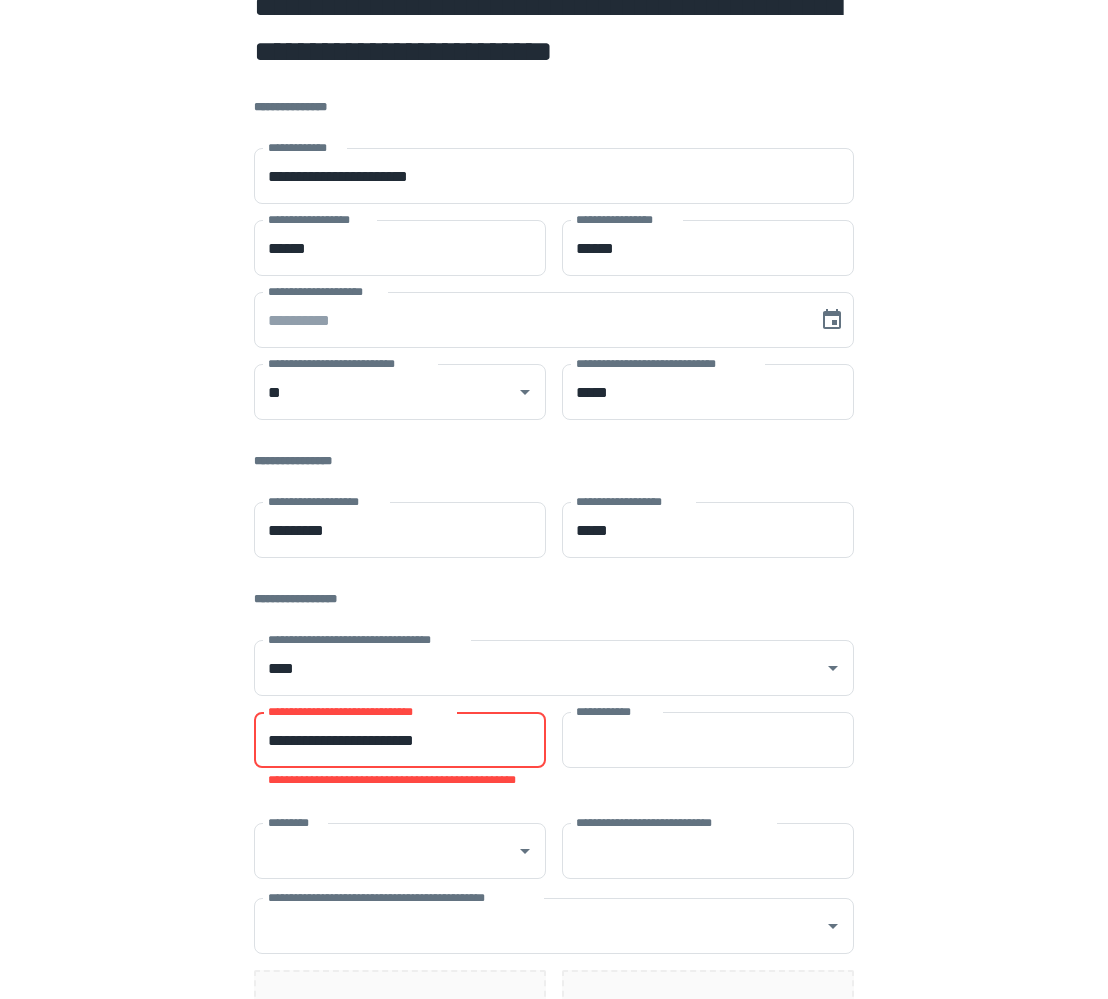 click on "**********" at bounding box center (400, 740) 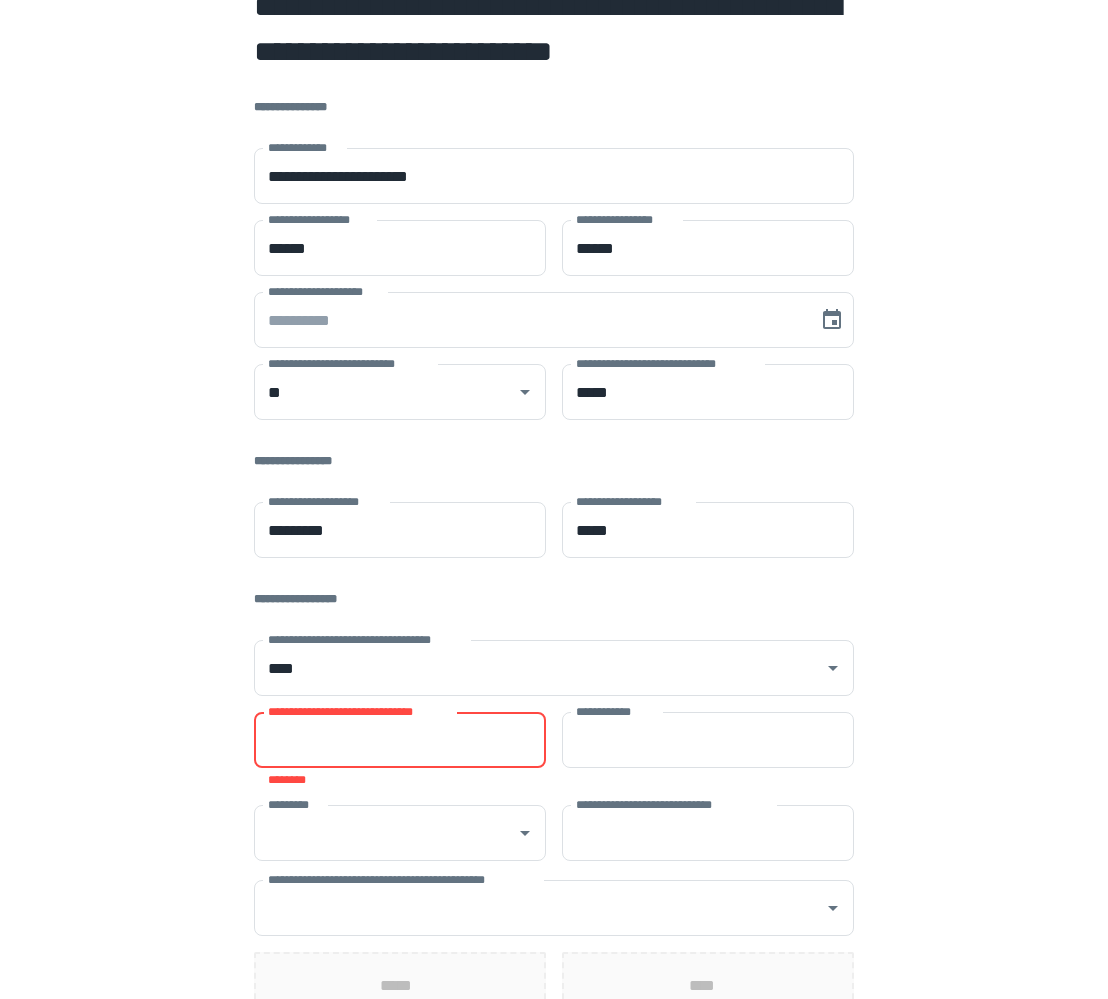scroll, scrollTop: 33, scrollLeft: 0, axis: vertical 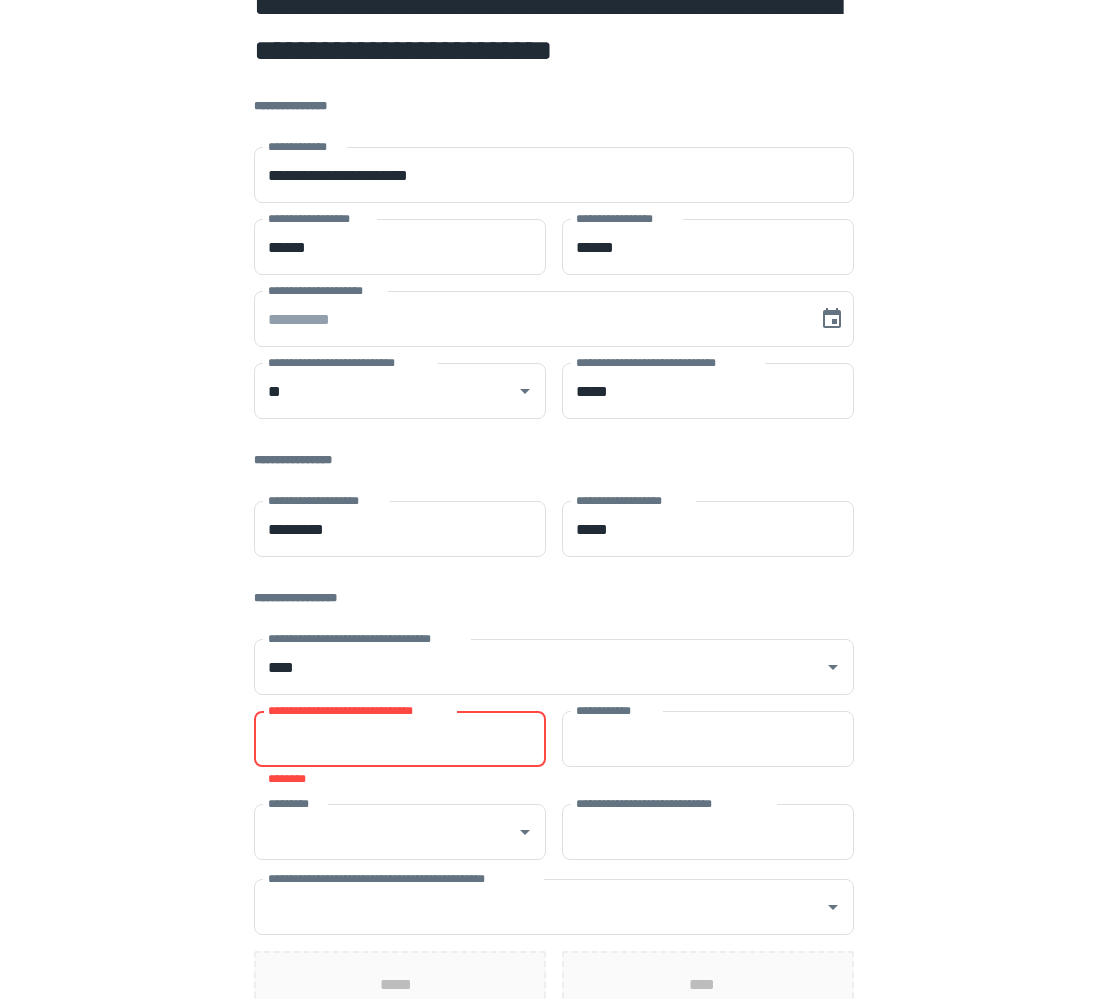 click on "**********" at bounding box center [400, 739] 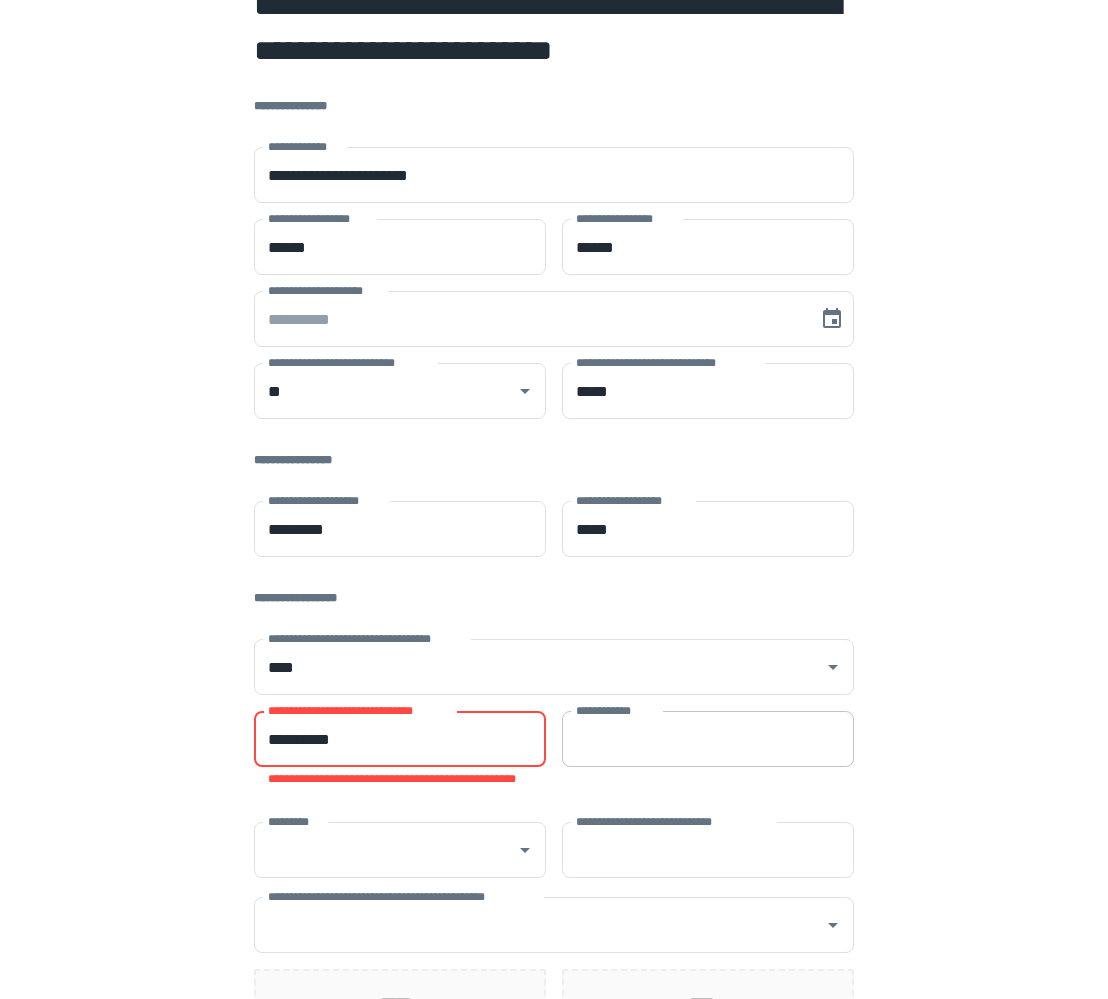 click on "**********" at bounding box center (708, 739) 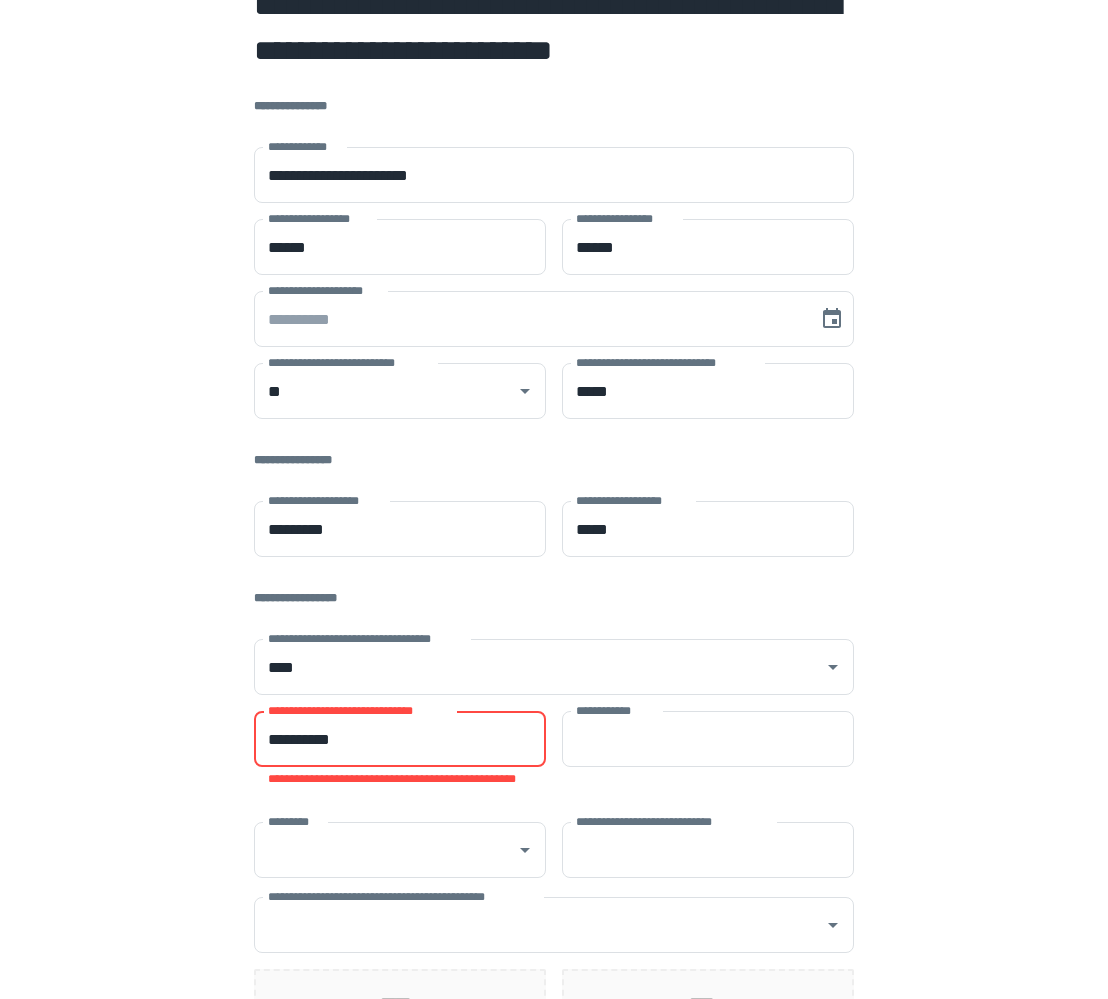 click on "*********" at bounding box center (400, 739) 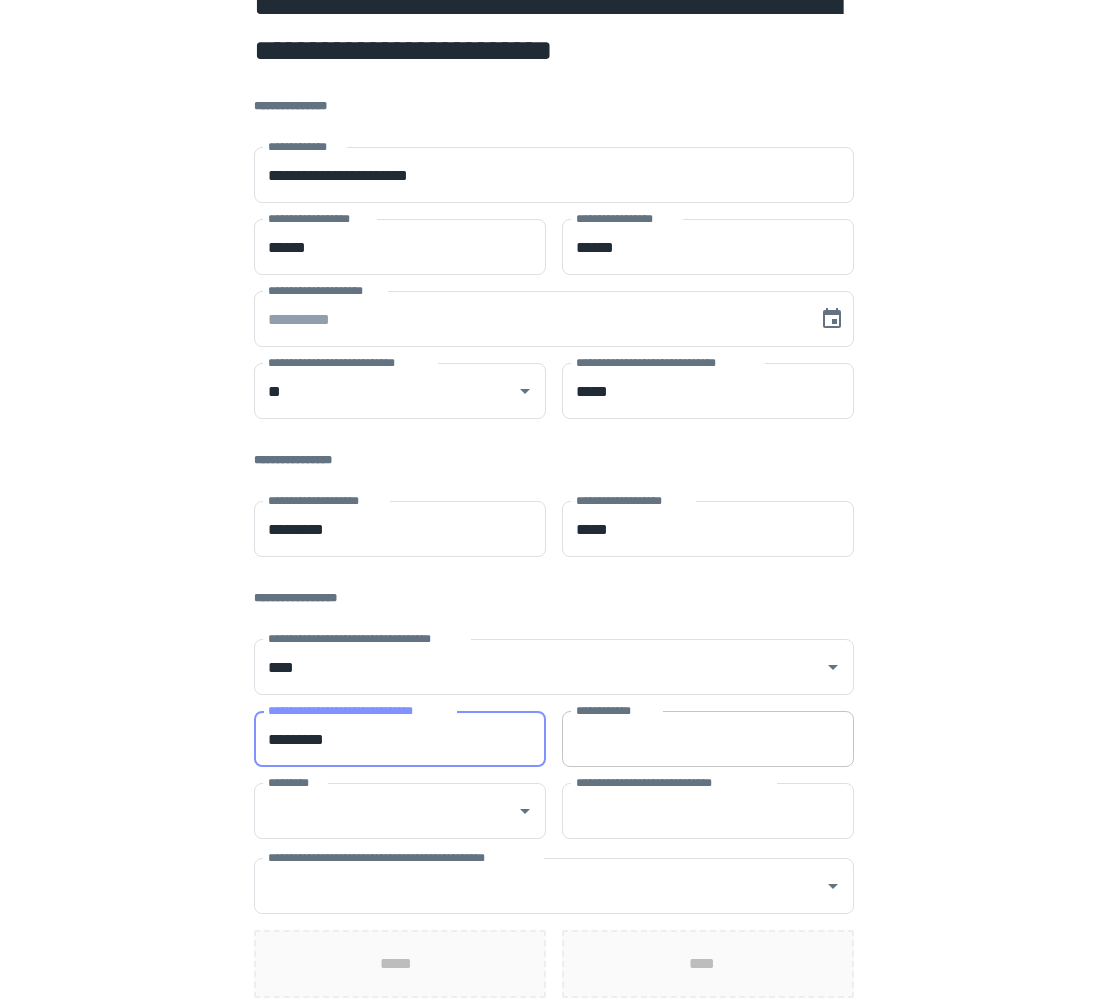 type on "*********" 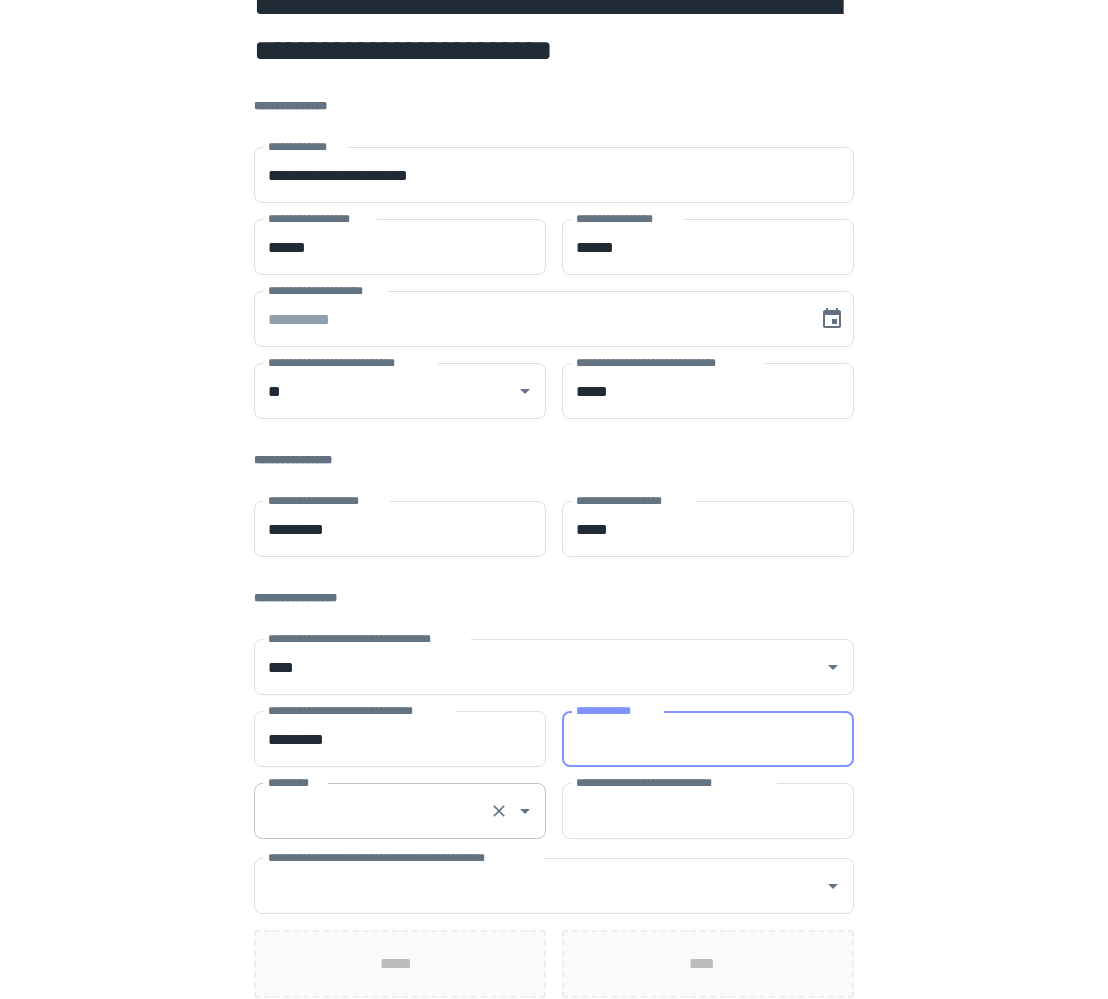 click on "*********" at bounding box center (400, 811) 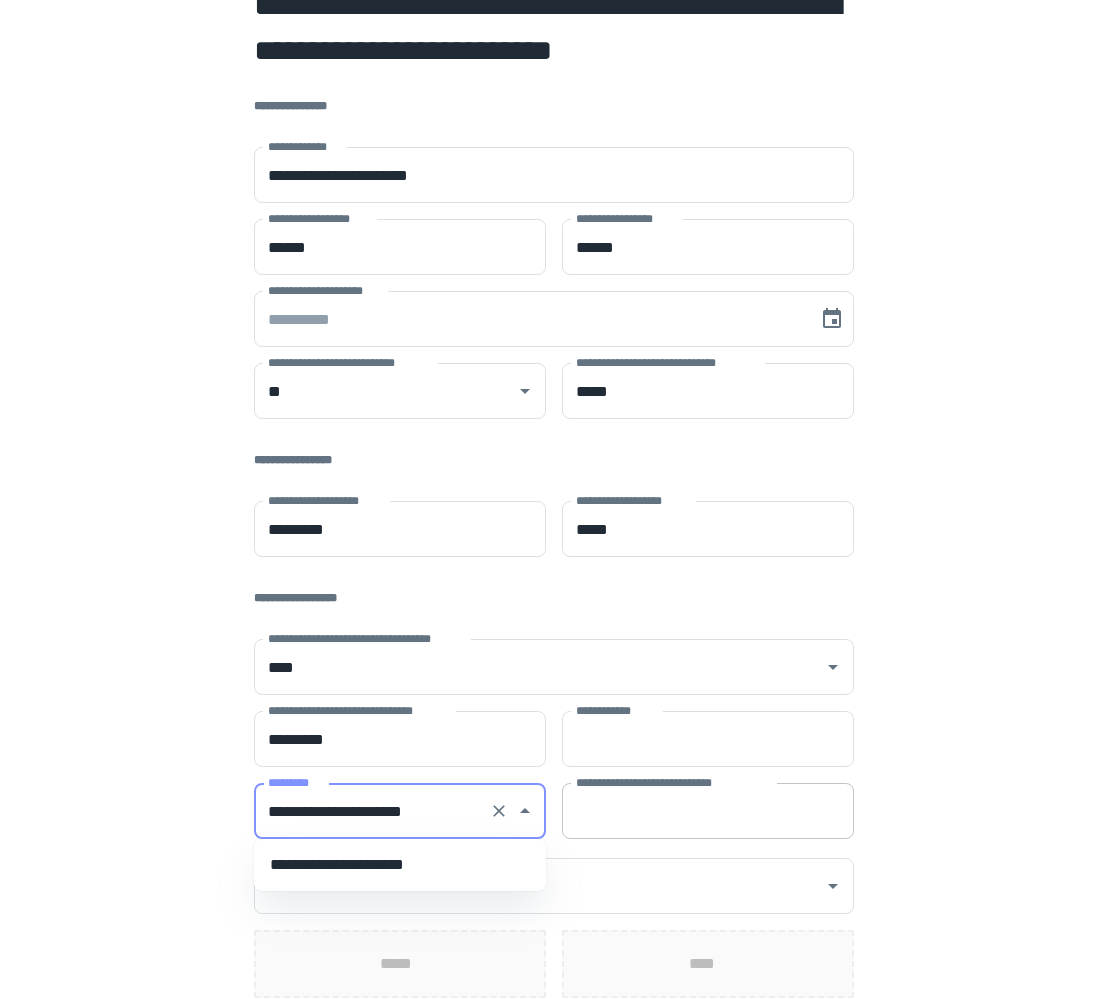 type on "**********" 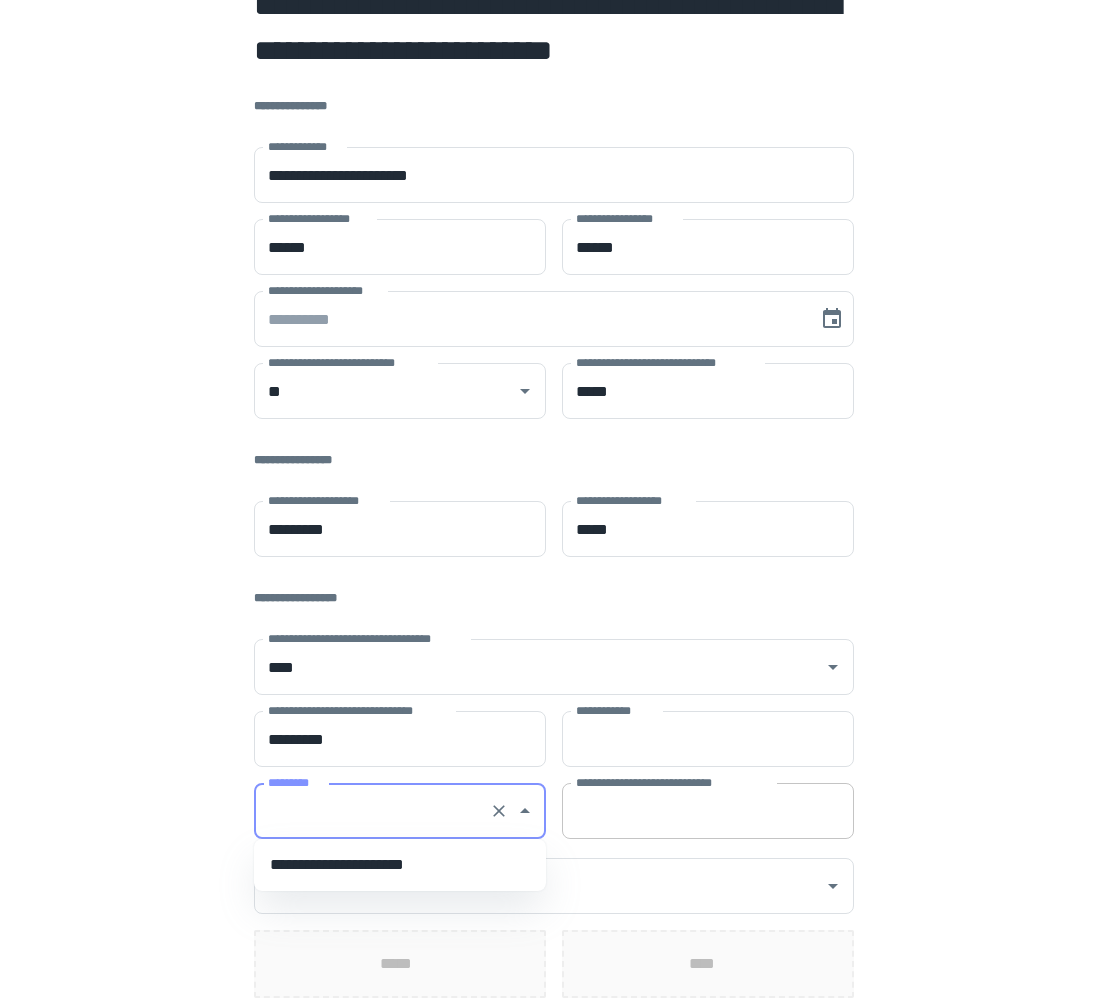 click on "**********" at bounding box center (708, 811) 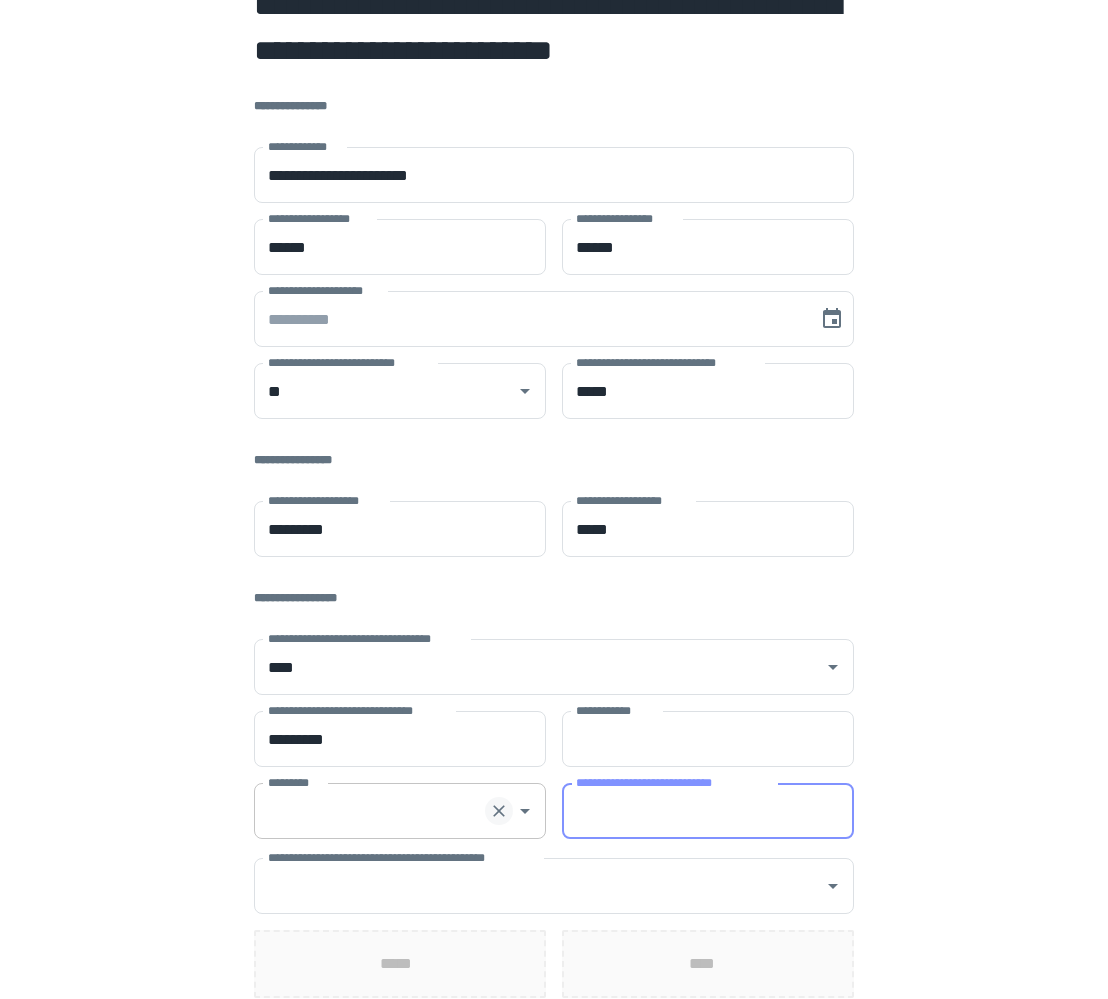 click 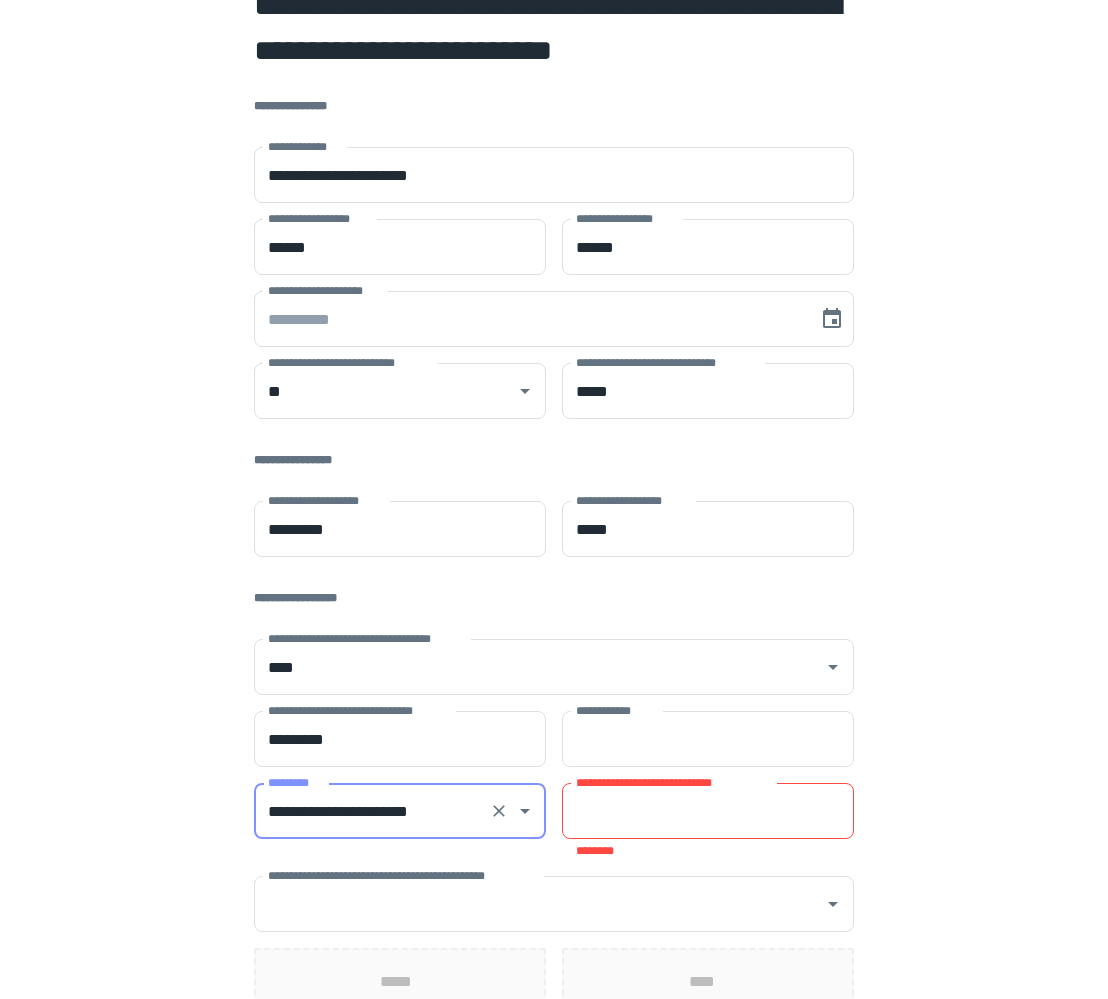 type on "**********" 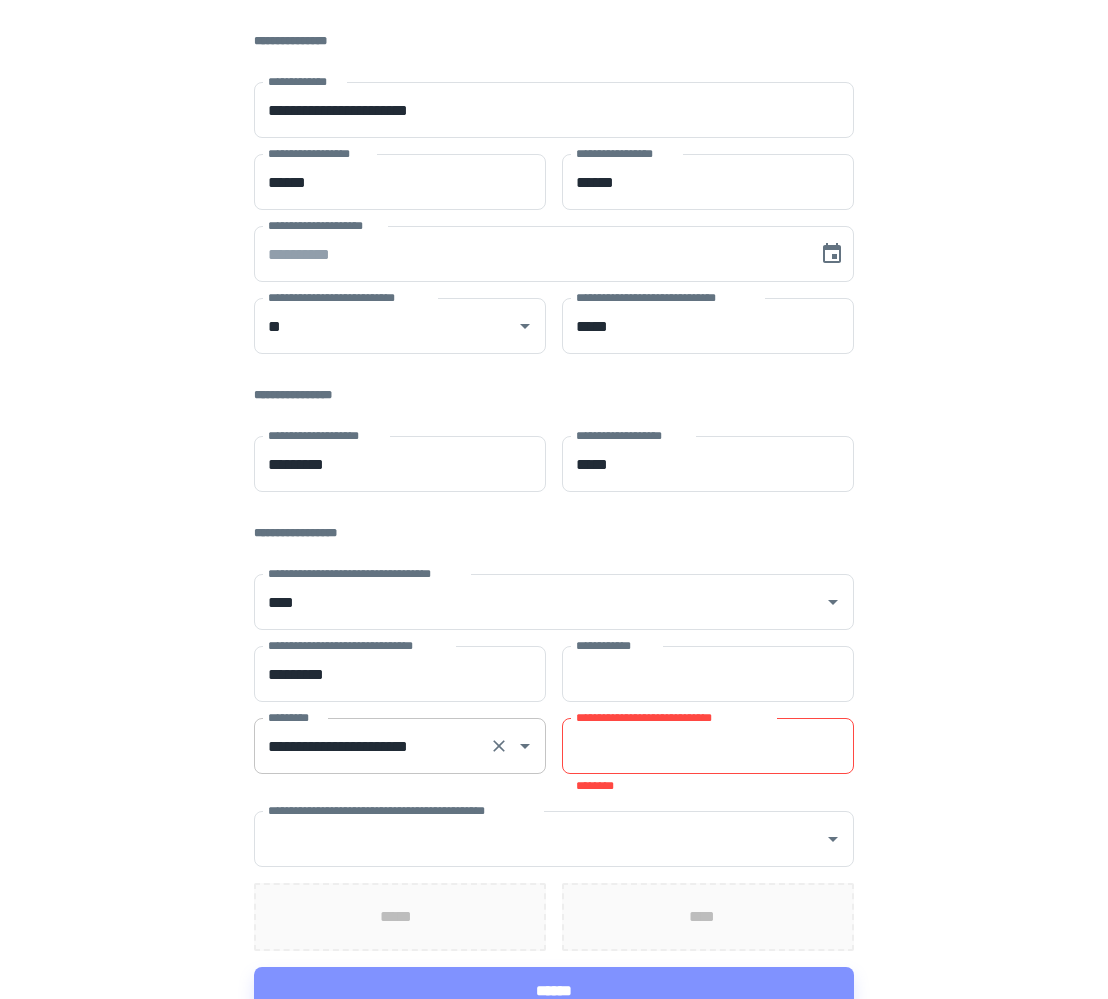 scroll, scrollTop: 106, scrollLeft: 0, axis: vertical 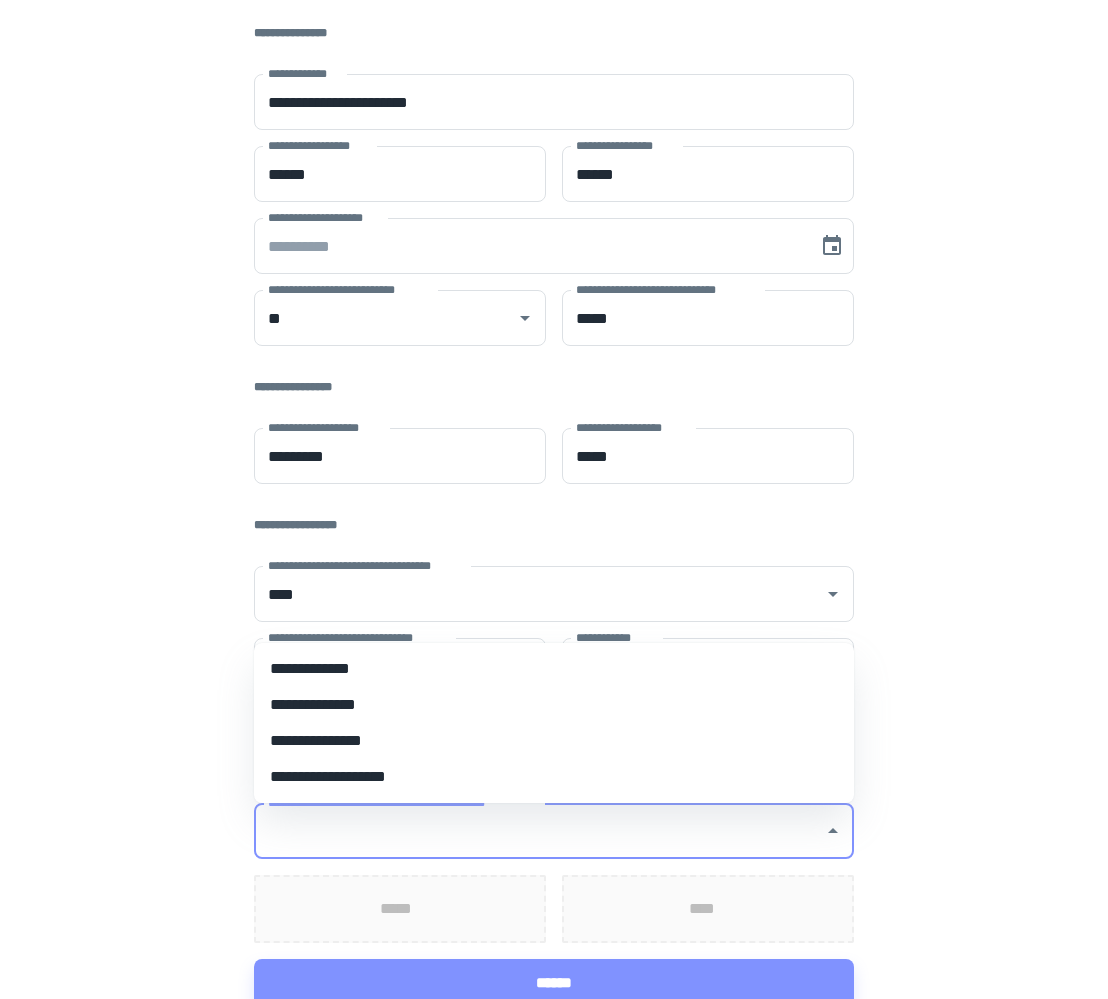 click on "**********" at bounding box center (539, 831) 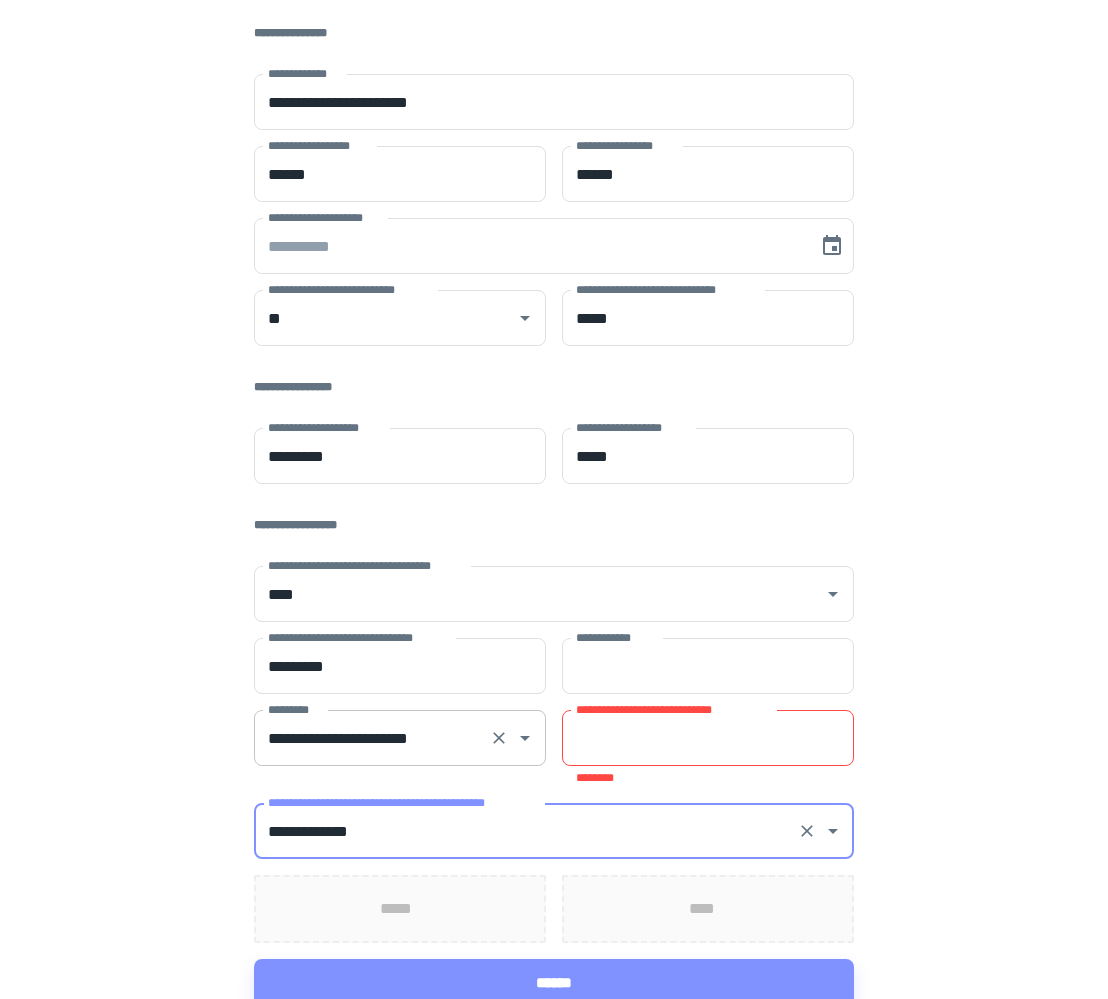 click on "**********" at bounding box center (708, 738) 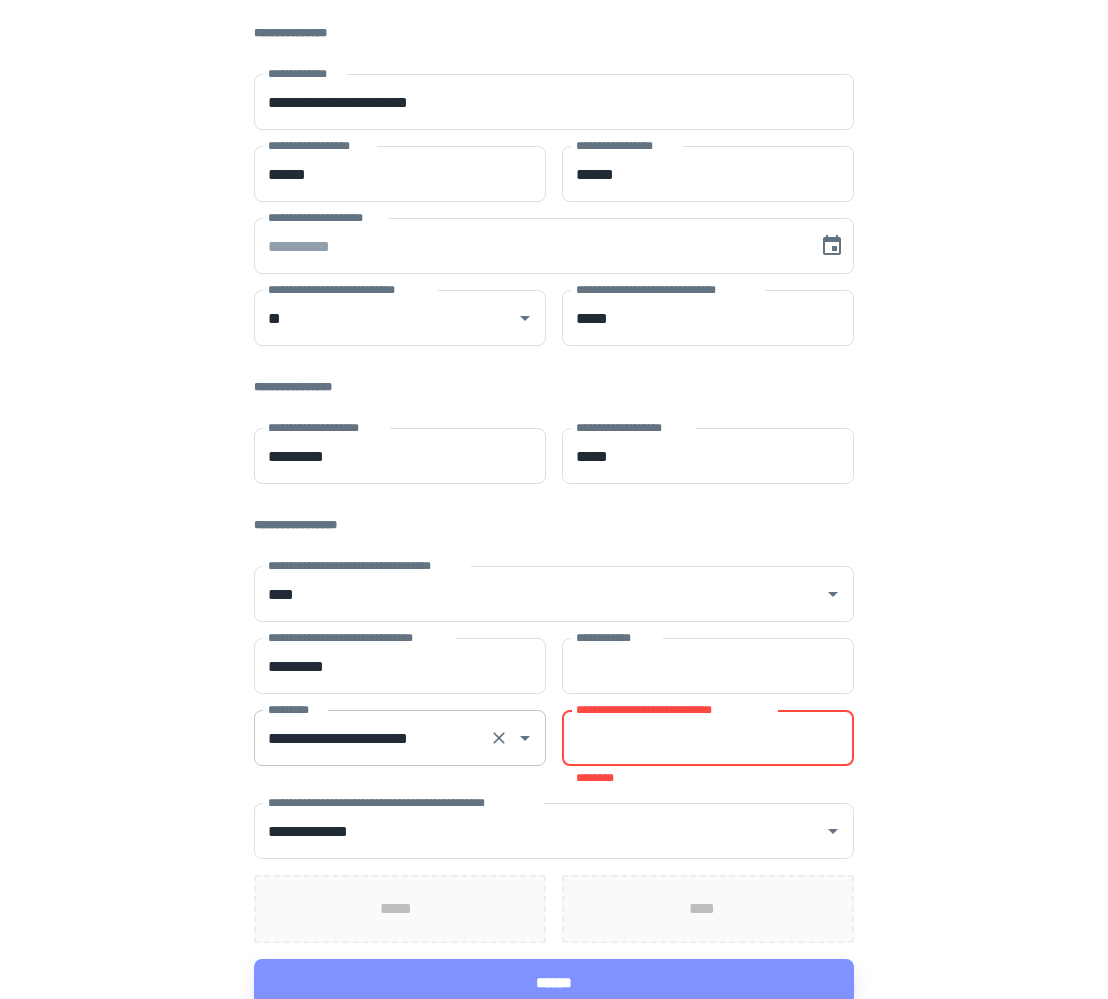 scroll, scrollTop: 108, scrollLeft: 0, axis: vertical 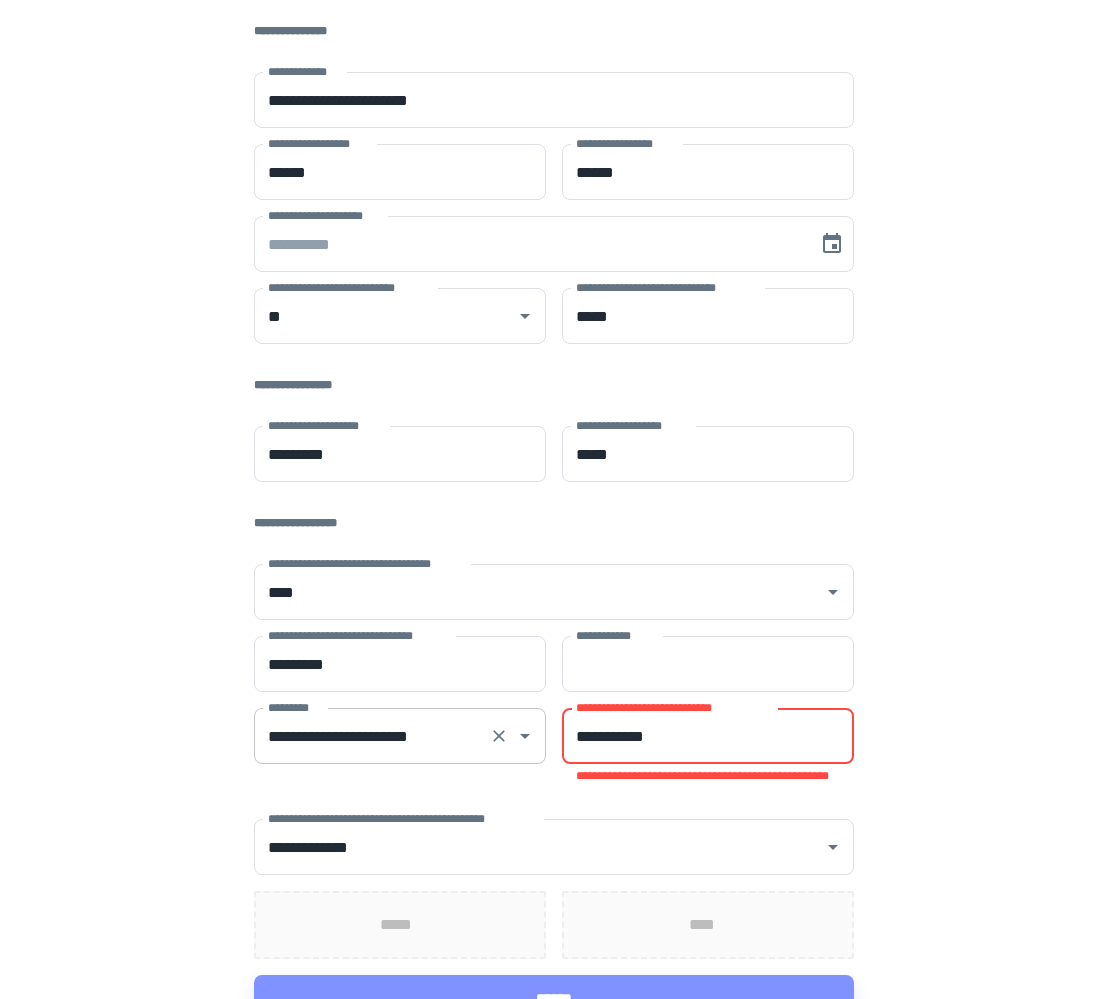 click on "**********" at bounding box center (708, 736) 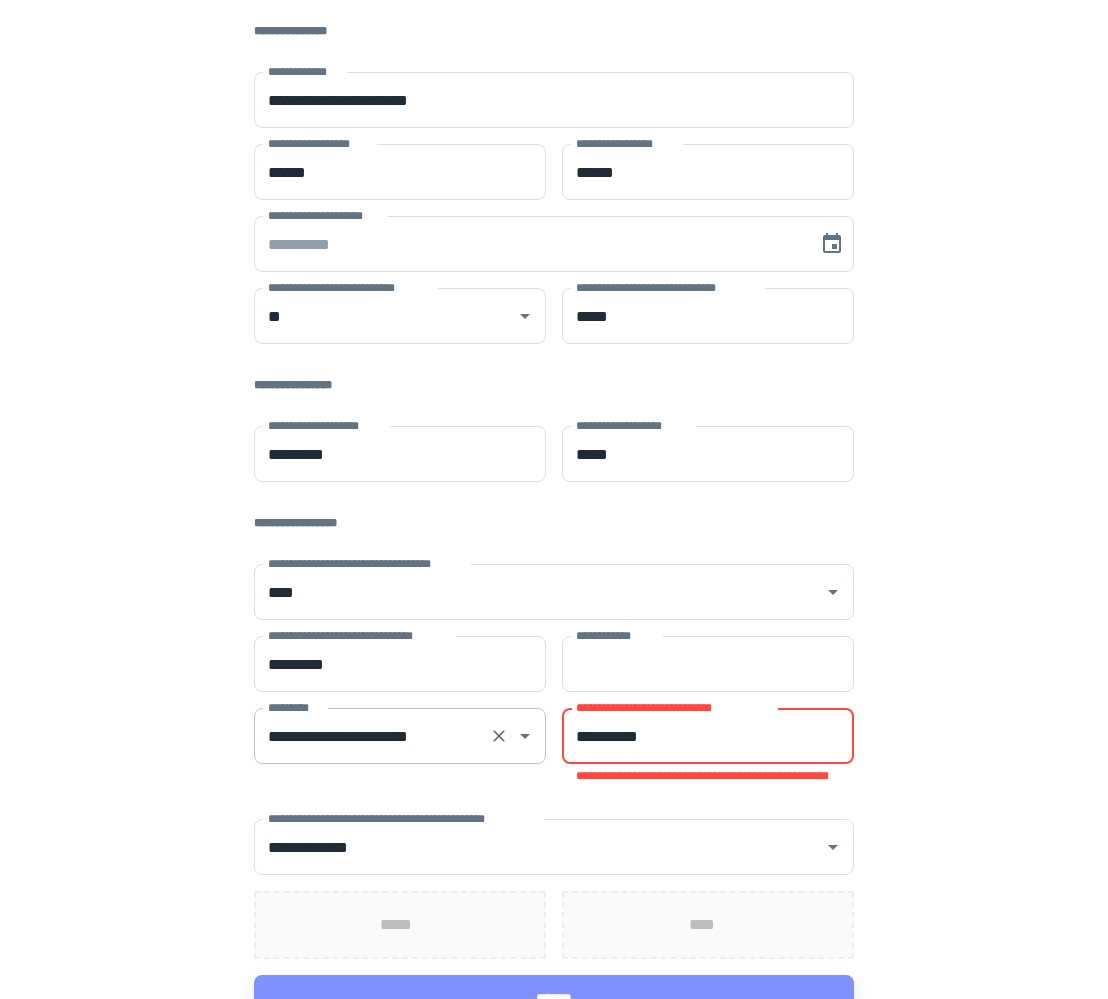 scroll, scrollTop: 96, scrollLeft: 0, axis: vertical 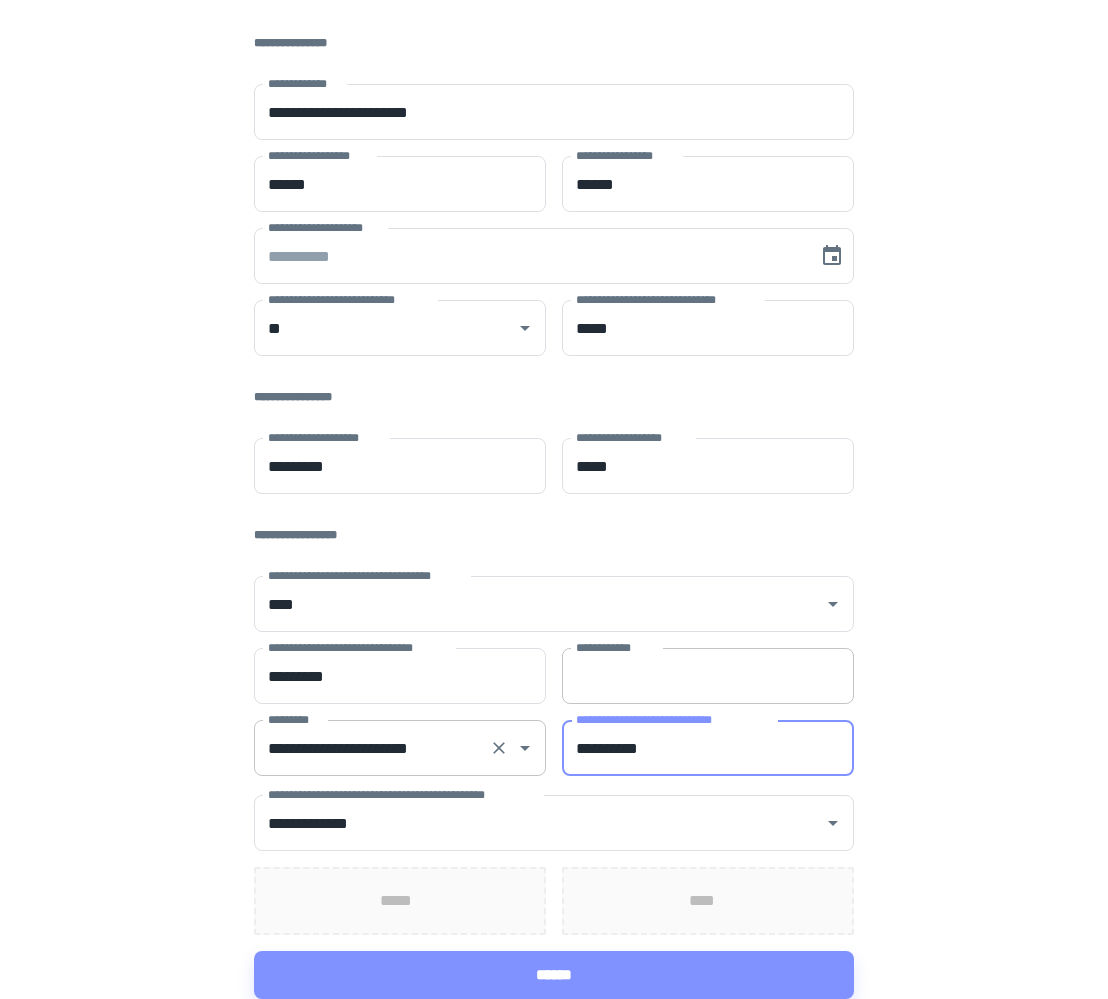 type on "**********" 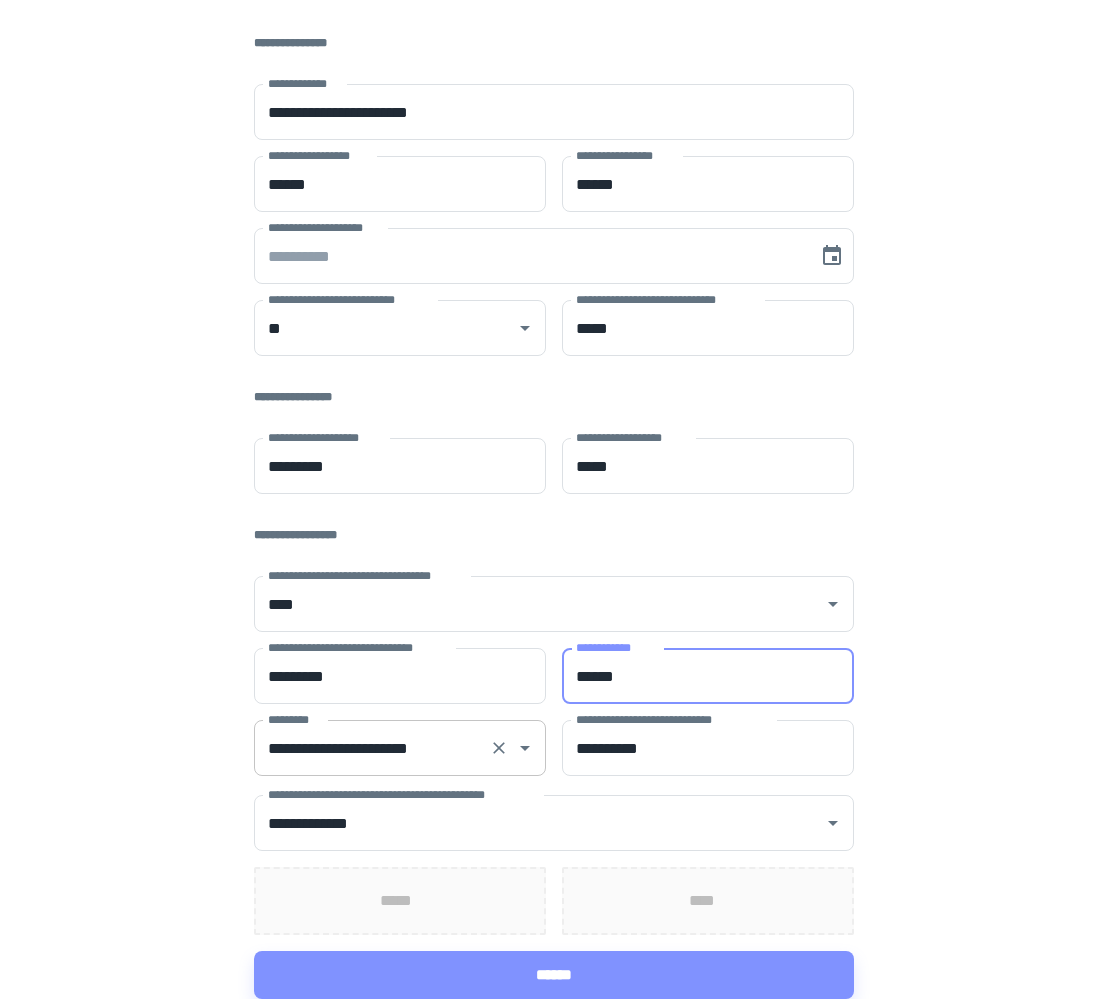type on "******" 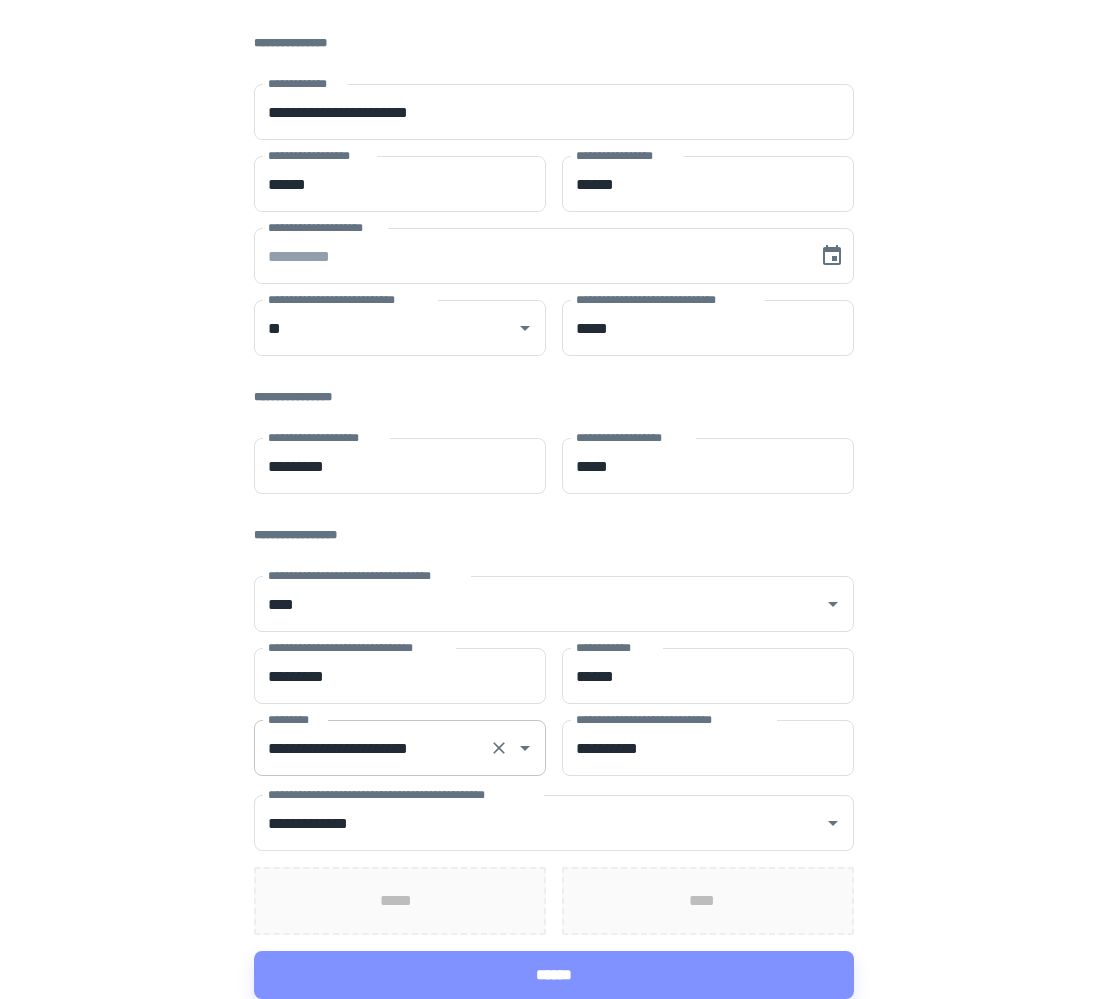 click on "**********" at bounding box center [554, 451] 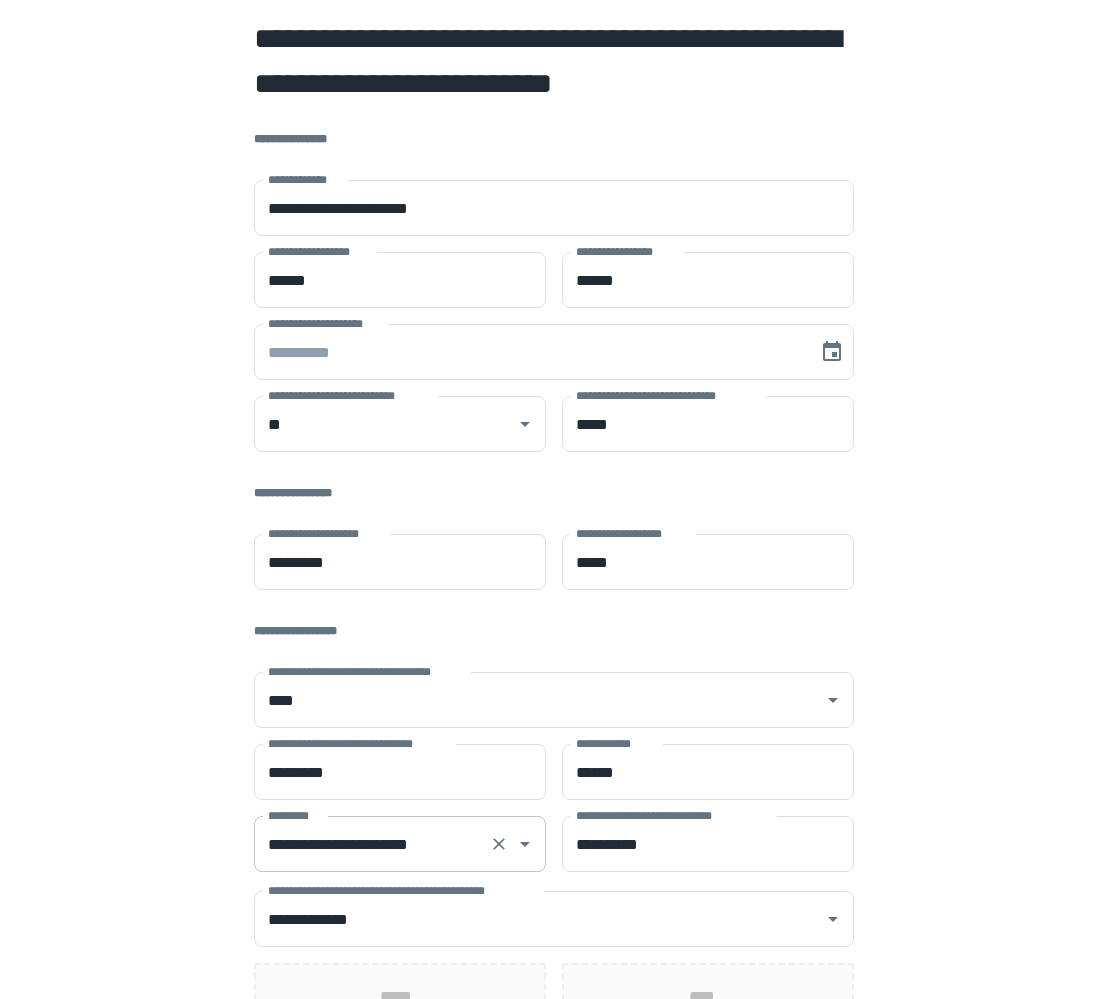 scroll, scrollTop: 96, scrollLeft: 0, axis: vertical 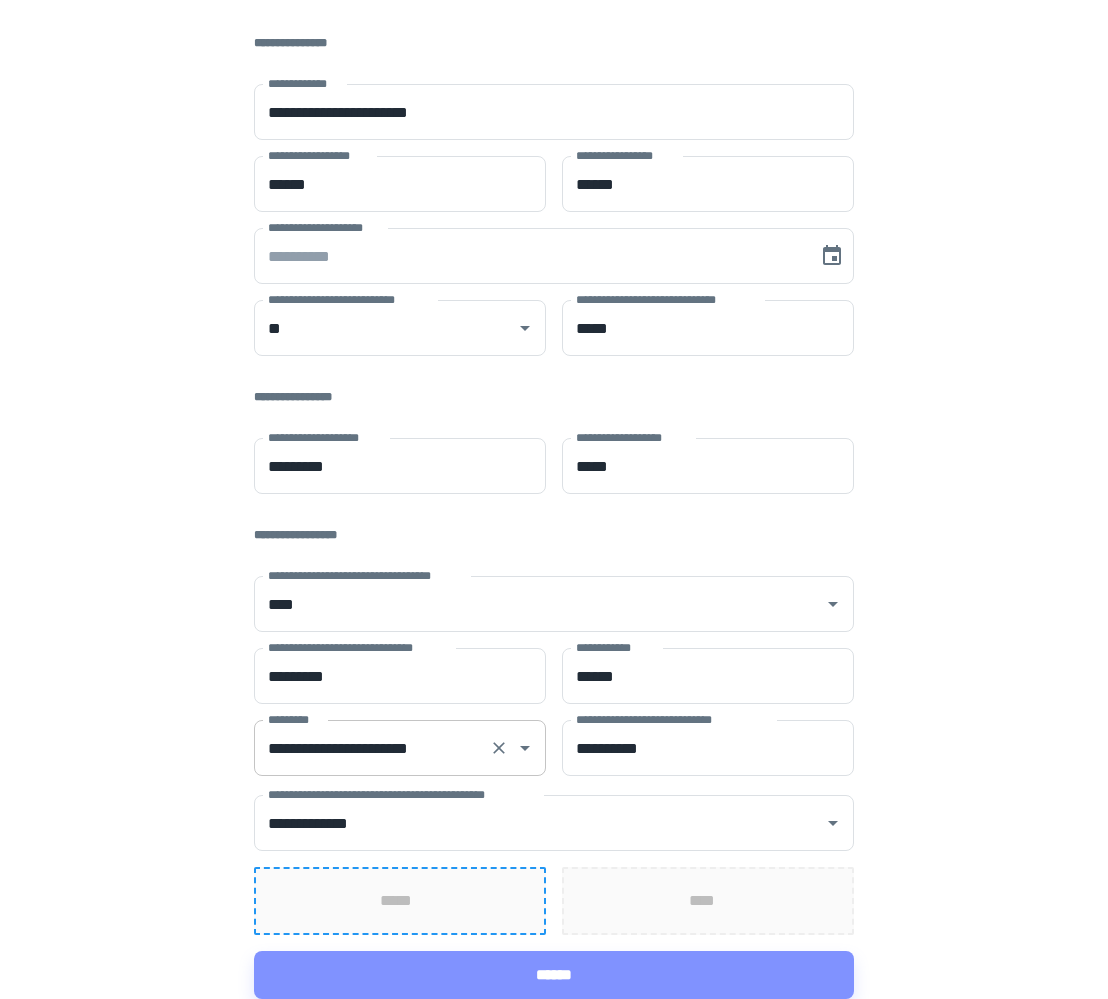 click on "*****" at bounding box center [400, 901] 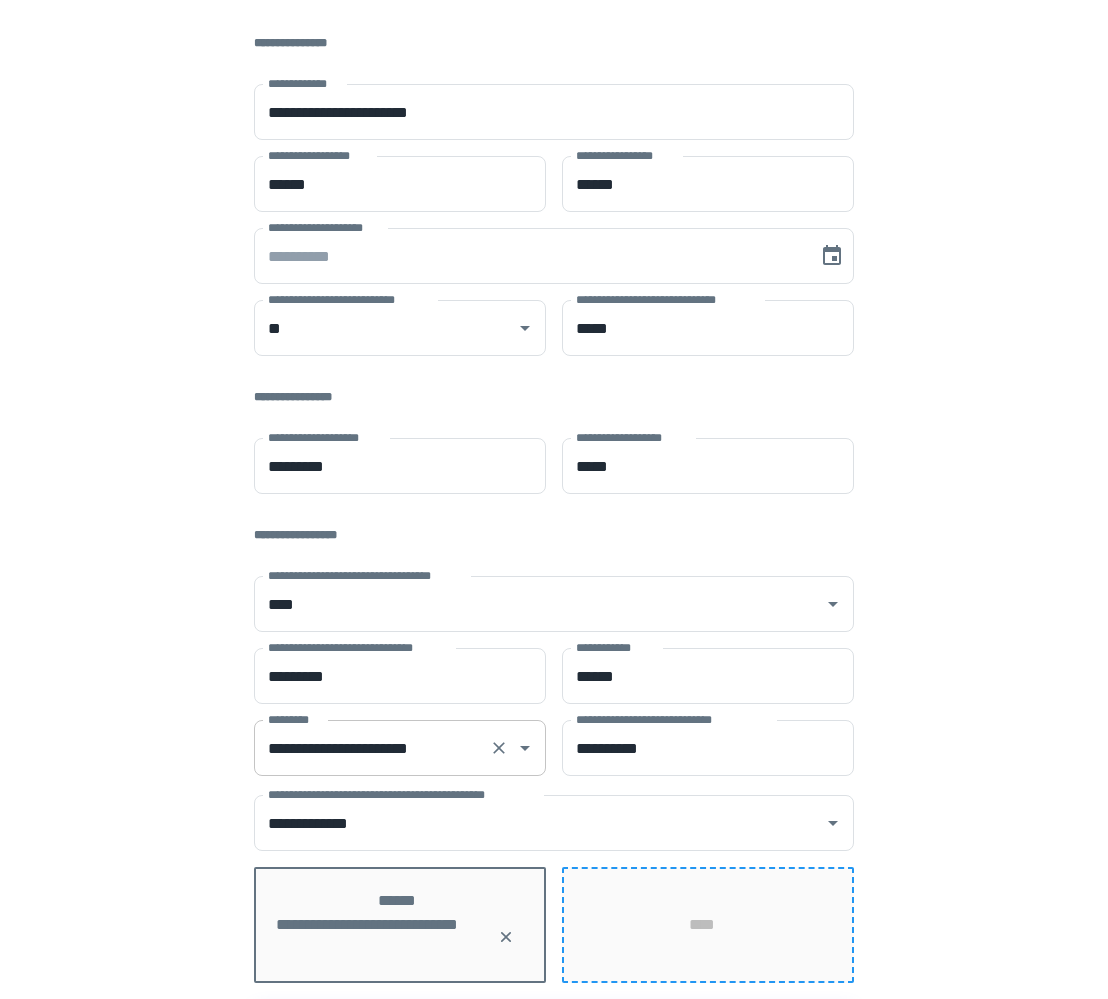 click on "****" at bounding box center [708, 925] 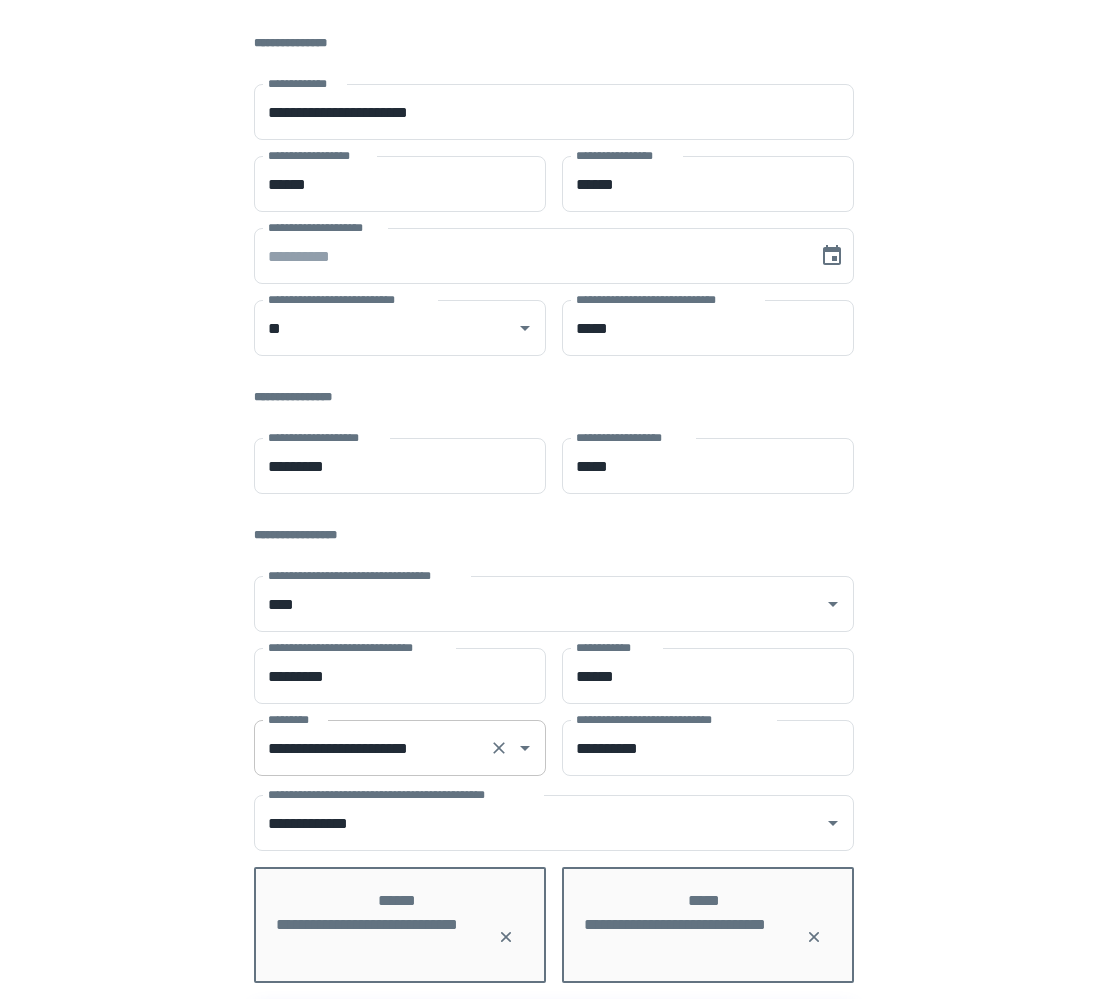 scroll, scrollTop: 144, scrollLeft: 0, axis: vertical 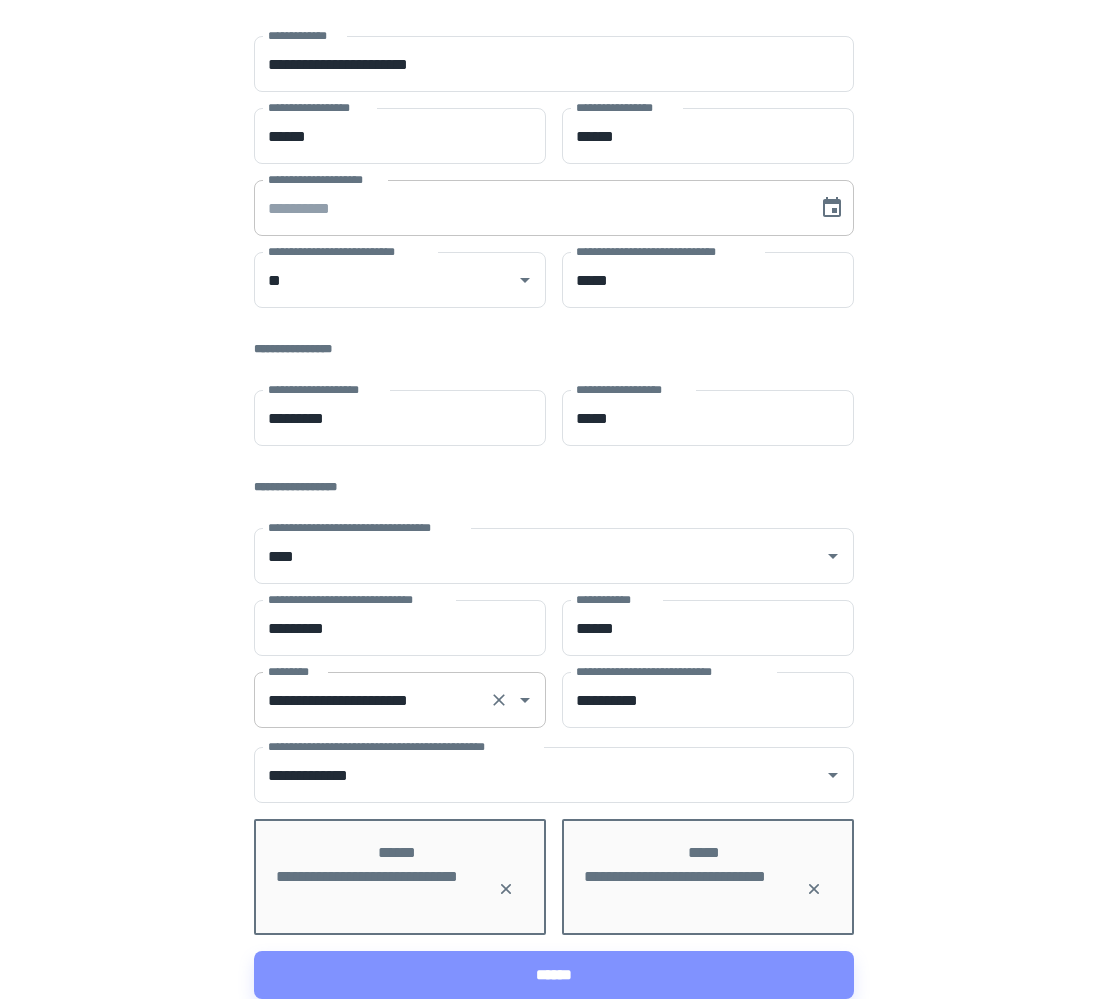 click on "**********" at bounding box center (529, 208) 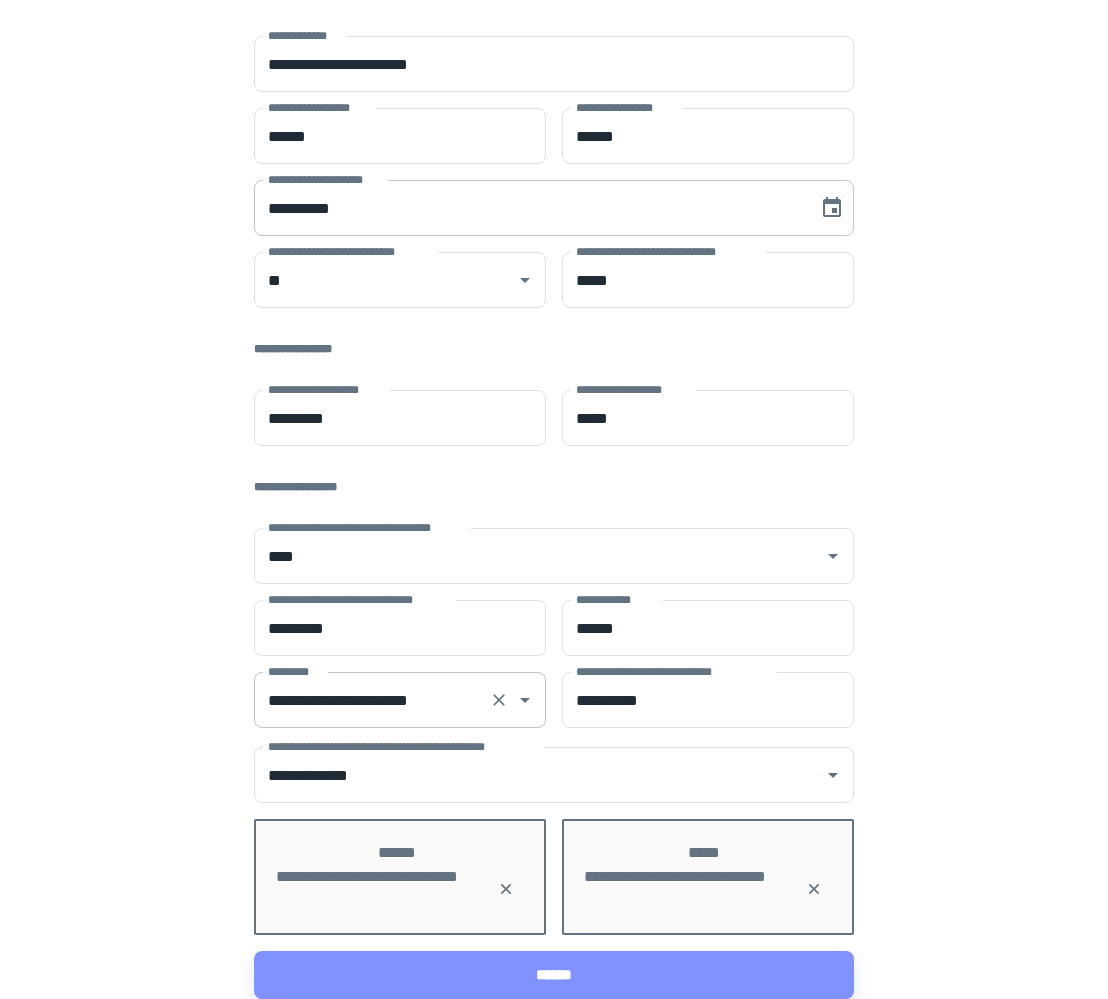 click on "**********" at bounding box center [529, 208] 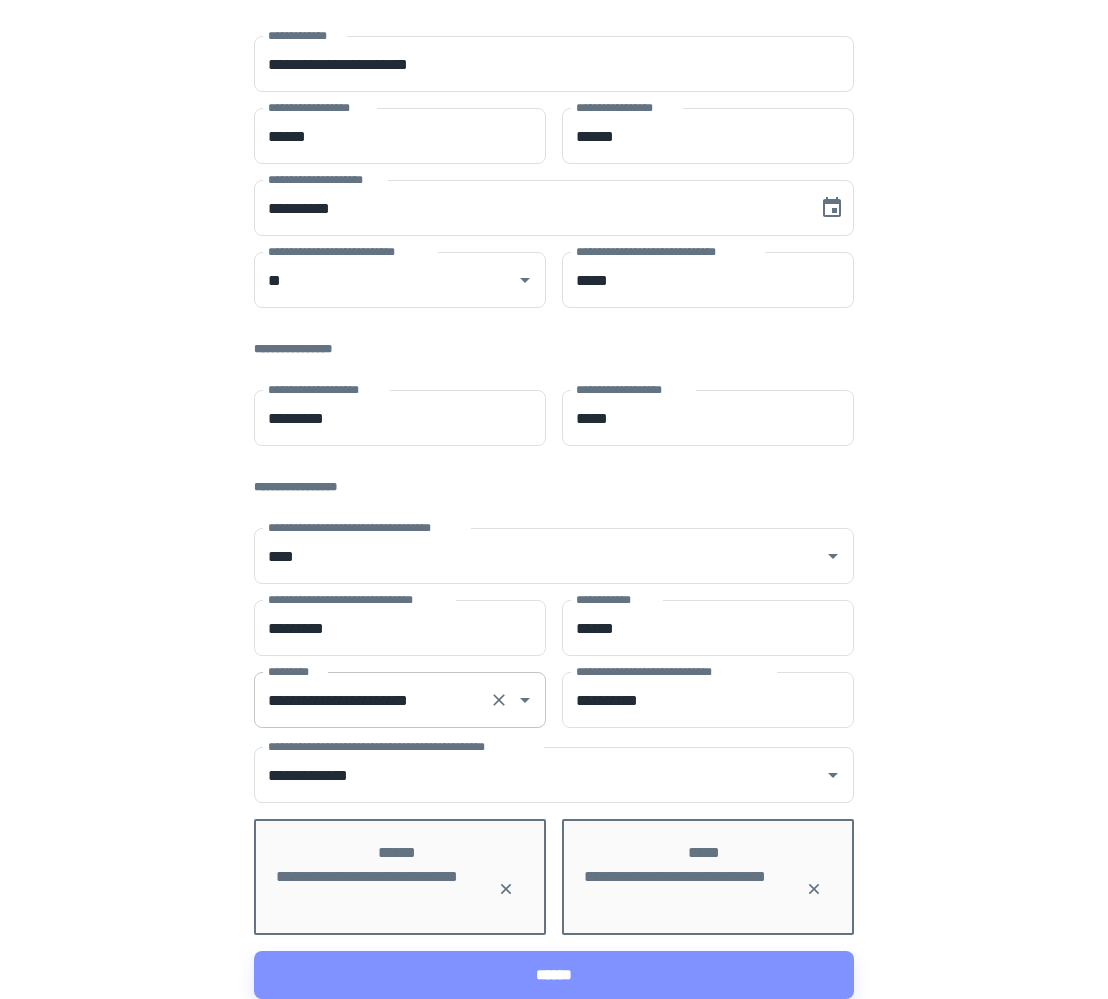 scroll, scrollTop: 143, scrollLeft: 0, axis: vertical 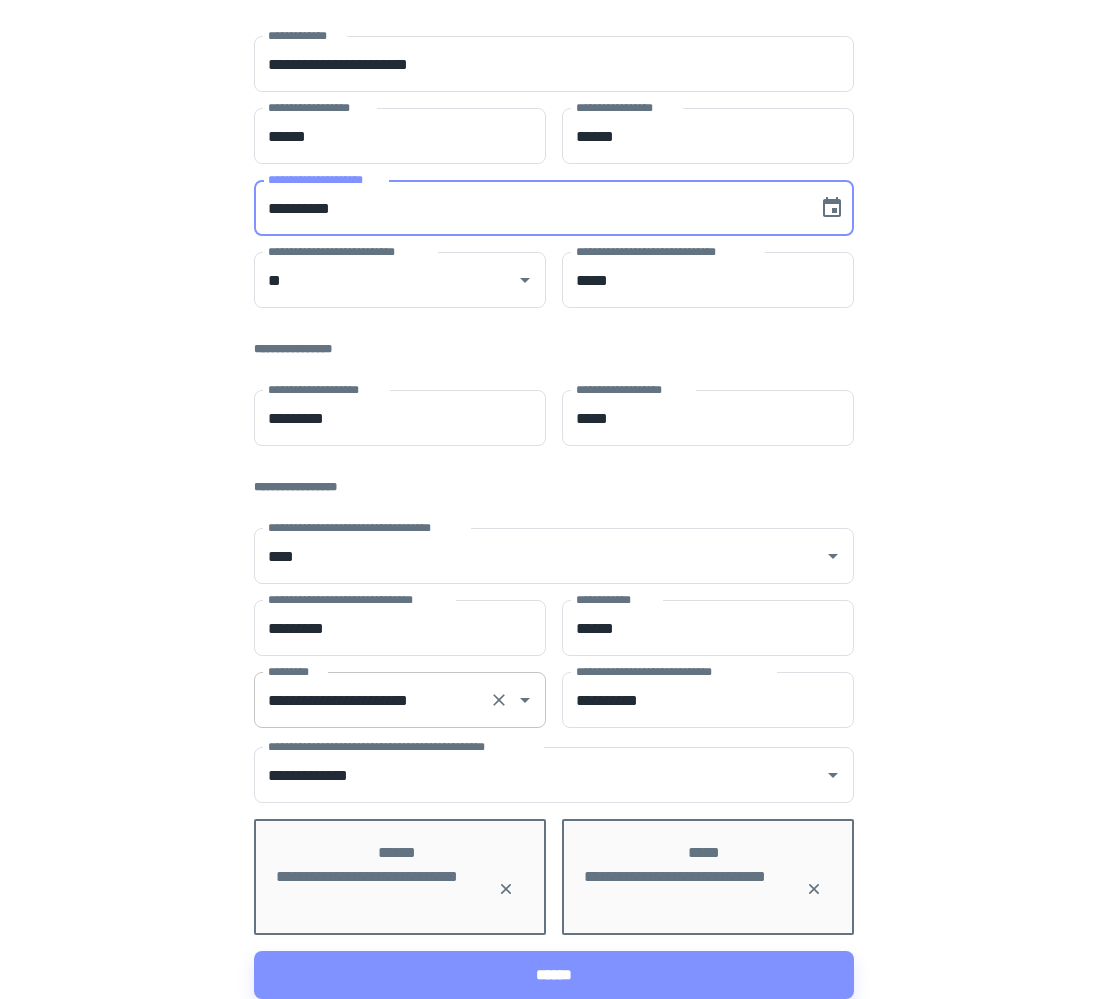 type on "**********" 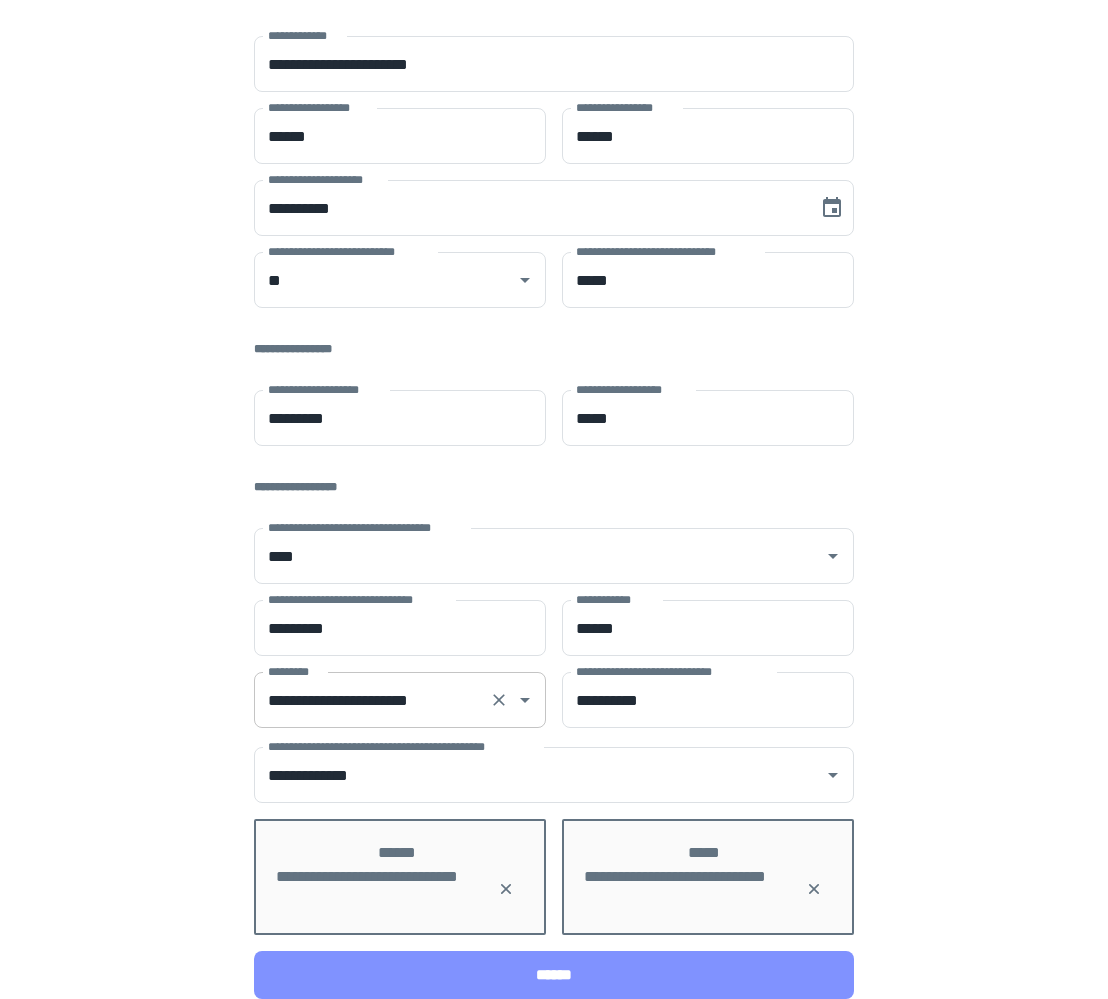 click on "******" at bounding box center [554, 975] 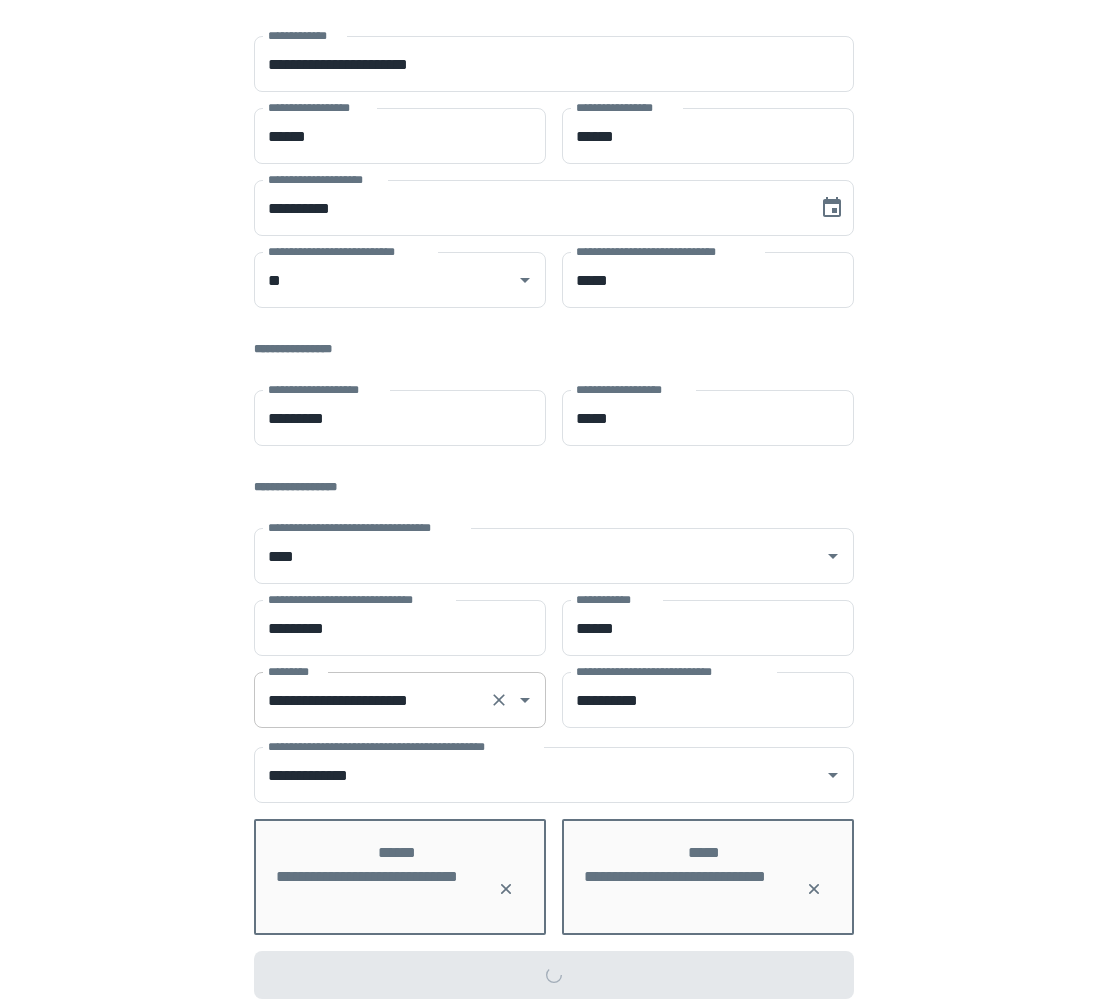 scroll, scrollTop: 0, scrollLeft: 0, axis: both 